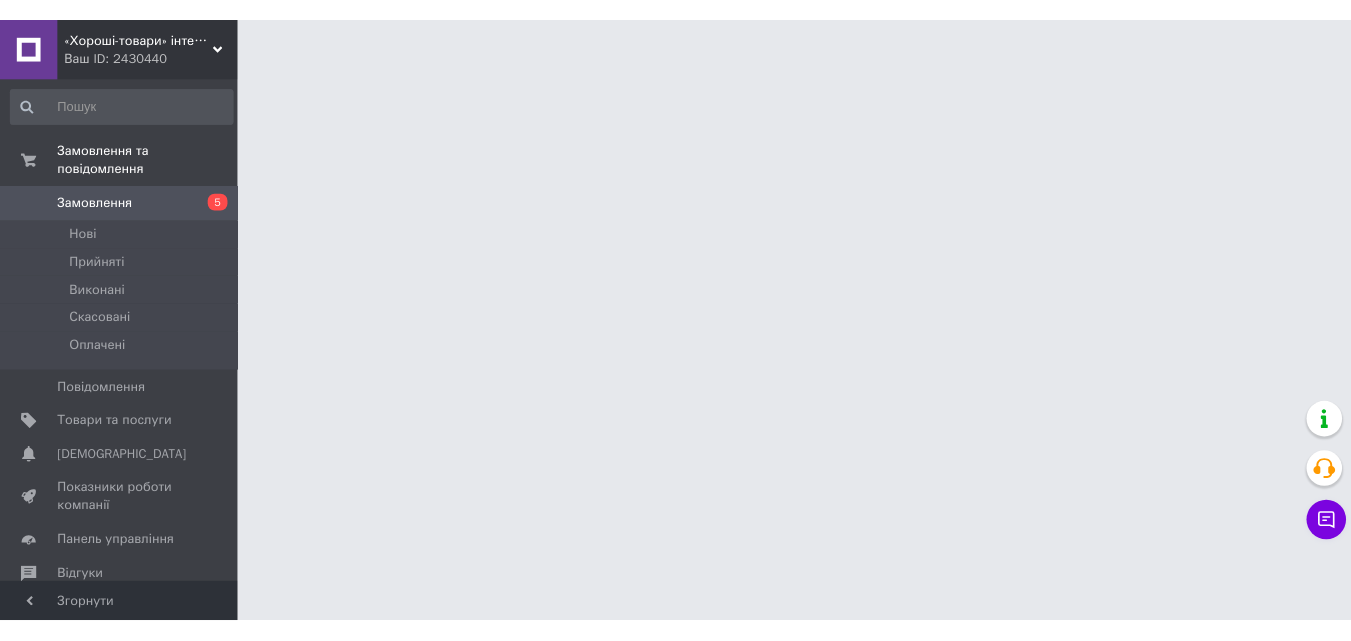 scroll, scrollTop: 0, scrollLeft: 0, axis: both 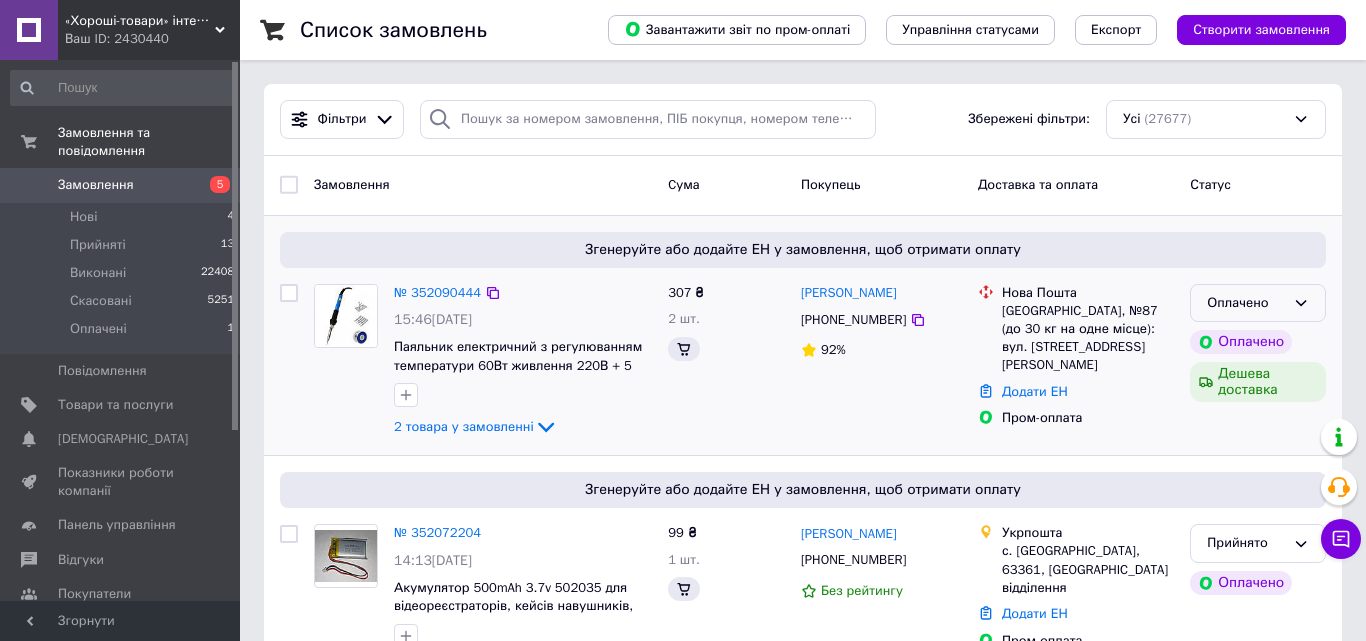 click on "Оплачено" at bounding box center (1258, 303) 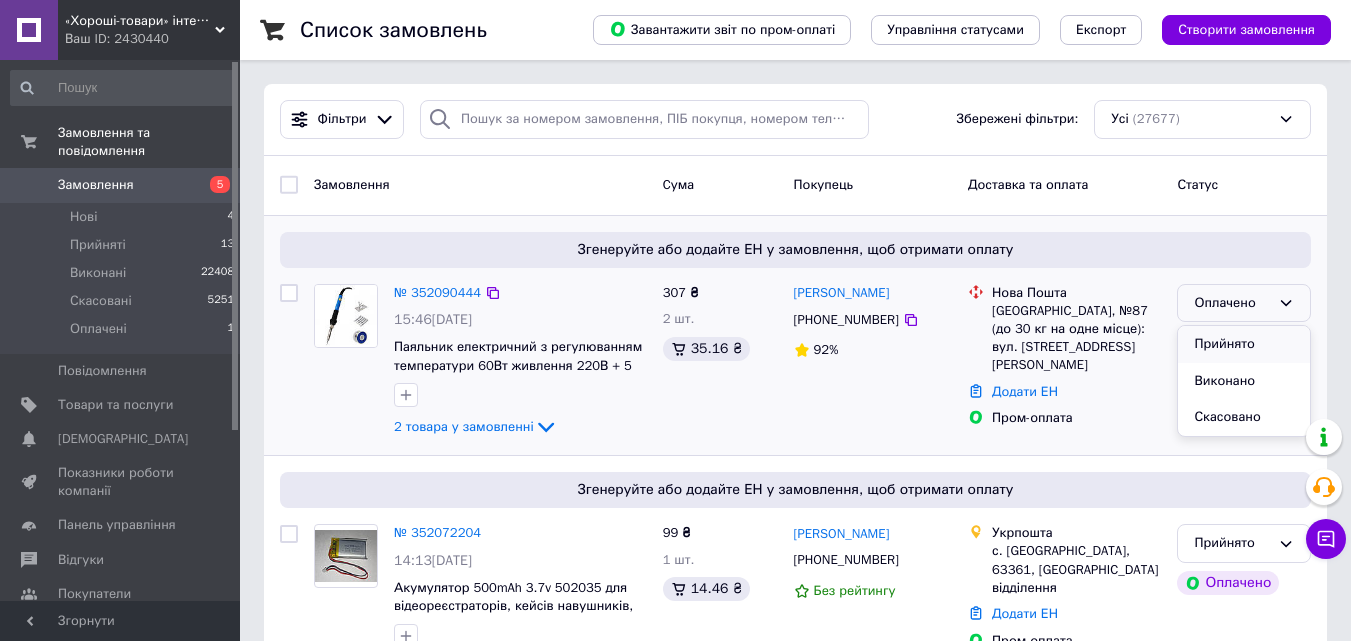 click on "Прийнято" at bounding box center (1244, 344) 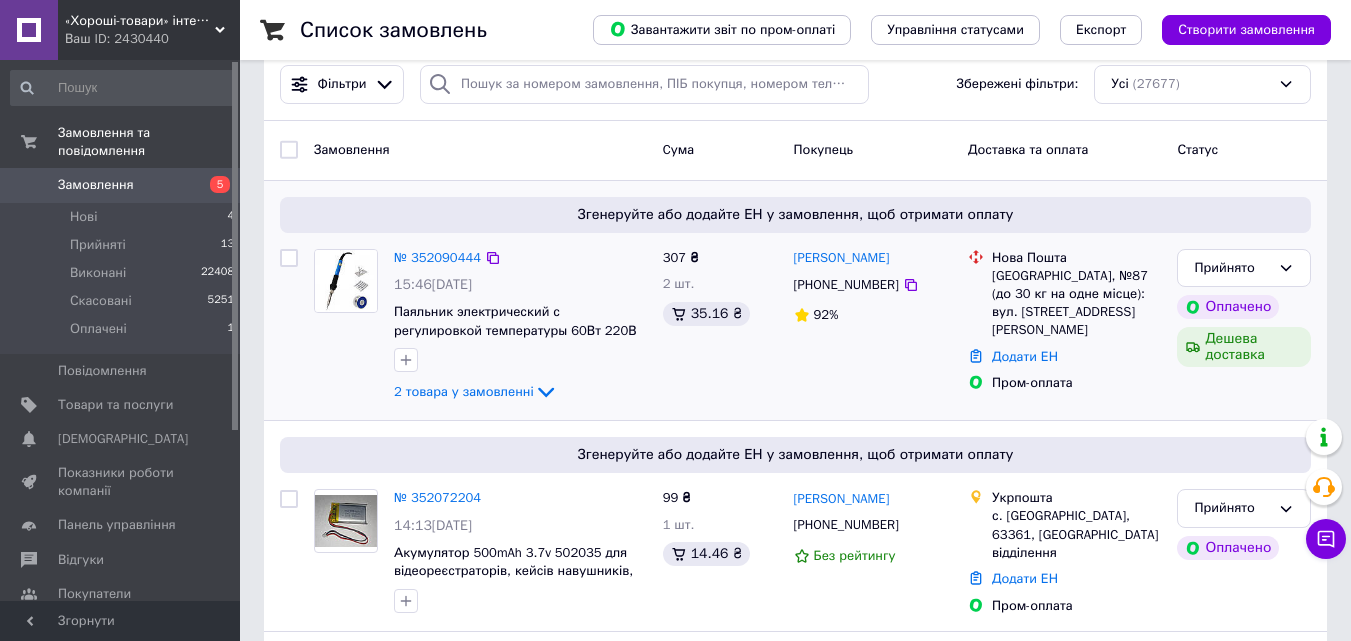 scroll, scrollTop: 0, scrollLeft: 0, axis: both 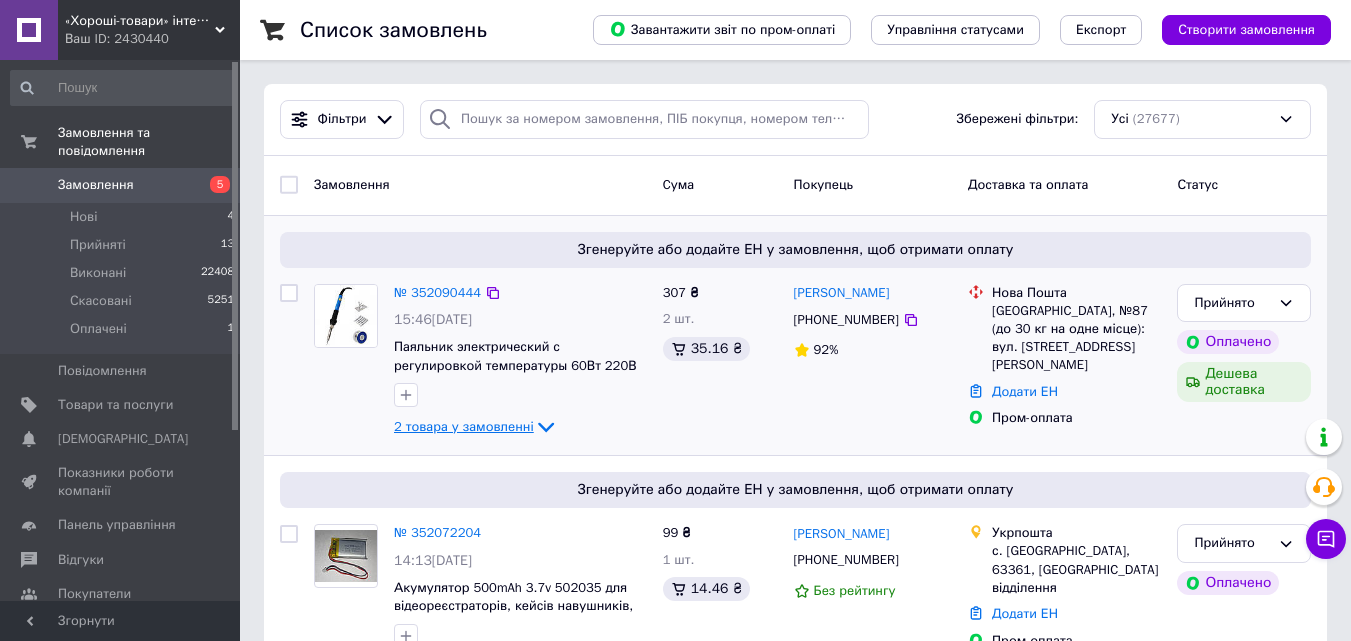 click on "2 товара у замовленні" at bounding box center [464, 426] 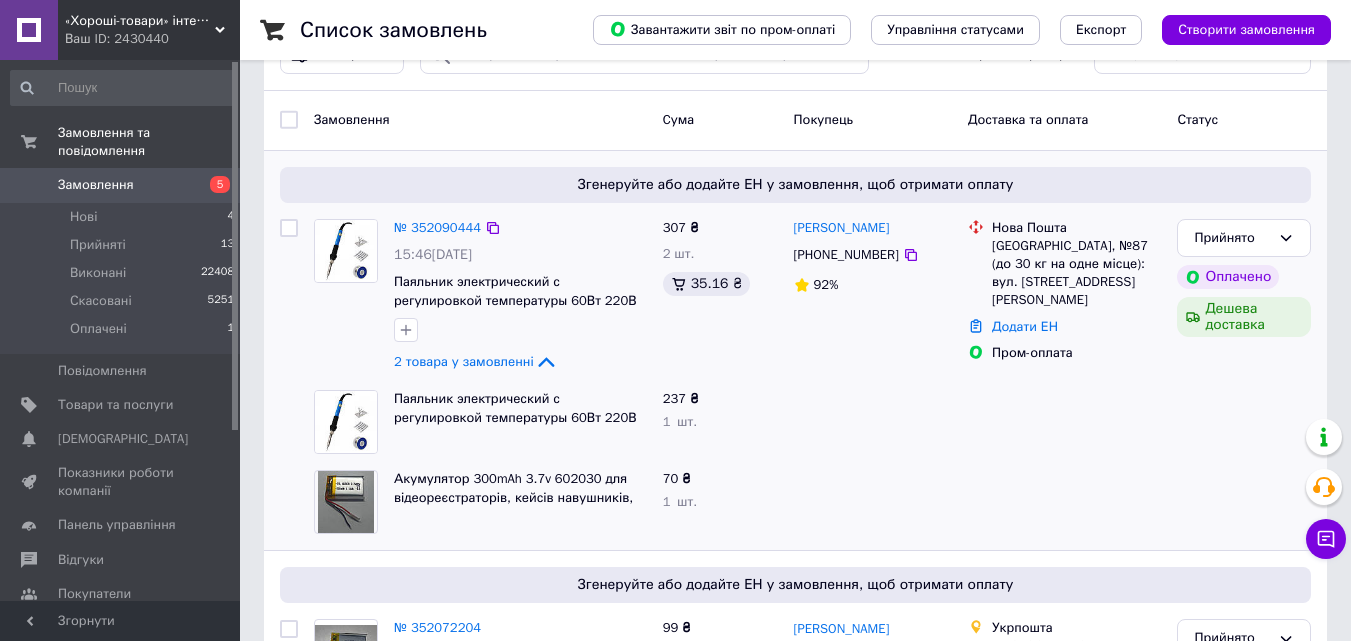 scroll, scrollTop: 100, scrollLeft: 0, axis: vertical 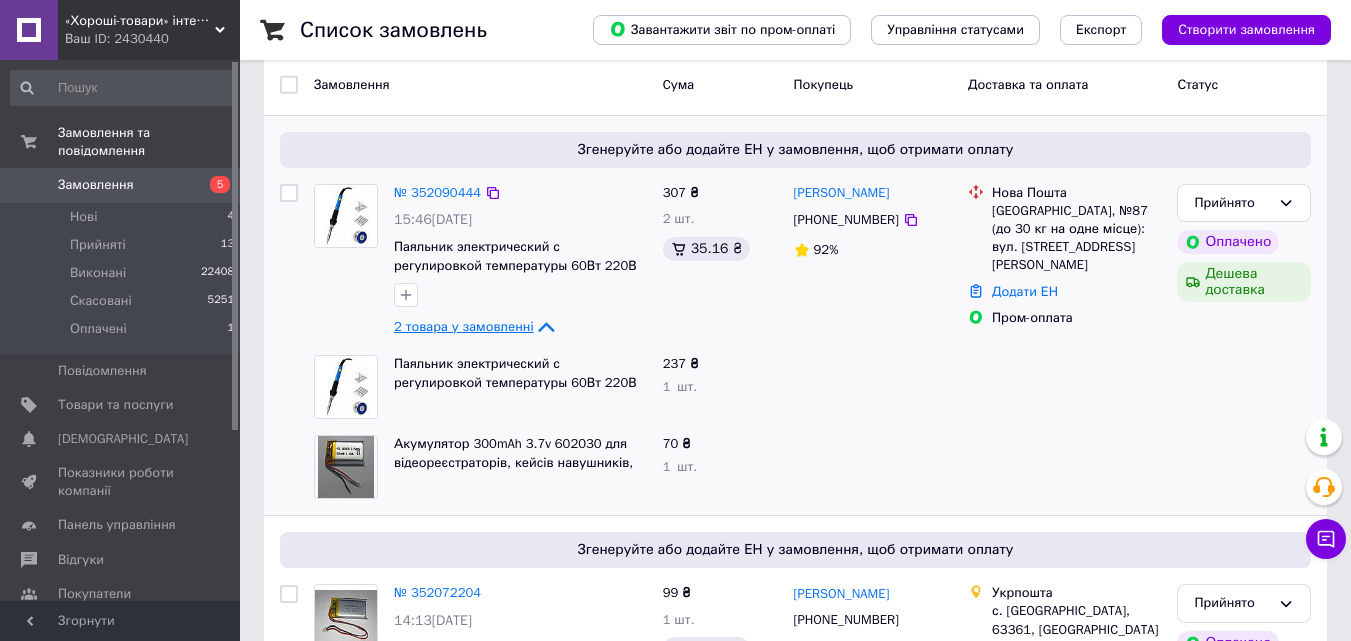 click on "2 товара у замовленні" at bounding box center [464, 326] 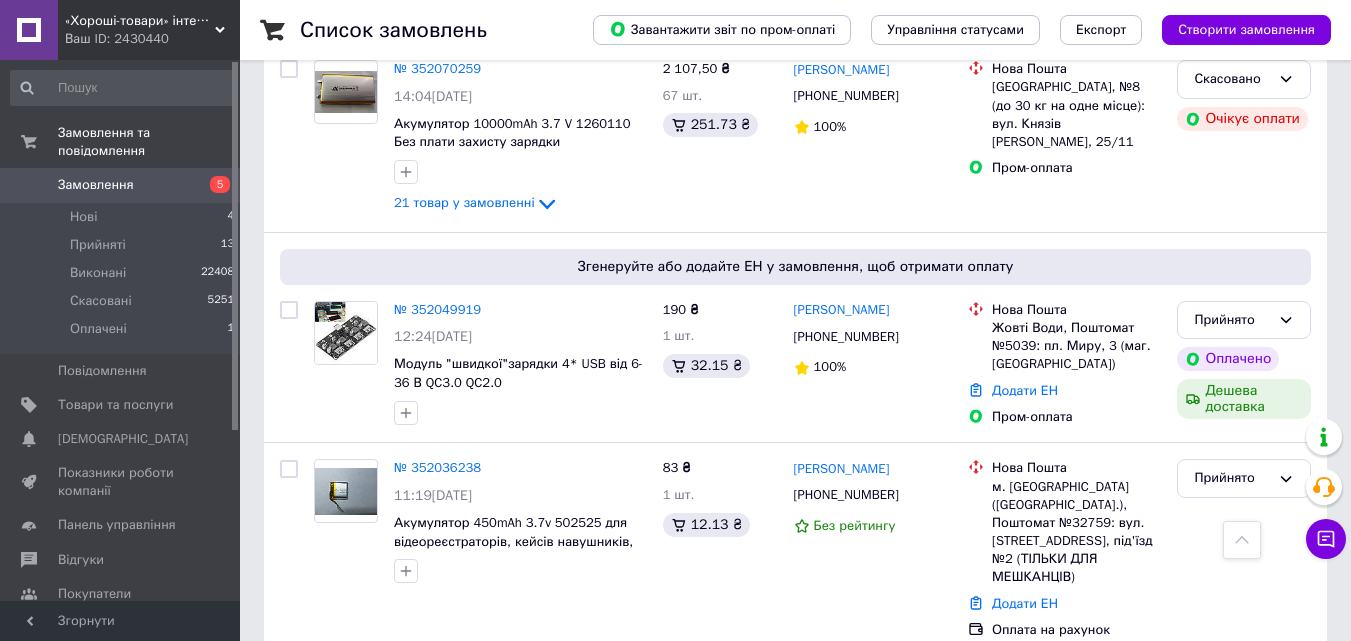 scroll, scrollTop: 800, scrollLeft: 0, axis: vertical 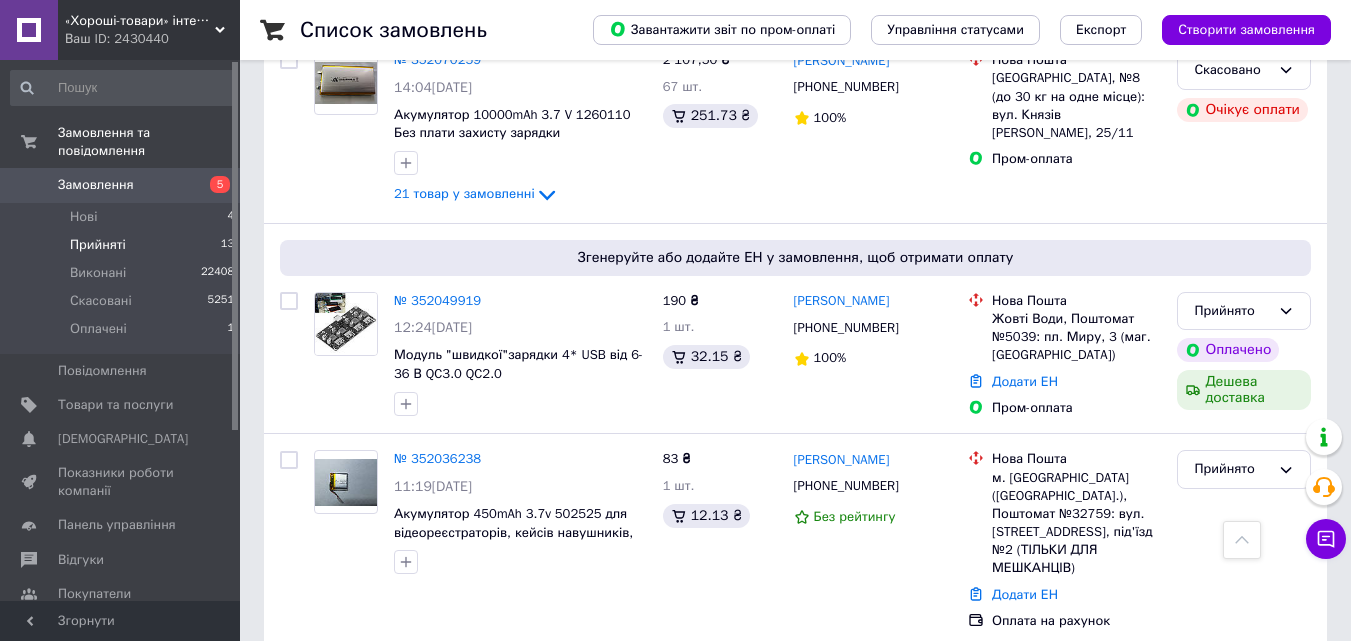 click on "Прийняті" at bounding box center (98, 245) 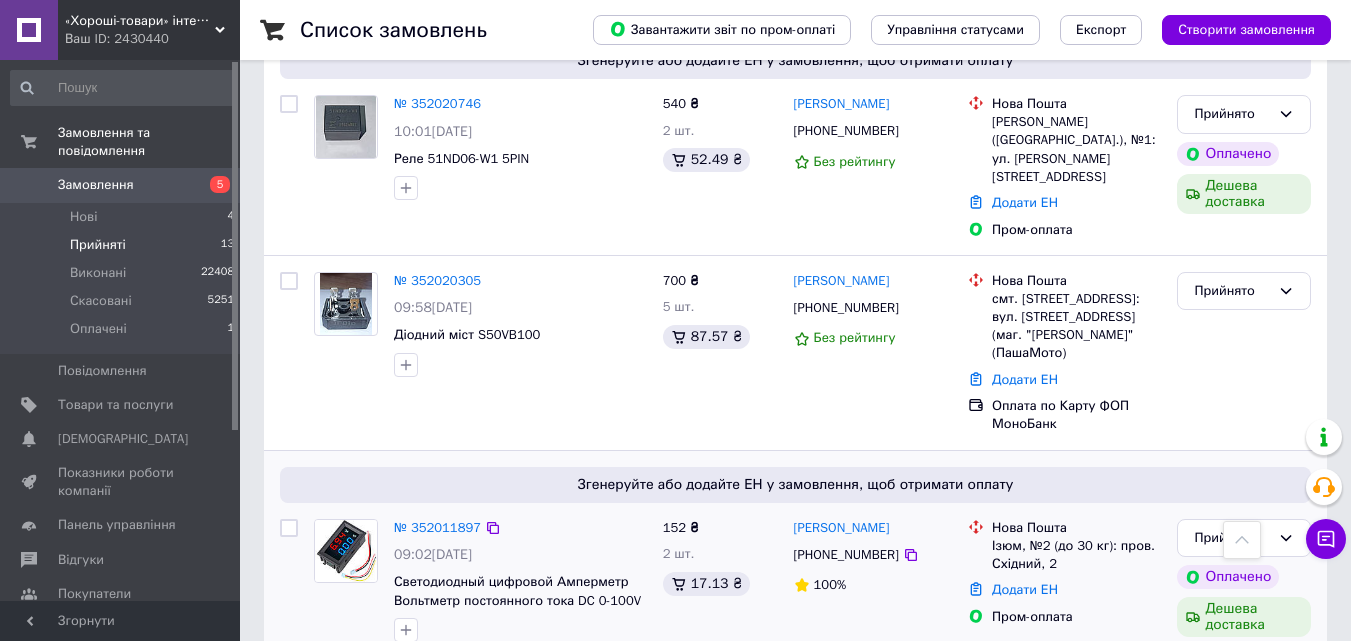 scroll, scrollTop: 1600, scrollLeft: 0, axis: vertical 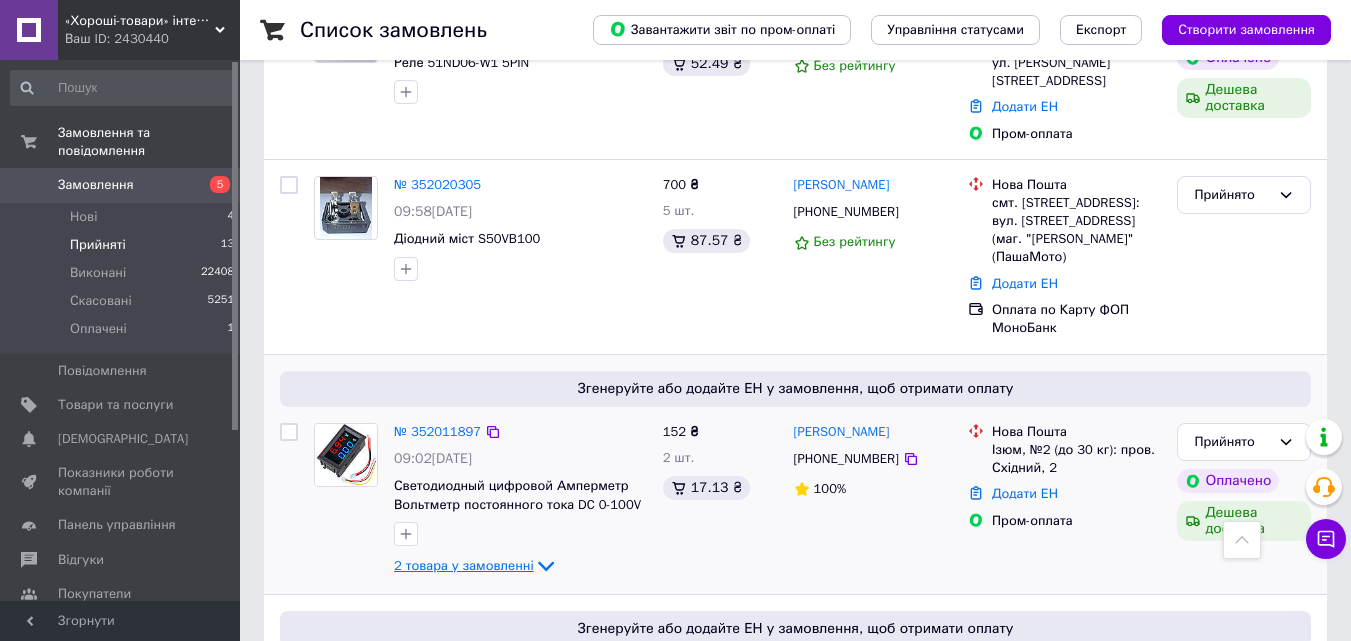 click on "2 товара у замовленні" at bounding box center (464, 565) 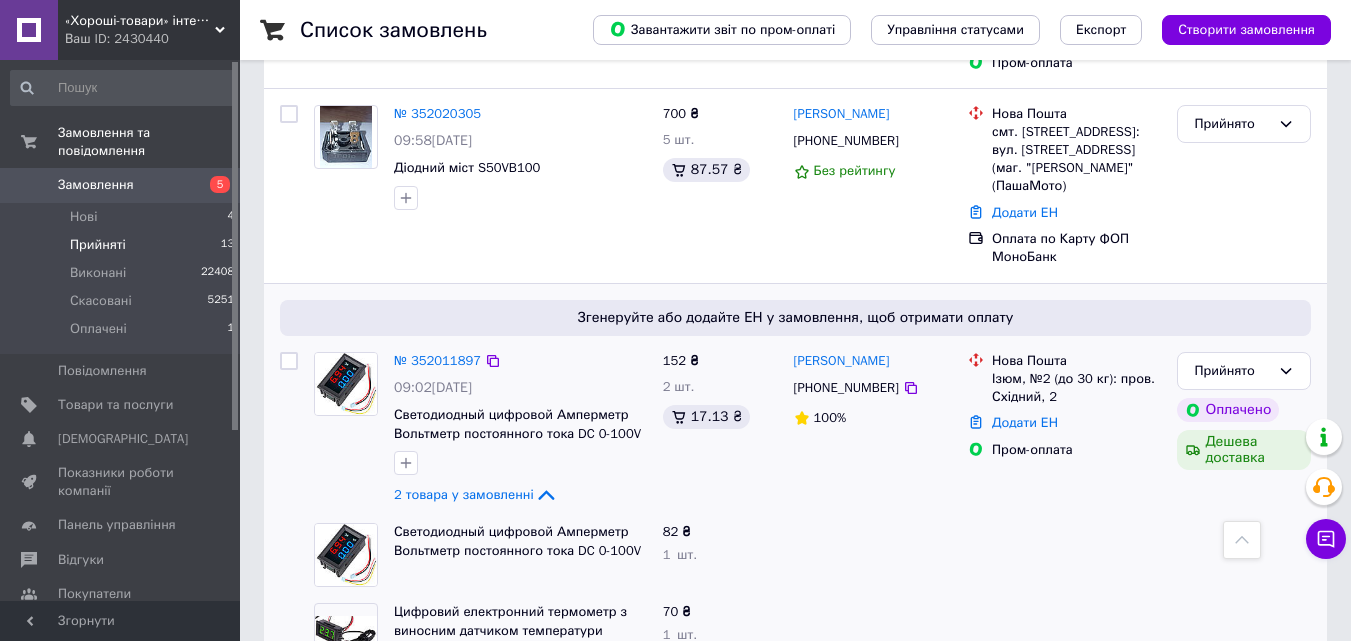scroll, scrollTop: 1700, scrollLeft: 0, axis: vertical 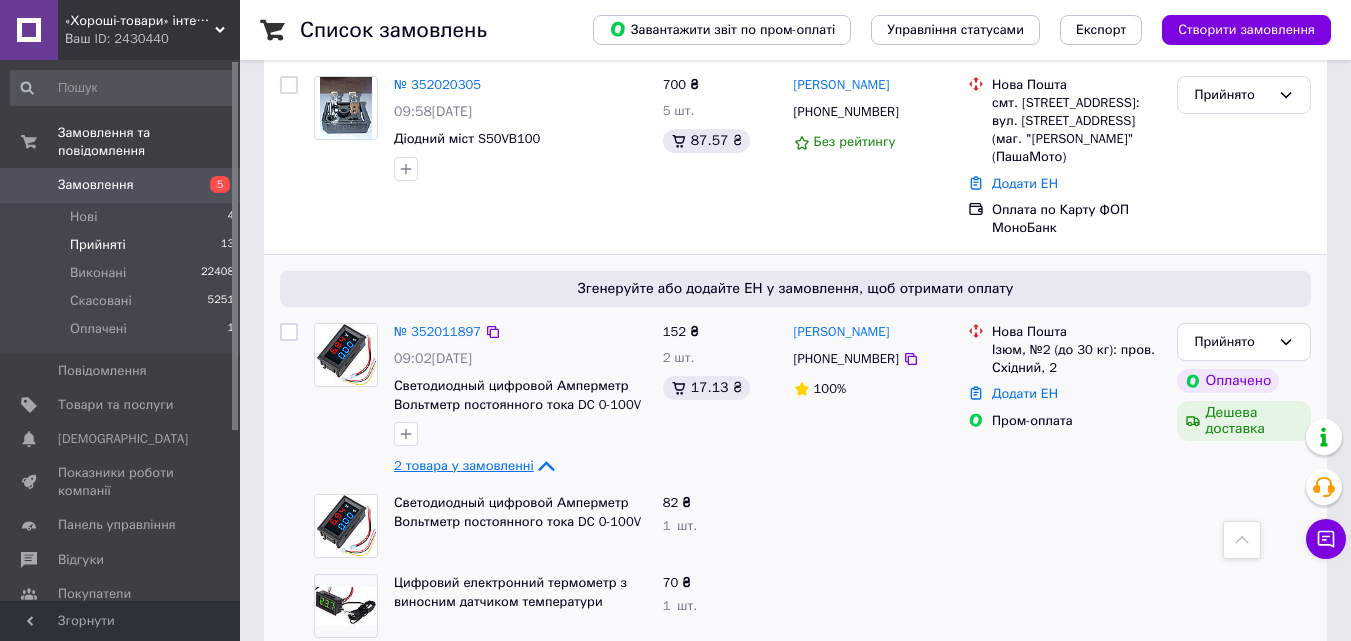 click on "2 товара у замовленні" at bounding box center (464, 465) 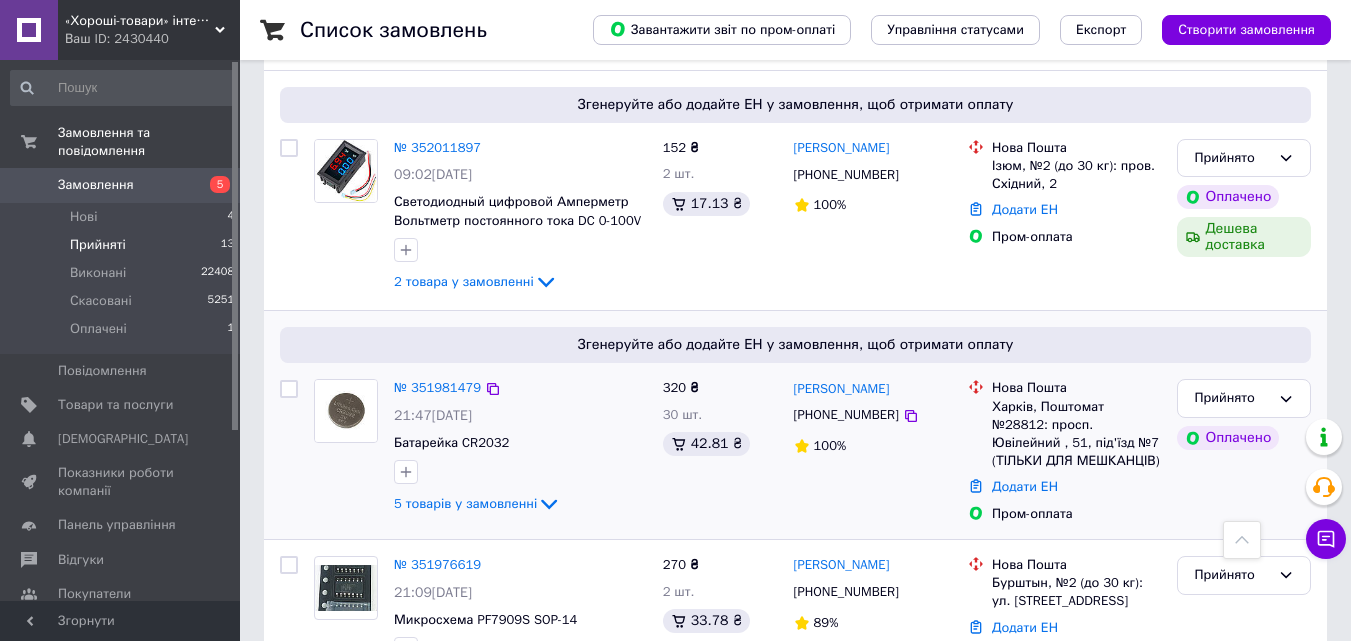 scroll, scrollTop: 1900, scrollLeft: 0, axis: vertical 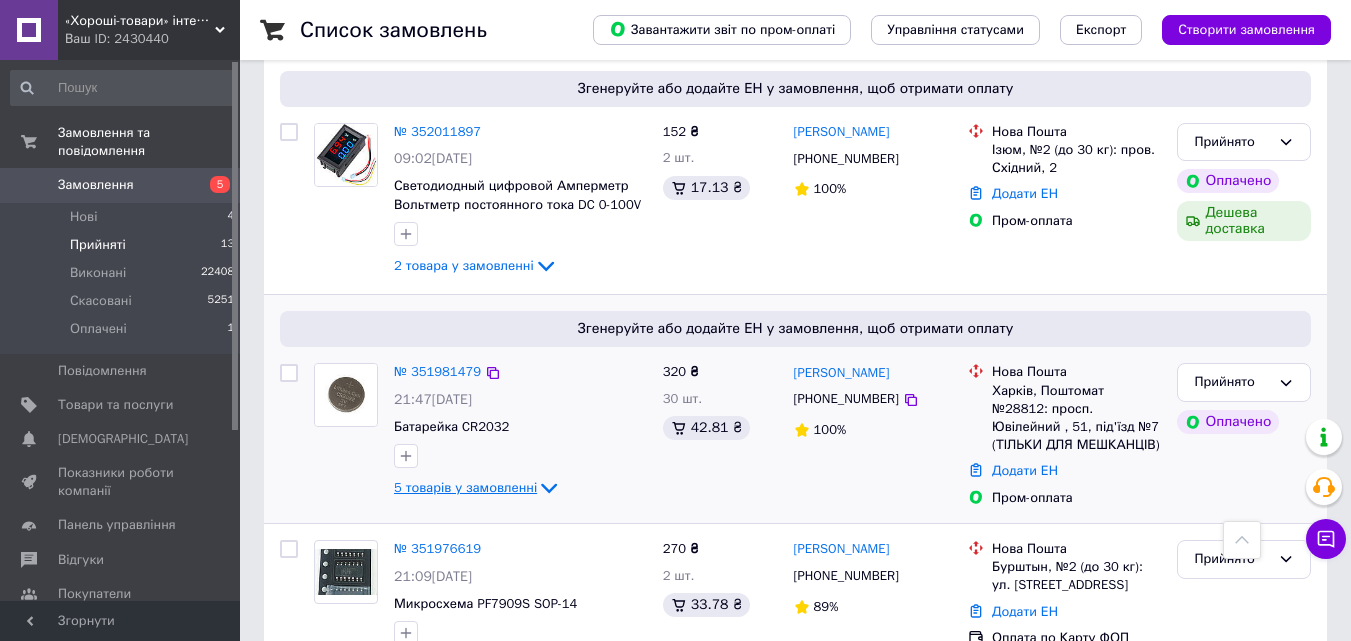click on "5 товарів у замовленні" at bounding box center [465, 487] 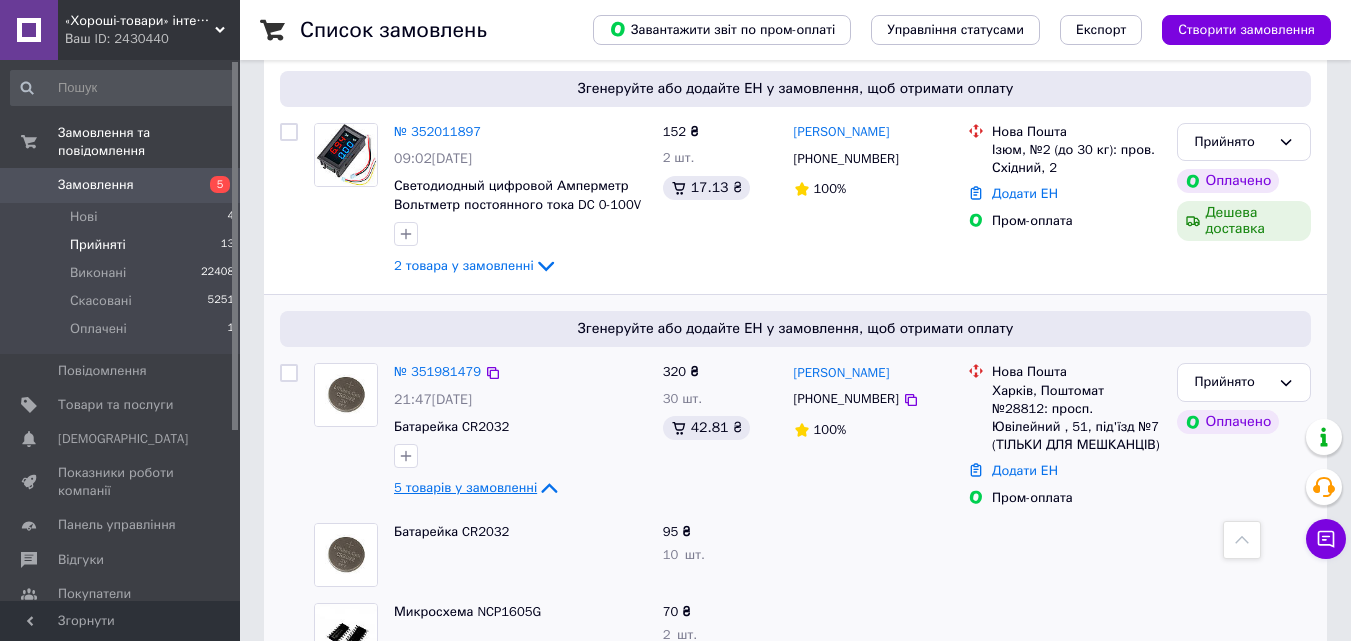 click on "5 товарів у замовленні" at bounding box center [465, 487] 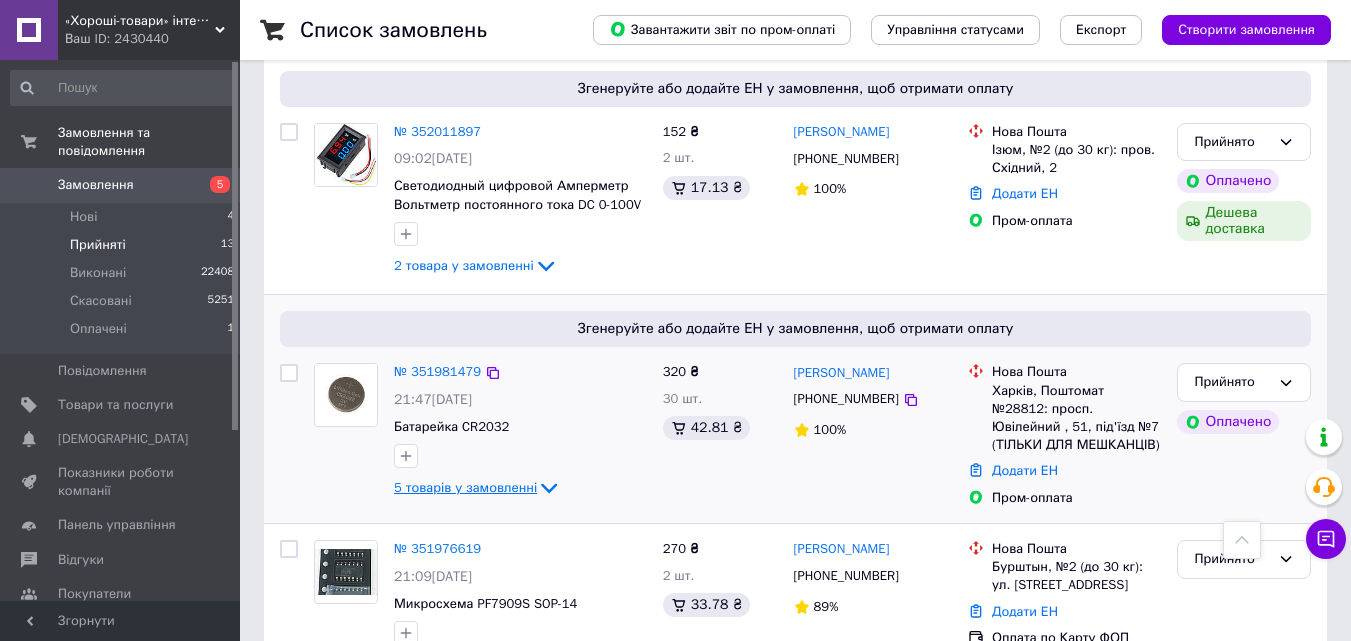 click on "5 товарів у замовленні" at bounding box center [465, 487] 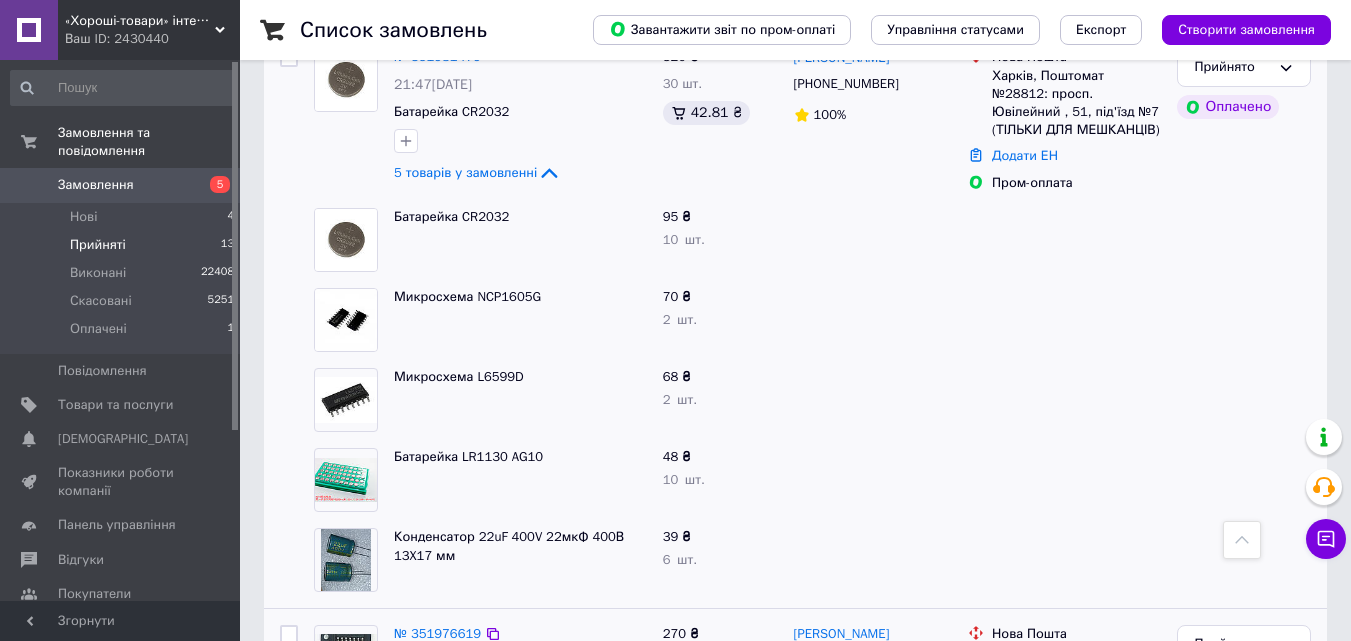 scroll, scrollTop: 2500, scrollLeft: 0, axis: vertical 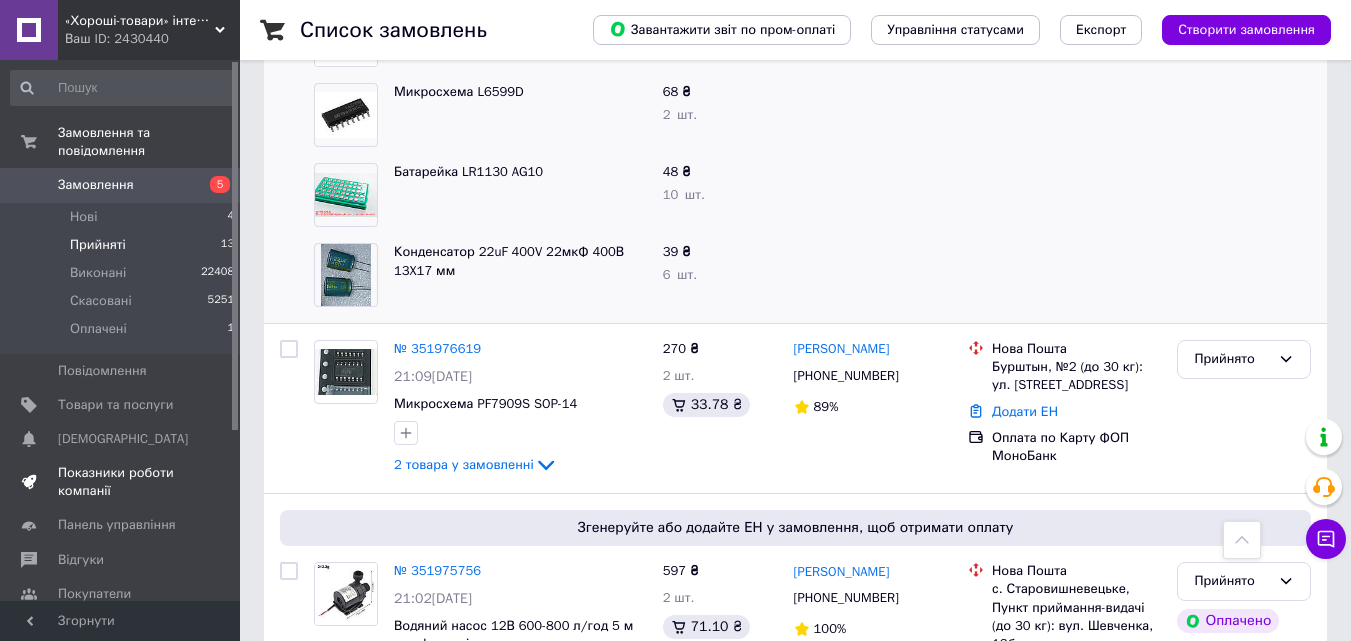 click on "Показники роботи компанії" at bounding box center [123, 482] 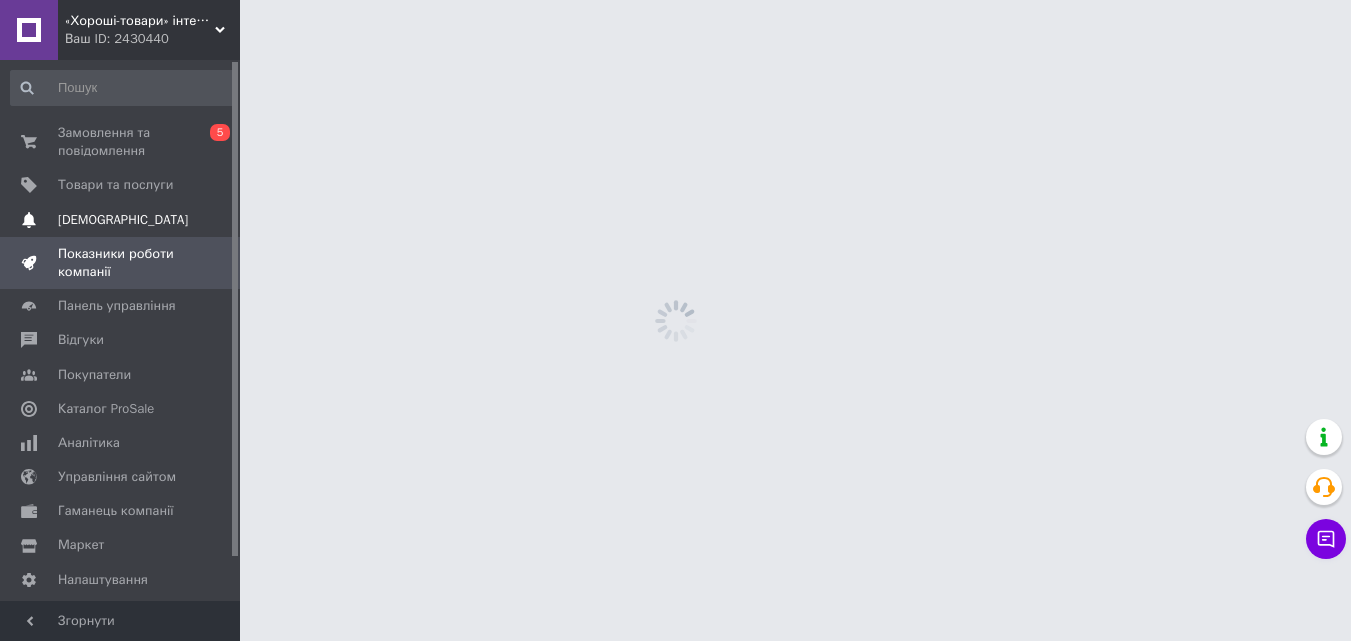 scroll, scrollTop: 0, scrollLeft: 0, axis: both 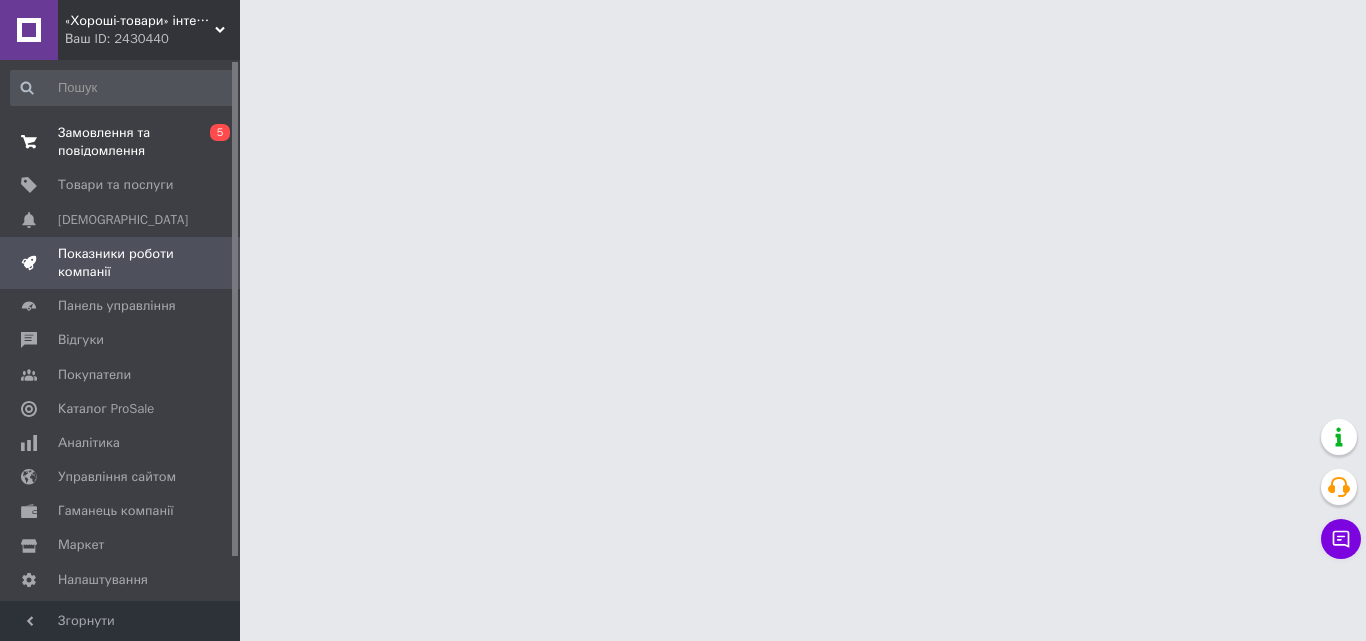 click on "Замовлення та повідомлення" at bounding box center [121, 142] 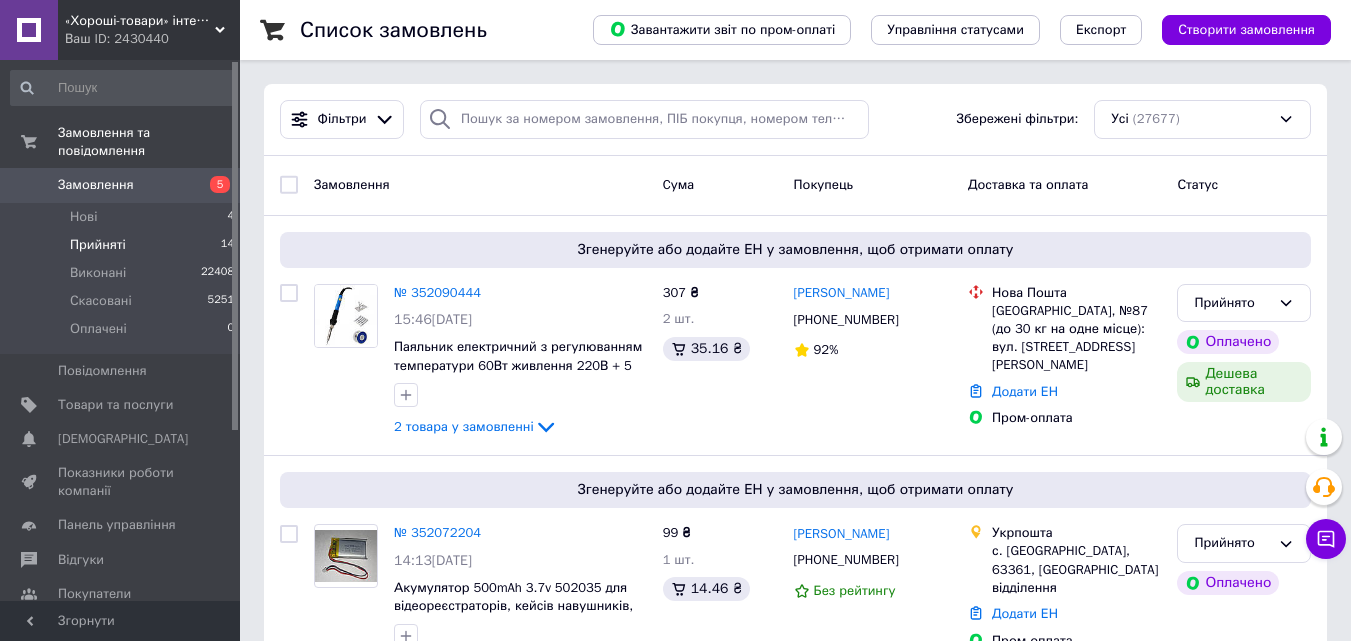 click on "Прийняті" at bounding box center [98, 245] 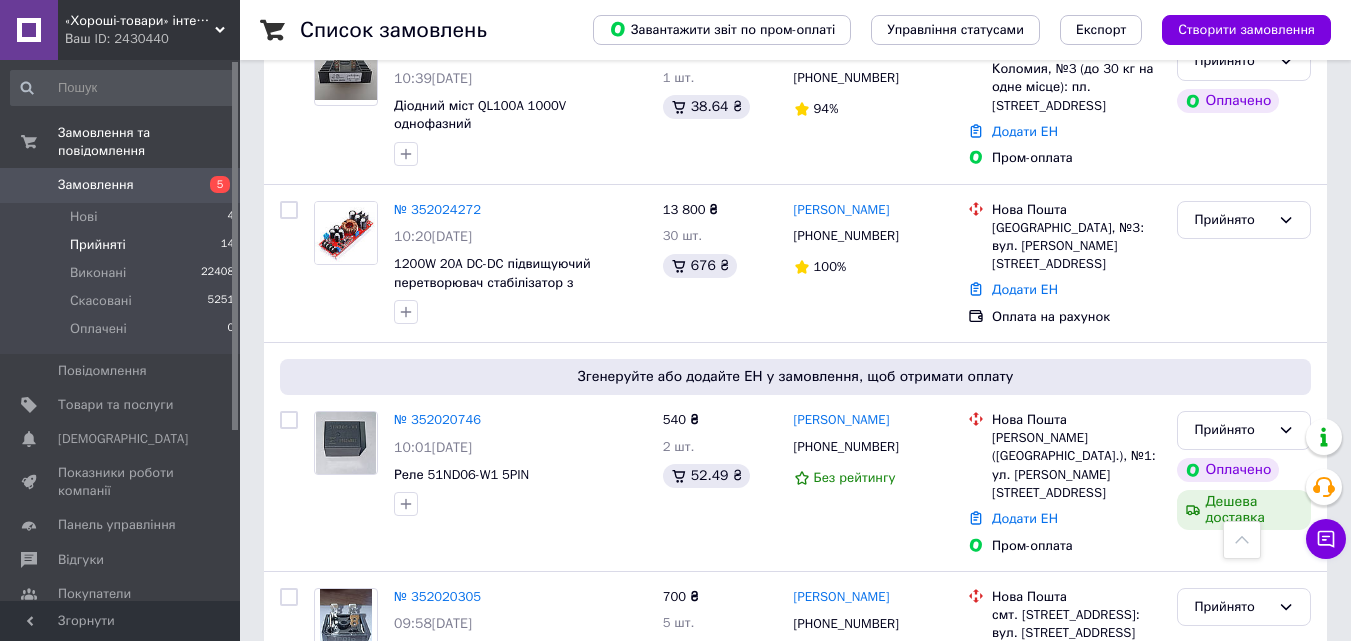 scroll, scrollTop: 1187, scrollLeft: 0, axis: vertical 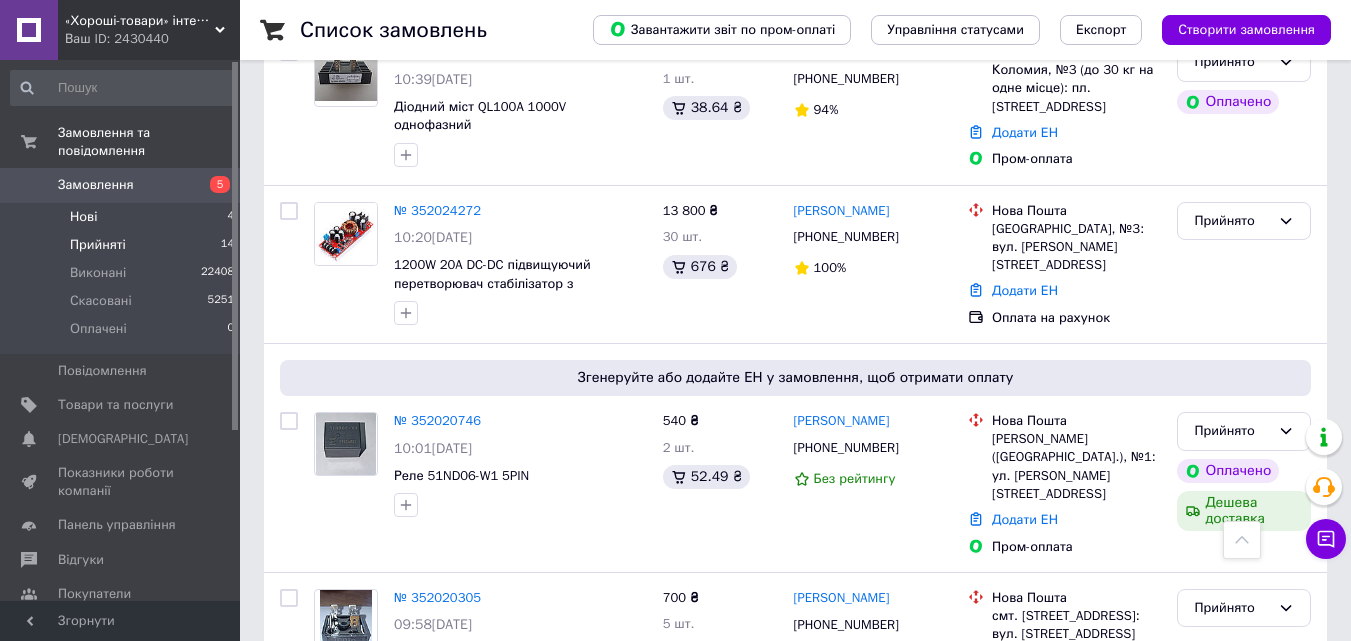 click on "Нові" at bounding box center (83, 217) 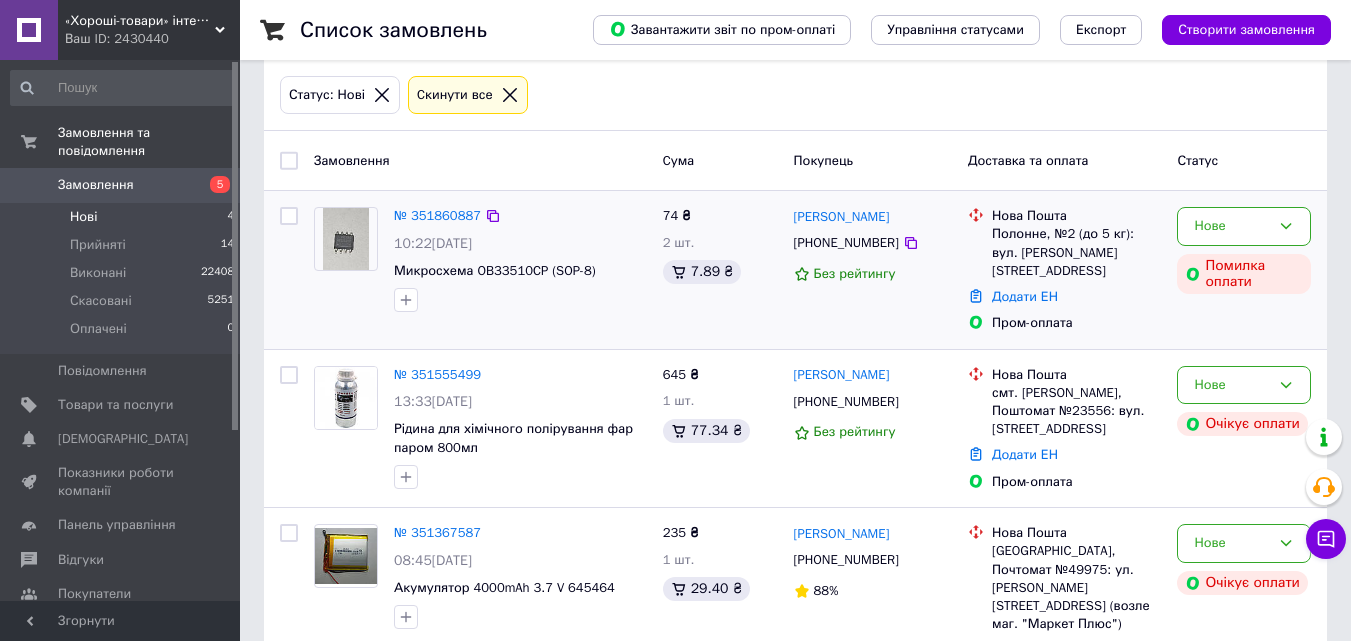 scroll, scrollTop: 283, scrollLeft: 0, axis: vertical 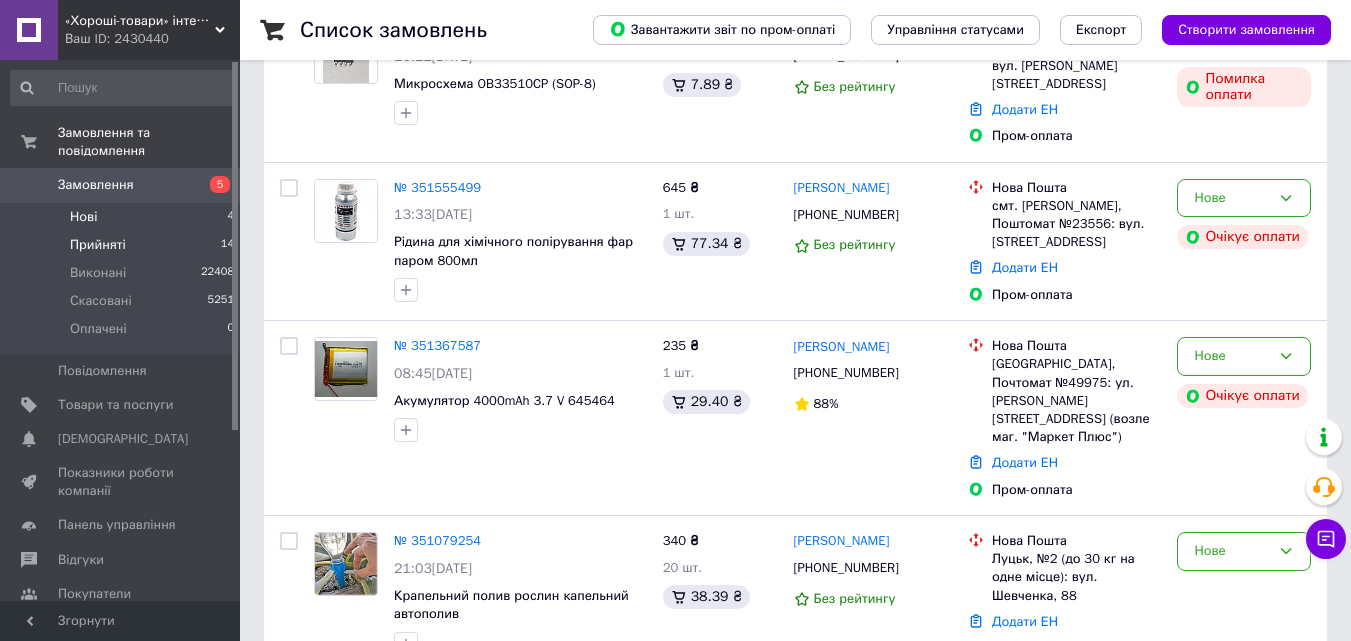 click on "Прийняті" at bounding box center [98, 245] 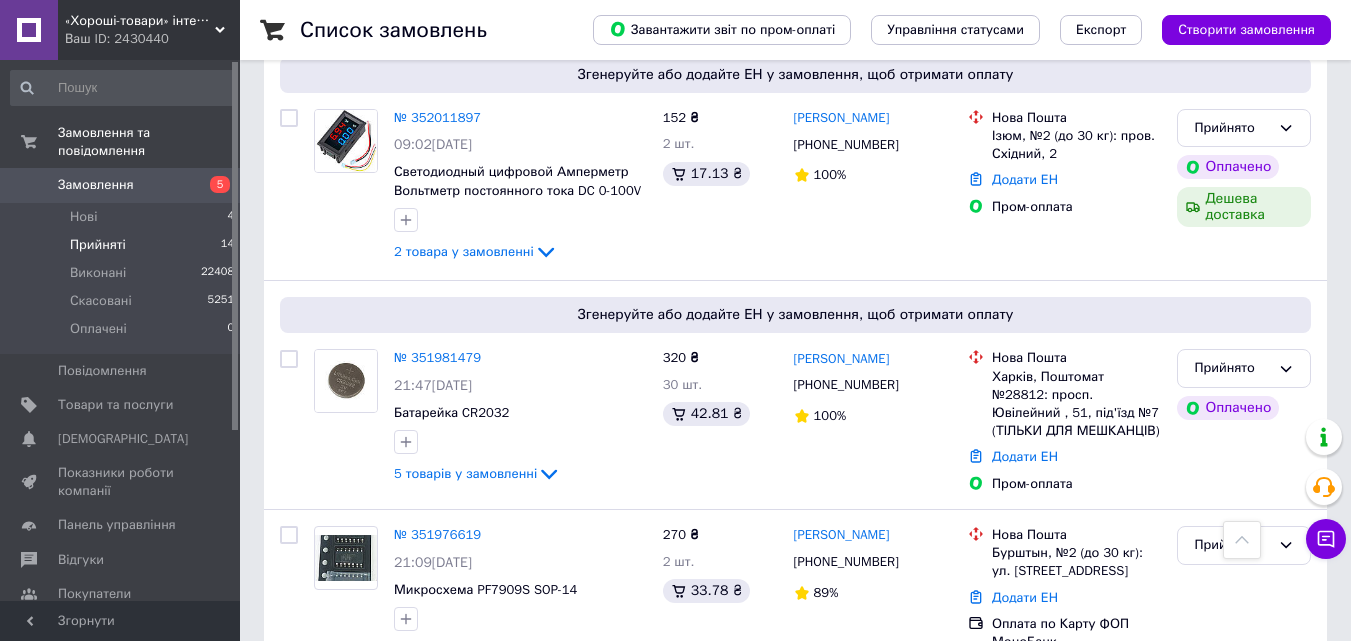 scroll, scrollTop: 2000, scrollLeft: 0, axis: vertical 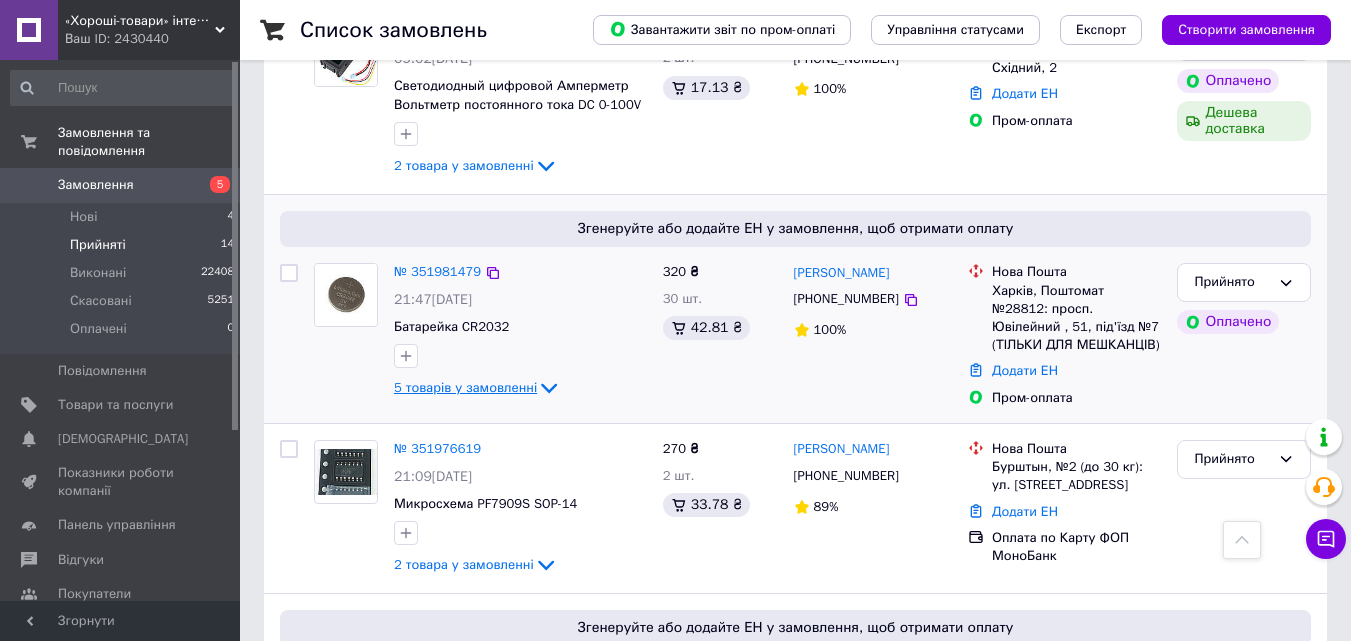 click on "5 товарів у замовленні" at bounding box center [465, 387] 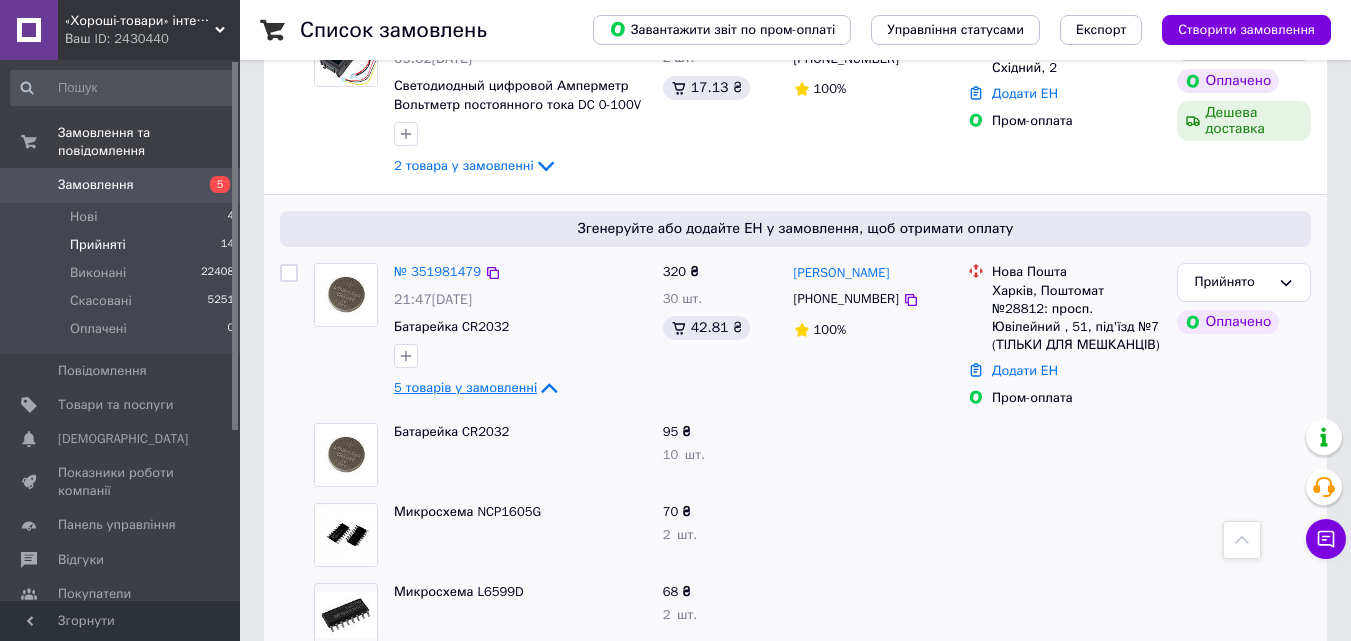 click on "5 товарів у замовленні" at bounding box center [465, 387] 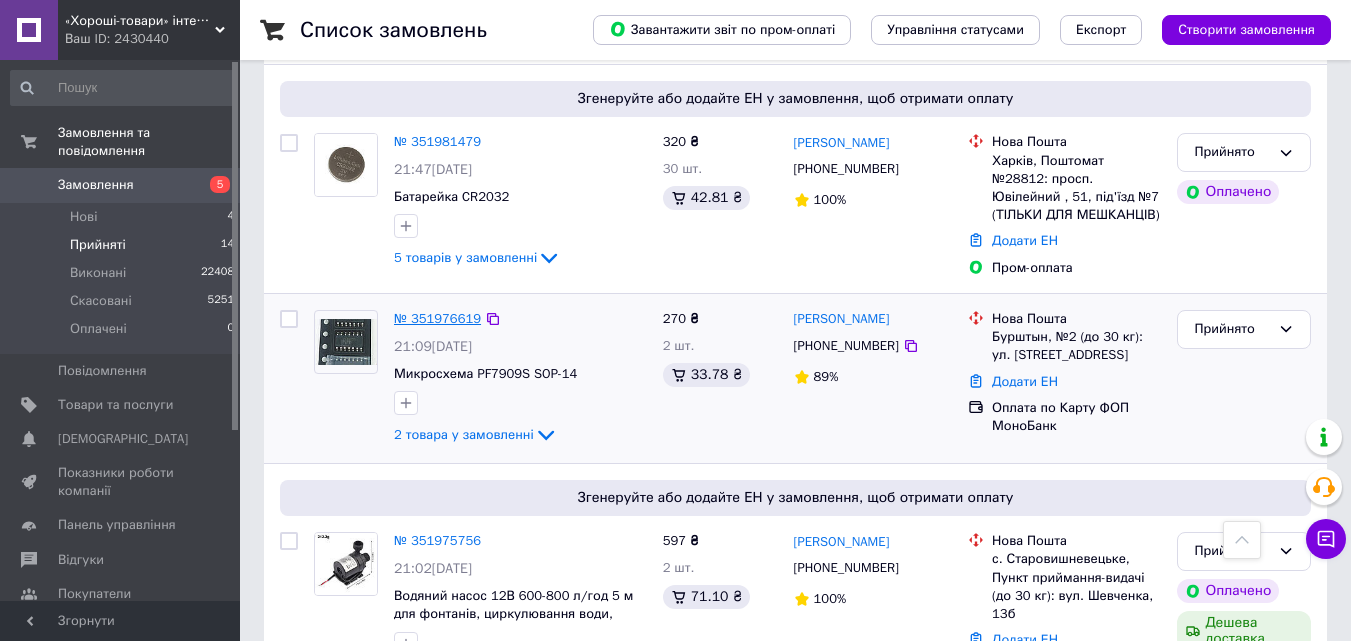 scroll, scrollTop: 2100, scrollLeft: 0, axis: vertical 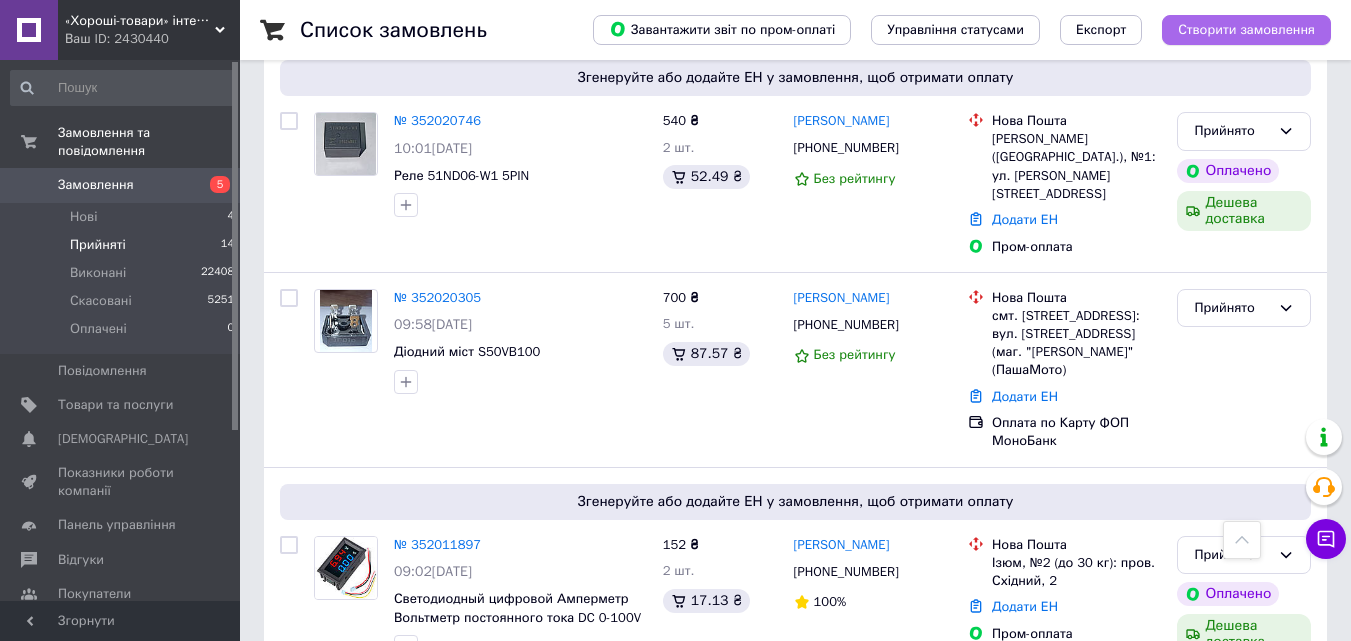 click on "Створити замовлення" at bounding box center (1246, 30) 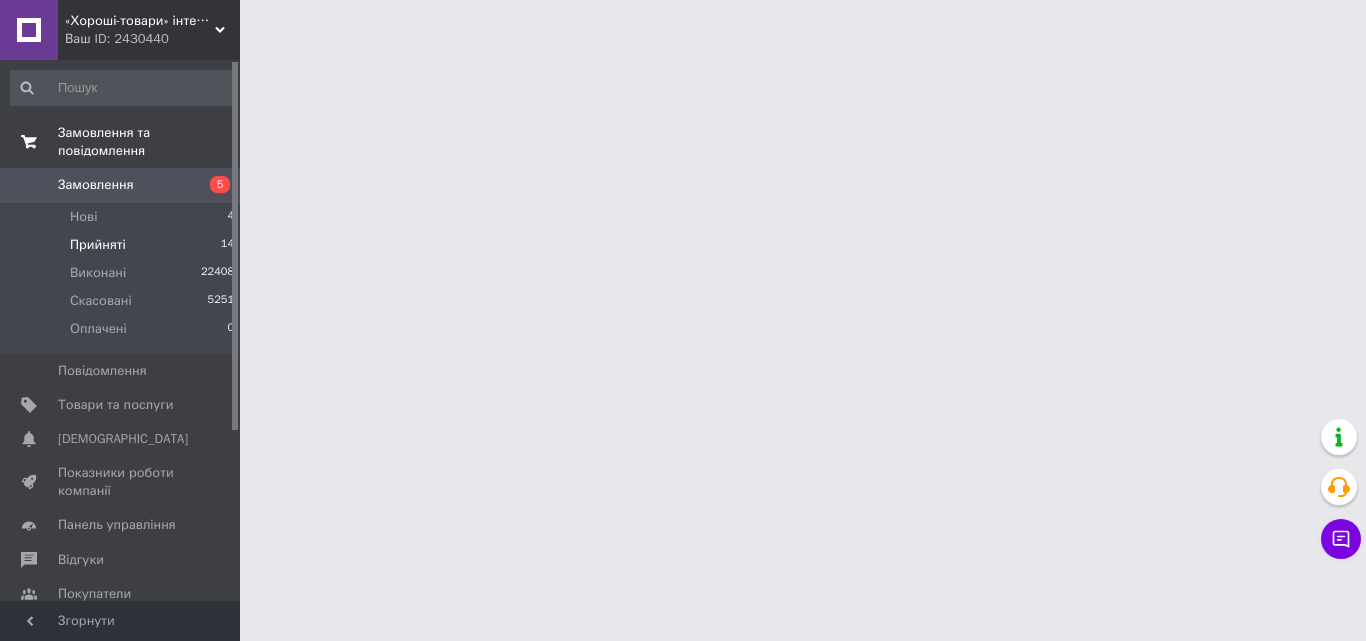 click on "Замовлення та повідомлення" at bounding box center (149, 142) 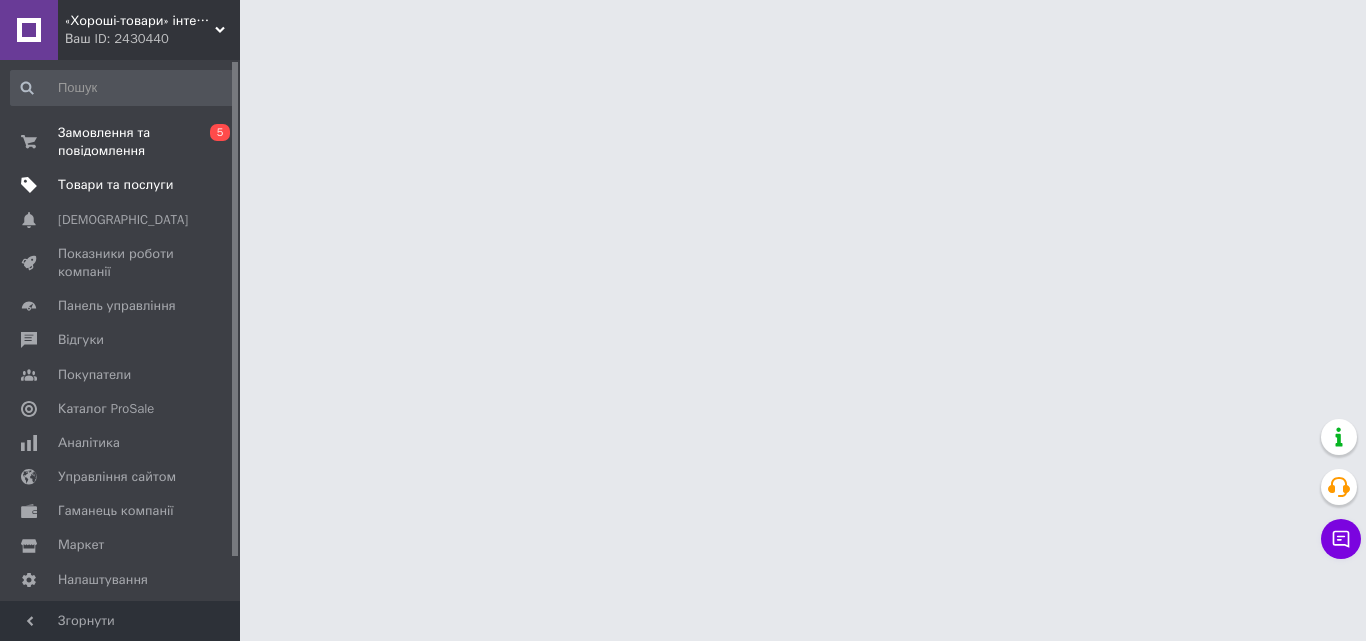 click on "Товари та послуги" at bounding box center (115, 185) 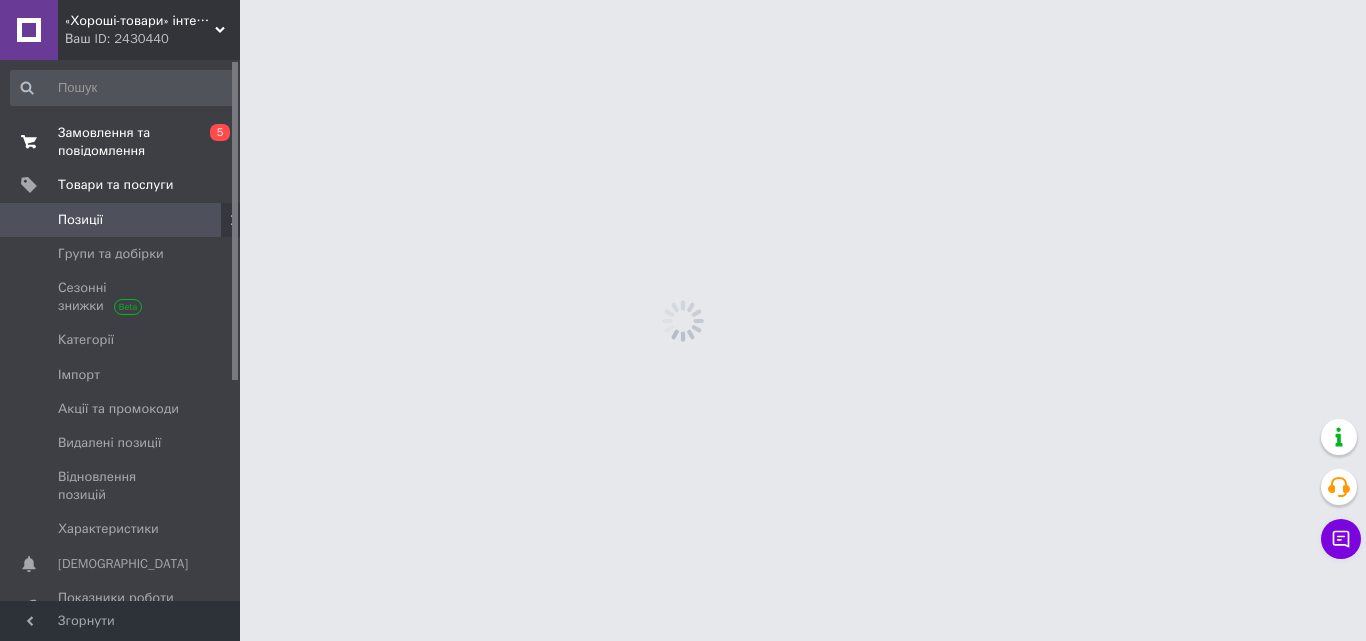 click on "Замовлення та повідомлення" at bounding box center (121, 142) 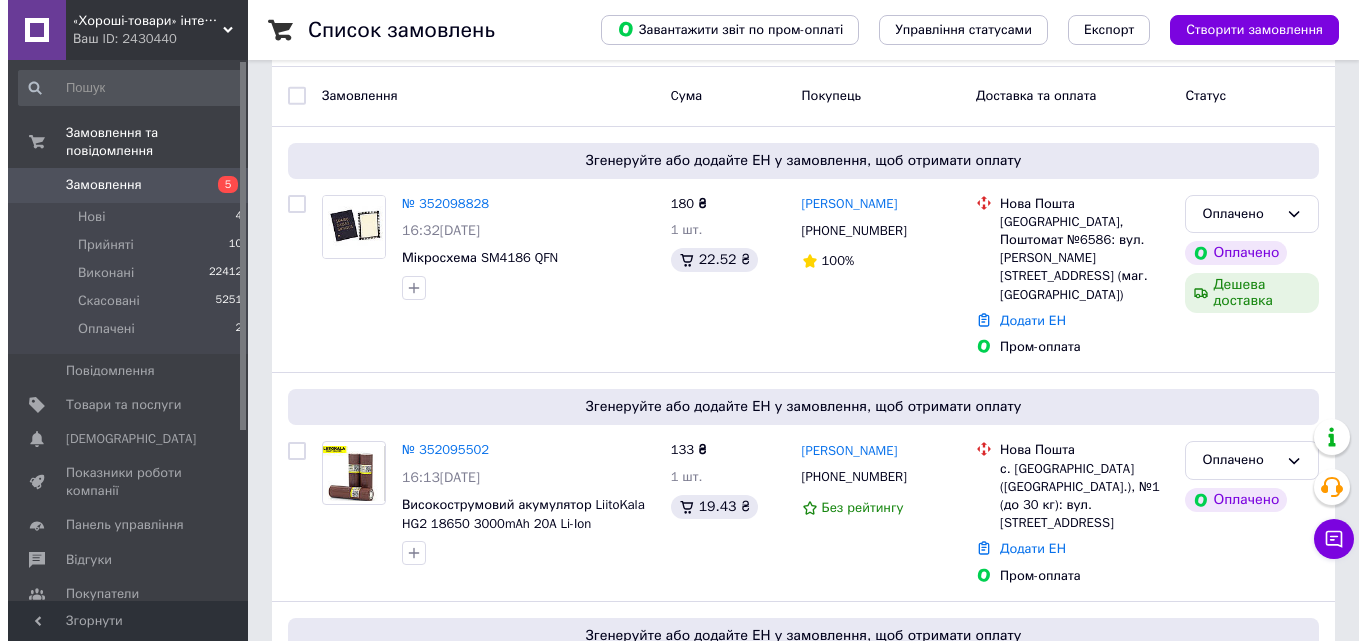 scroll, scrollTop: 0, scrollLeft: 0, axis: both 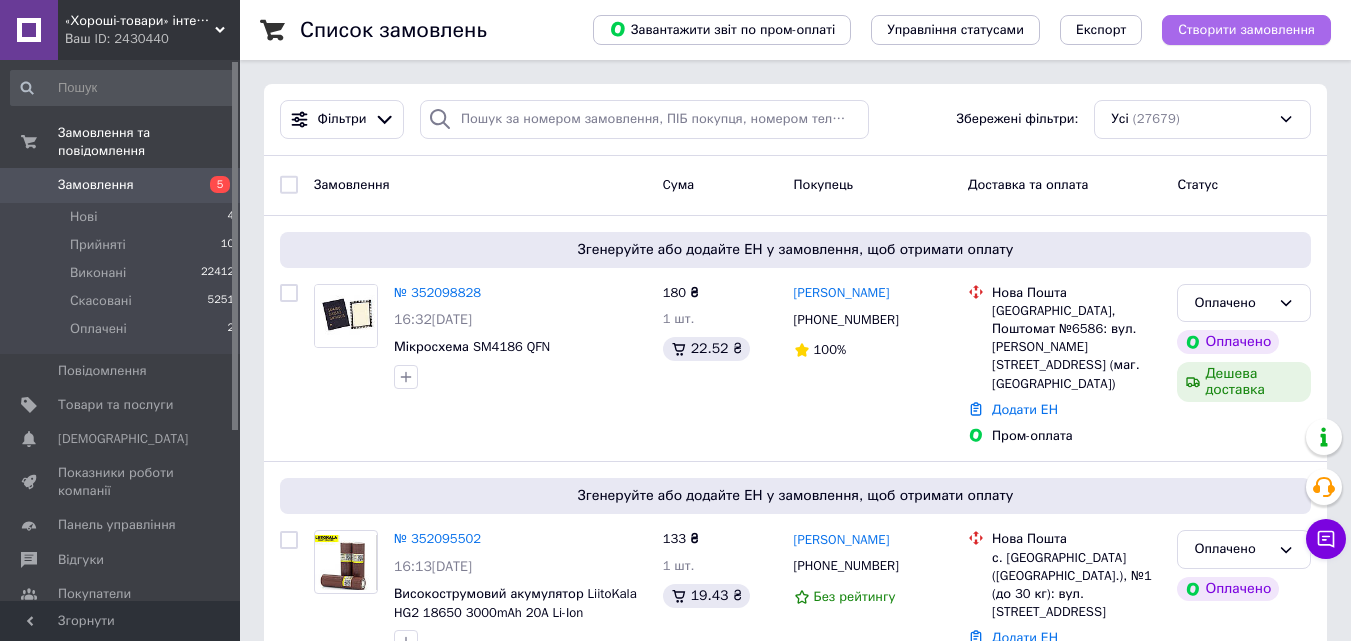 click on "Створити замовлення" at bounding box center [1246, 30] 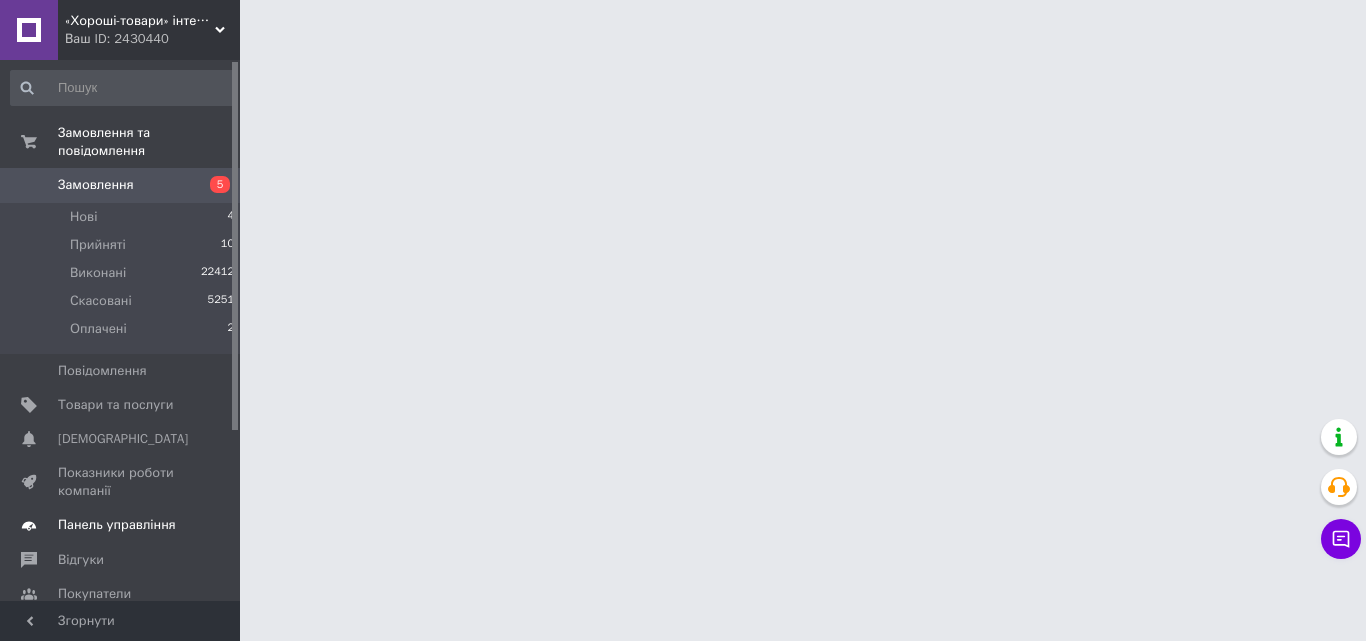 click on "Панель управління" at bounding box center [123, 525] 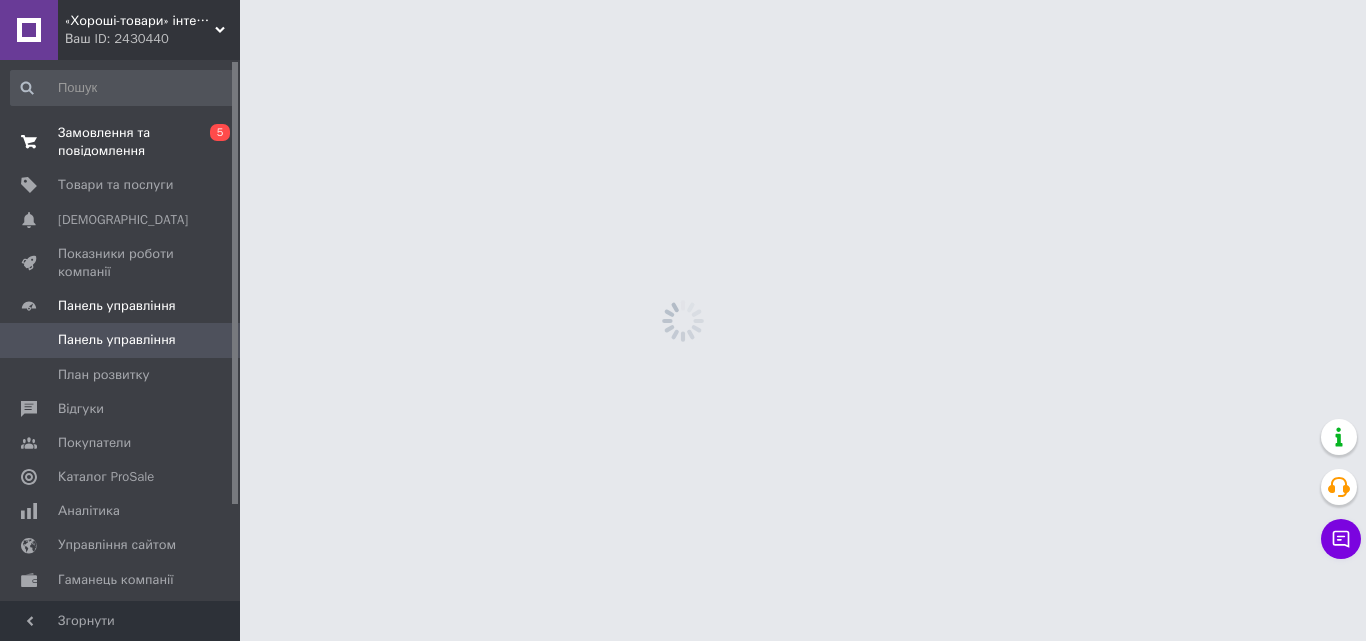 click on "Замовлення та повідомлення" at bounding box center (121, 142) 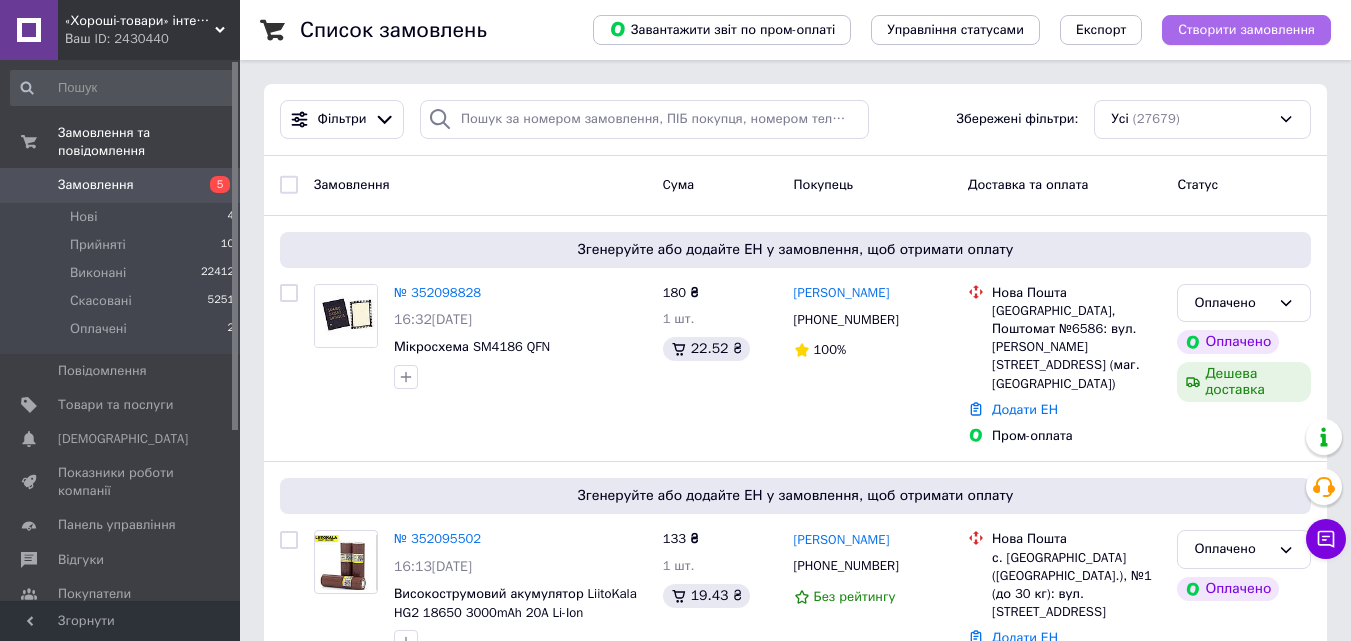 click on "Створити замовлення" at bounding box center [1246, 30] 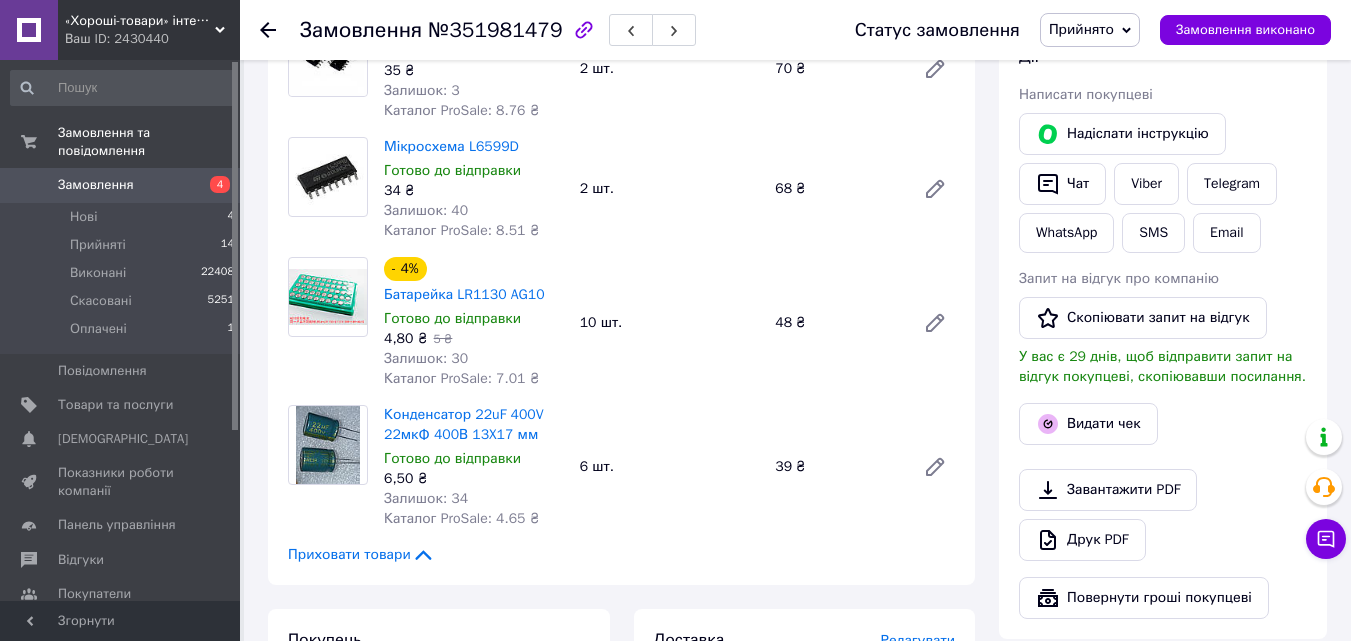 scroll, scrollTop: 900, scrollLeft: 0, axis: vertical 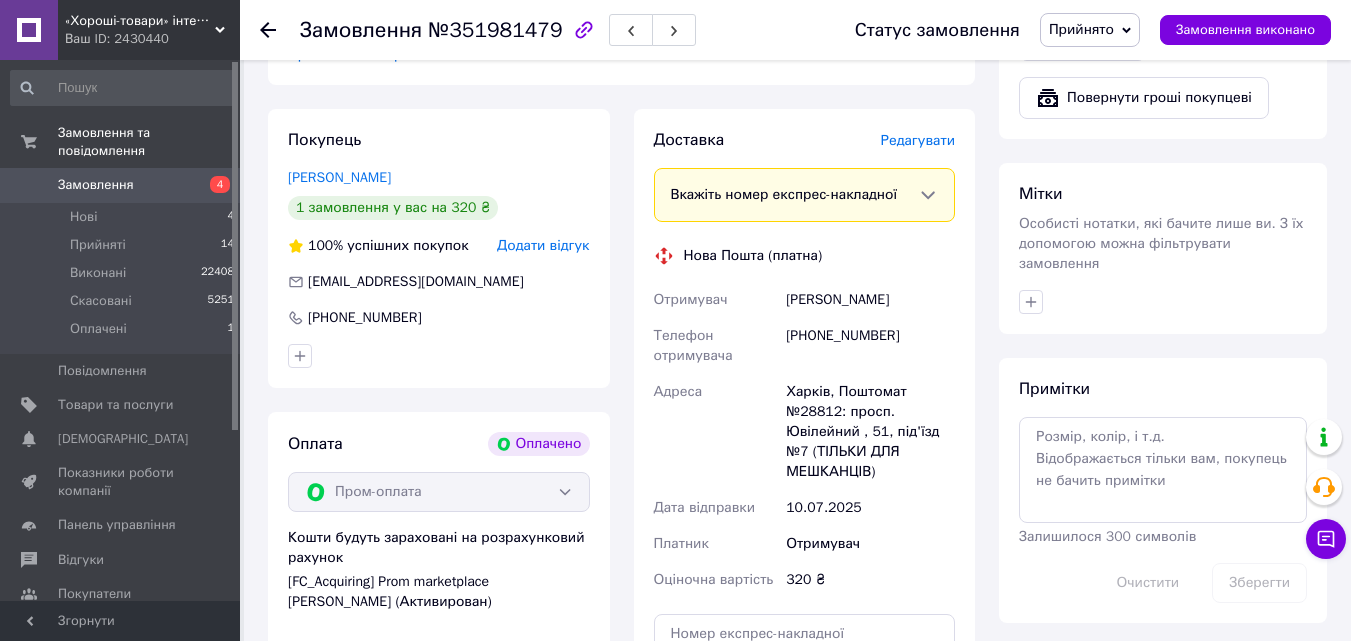 click on "Харків, Поштомат №28812: просп. Ювілейний , 51, під'їзд №7 (ТІЛЬКИ ДЛЯ МЕШКАНЦІВ)" at bounding box center [870, 432] 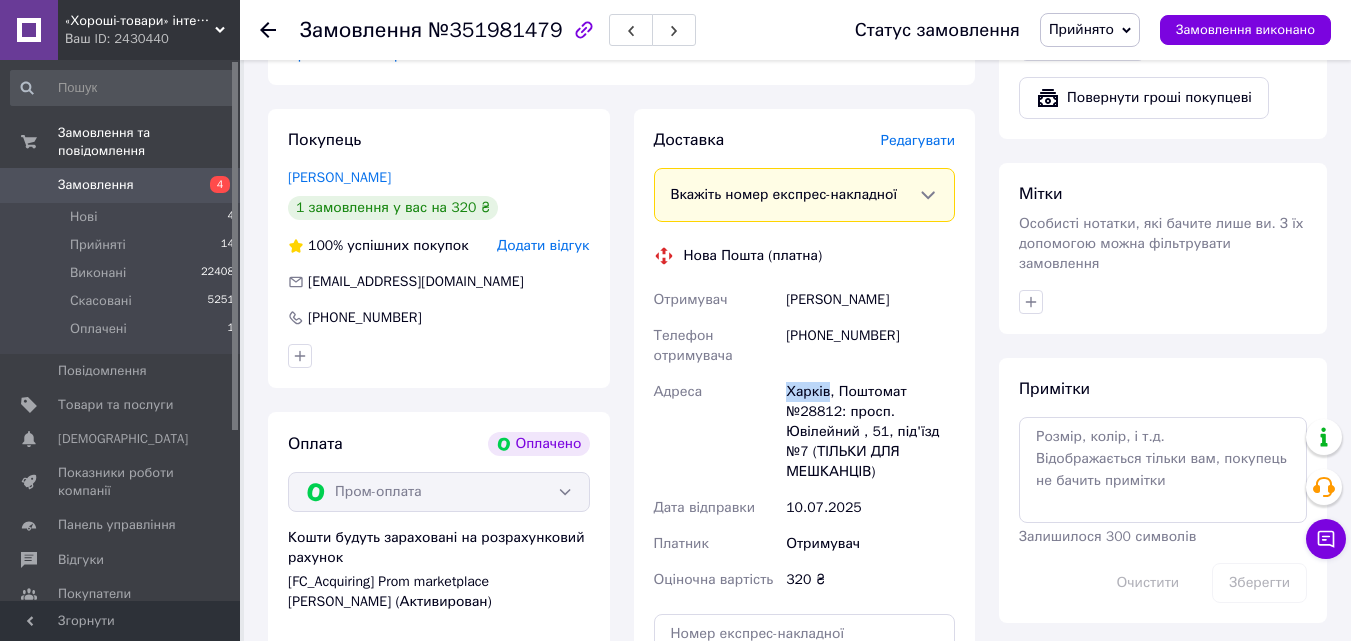 click on "Харків, Поштомат №28812: просп. Ювілейний , 51, під'їзд №7 (ТІЛЬКИ ДЛЯ МЕШКАНЦІВ)" at bounding box center (870, 432) 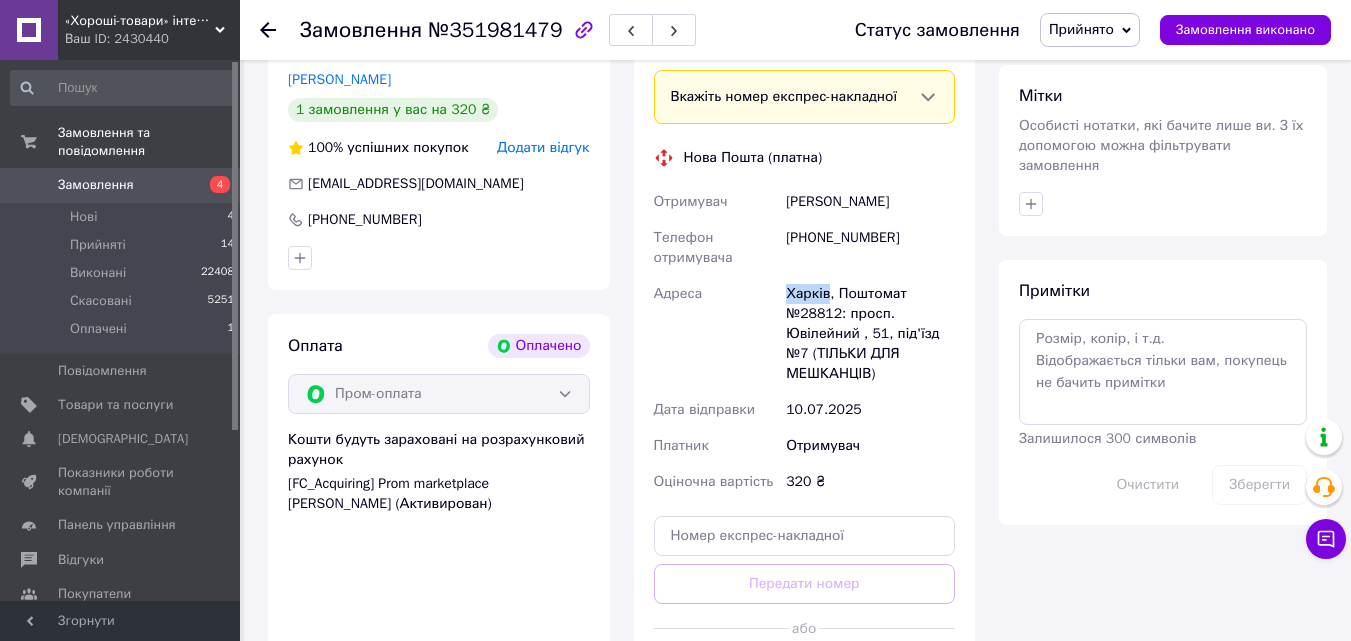 scroll, scrollTop: 1000, scrollLeft: 0, axis: vertical 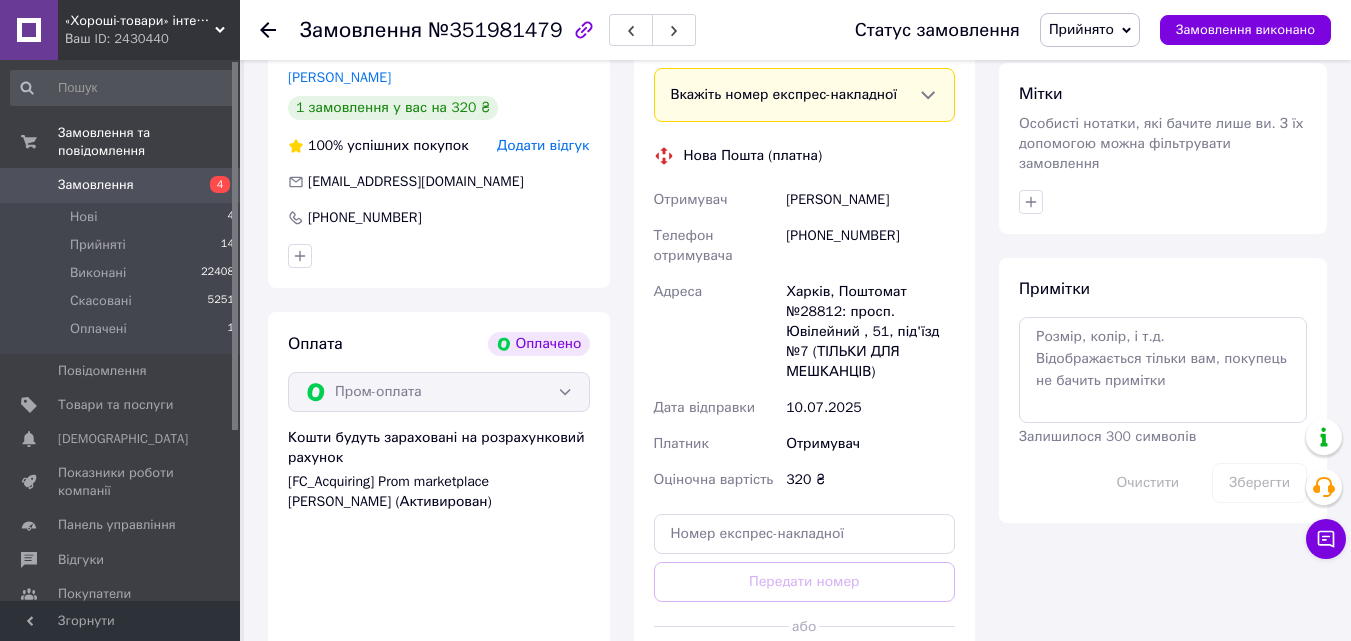 click on "Харків, Поштомат №28812: просп. Ювілейний , 51, під'їзд №7 (ТІЛЬКИ ДЛЯ МЕШКАНЦІВ)" at bounding box center (870, 332) 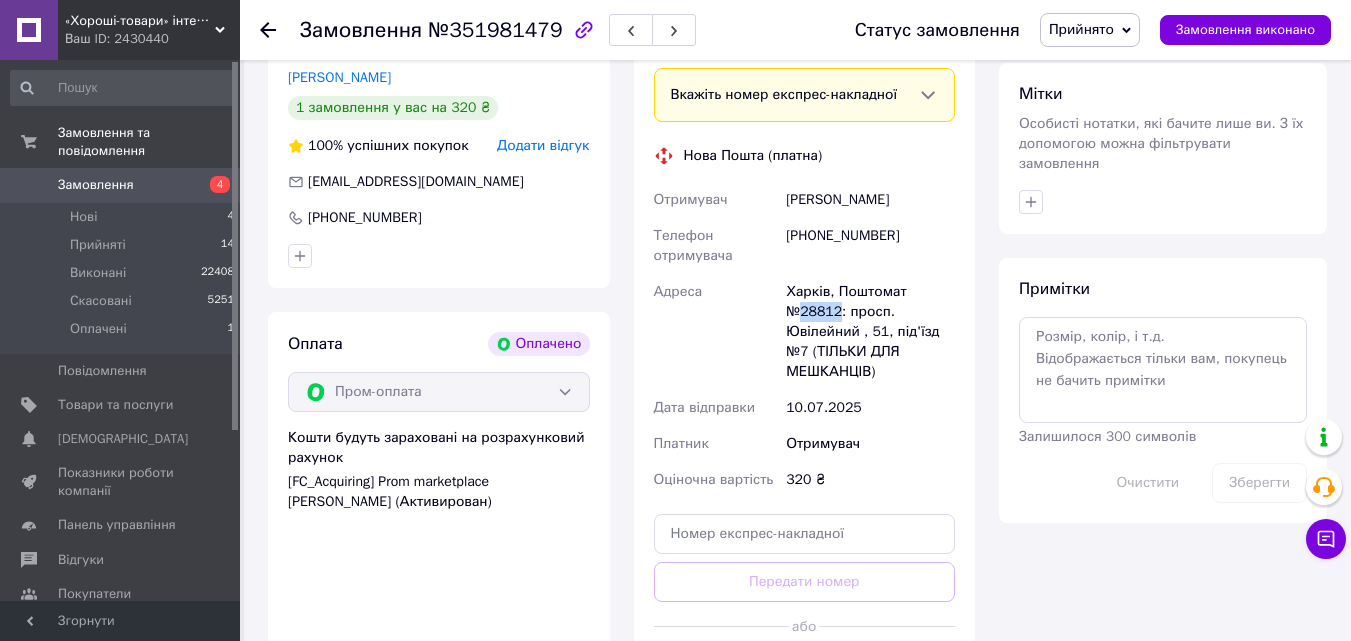 click on "Харків, Поштомат №28812: просп. Ювілейний , 51, під'їзд №7 (ТІЛЬКИ ДЛЯ МЕШКАНЦІВ)" at bounding box center [870, 332] 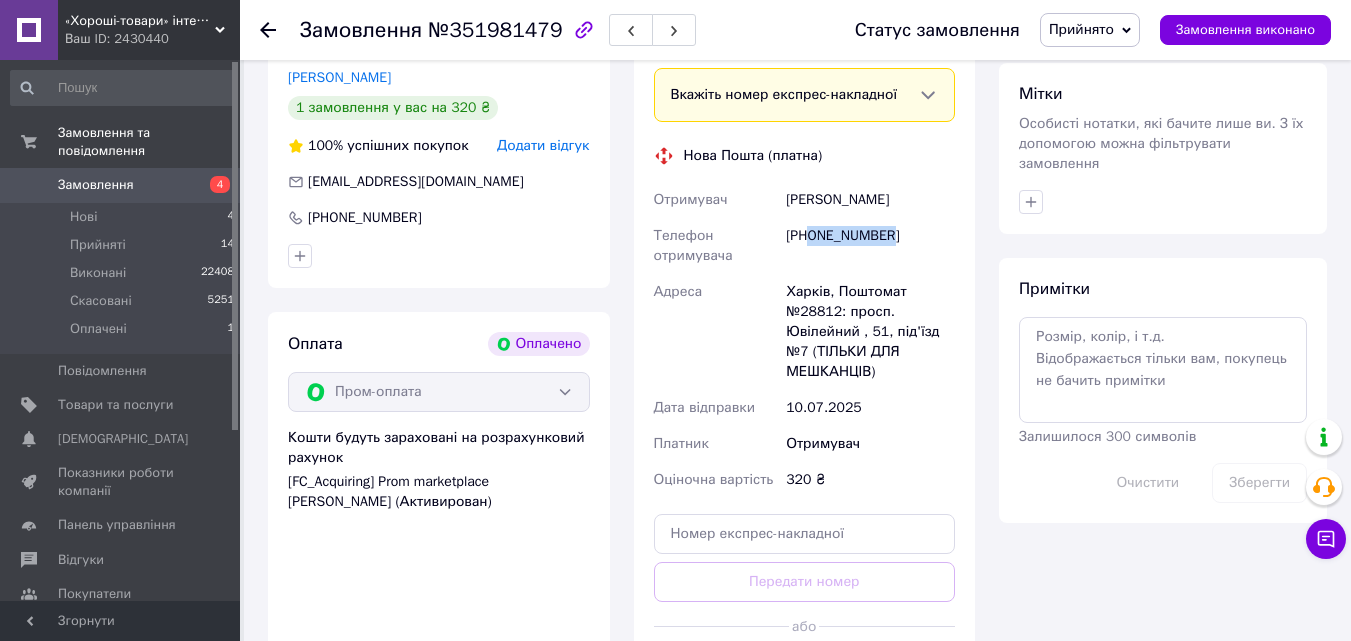 drag, startPoint x: 927, startPoint y: 231, endPoint x: 814, endPoint y: 242, distance: 113.534134 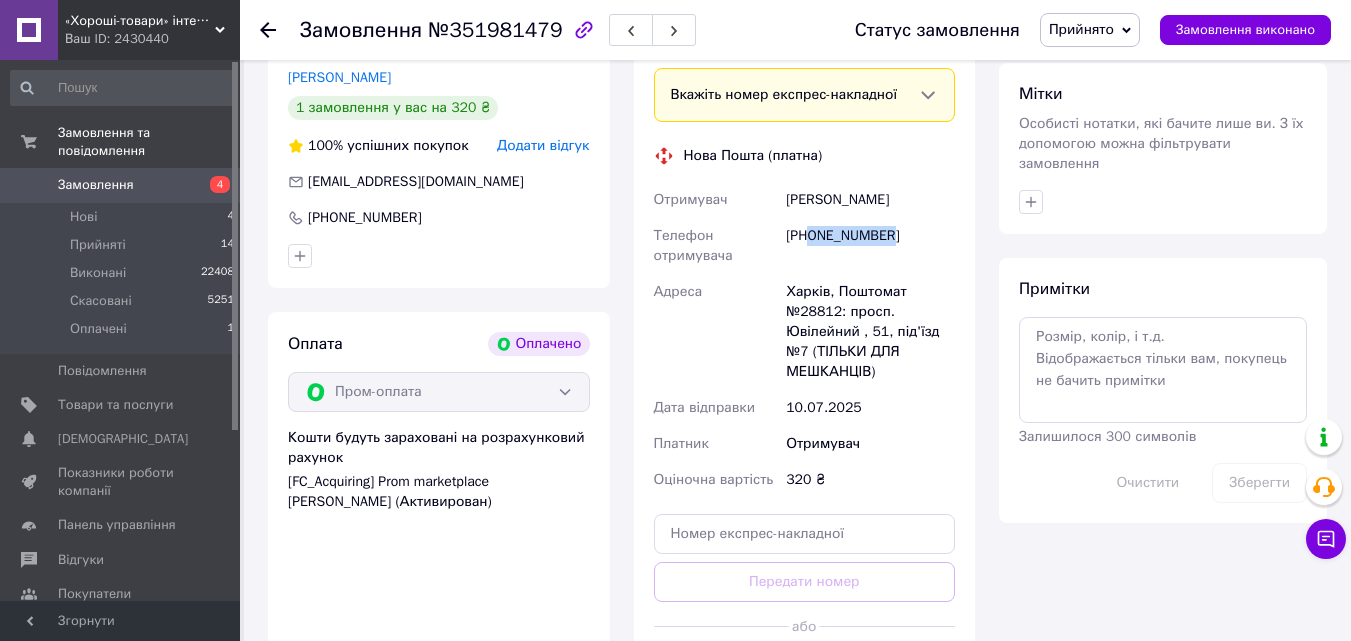 drag, startPoint x: 782, startPoint y: 206, endPoint x: 905, endPoint y: 213, distance: 123.19903 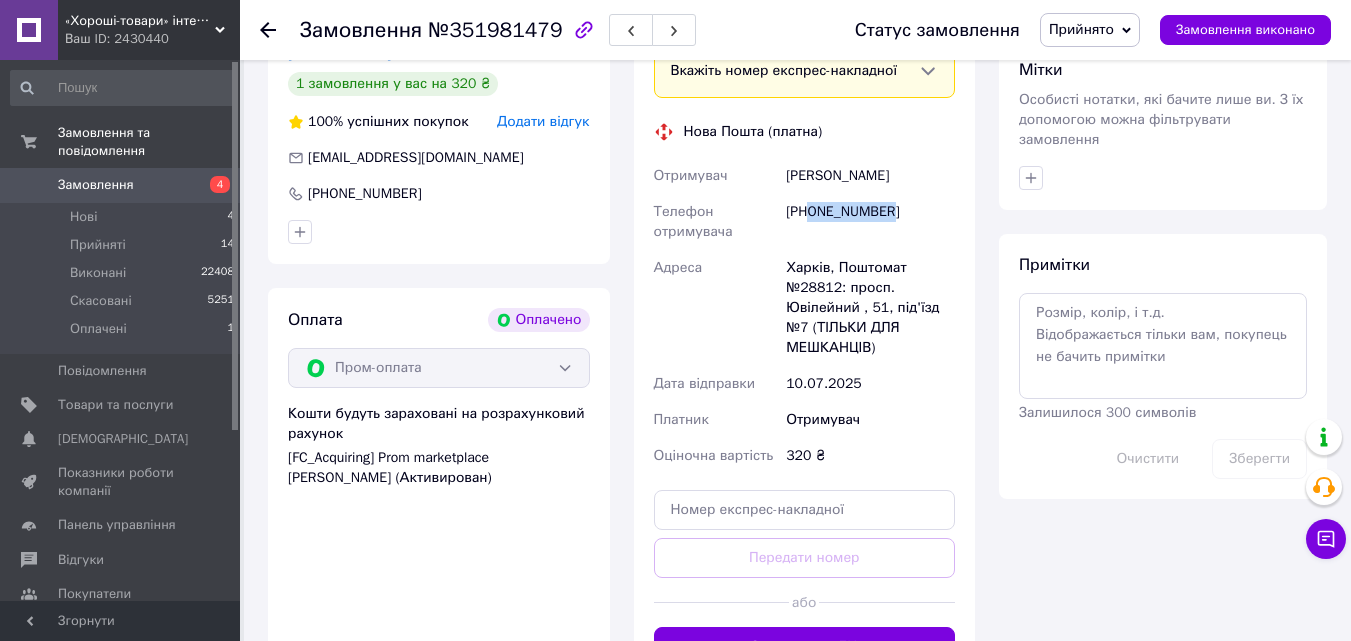 scroll, scrollTop: 1300, scrollLeft: 0, axis: vertical 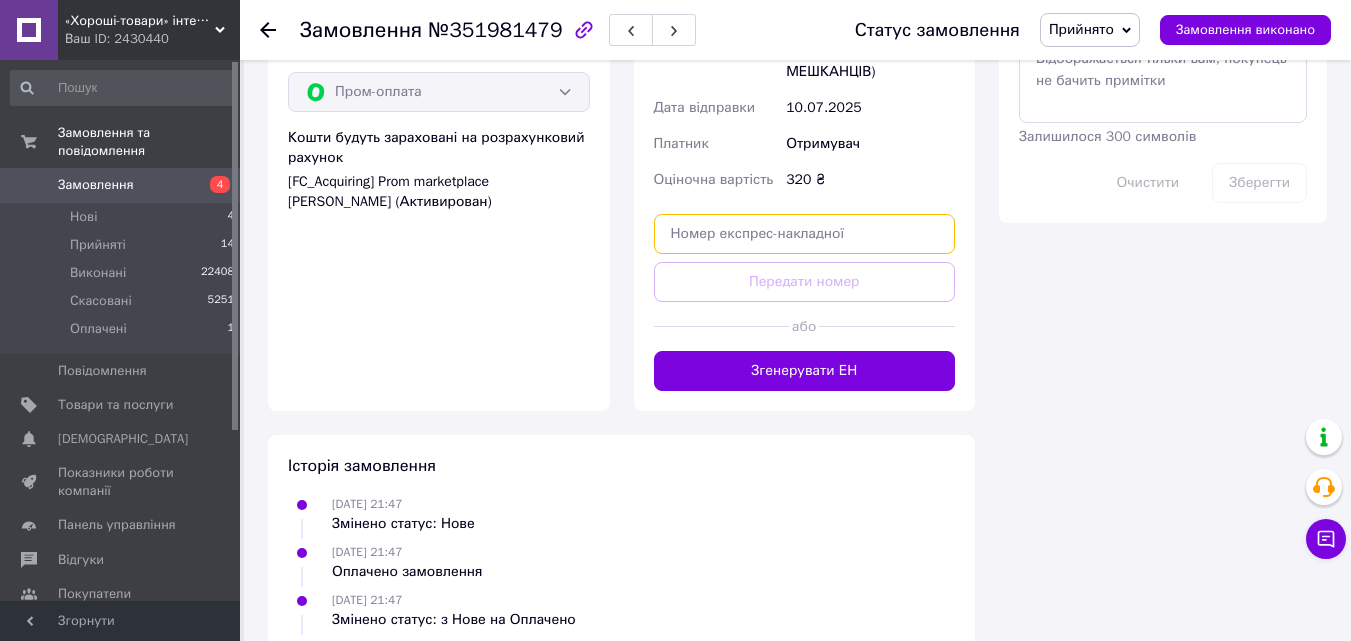 click at bounding box center [805, 234] 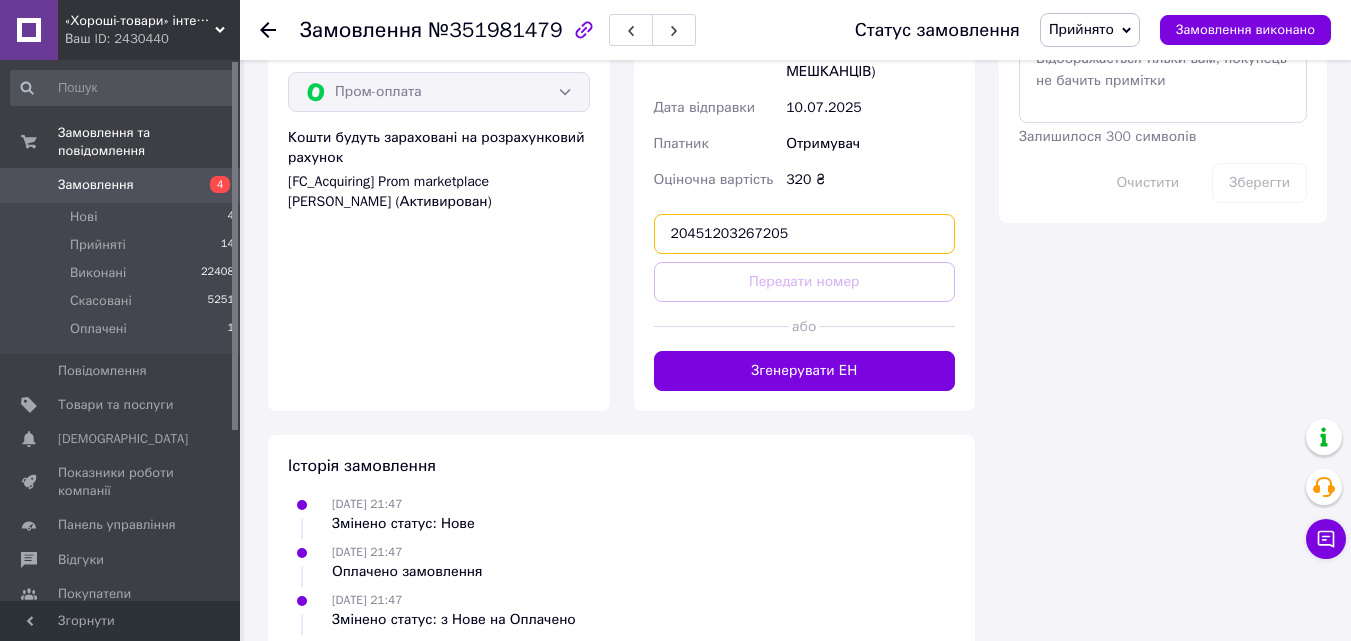 type on "20451203267205" 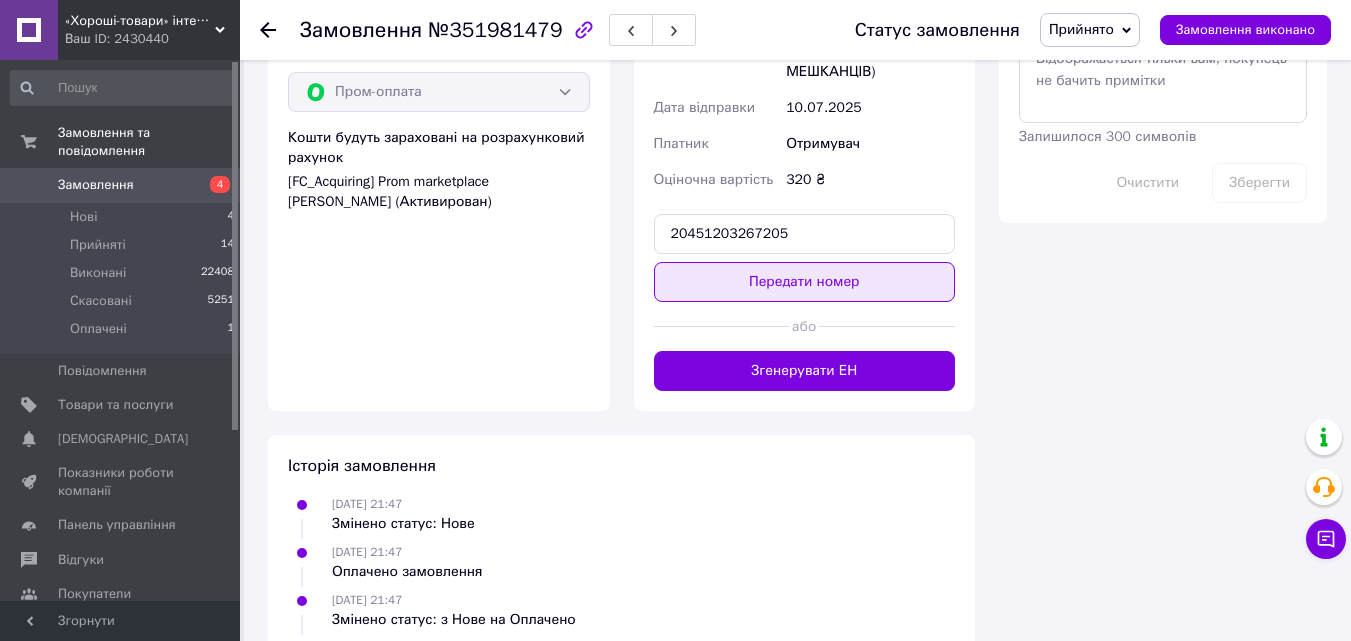 click on "Передати номер" at bounding box center (805, 282) 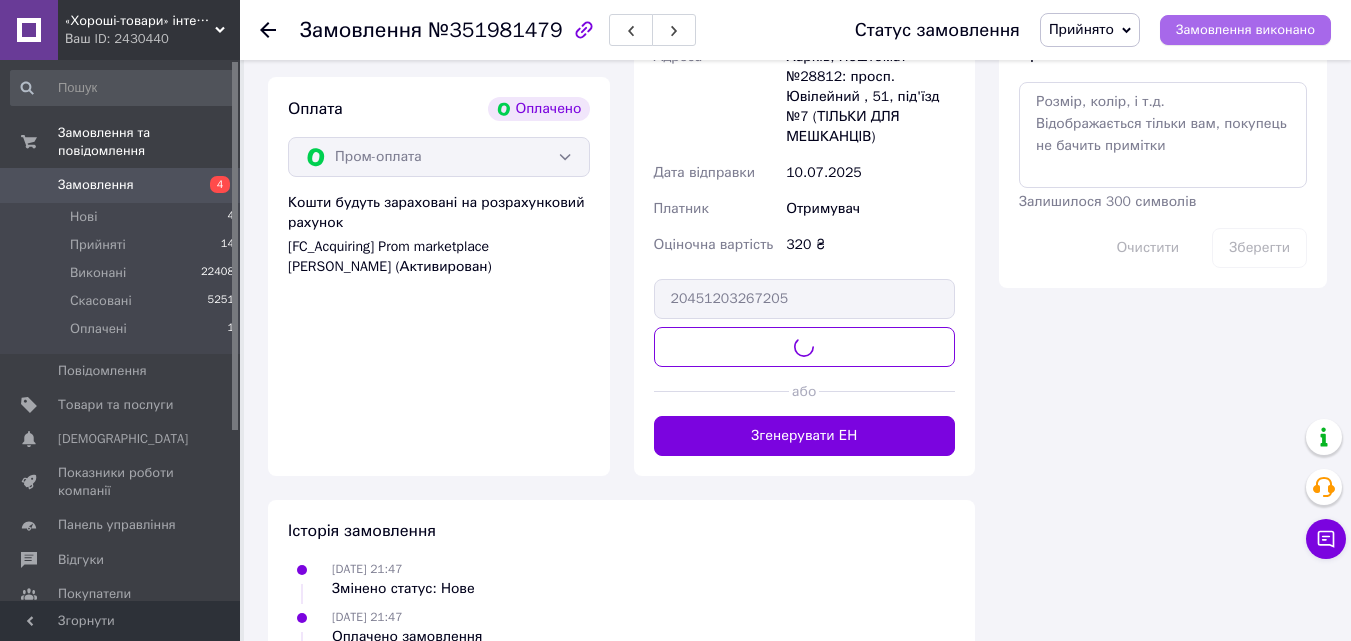 scroll, scrollTop: 1200, scrollLeft: 0, axis: vertical 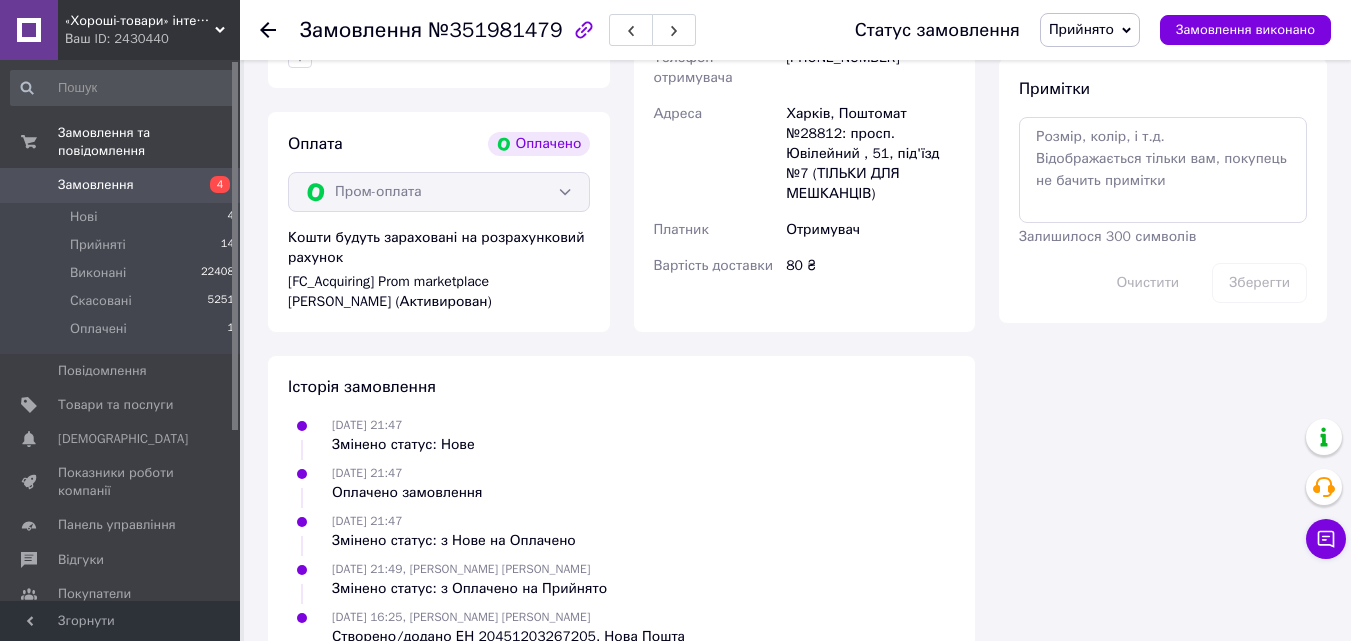 click on "Замовлення виконано" at bounding box center (1245, 30) 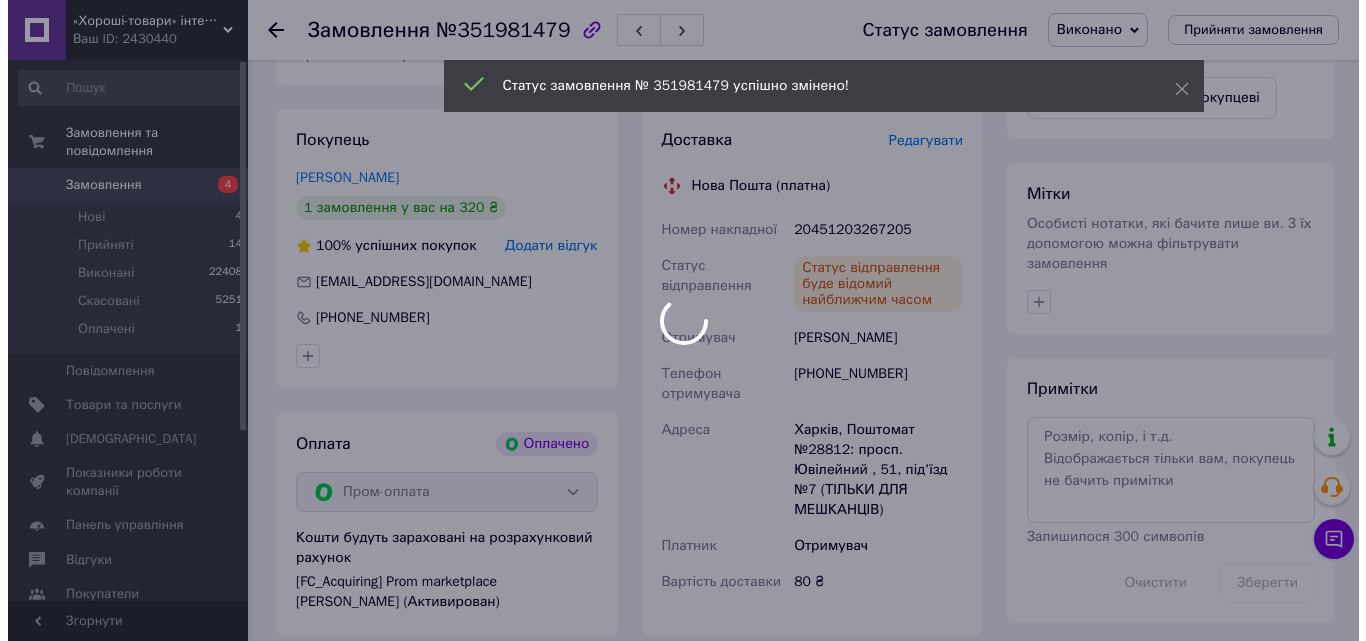 scroll, scrollTop: 600, scrollLeft: 0, axis: vertical 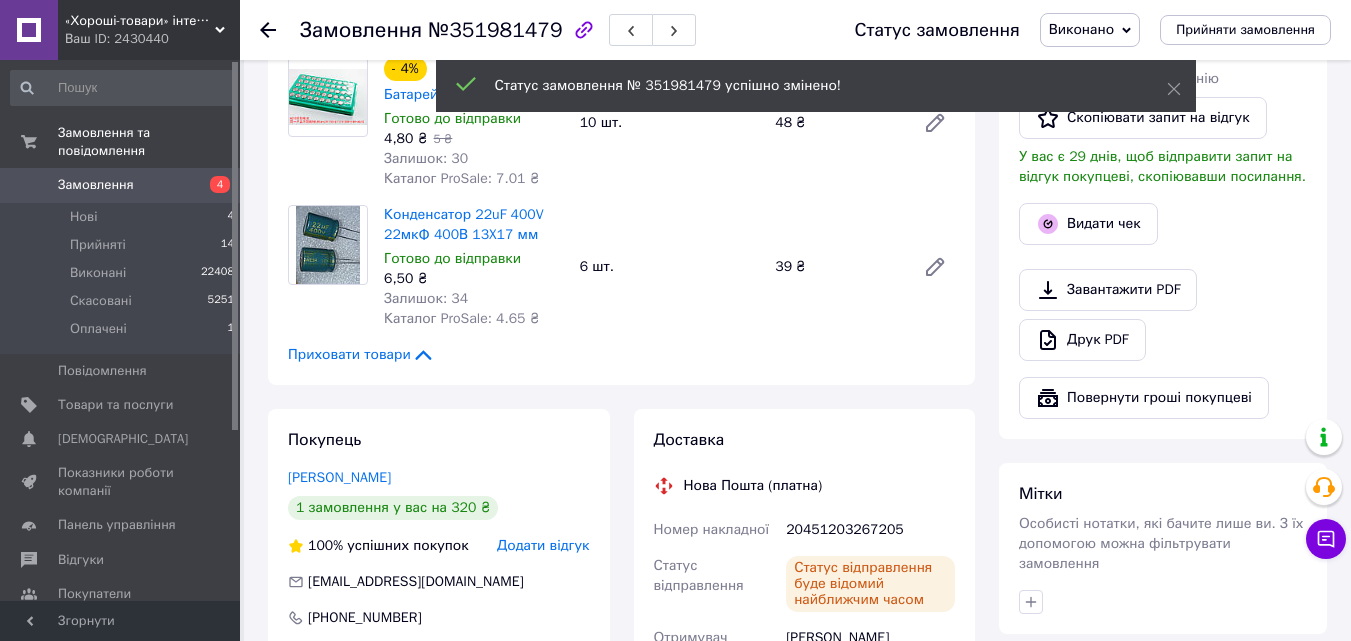 click on "Видати чек" at bounding box center [1088, 224] 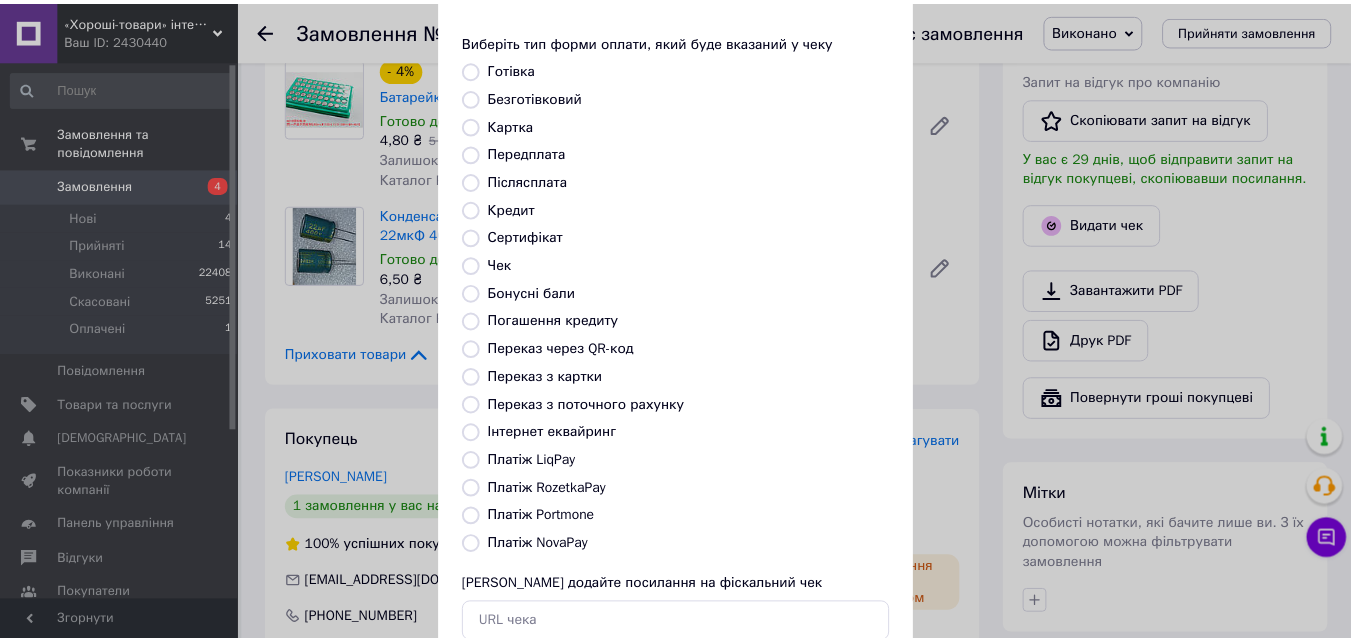 scroll, scrollTop: 218, scrollLeft: 0, axis: vertical 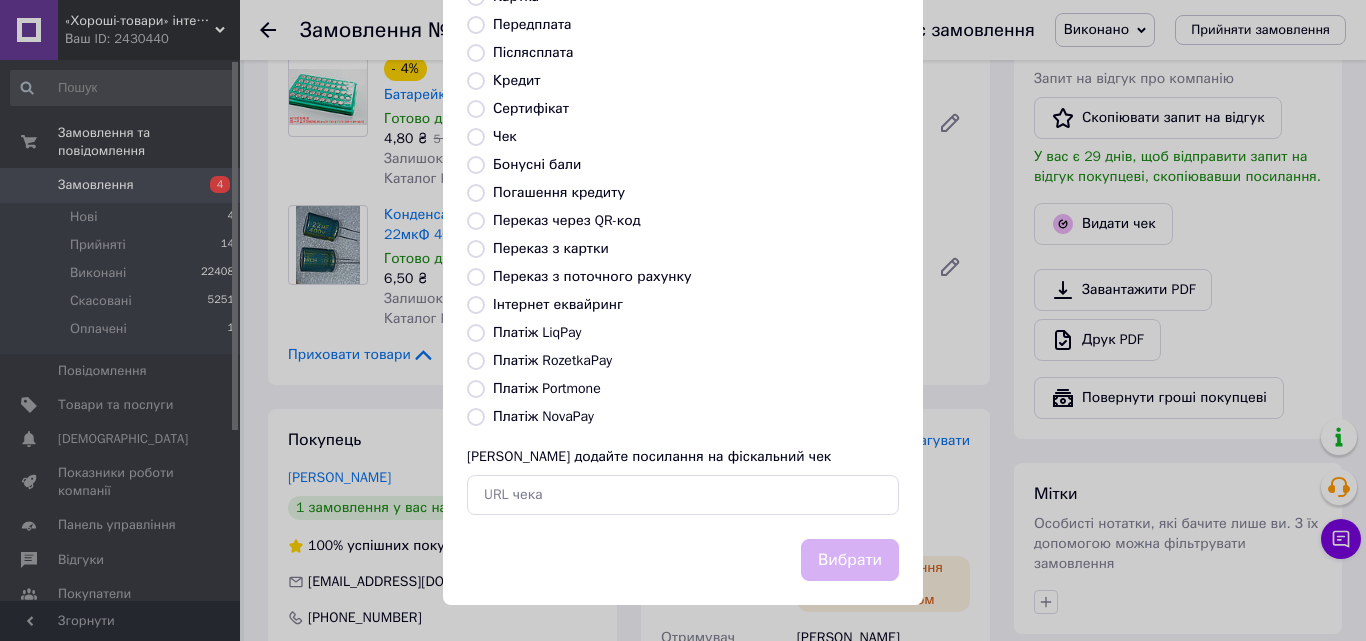 click on "Платіж RozetkaPay" at bounding box center (552, 360) 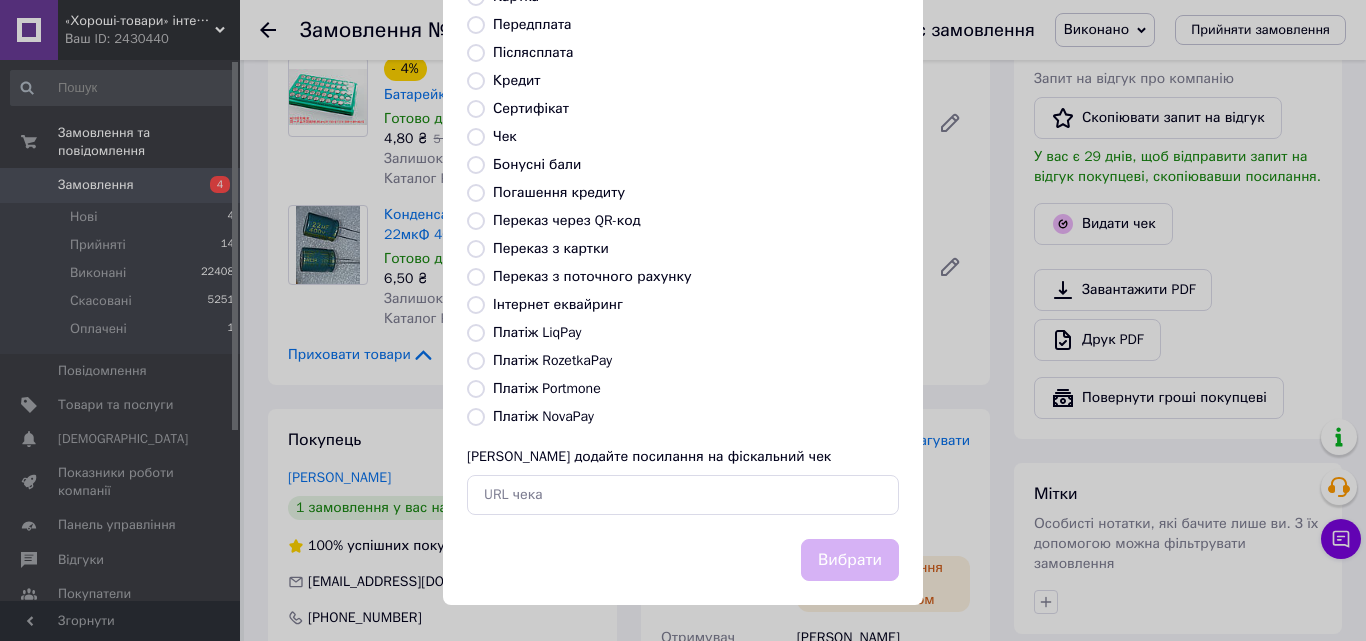 radio on "true" 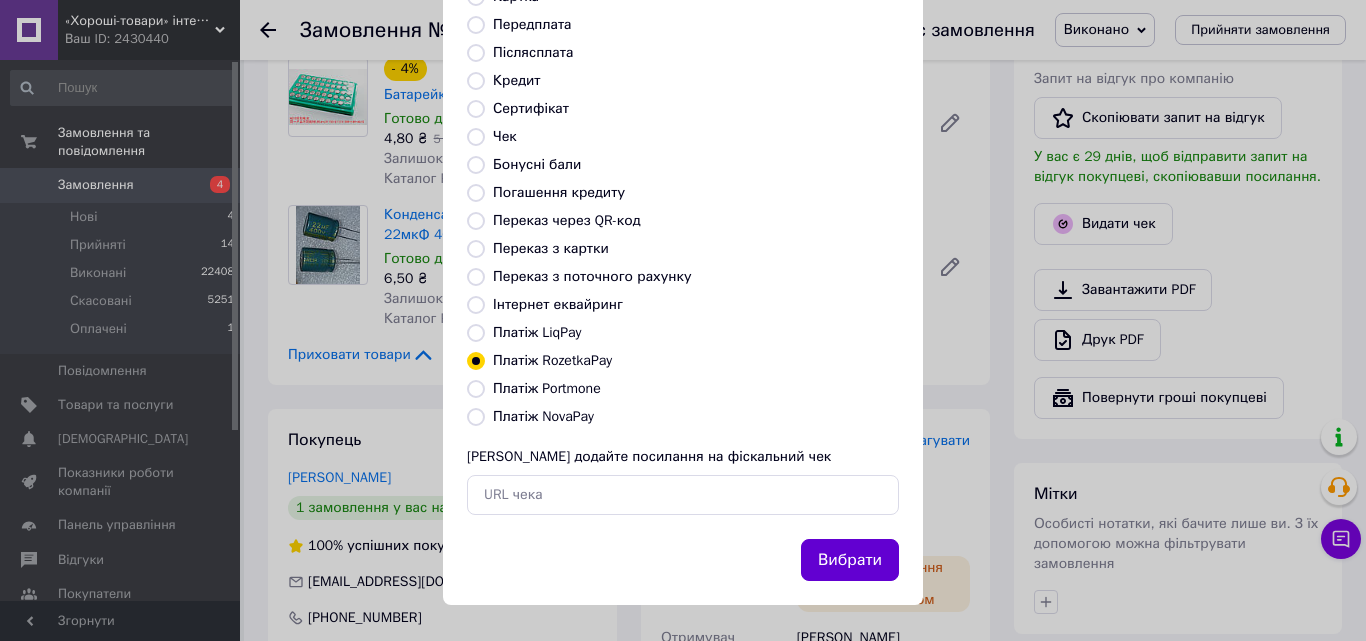 click on "Вибрати" at bounding box center (850, 560) 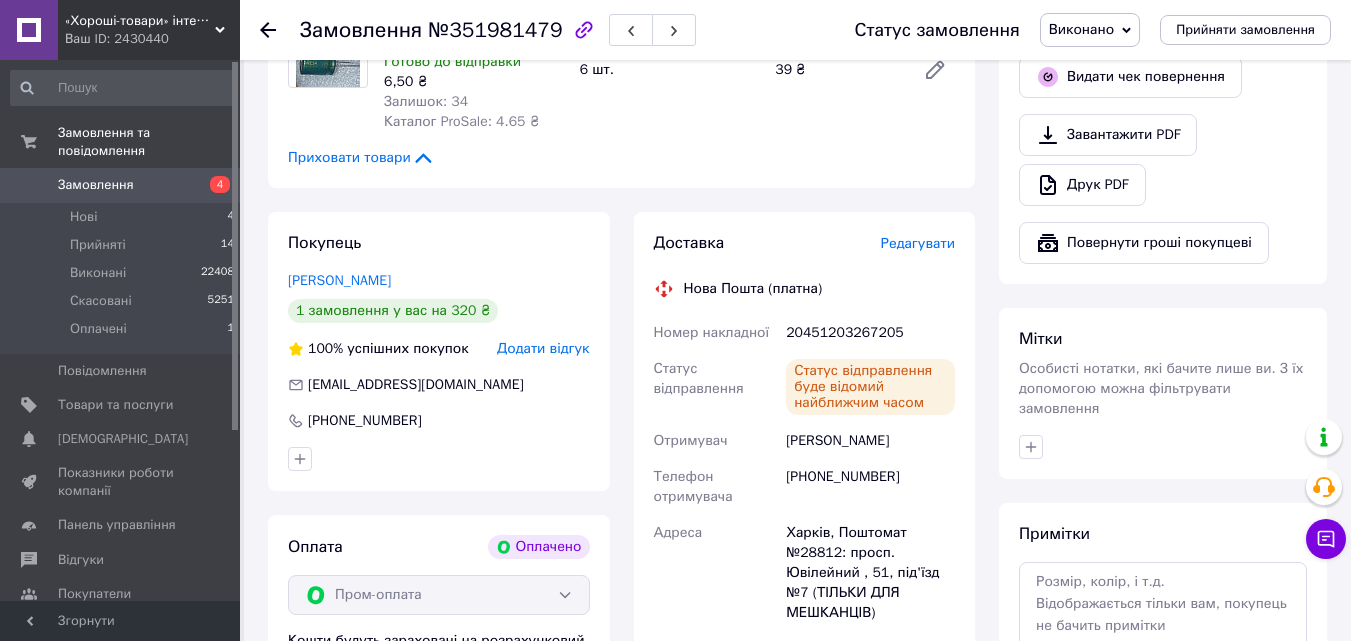 scroll, scrollTop: 800, scrollLeft: 0, axis: vertical 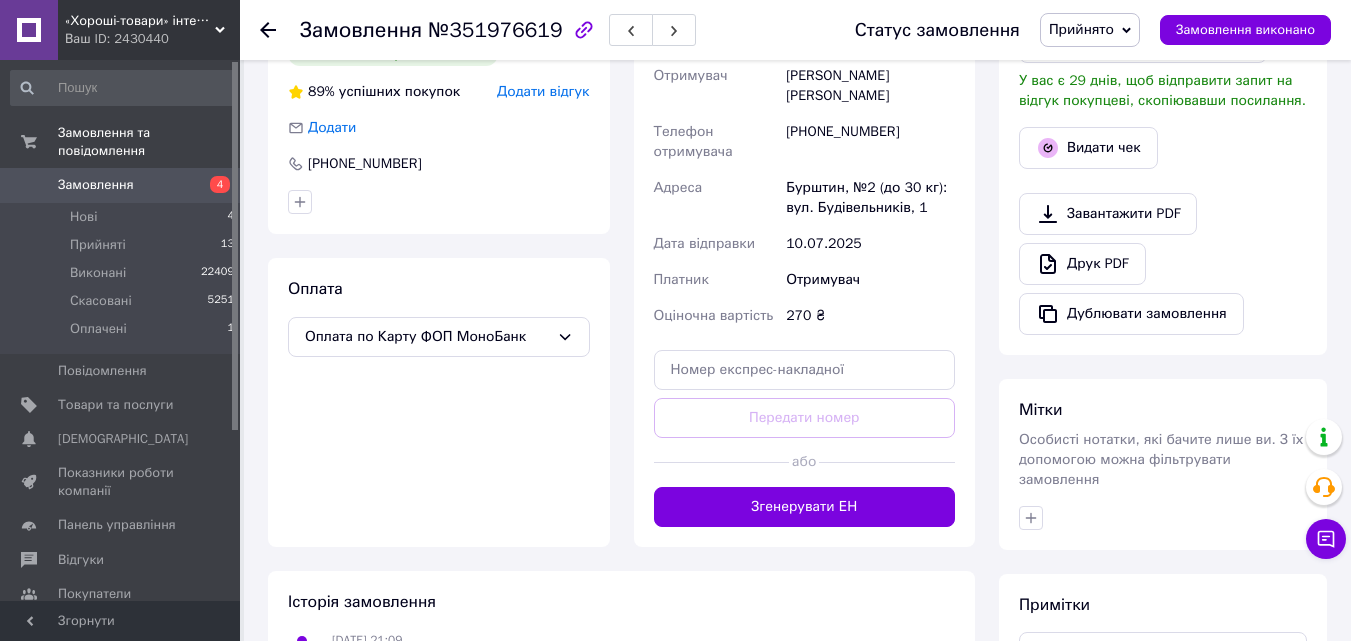 click on "Бурштин, №2 (до 30 кг): вул. Будівельників, 1" at bounding box center (870, 198) 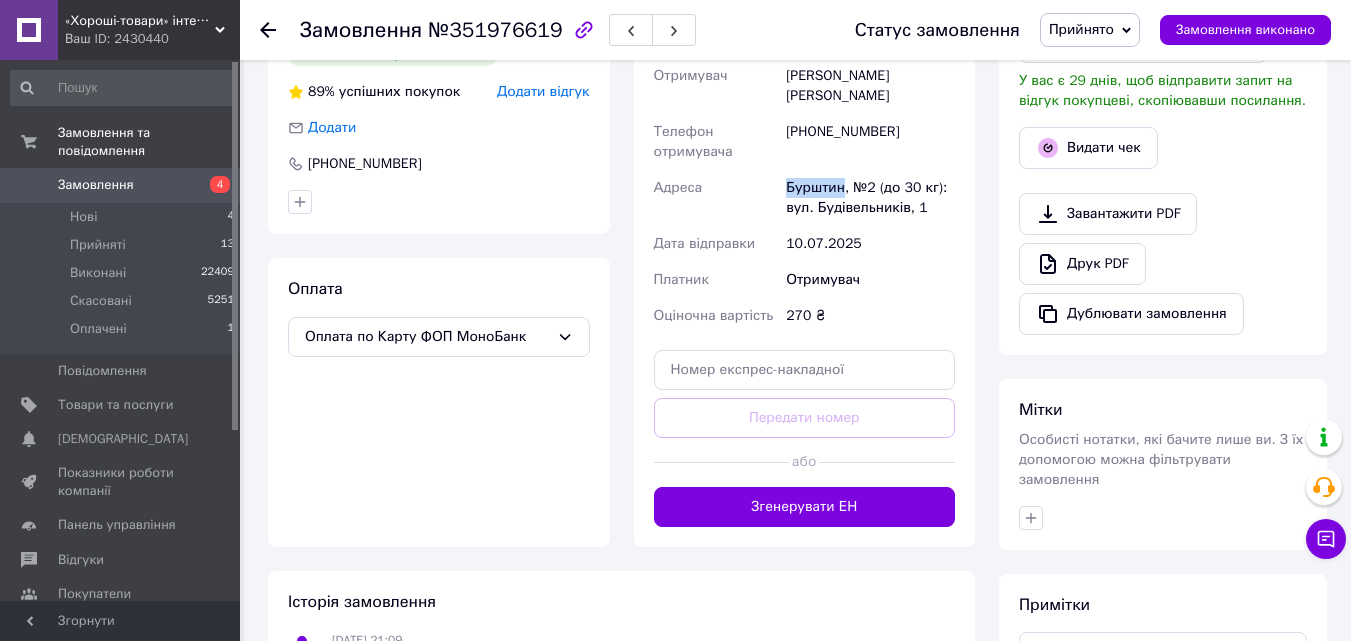 click on "Бурштин, №2 (до 30 кг): вул. Будівельників, 1" at bounding box center [870, 198] 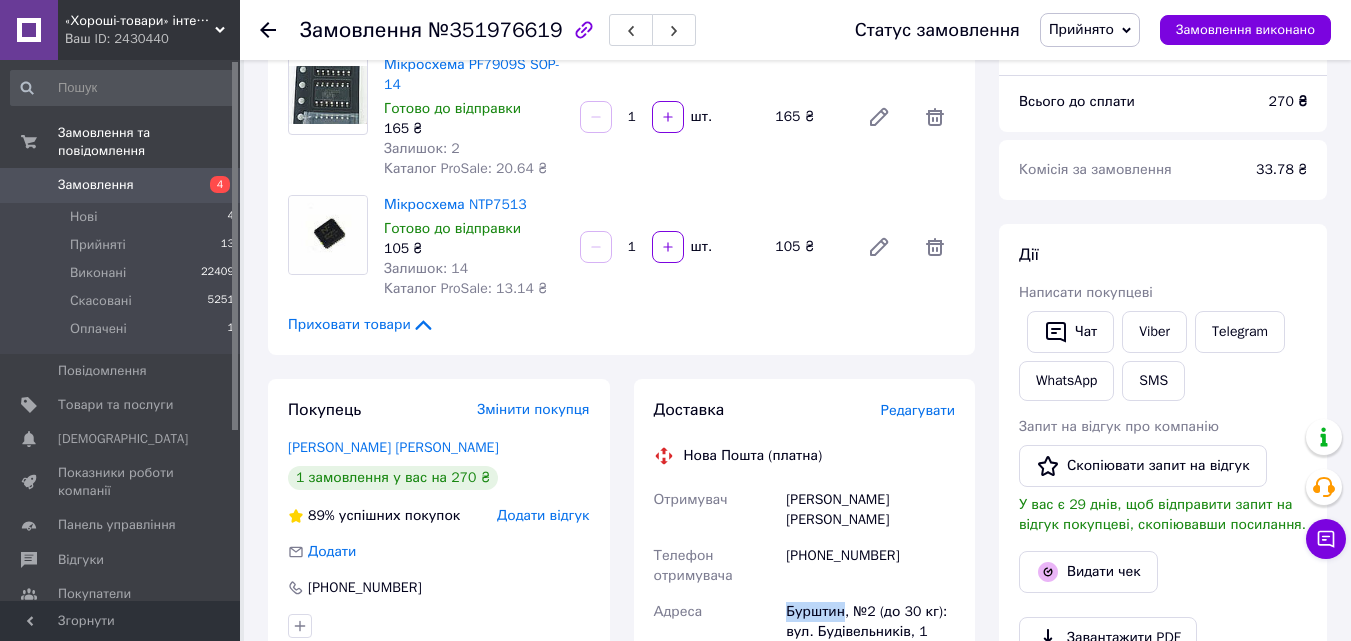 scroll, scrollTop: 400, scrollLeft: 0, axis: vertical 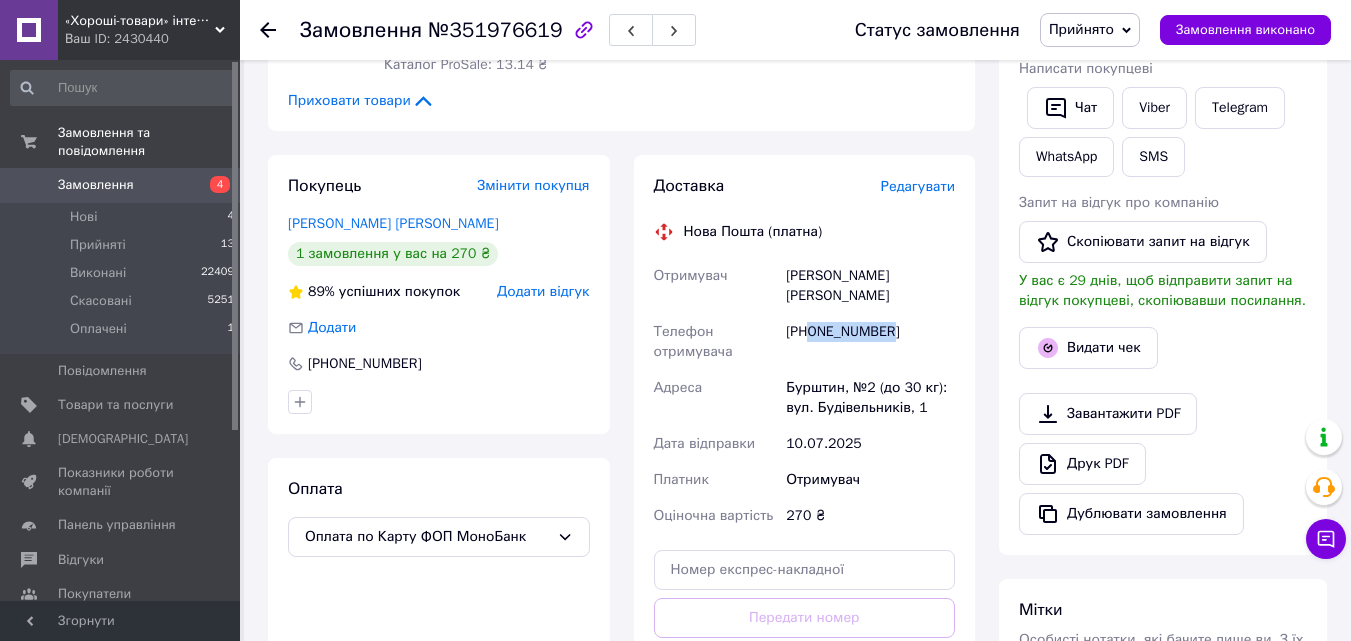 drag, startPoint x: 890, startPoint y: 324, endPoint x: 813, endPoint y: 334, distance: 77.64664 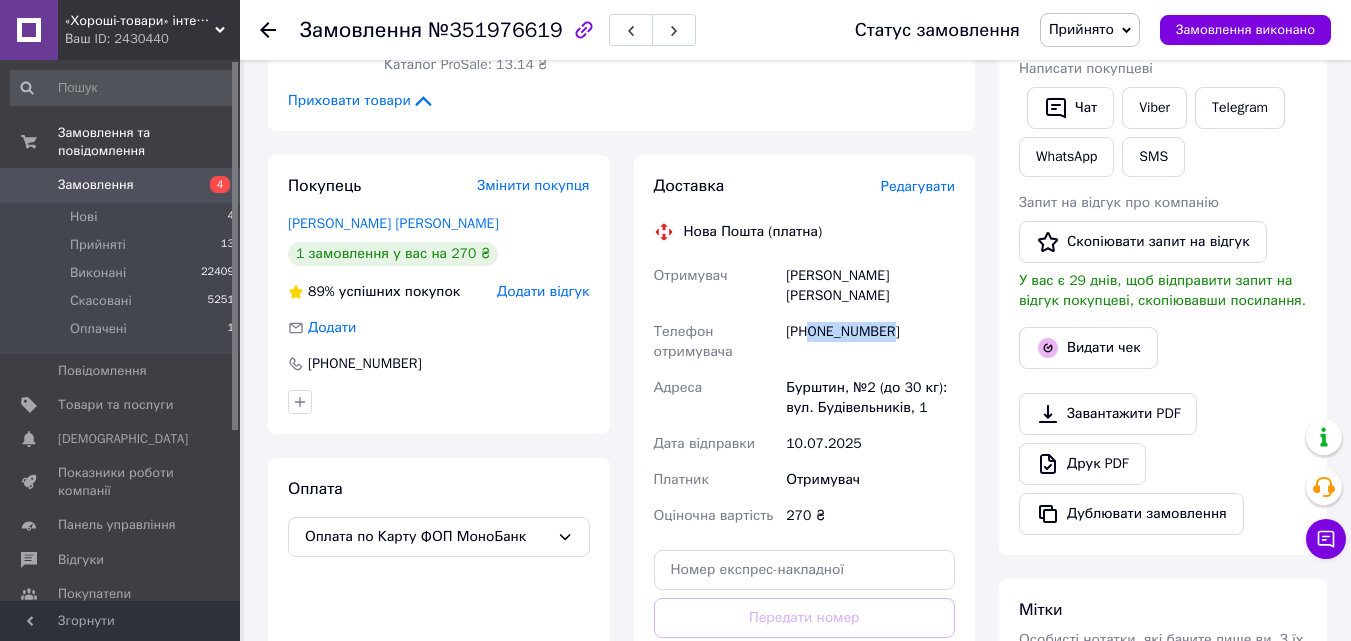copy on "0683755108" 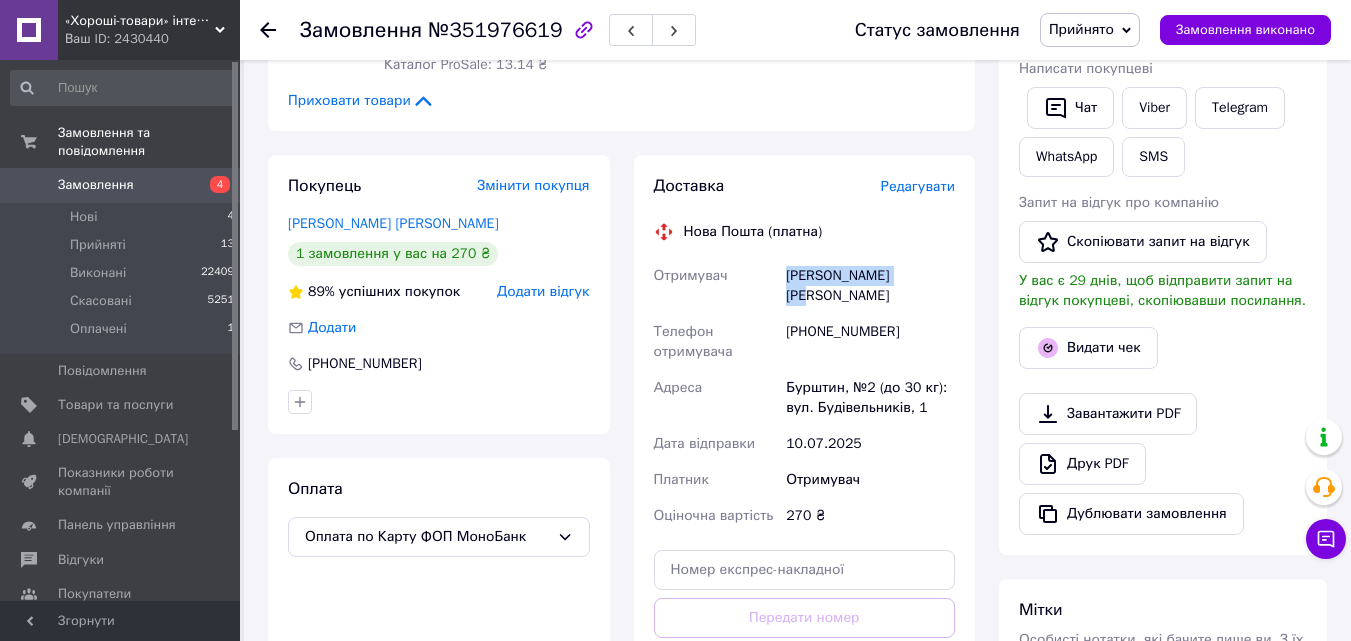 drag, startPoint x: 759, startPoint y: 276, endPoint x: 915, endPoint y: 276, distance: 156 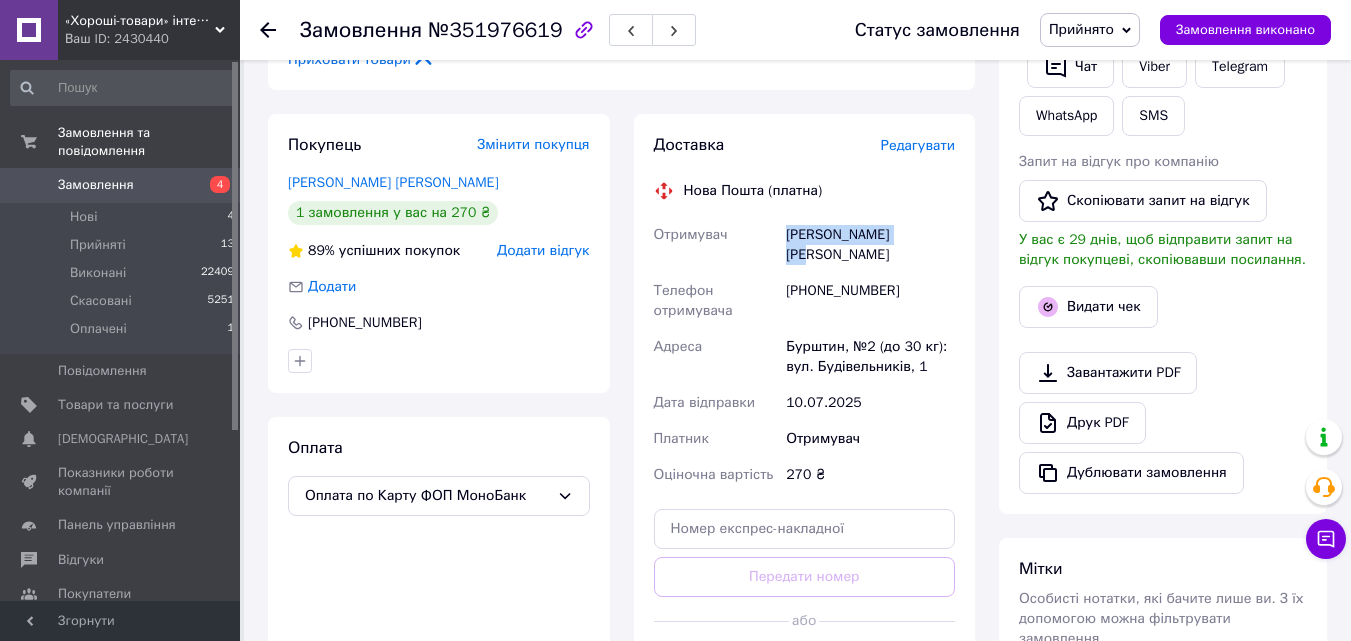 scroll, scrollTop: 700, scrollLeft: 0, axis: vertical 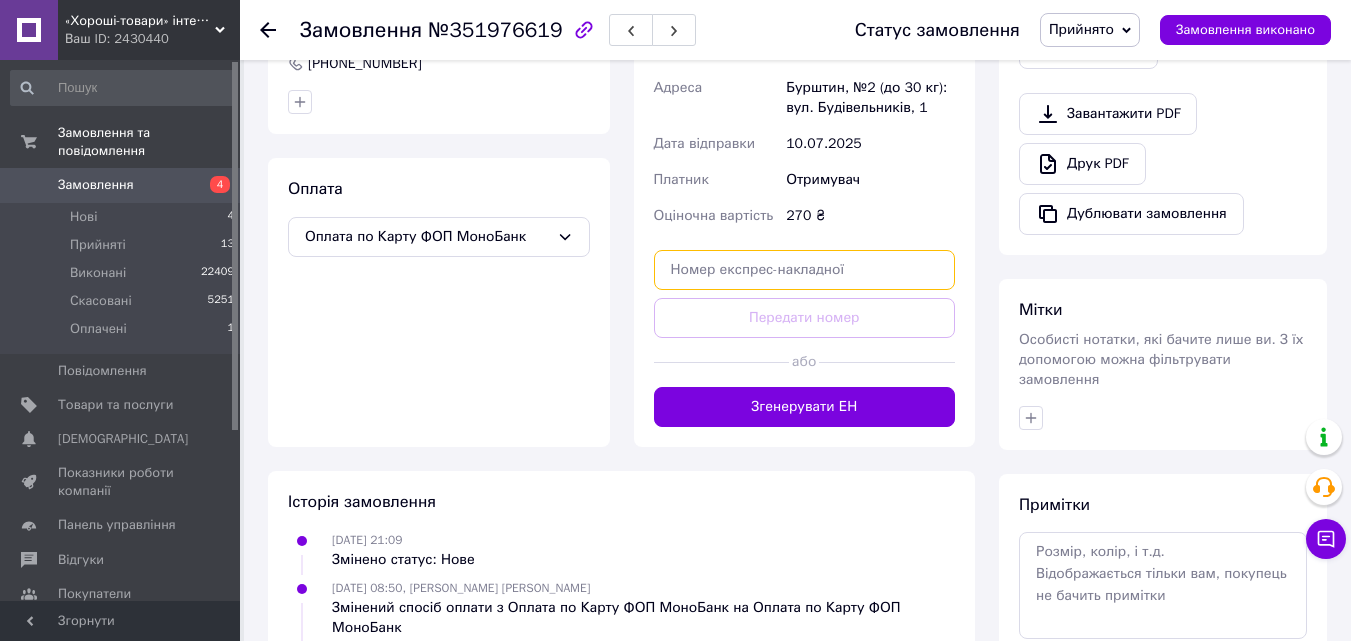 click at bounding box center [805, 270] 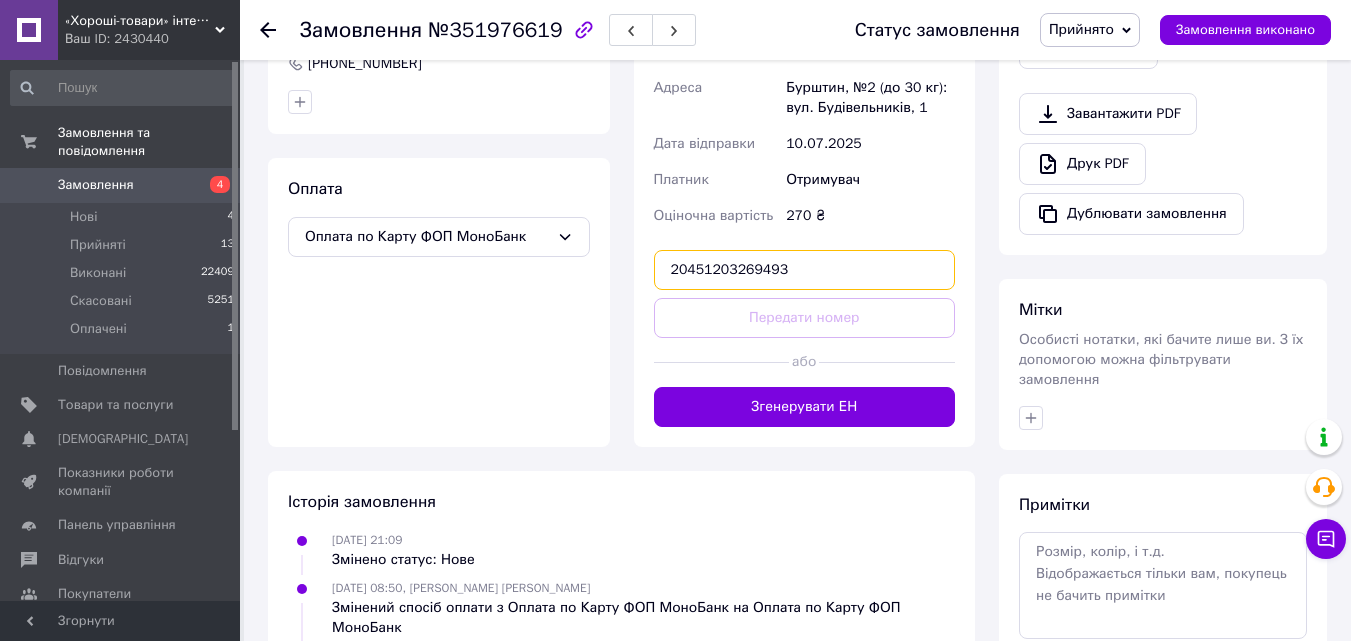 type on "20451203269493" 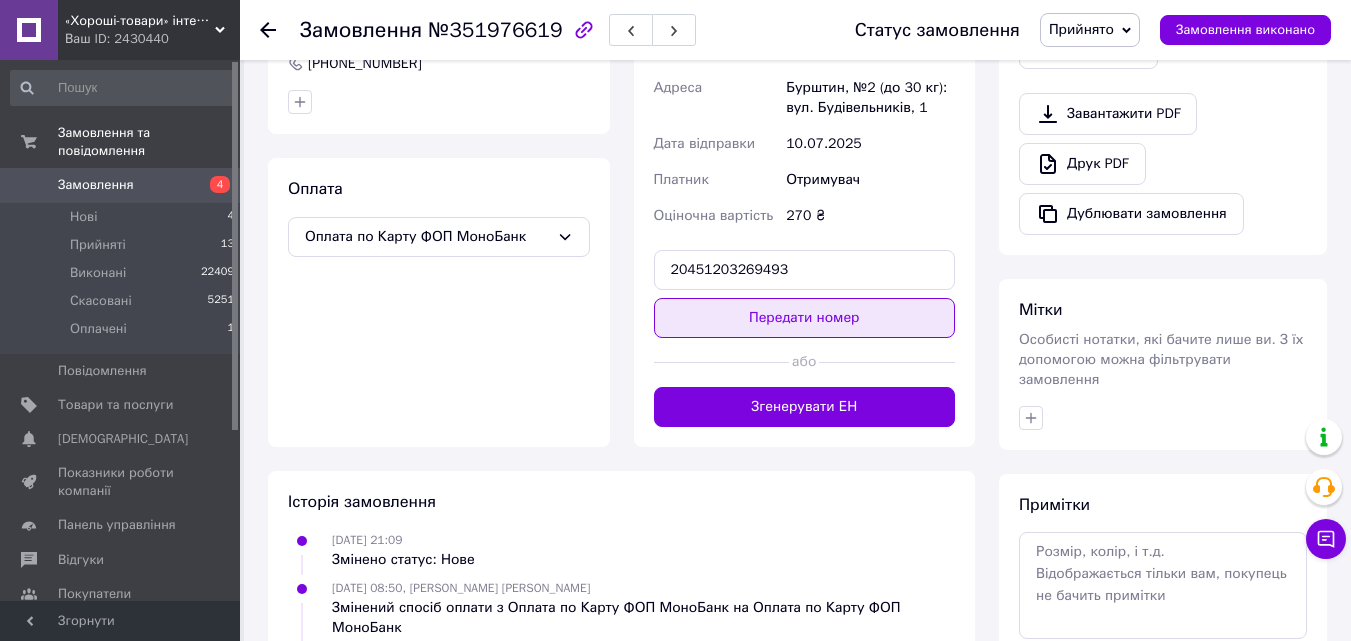 click on "Передати номер" at bounding box center (805, 318) 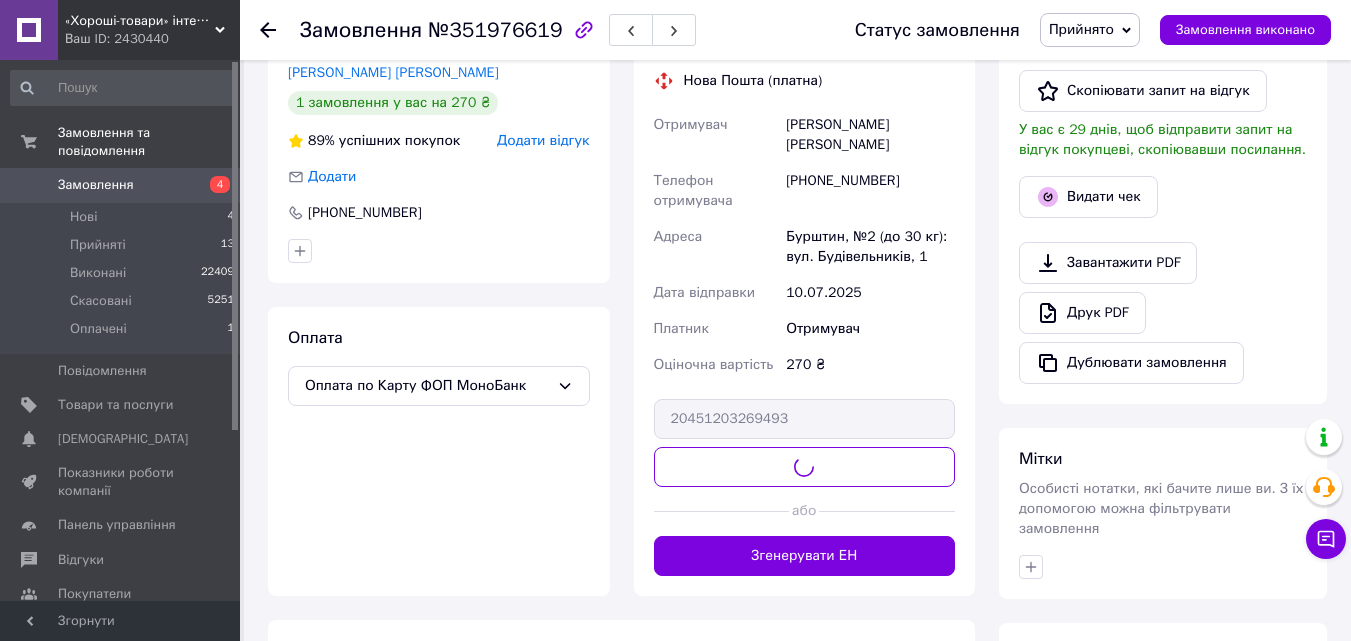 scroll, scrollTop: 400, scrollLeft: 0, axis: vertical 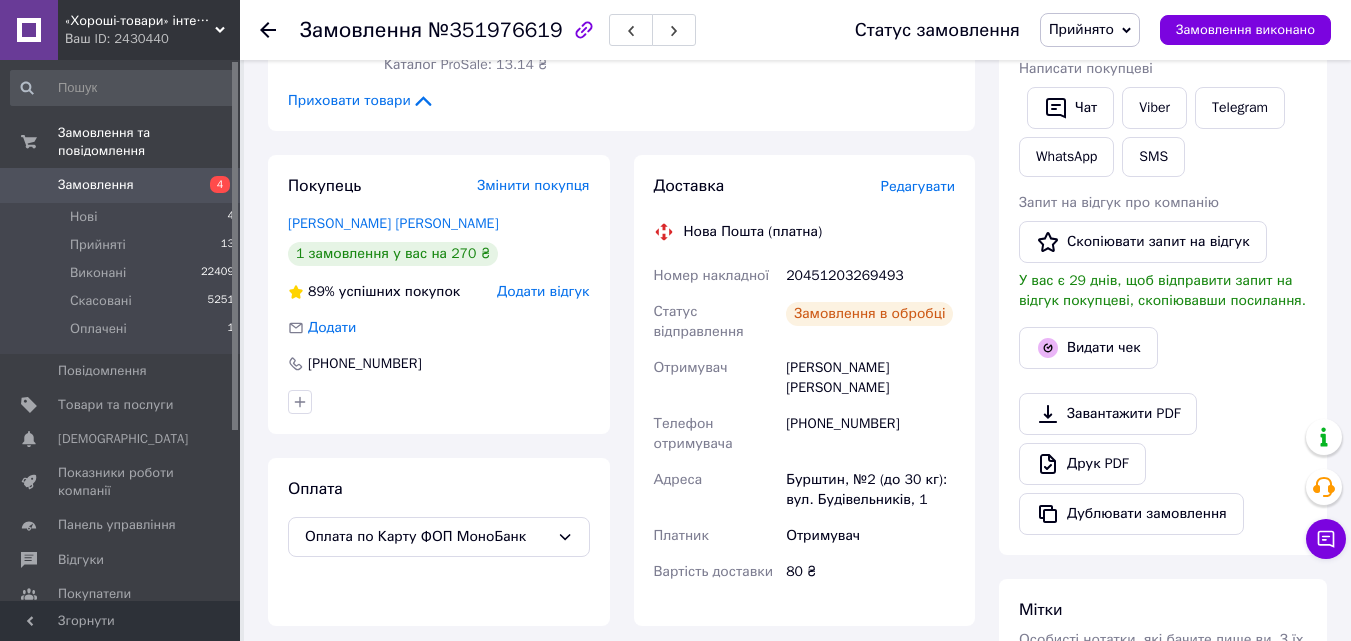 click on "Замовлення виконано" at bounding box center [1245, 30] 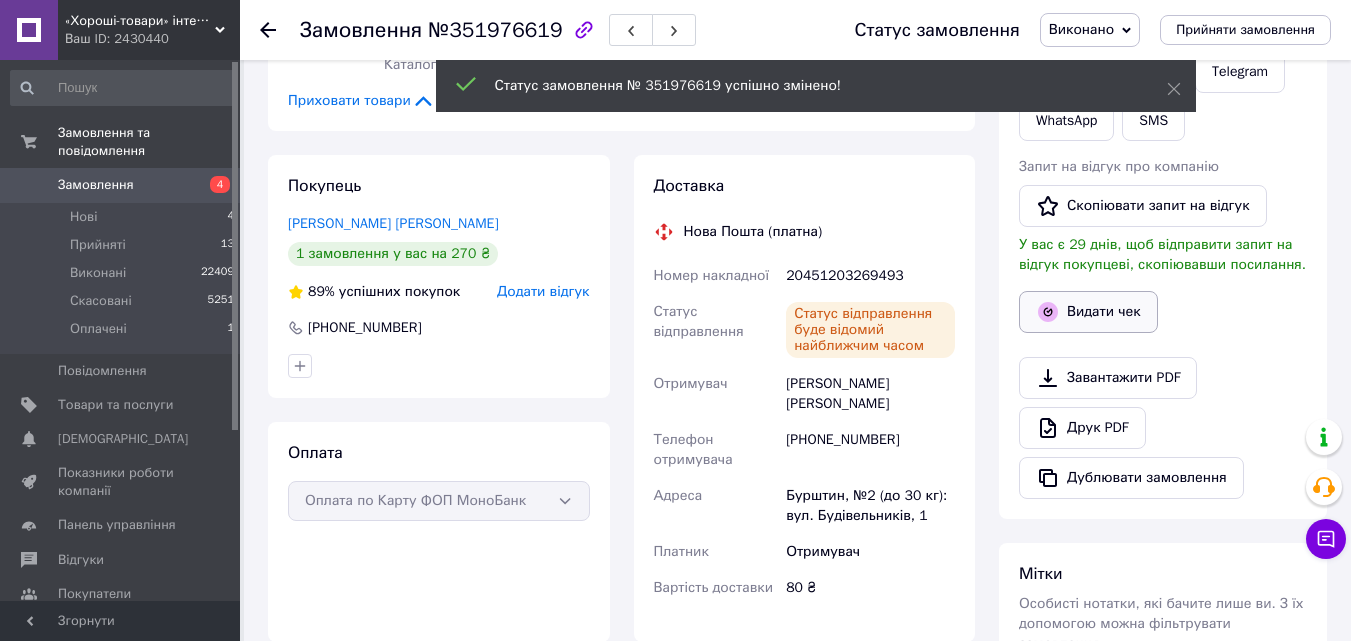 click on "Видати чек" at bounding box center [1088, 312] 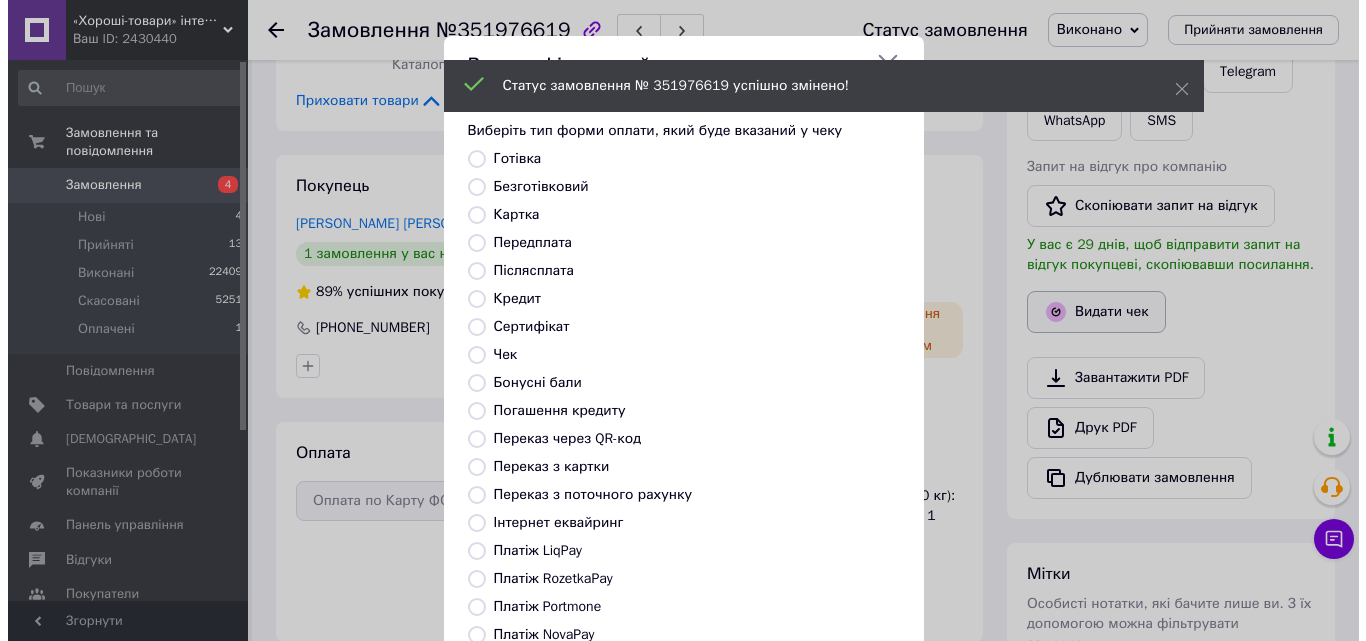 scroll, scrollTop: 380, scrollLeft: 0, axis: vertical 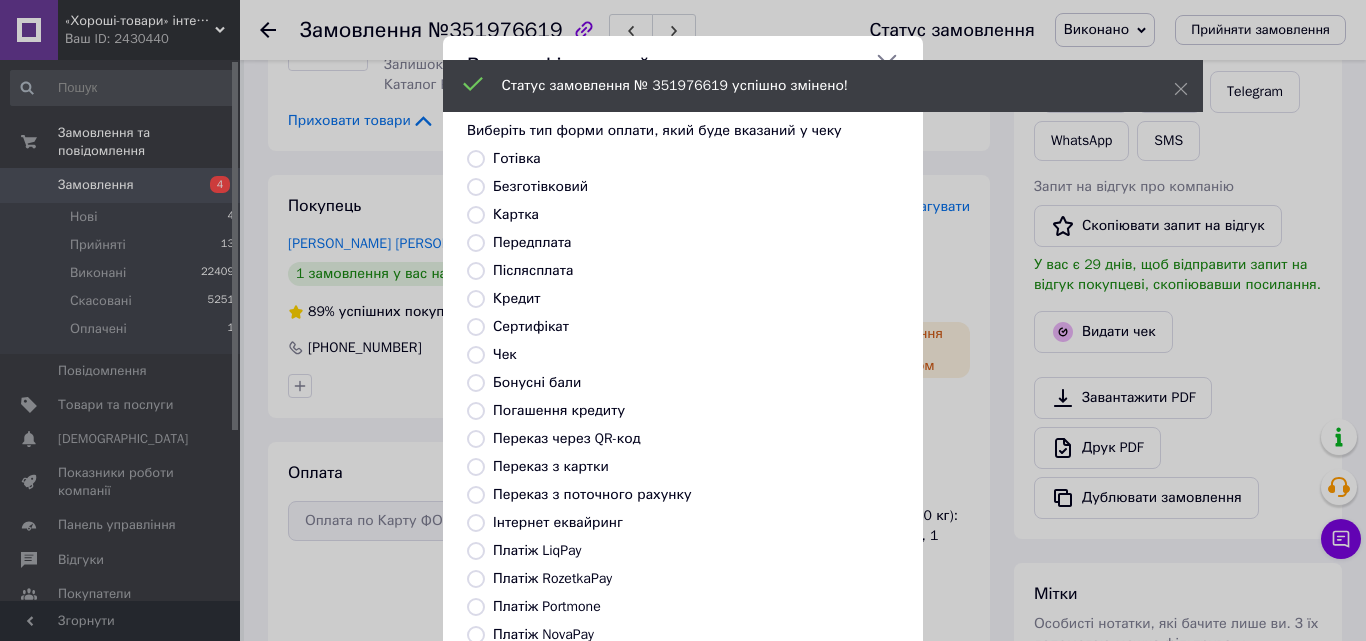 click on "Безготівковий" at bounding box center (540, 186) 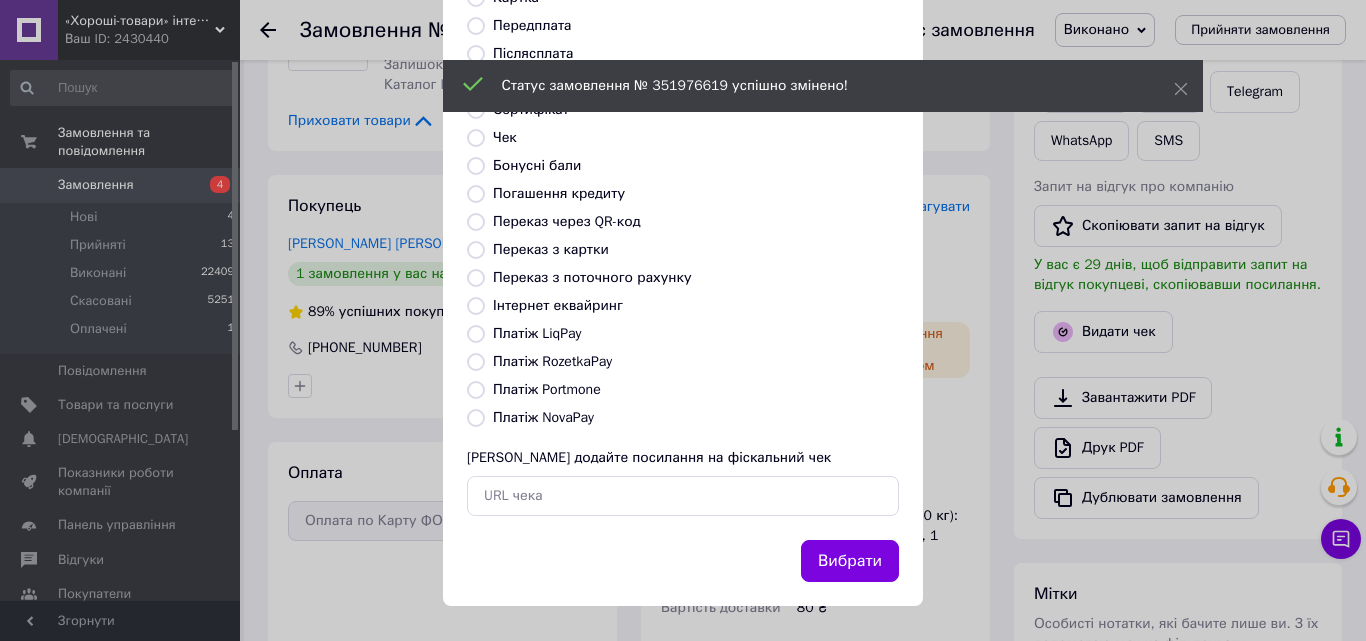 scroll, scrollTop: 218, scrollLeft: 0, axis: vertical 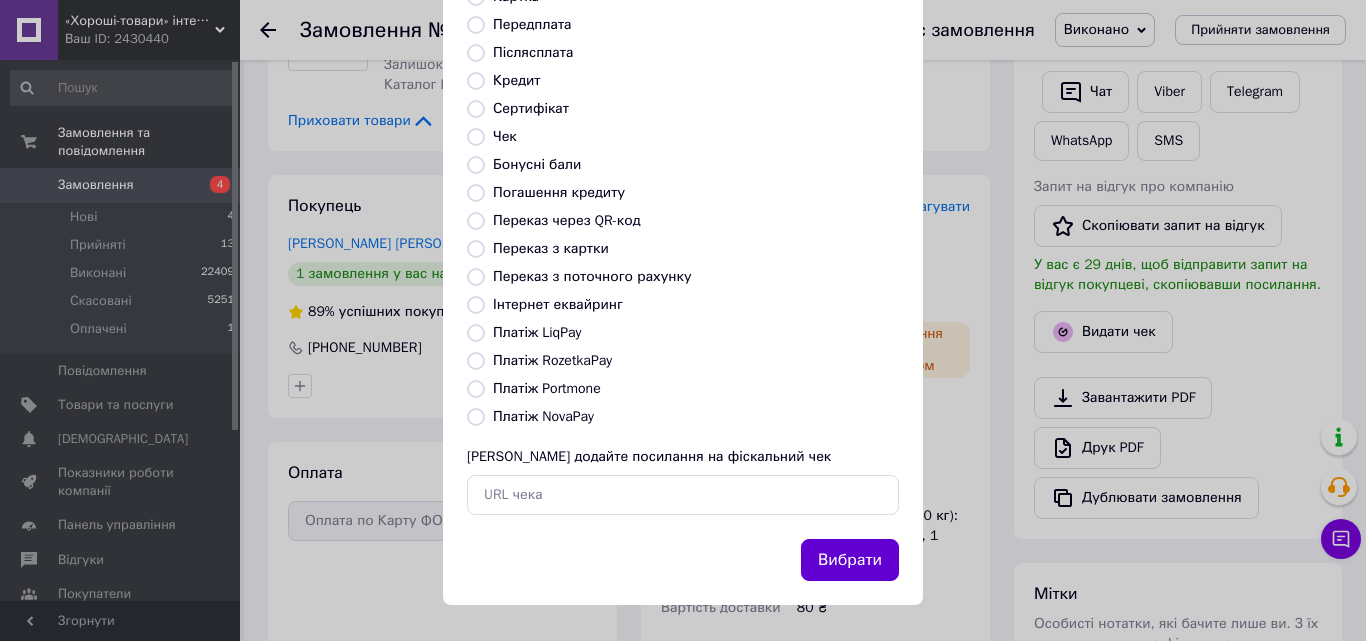 click on "Вибрати" at bounding box center (850, 560) 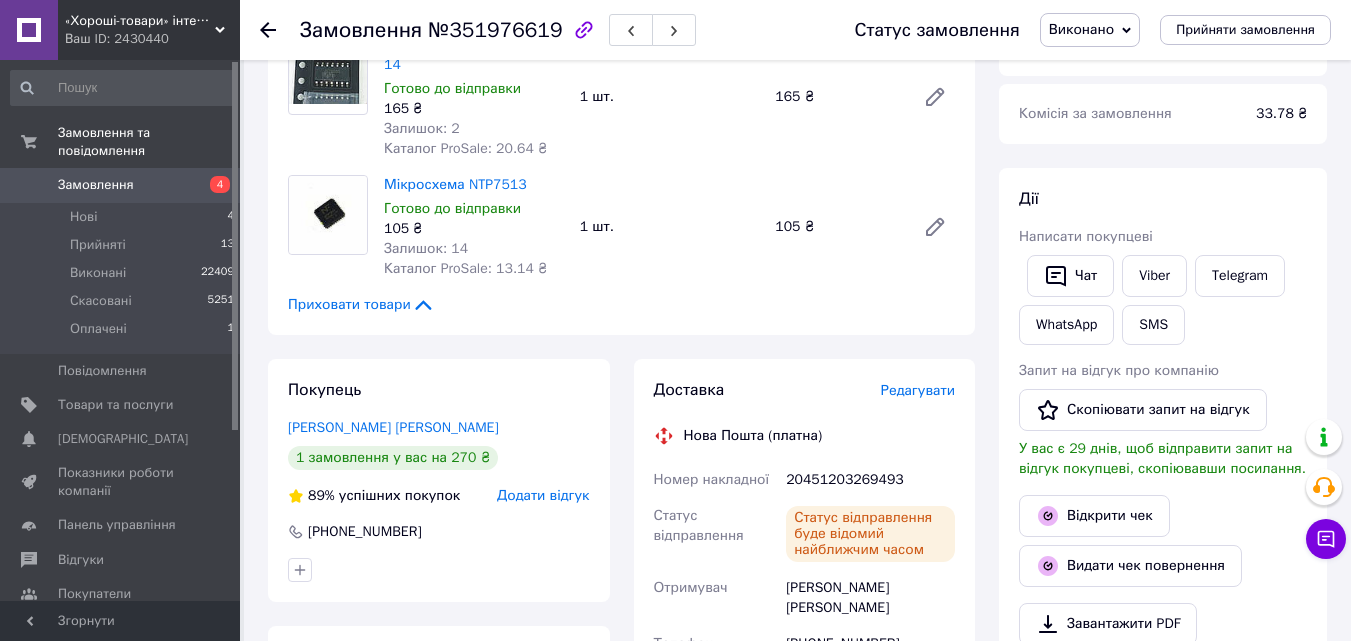 scroll, scrollTop: 300, scrollLeft: 0, axis: vertical 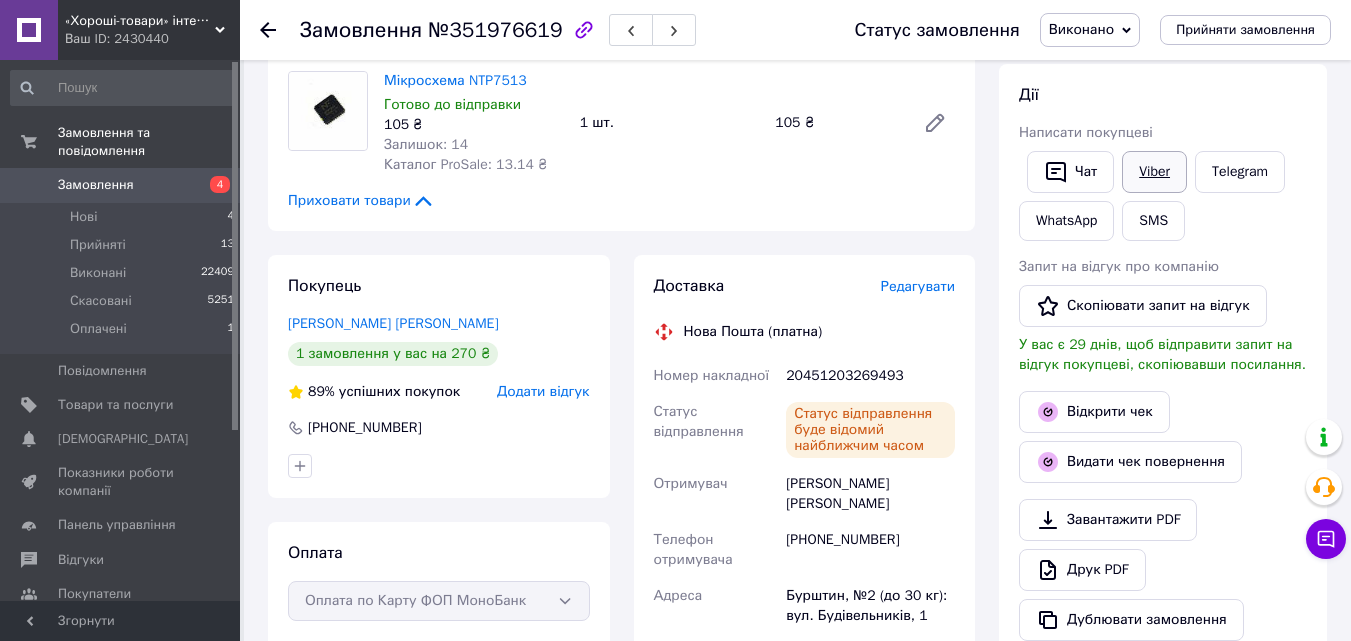 click on "Viber" at bounding box center [1154, 172] 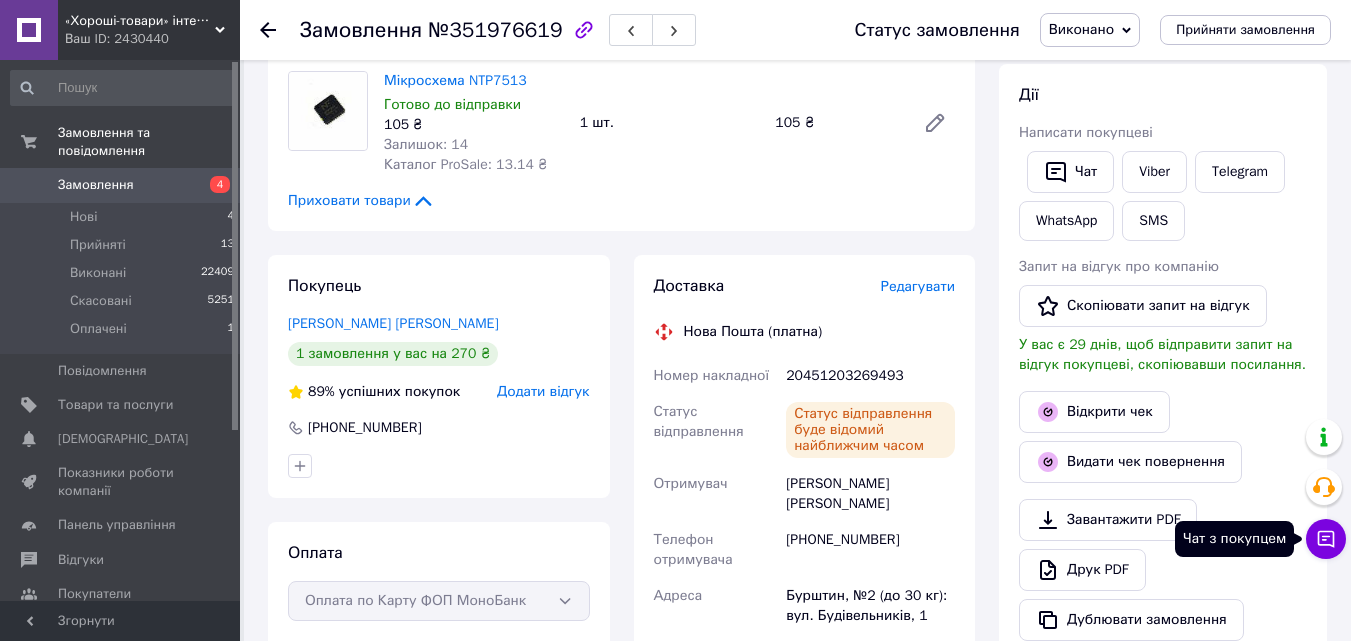 click 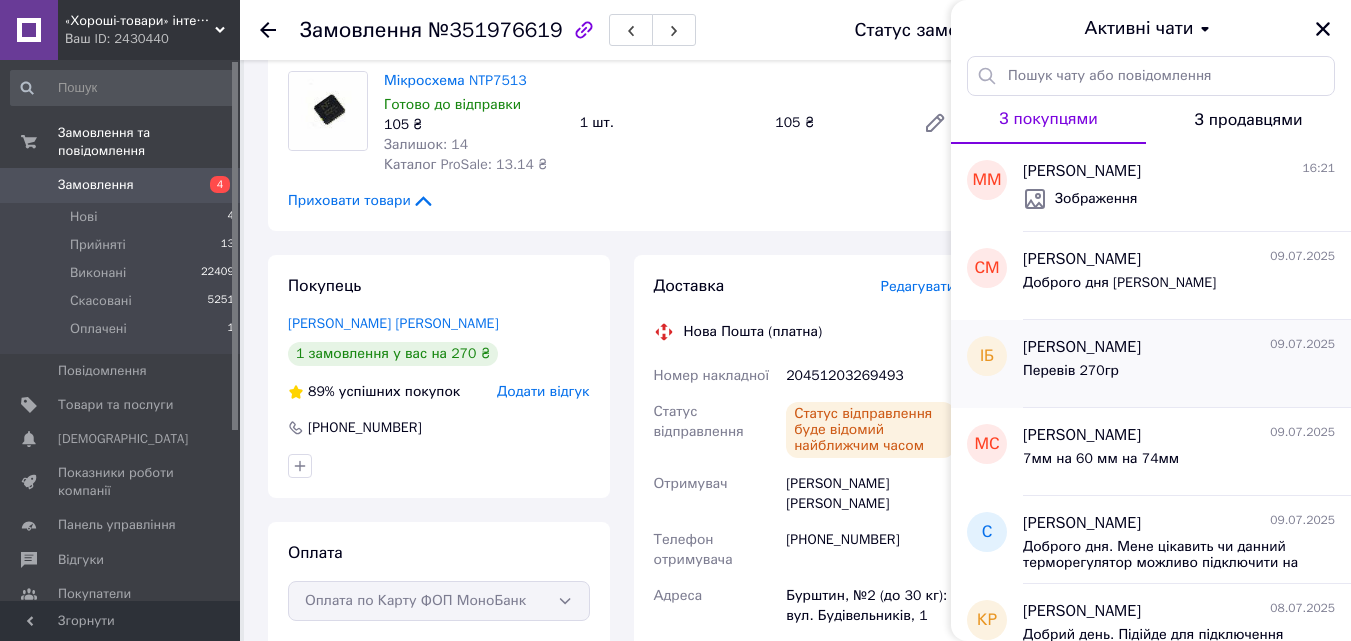 click on "Перевів 270гр" at bounding box center (1179, 375) 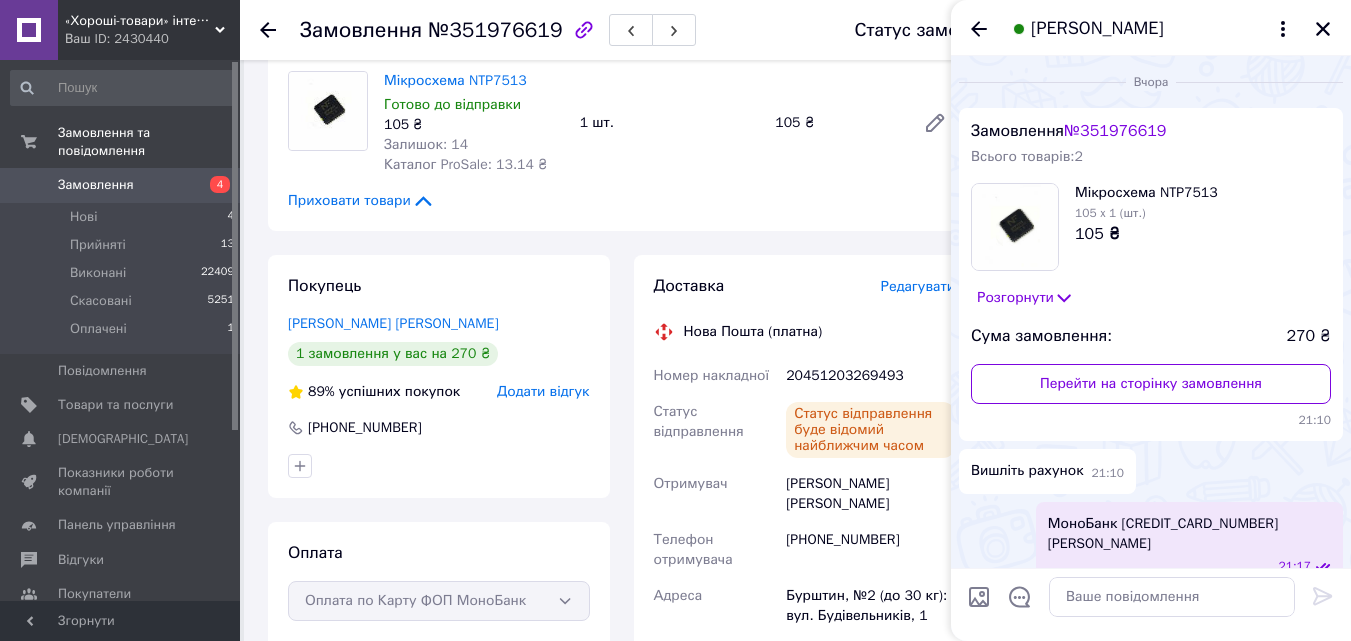 scroll, scrollTop: 80, scrollLeft: 0, axis: vertical 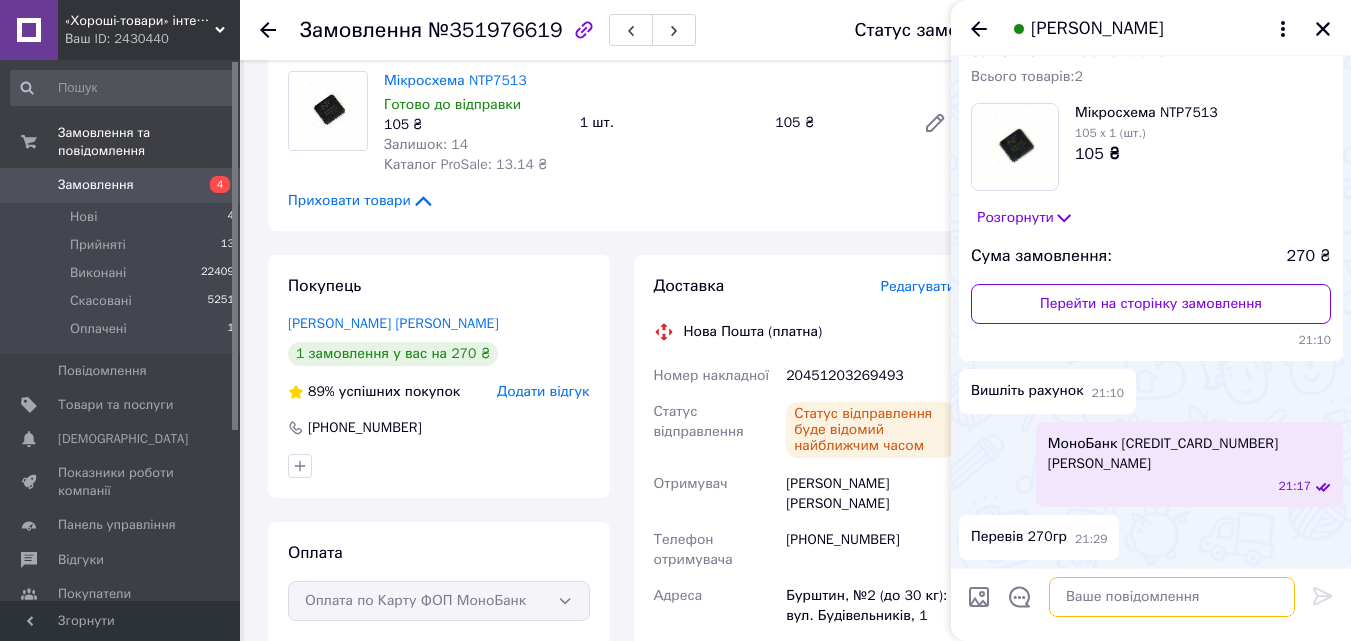 click at bounding box center (1172, 597) 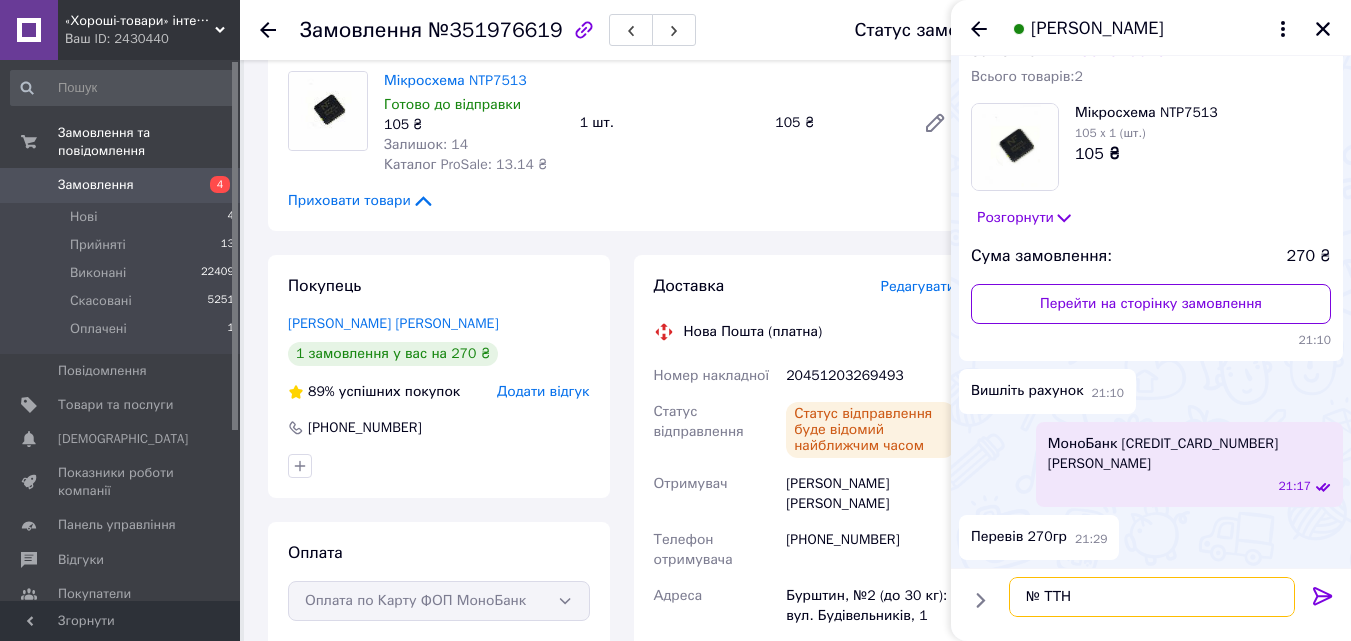 paste on "20451203269493" 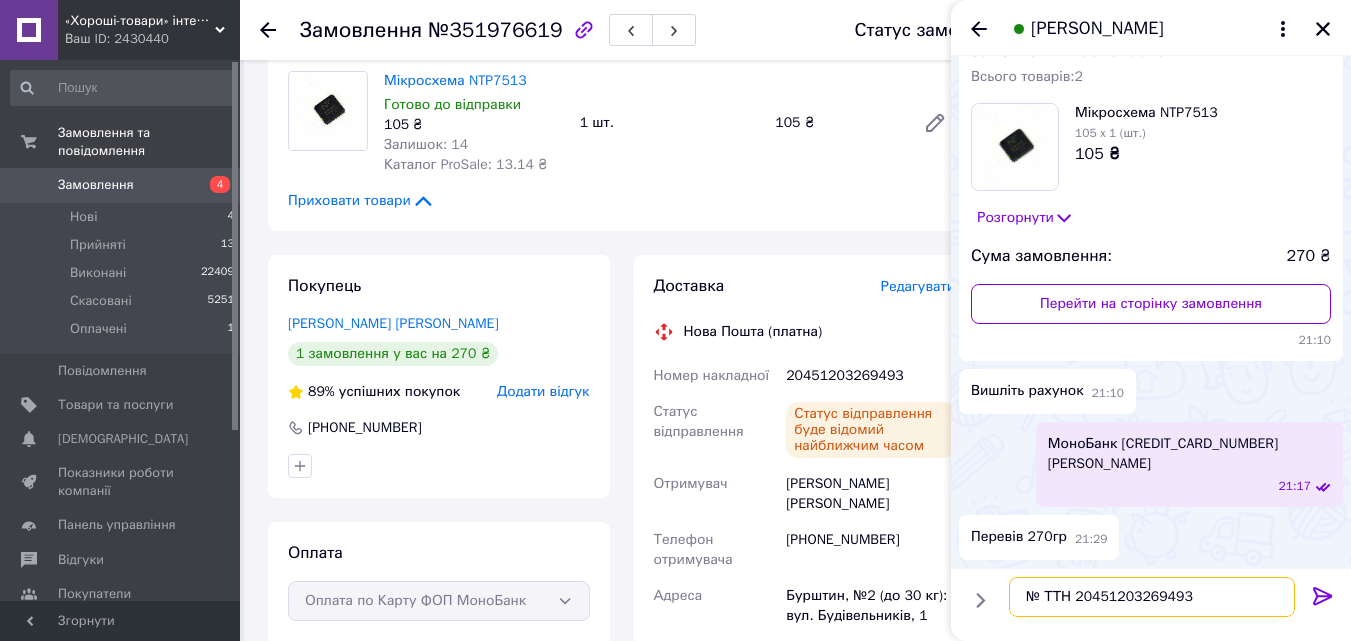 type 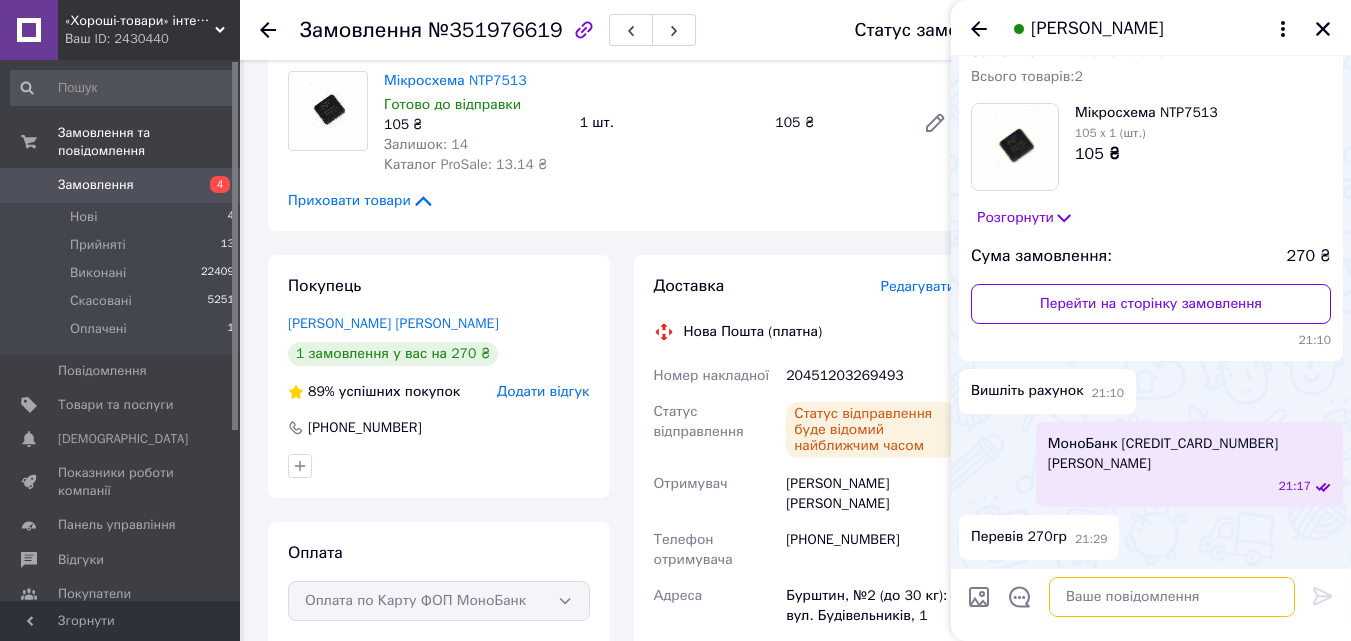 scroll, scrollTop: 185, scrollLeft: 0, axis: vertical 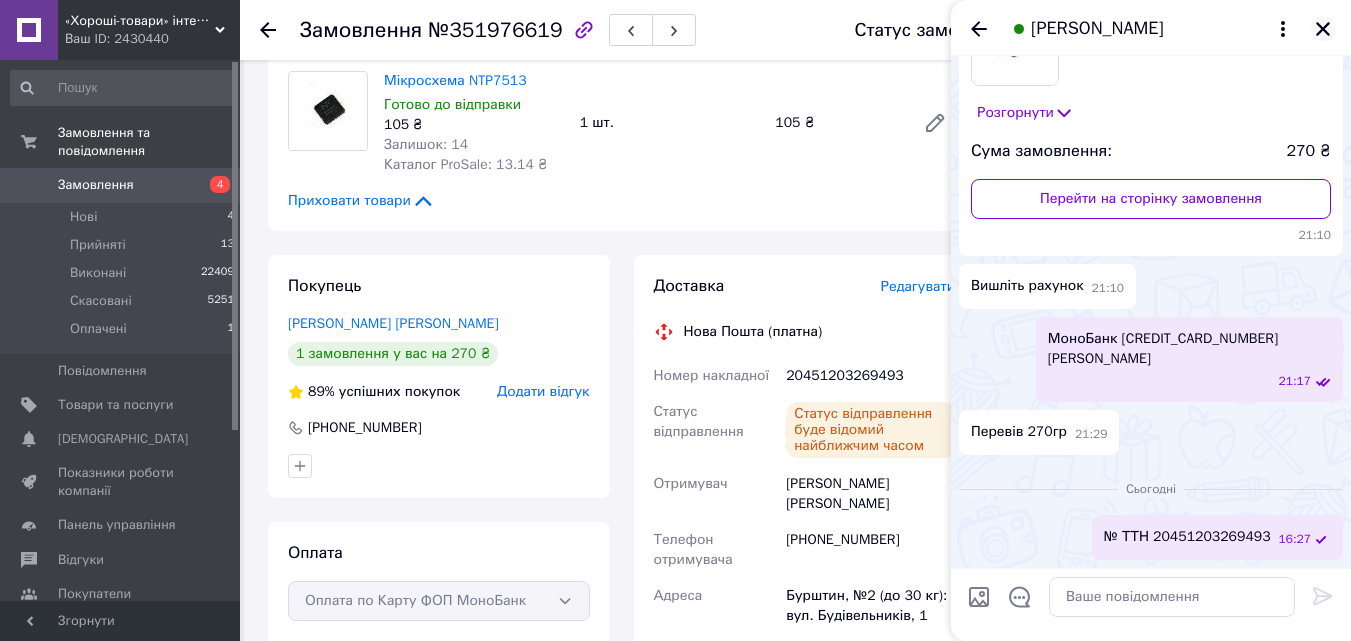 click 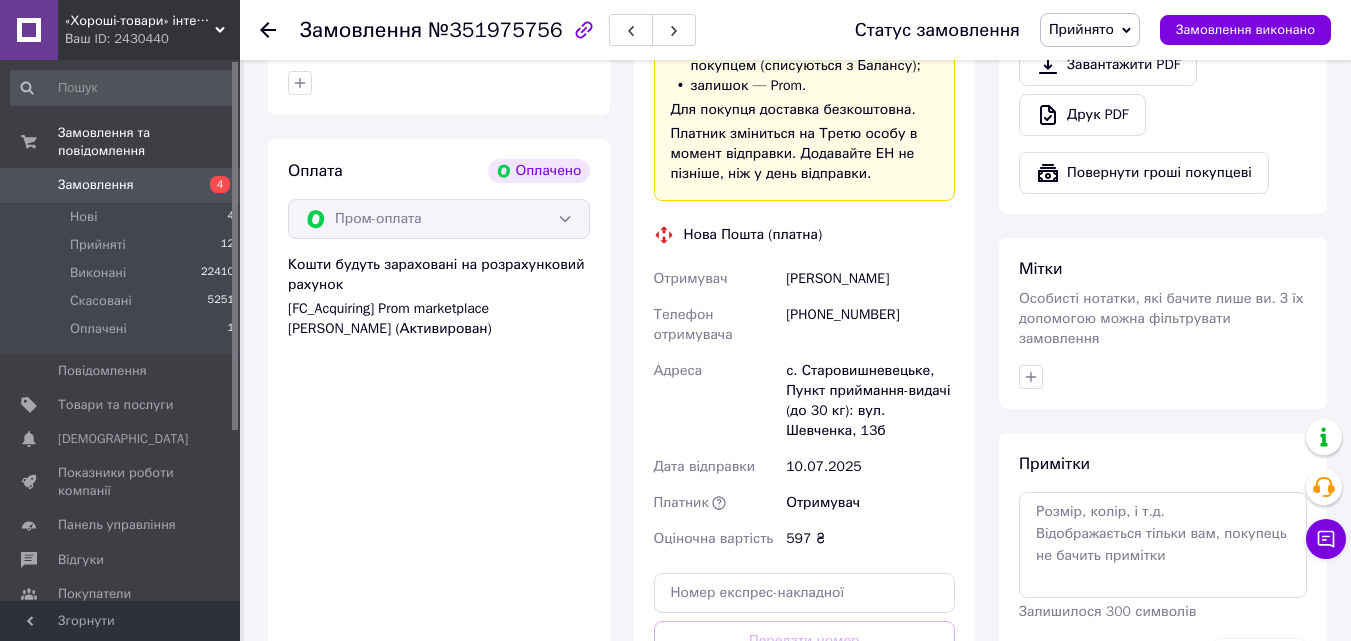 scroll, scrollTop: 1000, scrollLeft: 0, axis: vertical 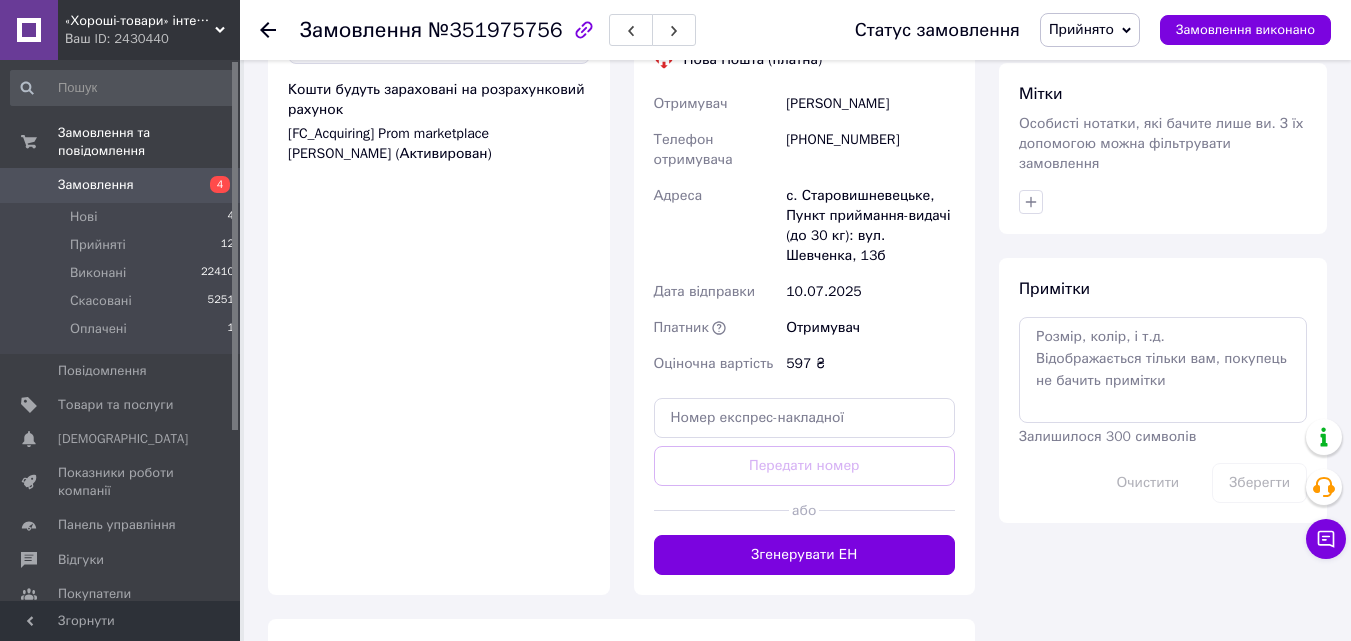 click on "с. Старовишневецьке, Пункт приймання-видачі (до 30 кг): вул. Шевченка, 13б" at bounding box center (870, 226) 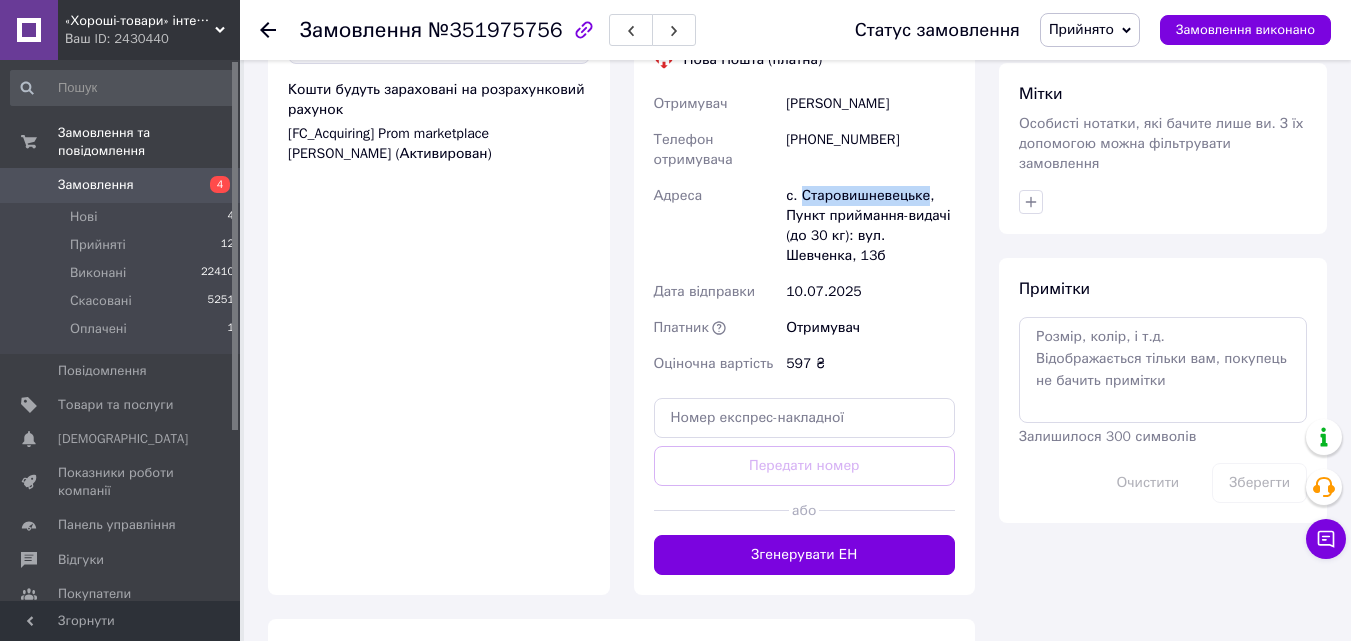 click on "с. Старовишневецьке, Пункт приймання-видачі (до 30 кг): вул. Шевченка, 13б" at bounding box center (870, 226) 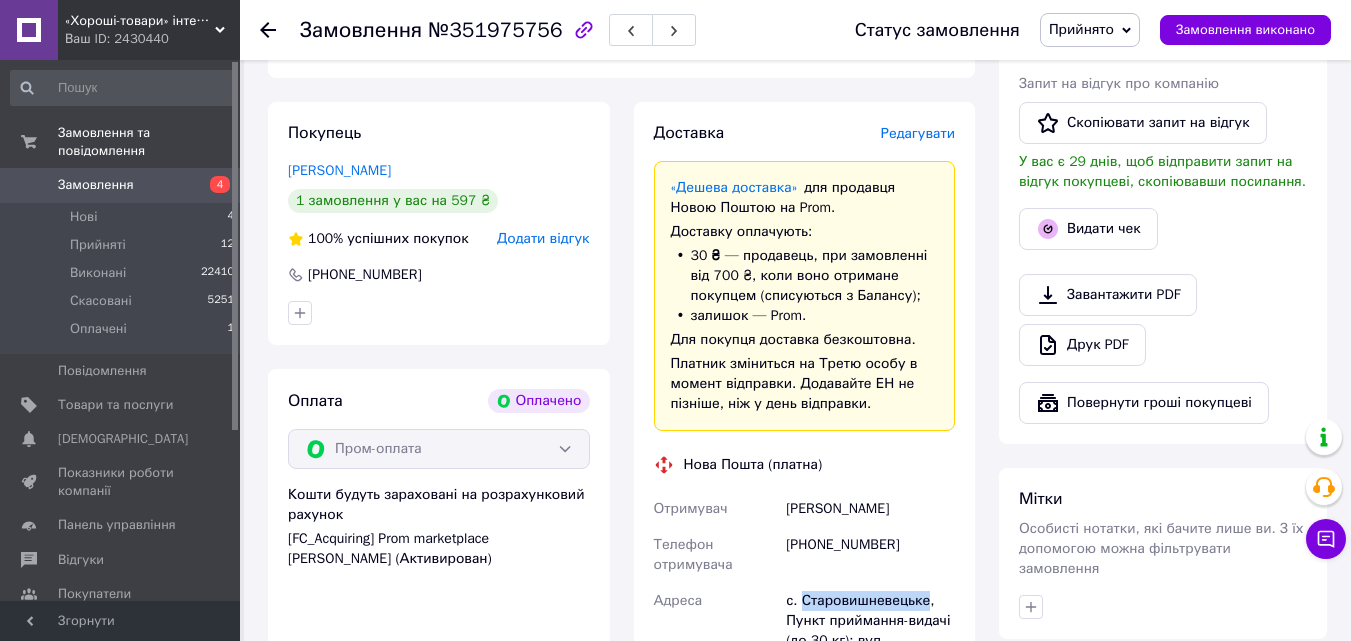 scroll, scrollTop: 800, scrollLeft: 0, axis: vertical 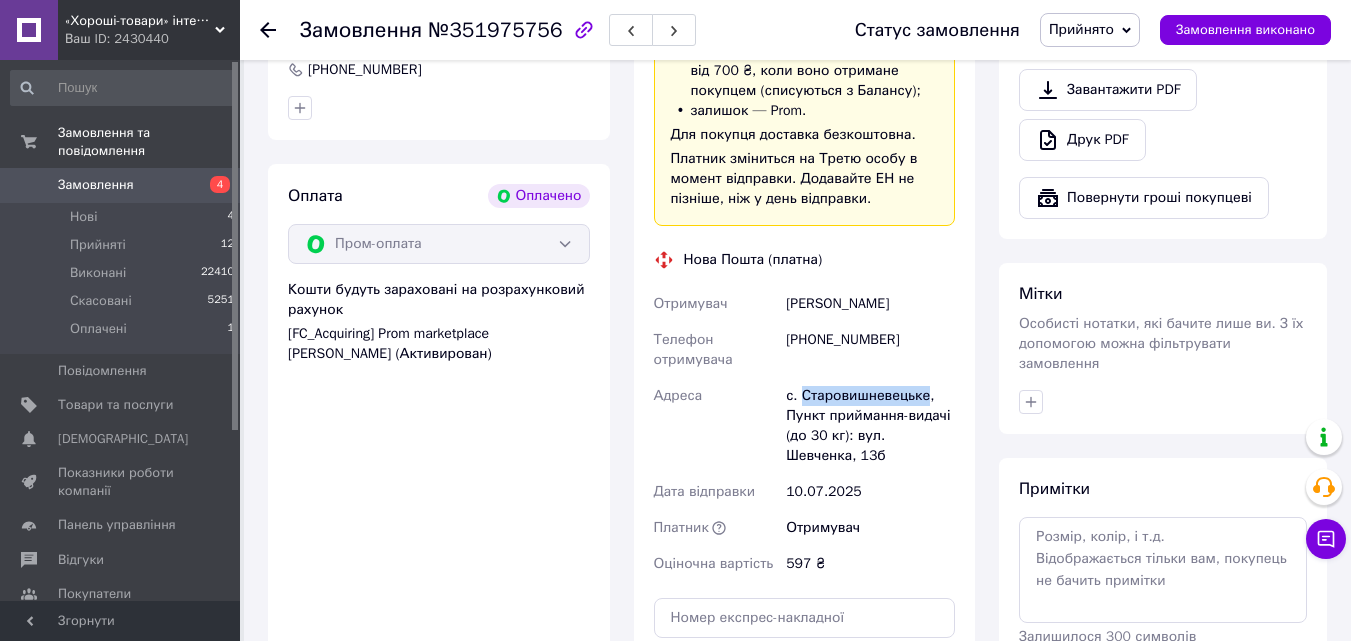 copy on "Старовишневецьке" 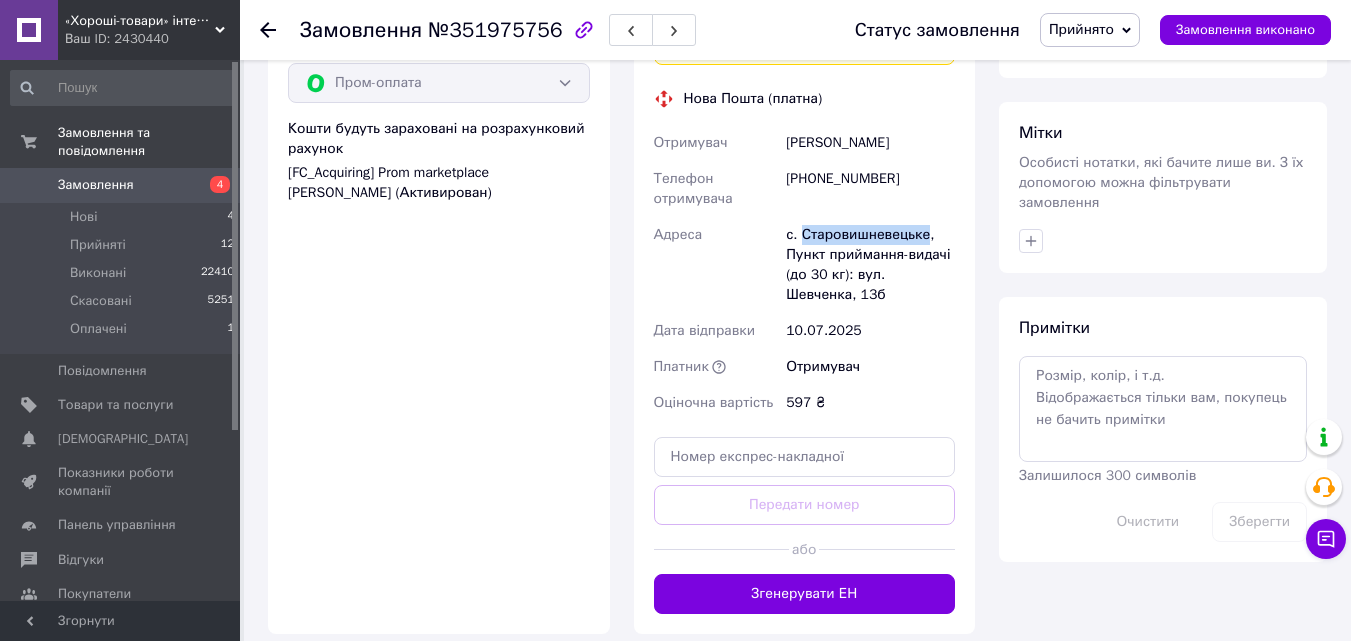 scroll, scrollTop: 800, scrollLeft: 0, axis: vertical 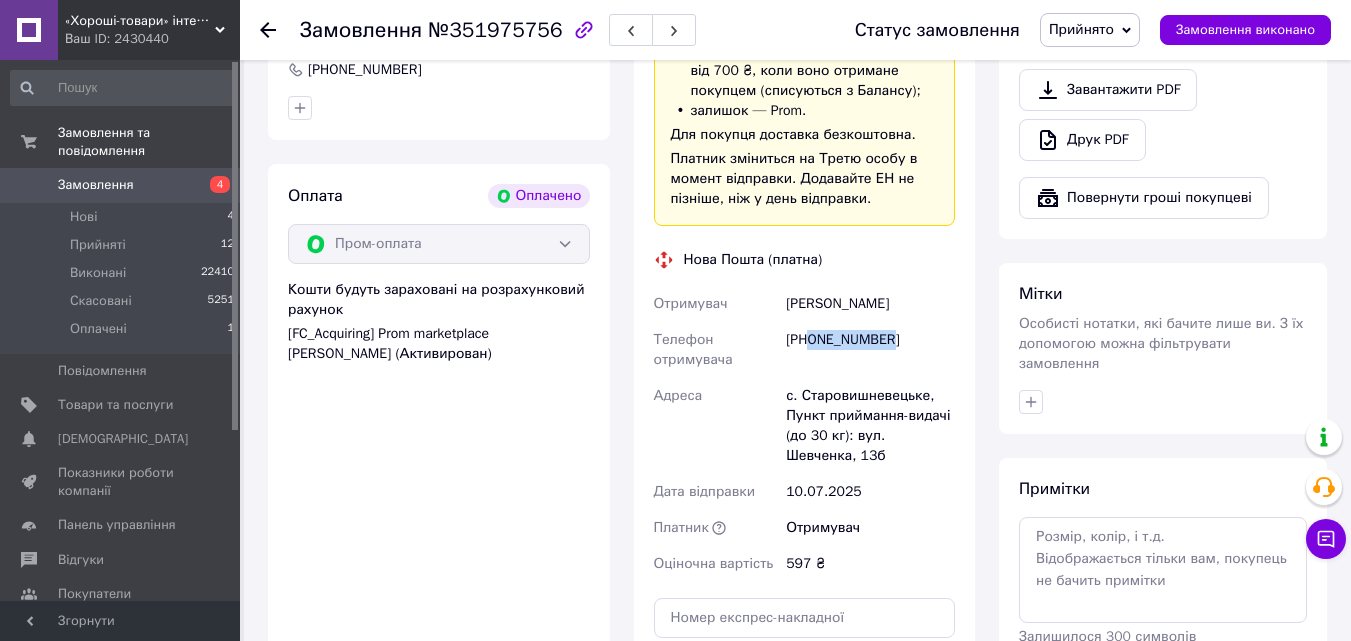 drag, startPoint x: 842, startPoint y: 356, endPoint x: 812, endPoint y: 360, distance: 30.265491 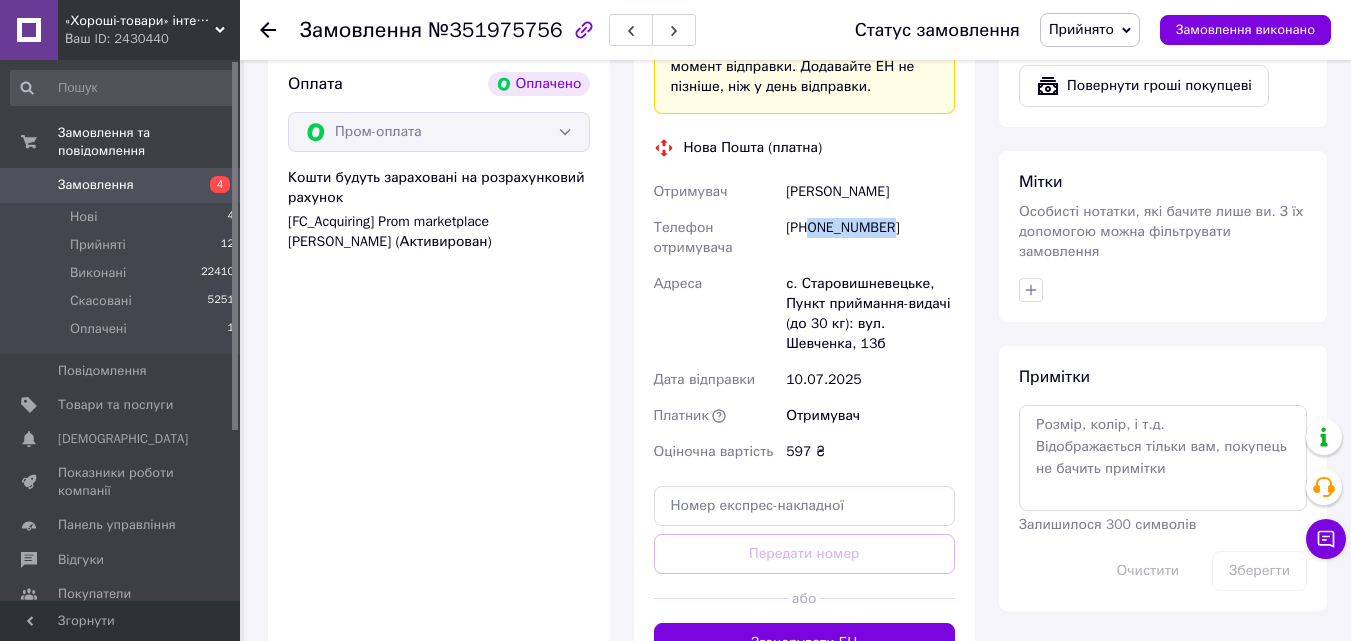 scroll, scrollTop: 1100, scrollLeft: 0, axis: vertical 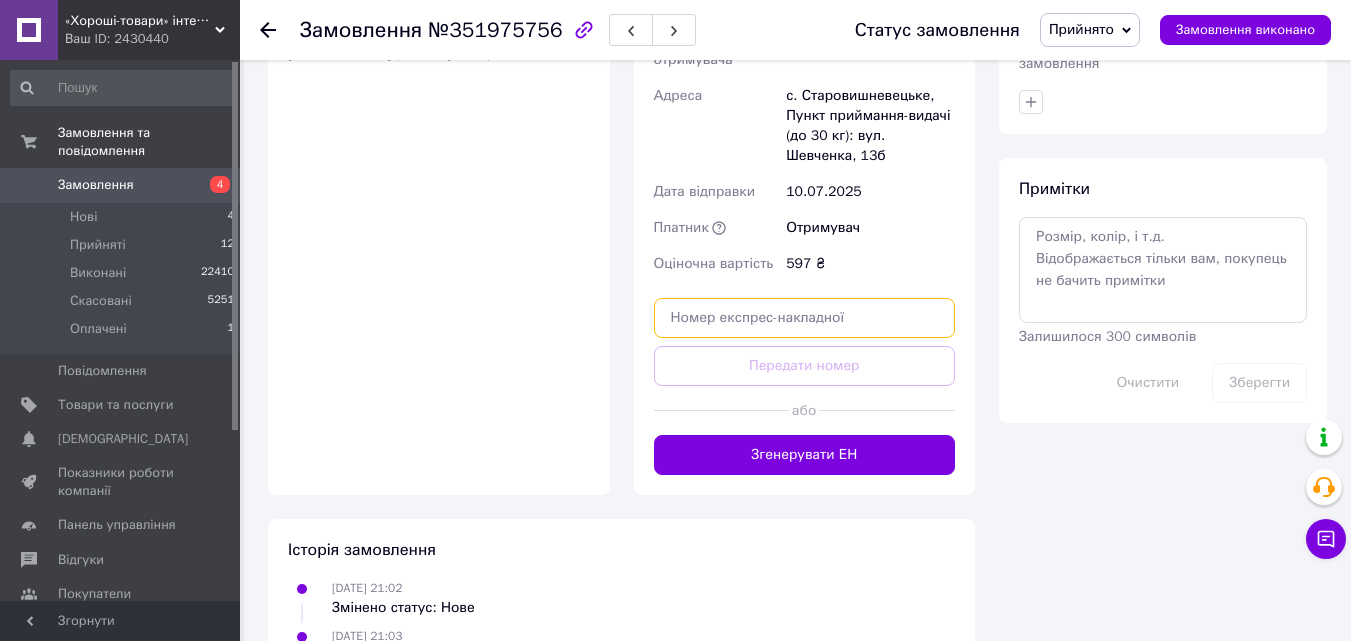 click at bounding box center (805, 318) 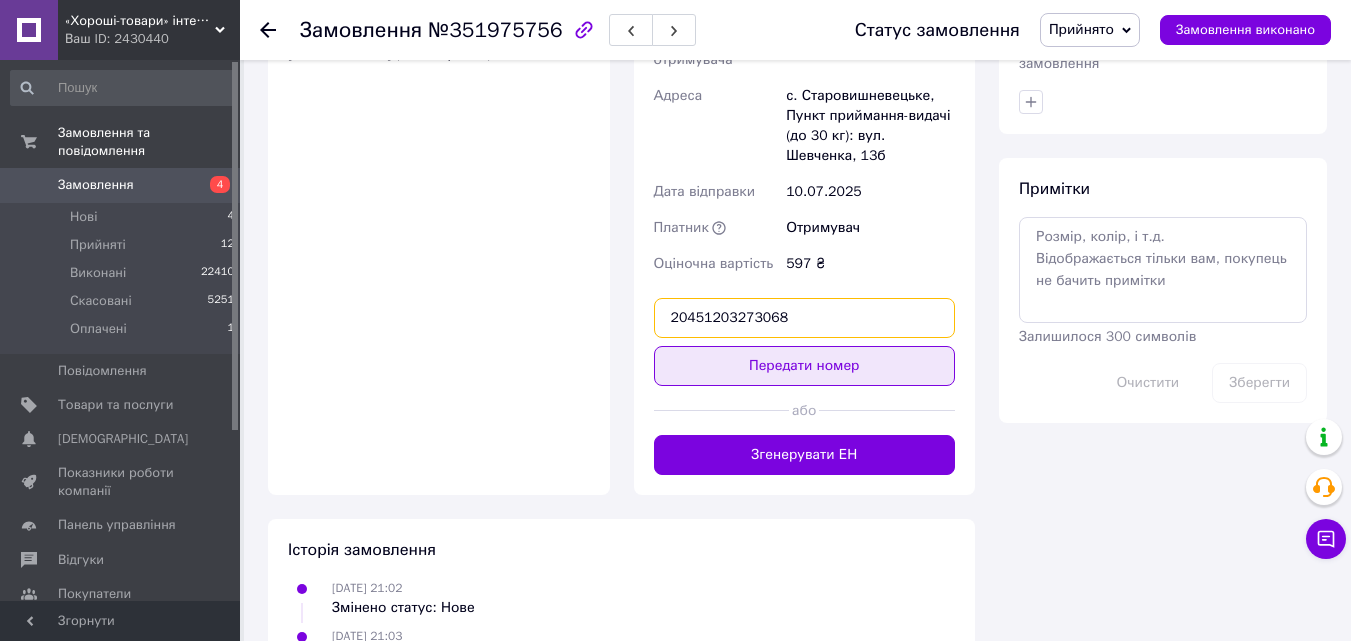 type on "20451203273068" 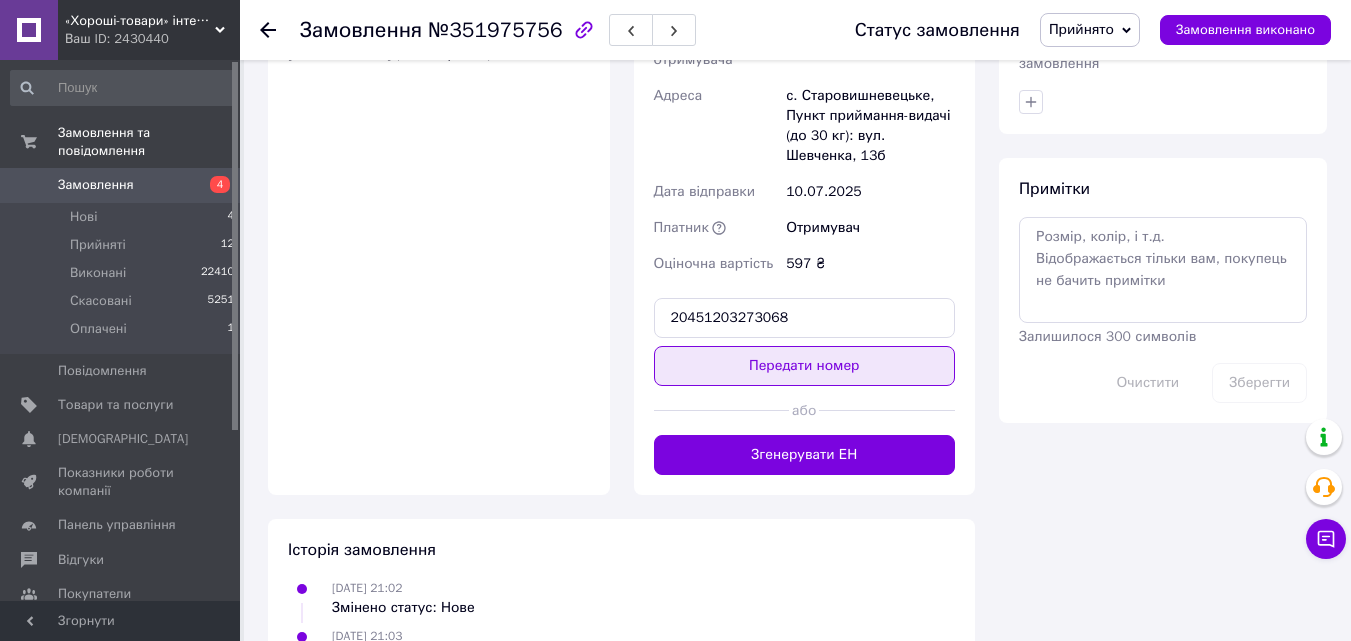 click on "Передати номер" at bounding box center (805, 366) 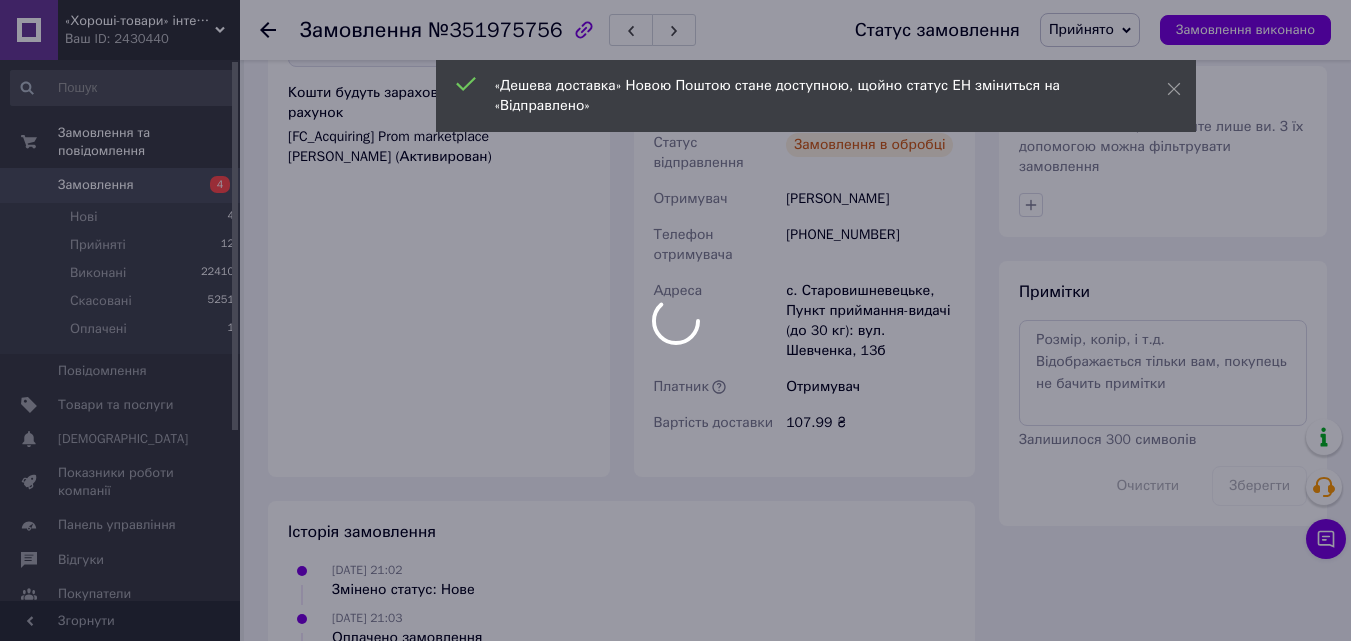 scroll, scrollTop: 900, scrollLeft: 0, axis: vertical 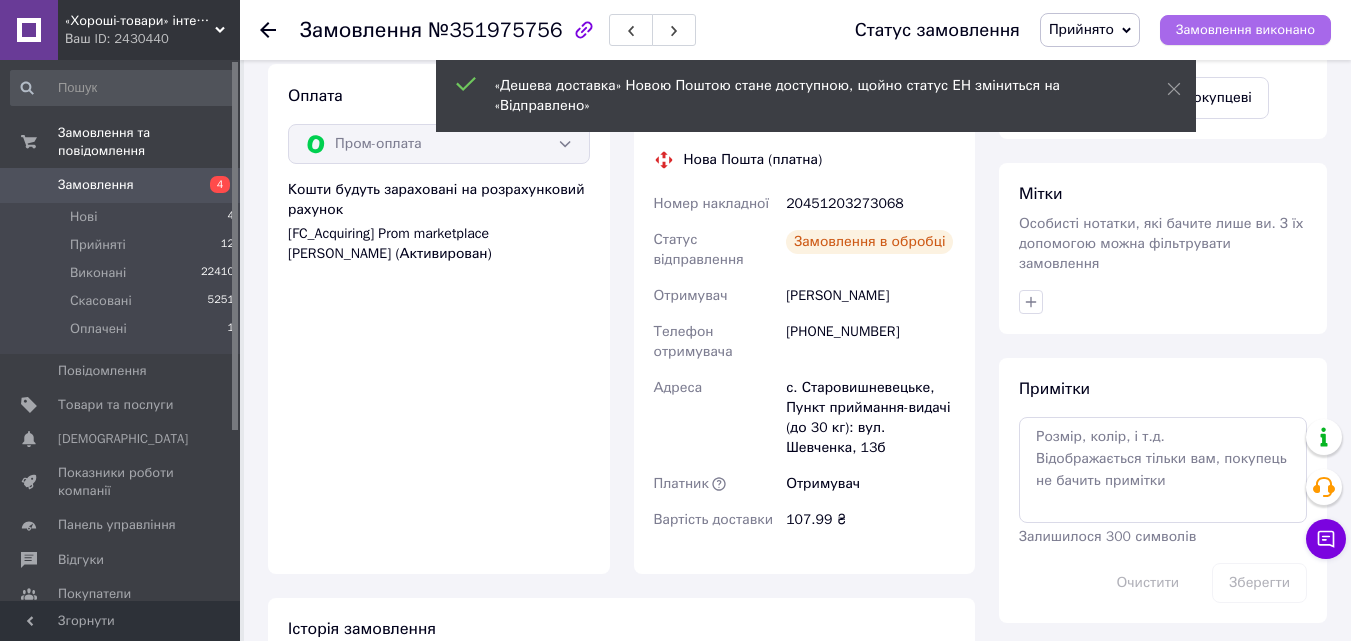click on "Замовлення виконано" at bounding box center [1245, 30] 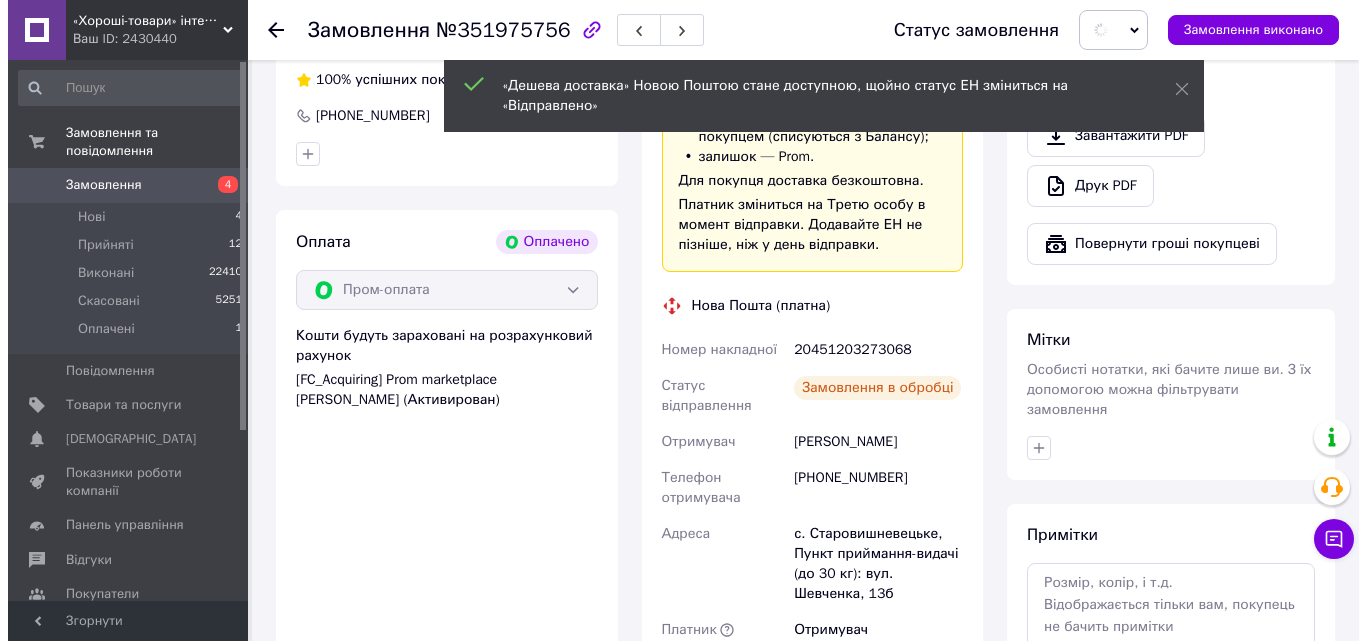 scroll, scrollTop: 600, scrollLeft: 0, axis: vertical 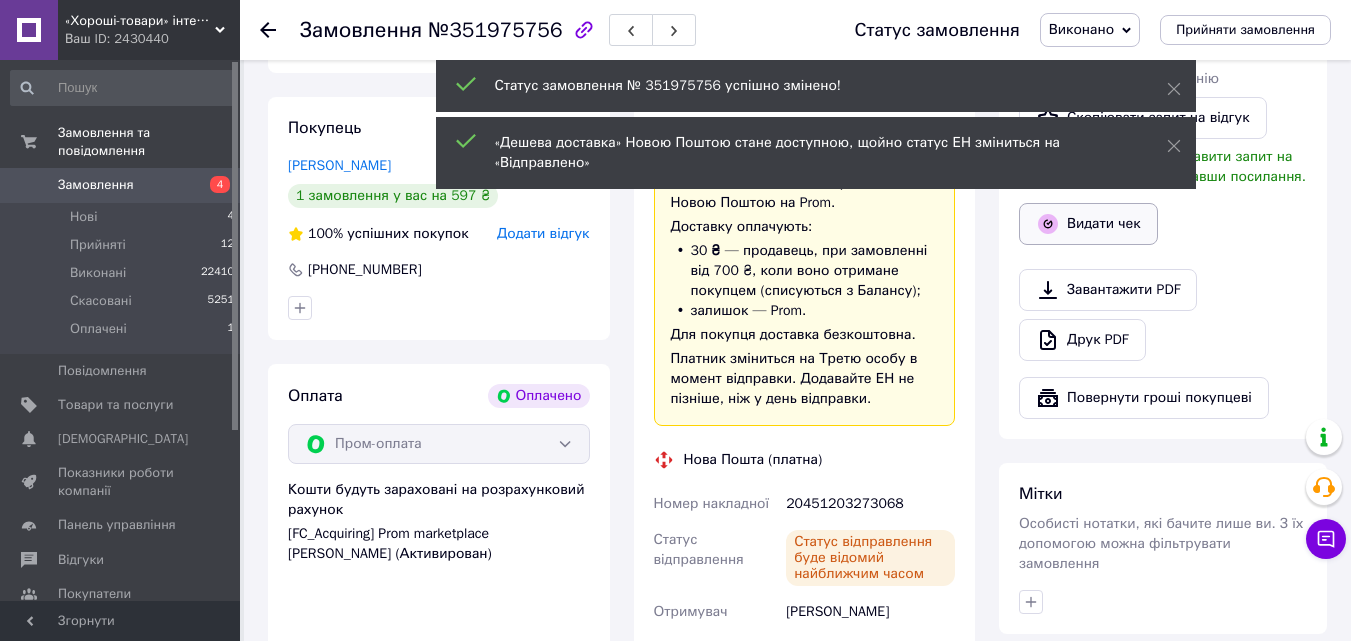 click on "Видати чек" at bounding box center [1088, 224] 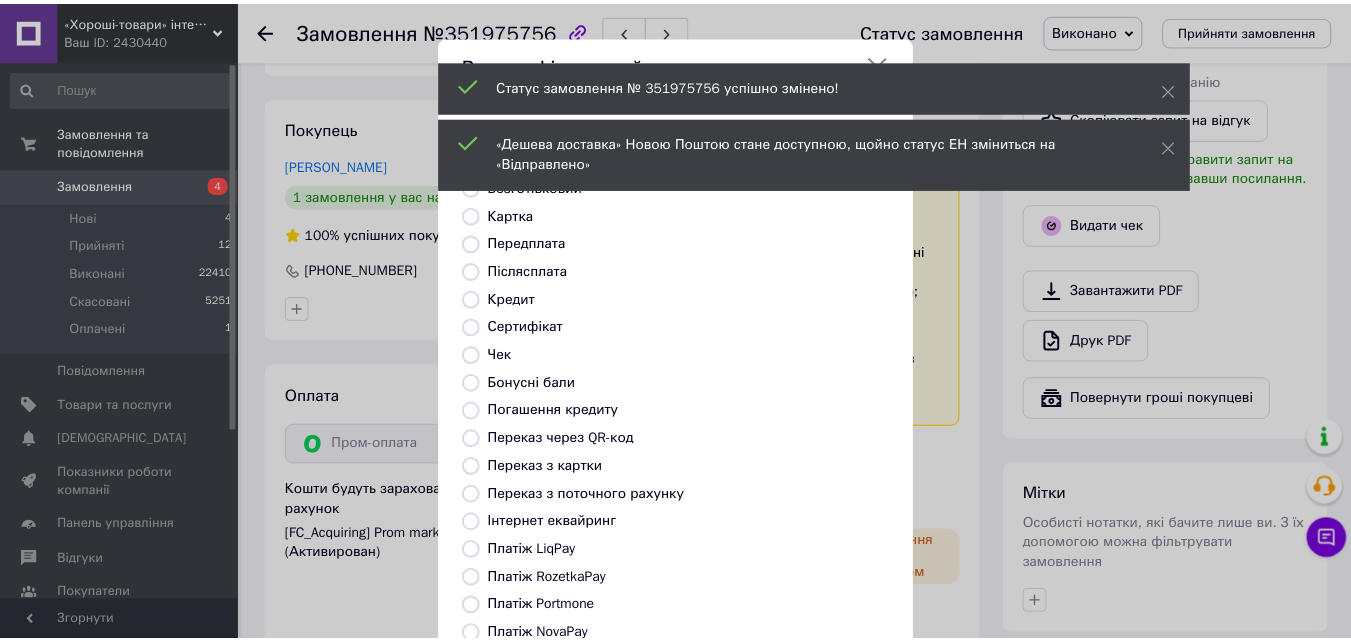scroll, scrollTop: 218, scrollLeft: 0, axis: vertical 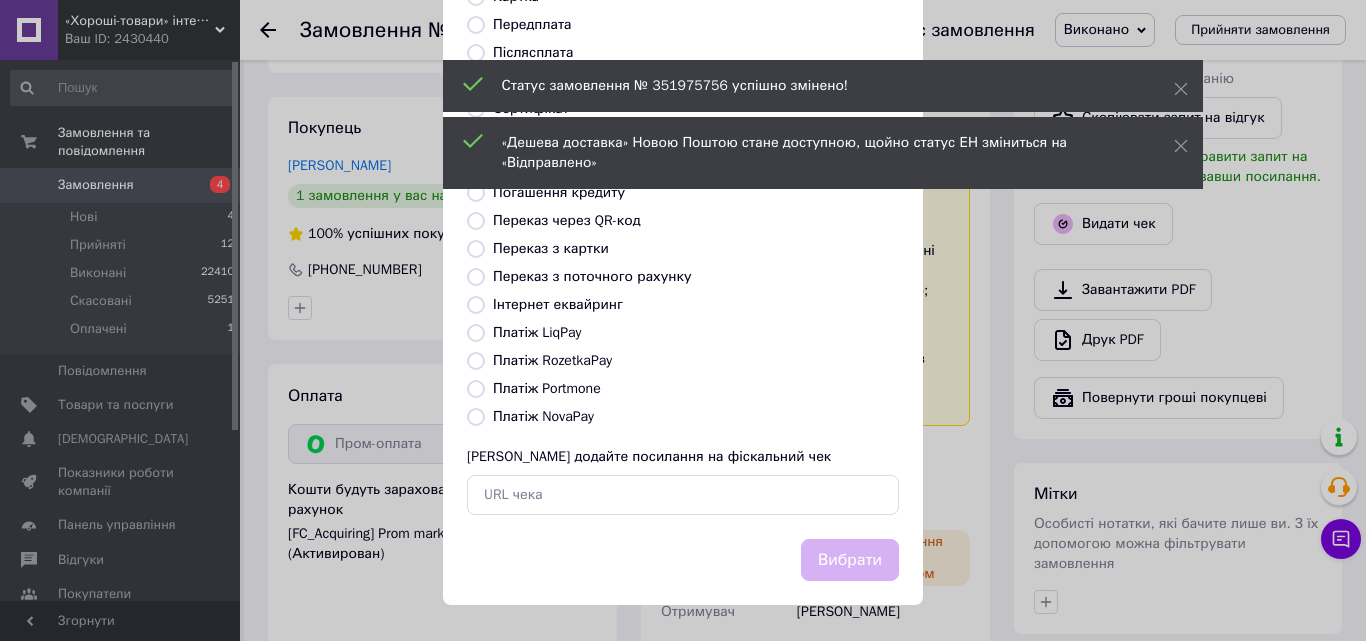 click on "Платіж RozetkaPay" at bounding box center [552, 360] 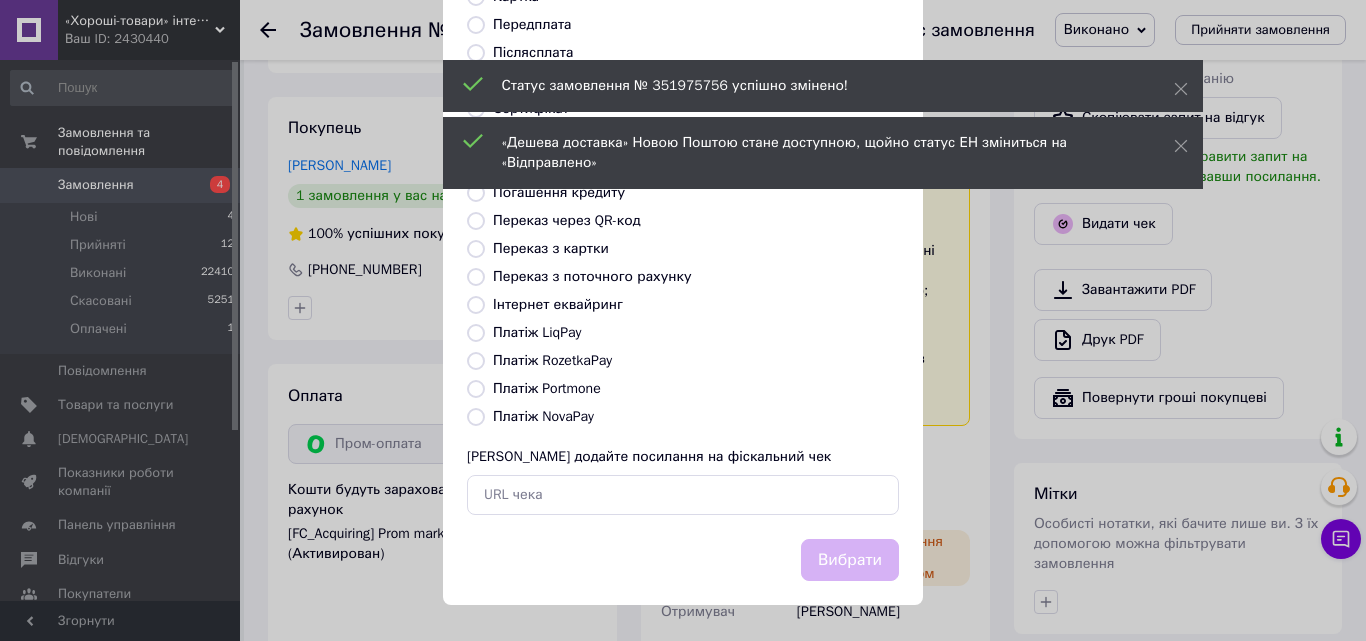 radio on "true" 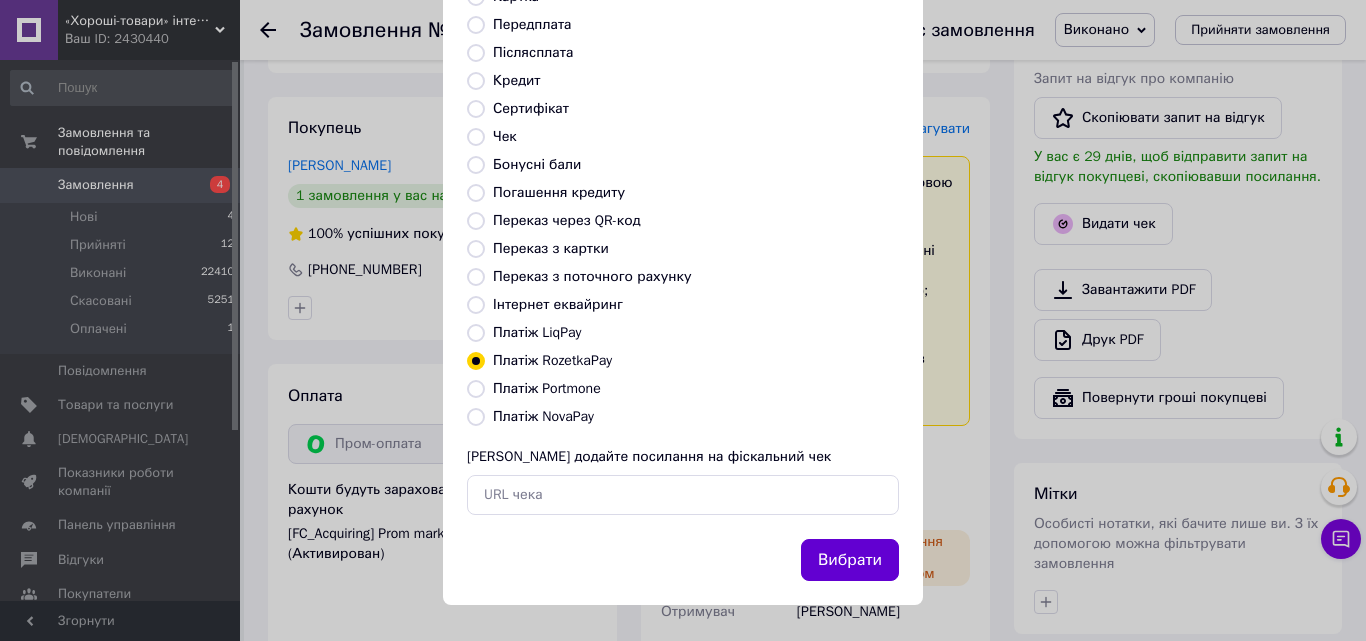 click on "Вибрати" at bounding box center [850, 560] 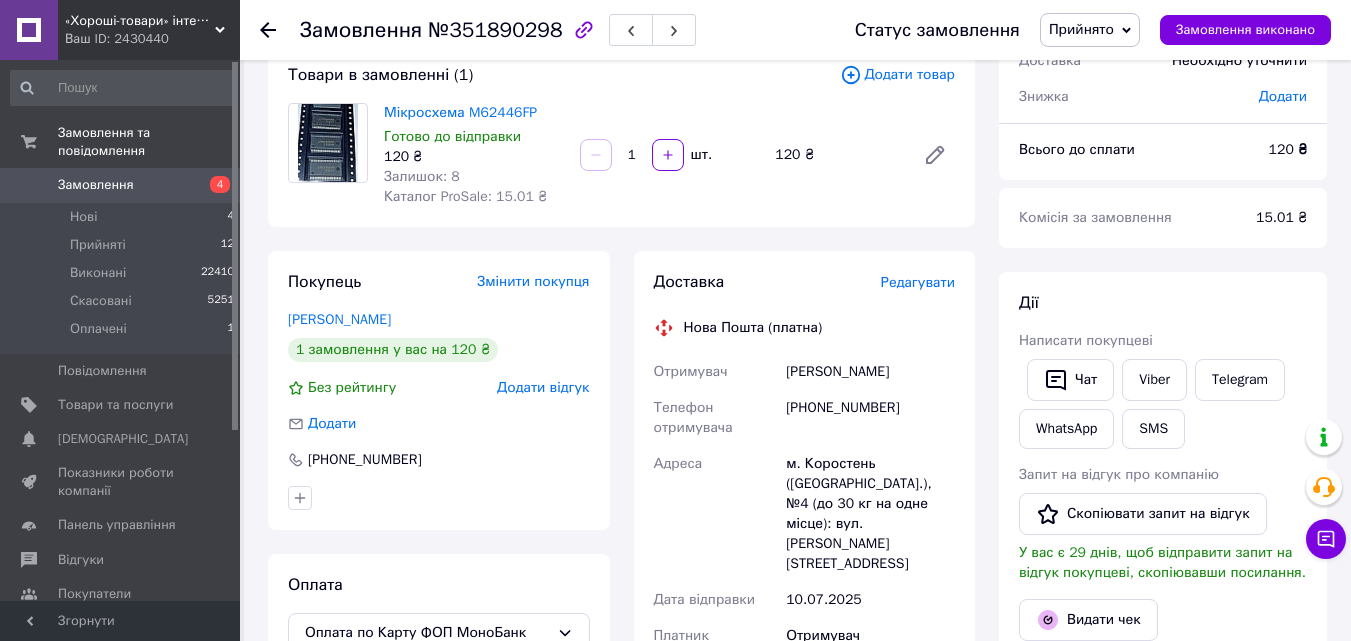 scroll, scrollTop: 300, scrollLeft: 0, axis: vertical 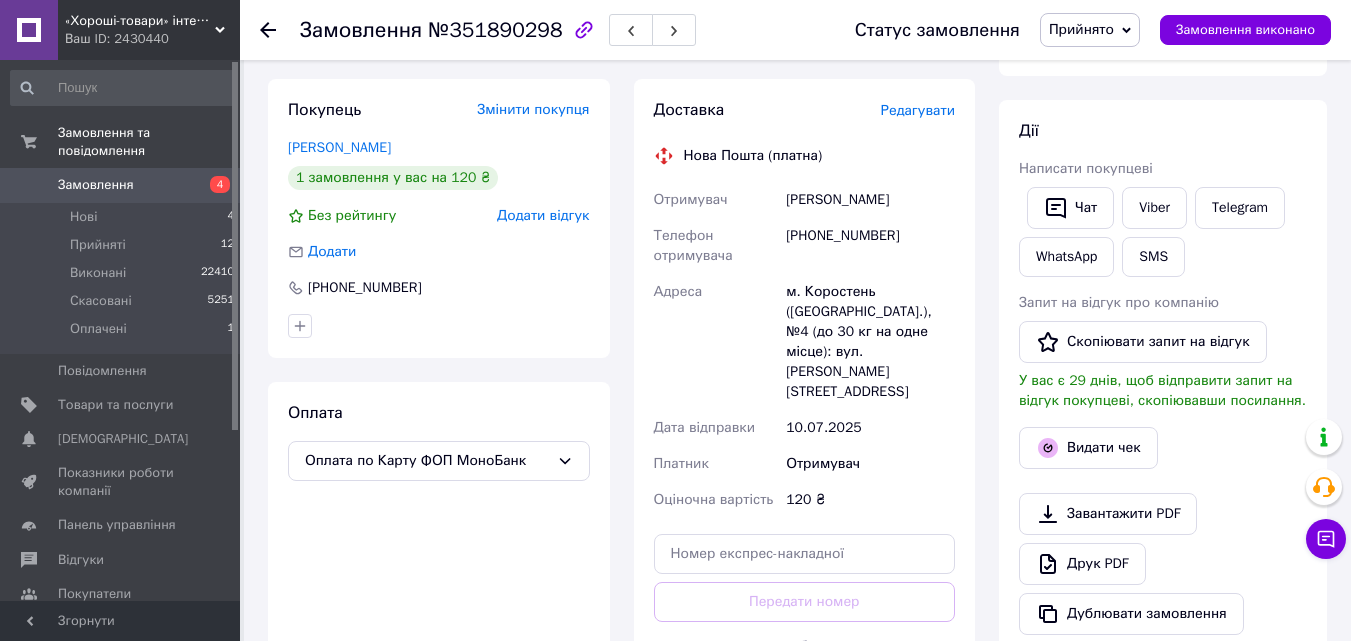 click on "м. Коростень ([GEOGRAPHIC_DATA].), №4 (до 30 кг на одне місце): вул. [PERSON_NAME][STREET_ADDRESS]" at bounding box center (870, 342) 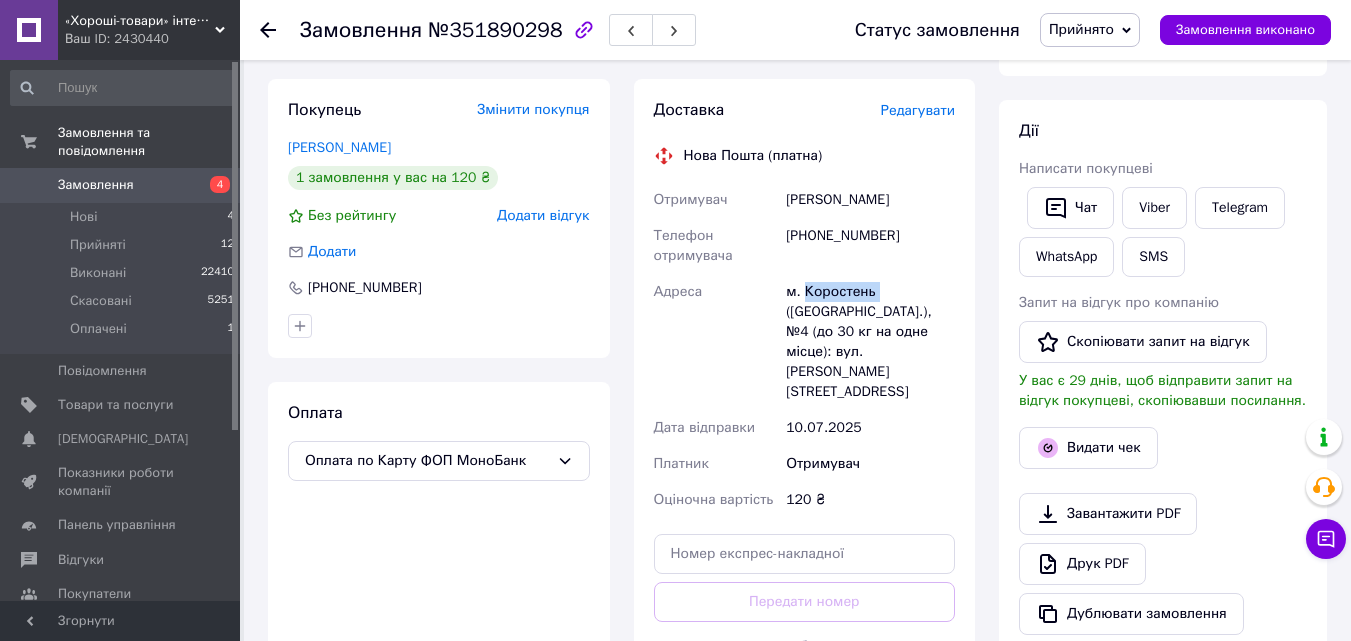 click on "м. Коростень ([GEOGRAPHIC_DATA].), №4 (до 30 кг на одне місце): вул. [PERSON_NAME][STREET_ADDRESS]" at bounding box center (870, 342) 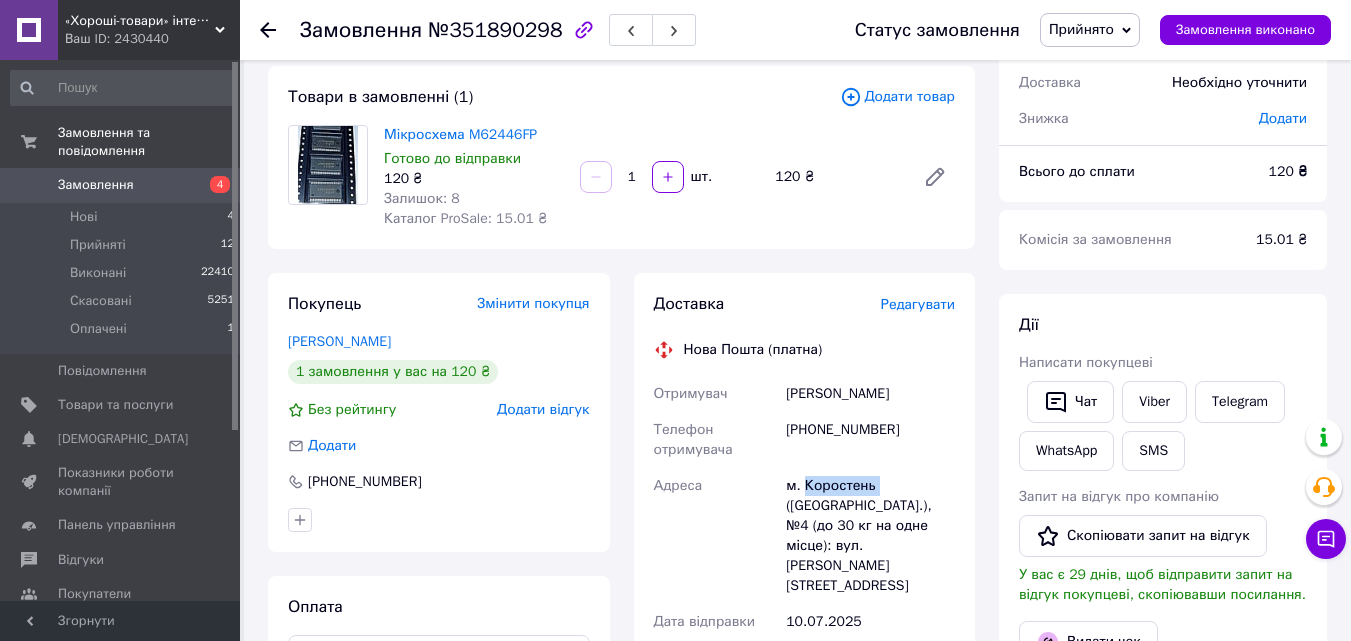 scroll, scrollTop: 400, scrollLeft: 0, axis: vertical 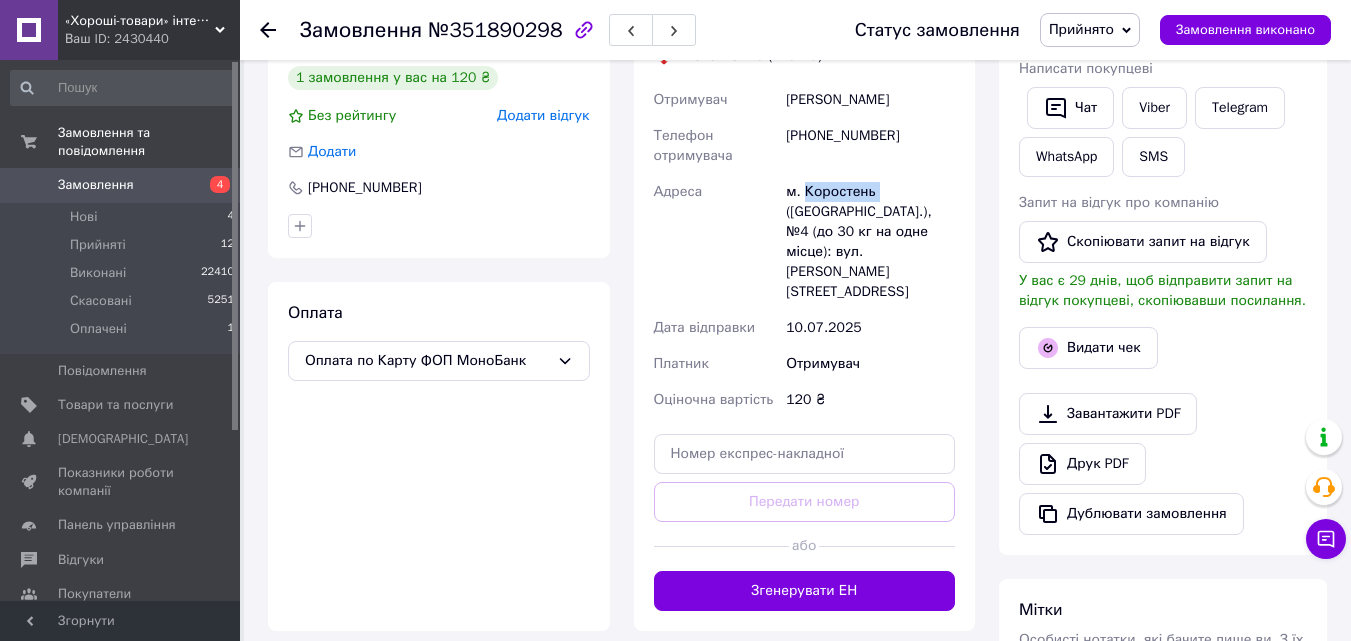 click on "[PHONE_NUMBER]" at bounding box center [870, 146] 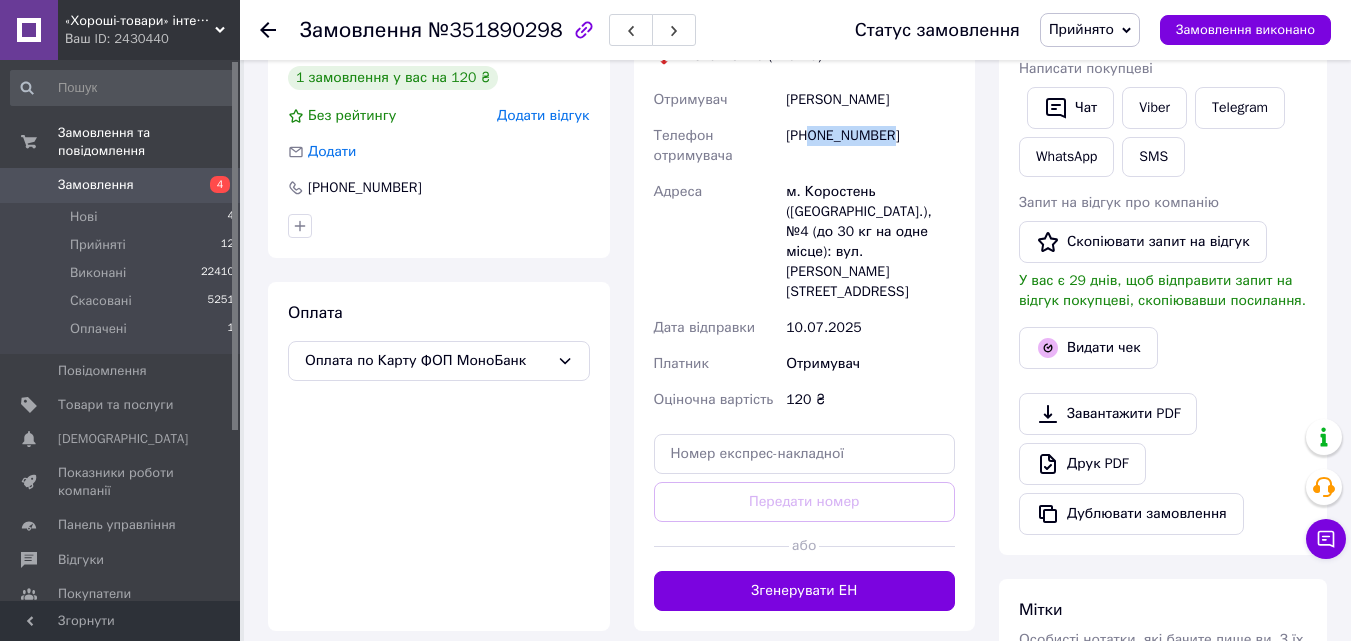 drag, startPoint x: 901, startPoint y: 144, endPoint x: 810, endPoint y: 145, distance: 91.00549 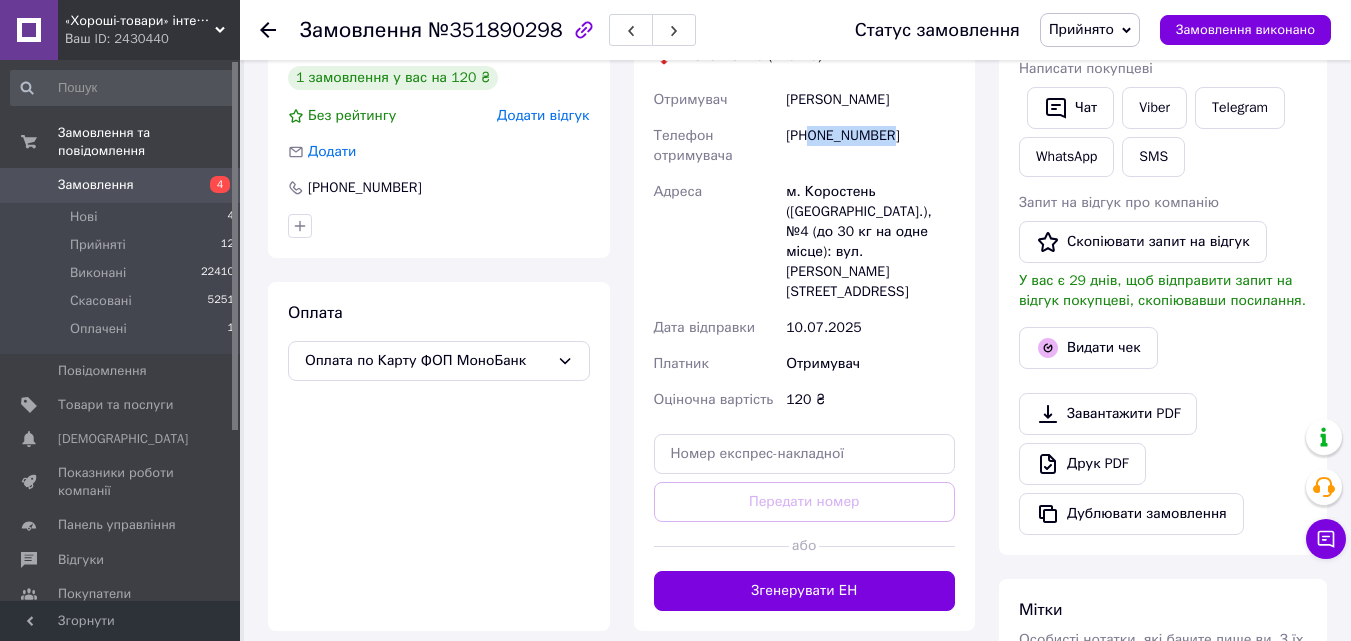 copy on "0687895263" 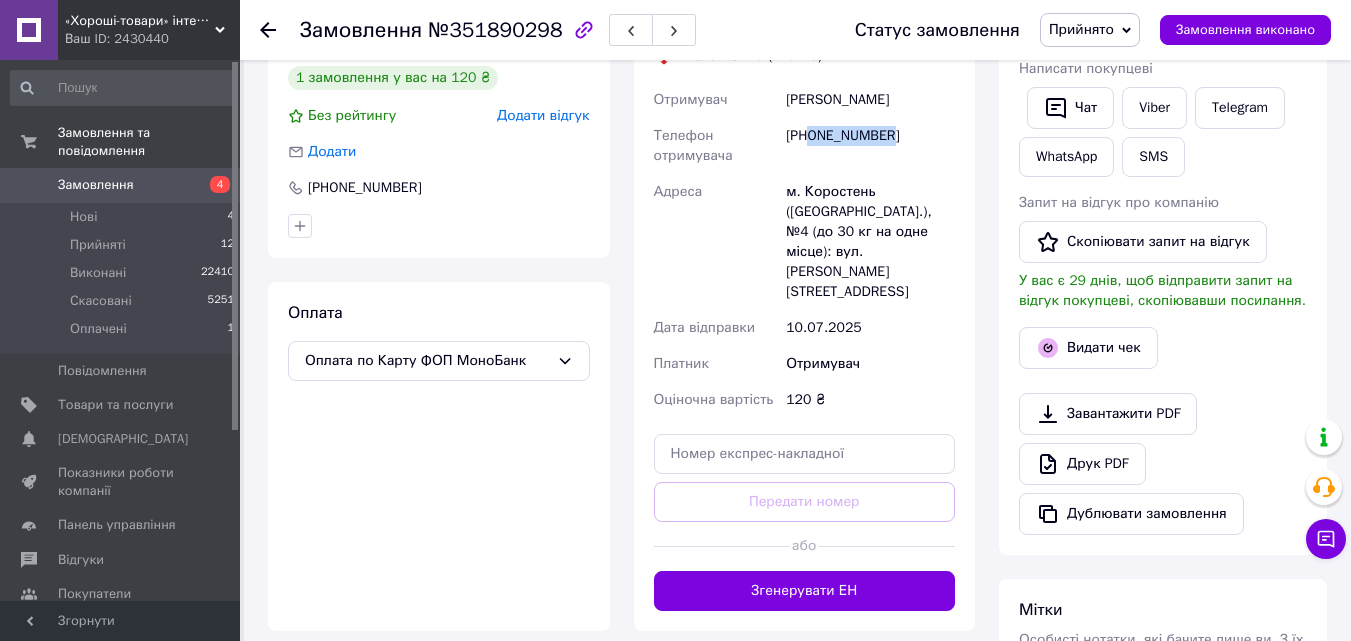 scroll, scrollTop: 600, scrollLeft: 0, axis: vertical 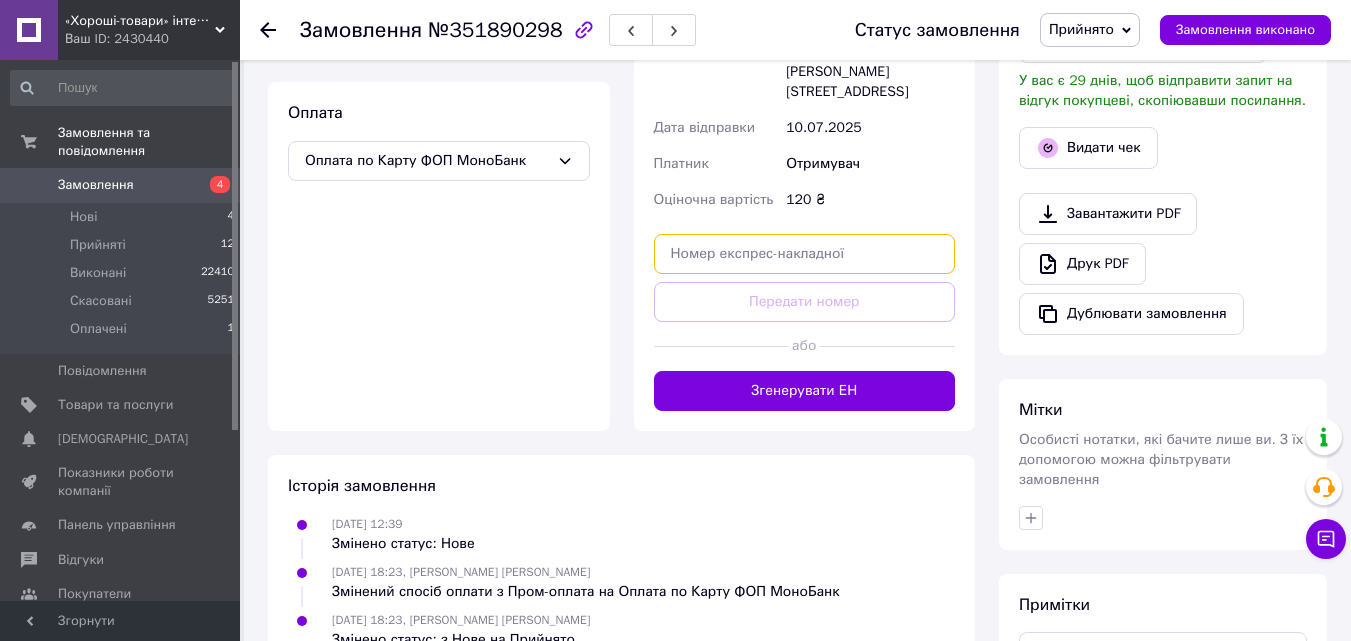 click at bounding box center (805, 254) 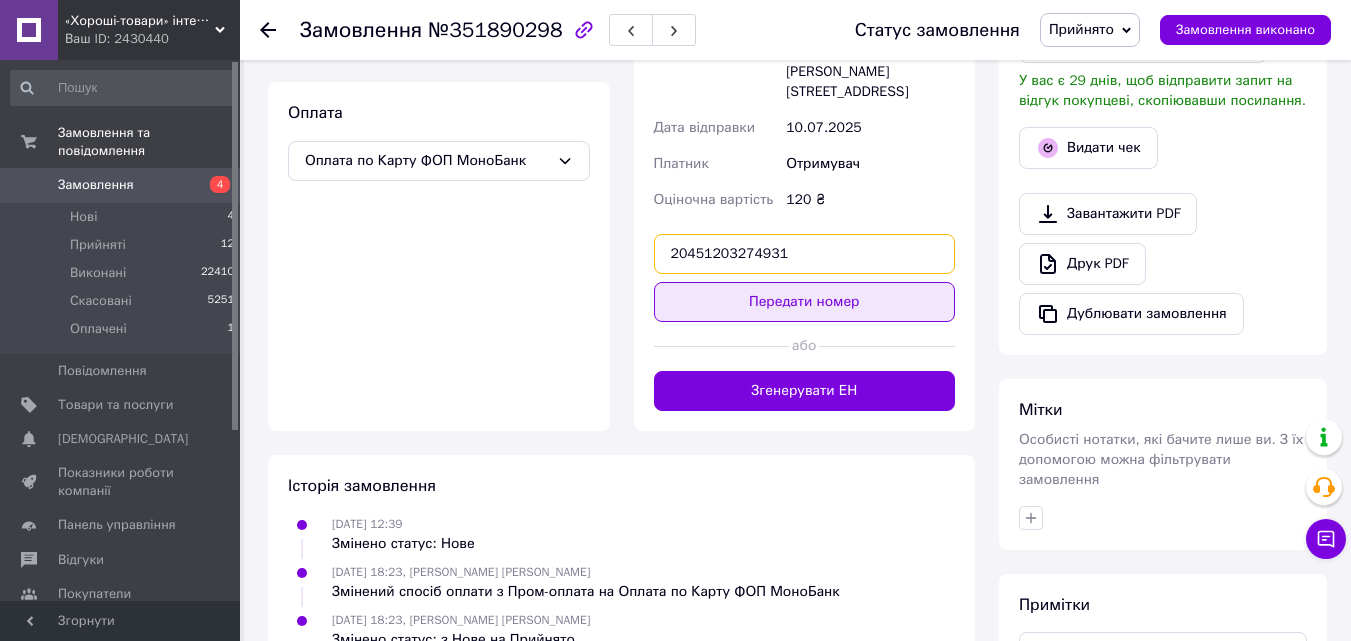 type on "20451203274931" 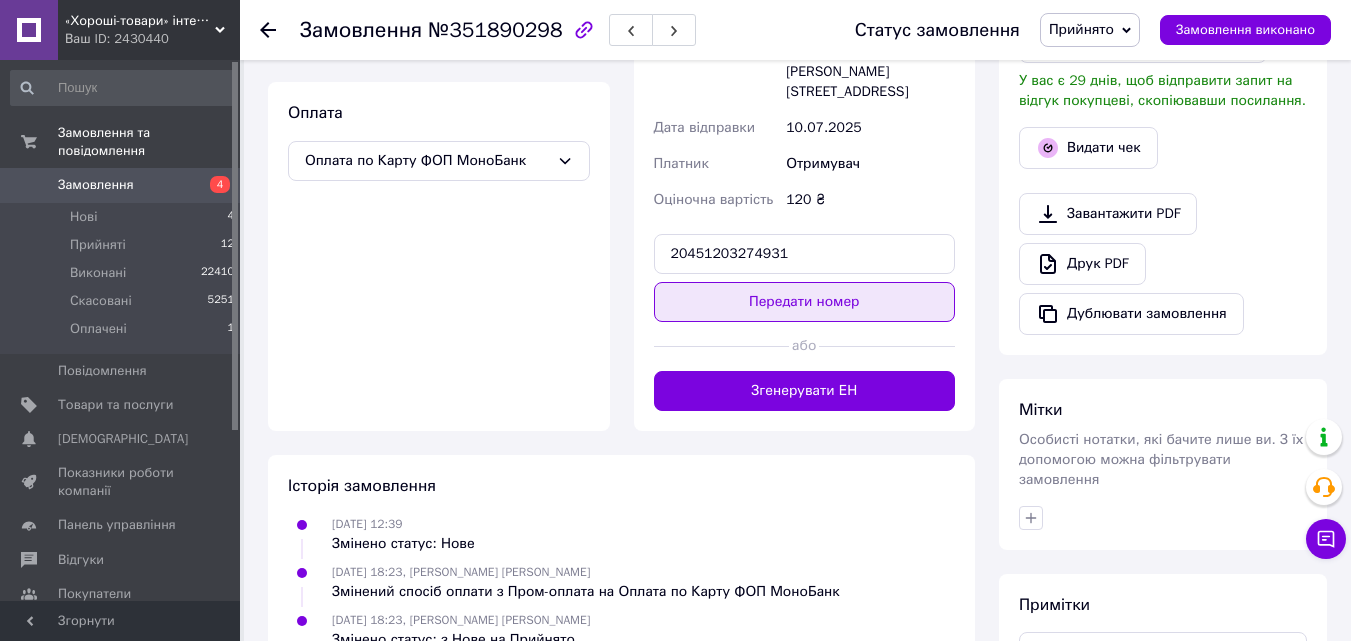 click on "Передати номер" at bounding box center [805, 302] 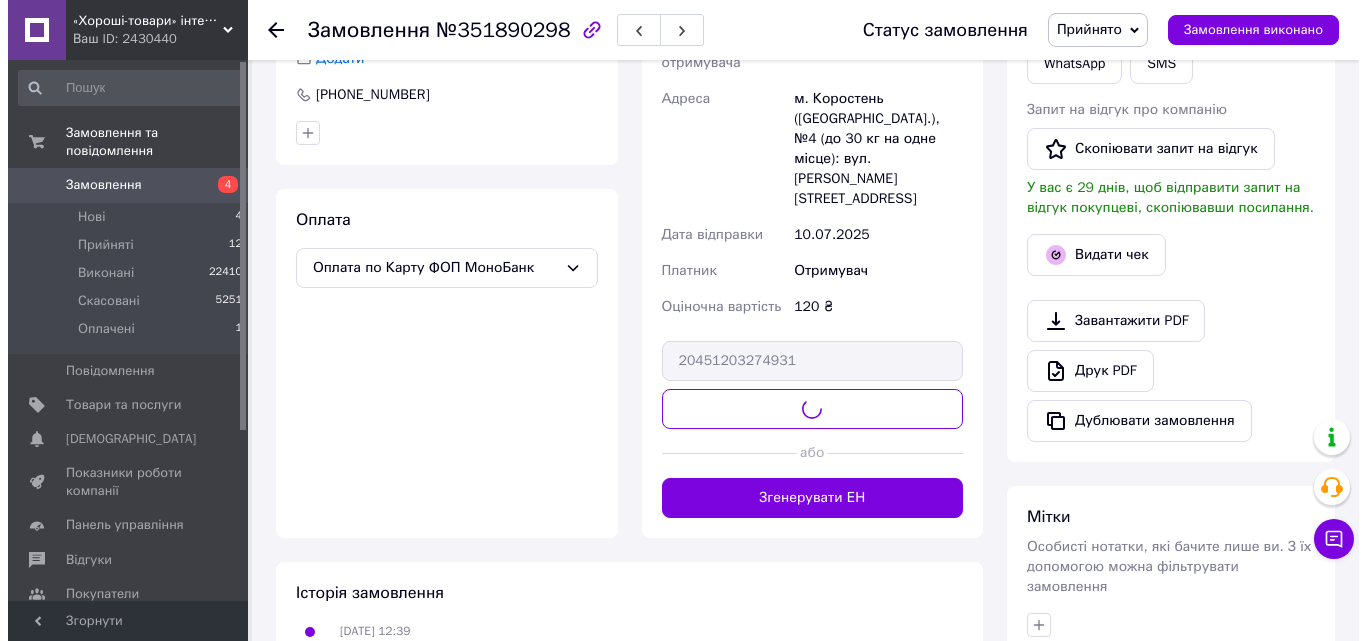 scroll, scrollTop: 300, scrollLeft: 0, axis: vertical 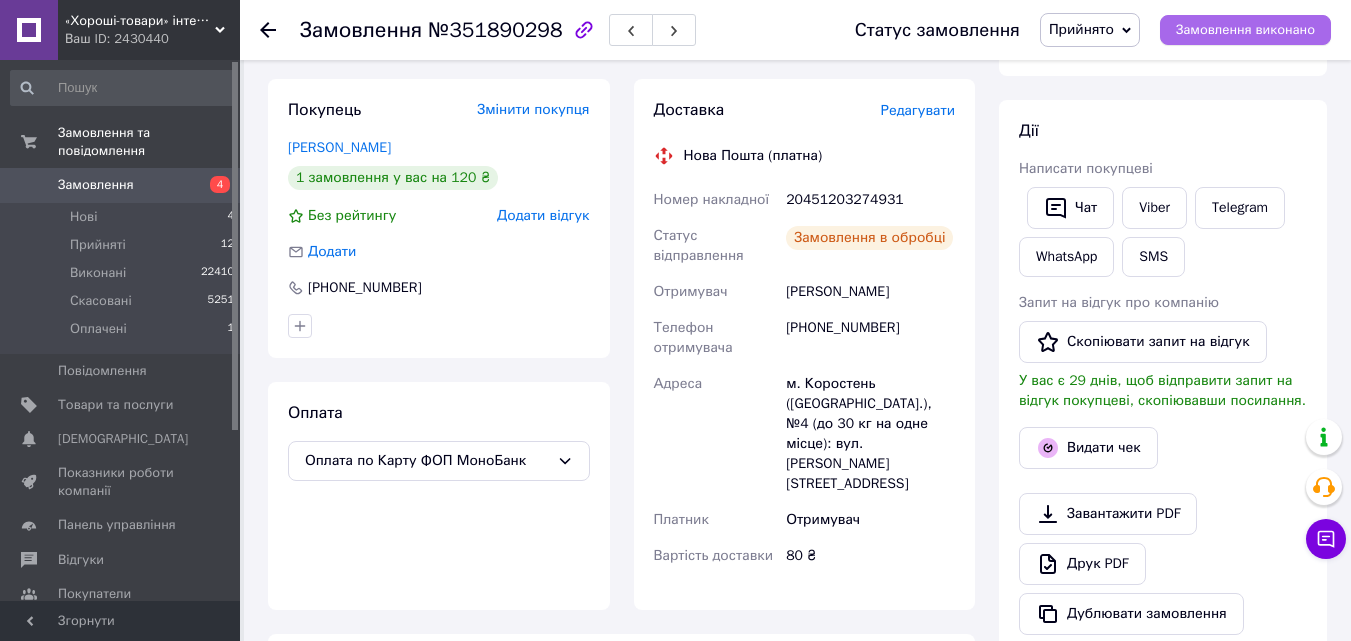 click on "Замовлення виконано" at bounding box center (1245, 30) 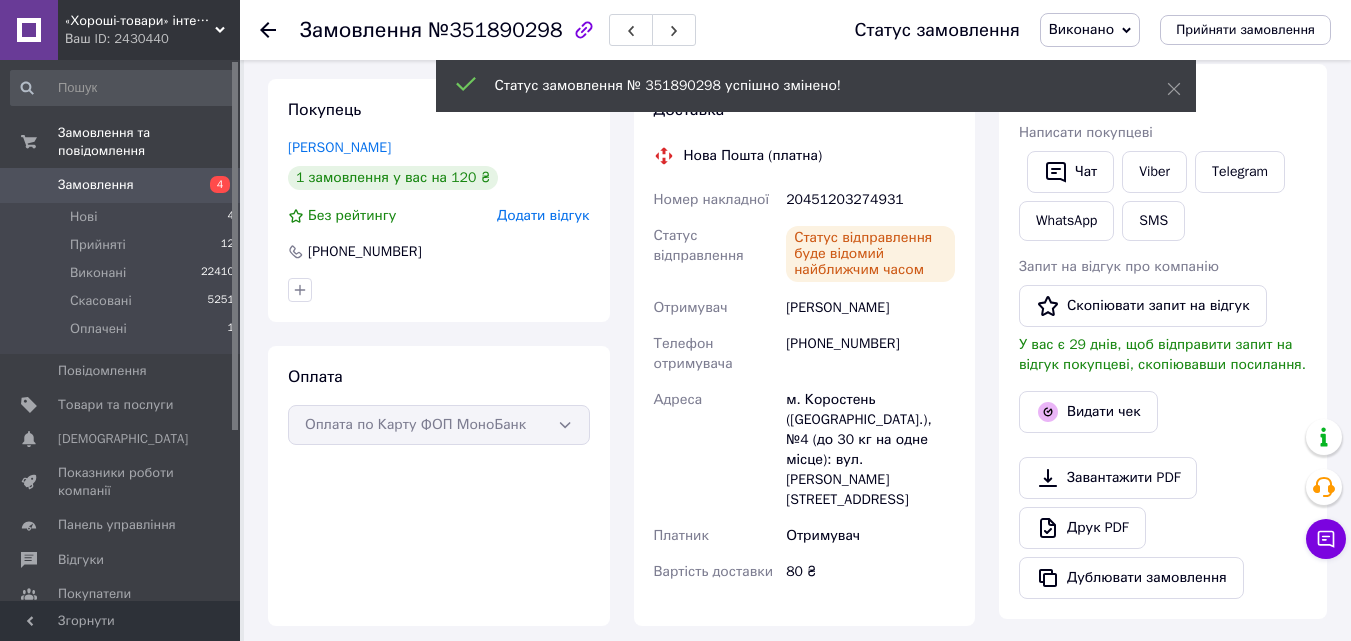 click on "Дії Написати покупцеві   Чат Viber Telegram WhatsApp SMS Запит на відгук про компанію   Скопіювати запит на відгук У вас є 29 днів, щоб відправити запит на відгук покупцеві, скопіювавши посилання.   Видати чек   Завантажити PDF   Друк PDF   Дублювати замовлення" at bounding box center [1163, 341] 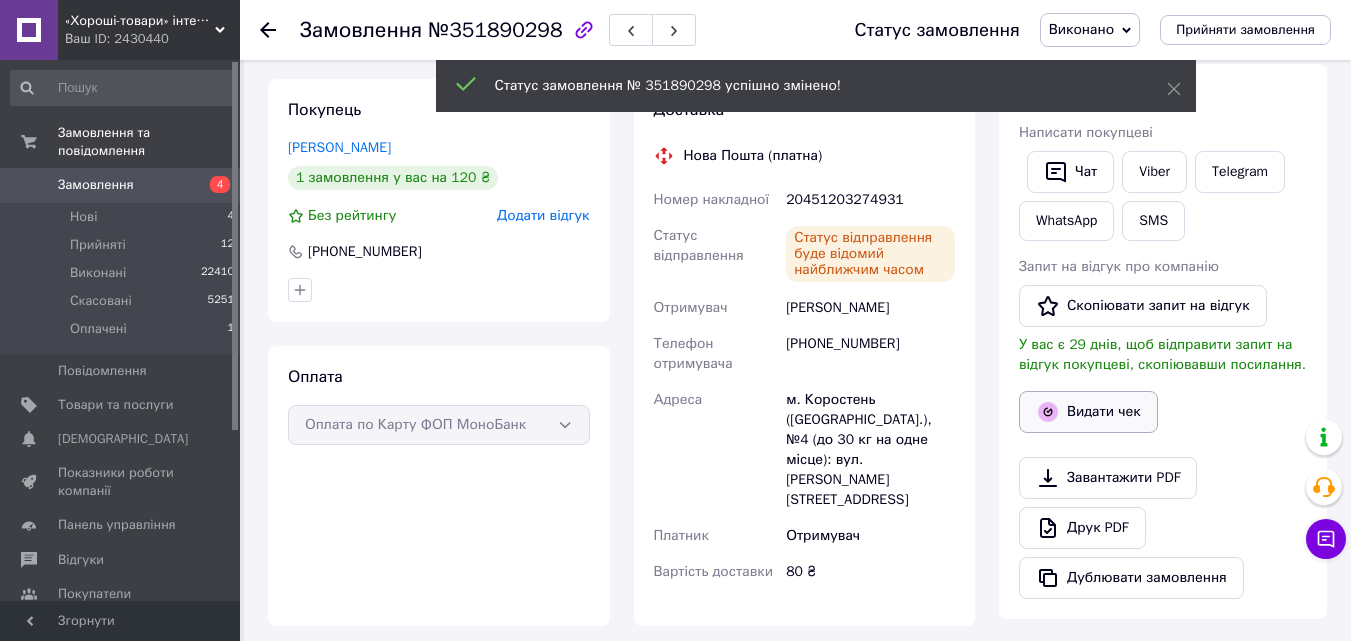 click on "Видати чек" at bounding box center [1088, 412] 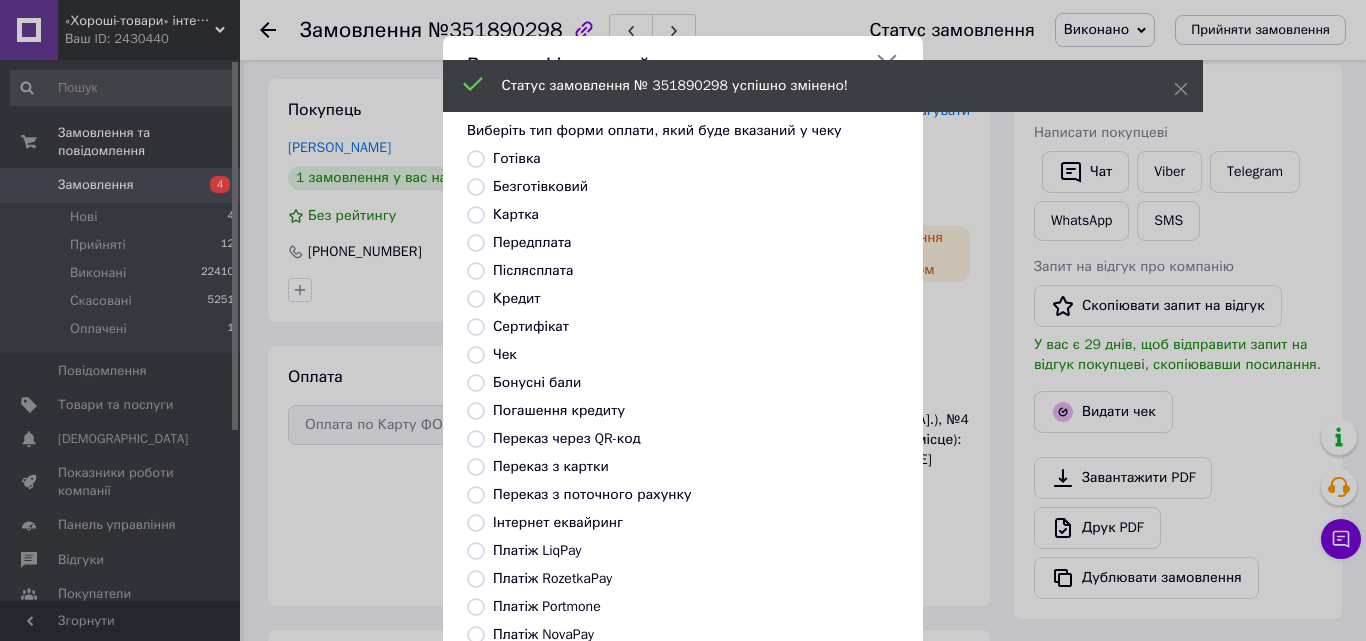 click on "Безготівковий" at bounding box center [540, 186] 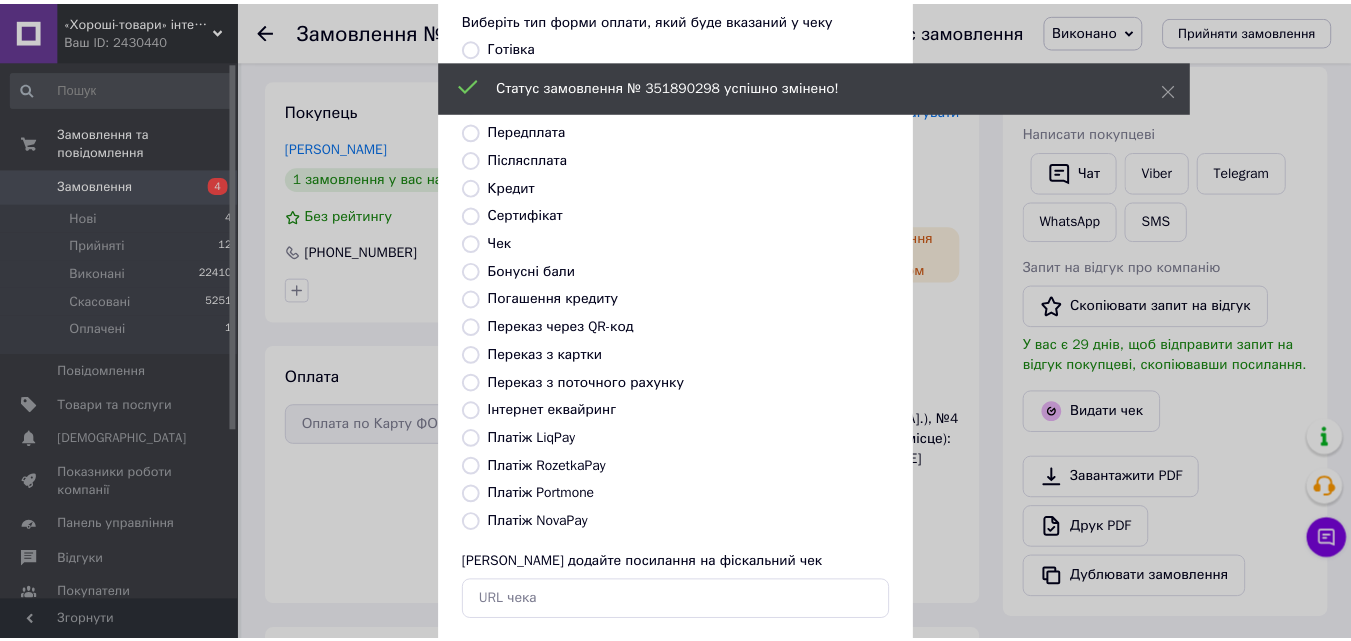 scroll, scrollTop: 218, scrollLeft: 0, axis: vertical 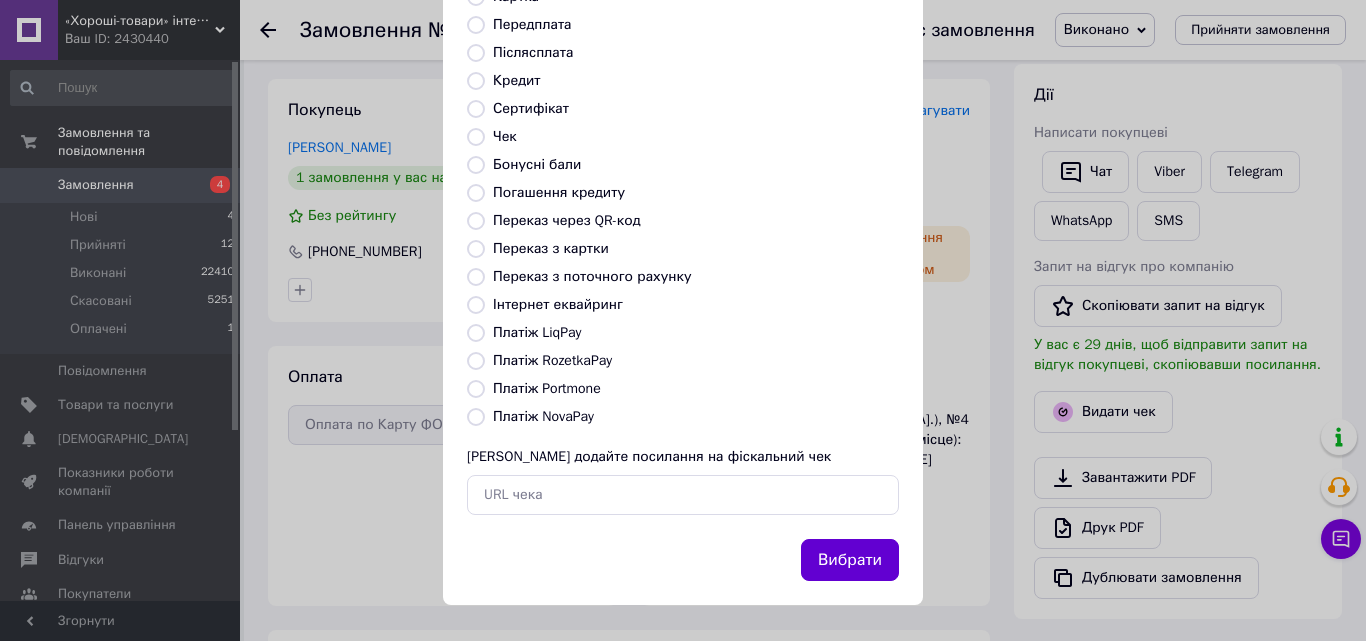 click on "Вибрати" at bounding box center [850, 560] 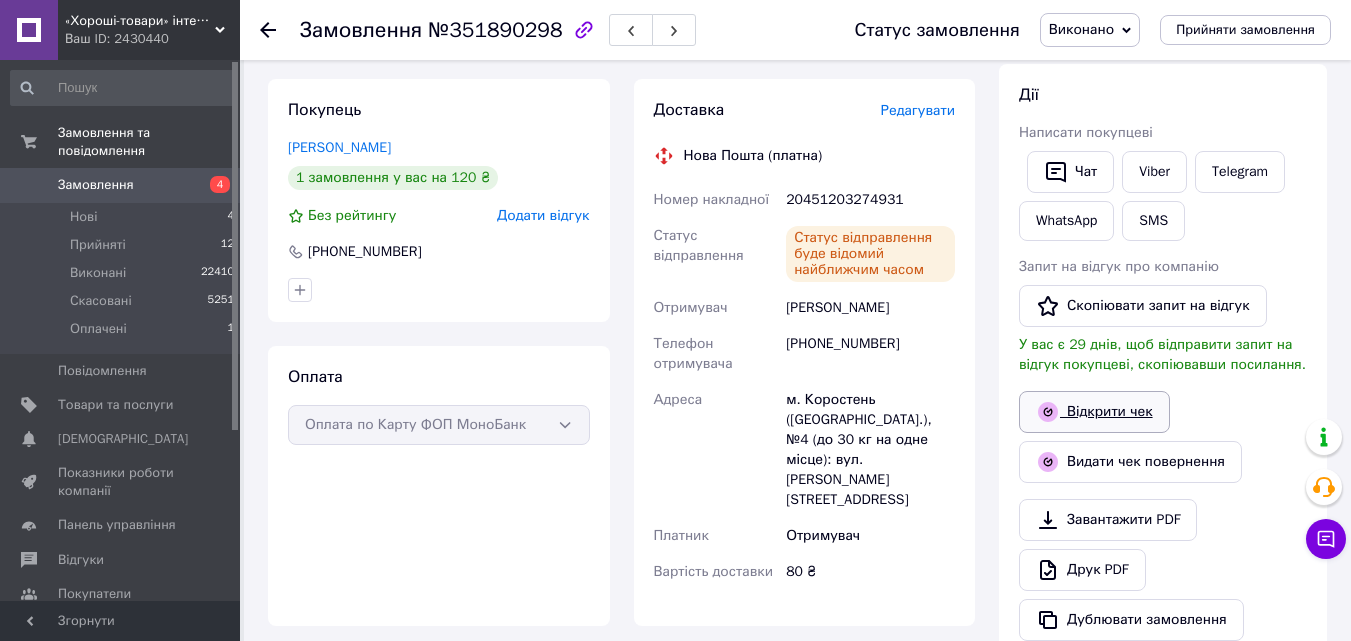 click on "Відкрити чек" at bounding box center [1094, 412] 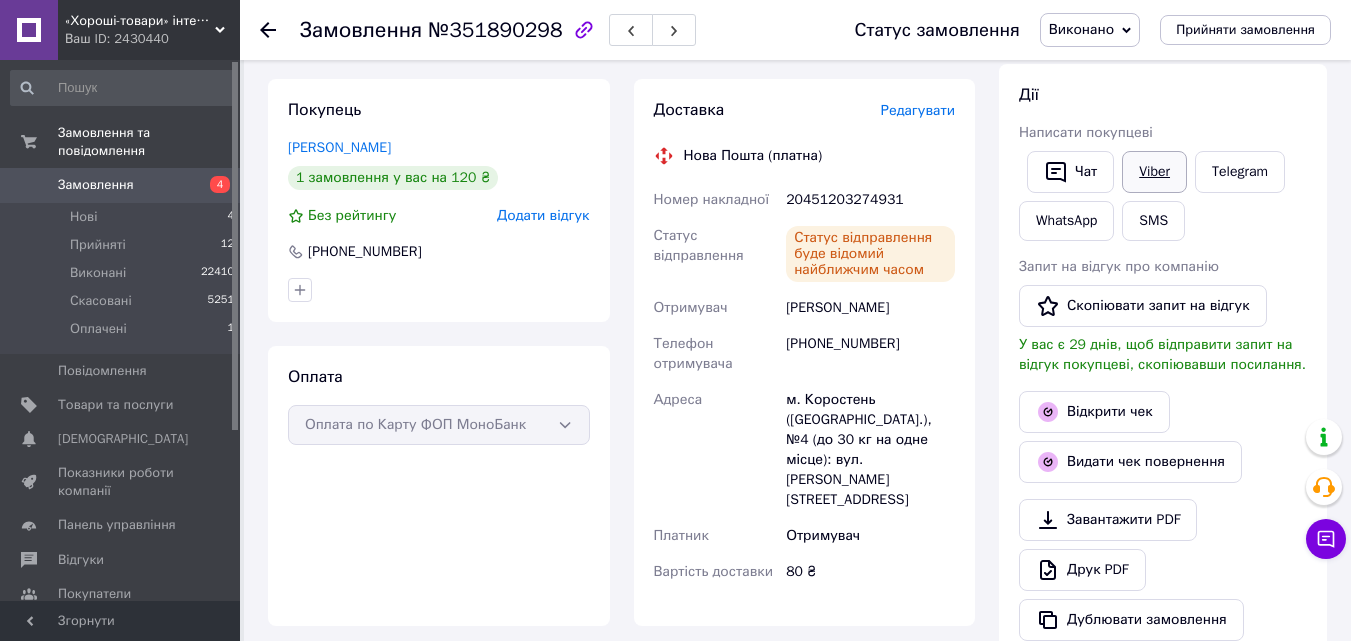 click on "Viber" at bounding box center (1154, 172) 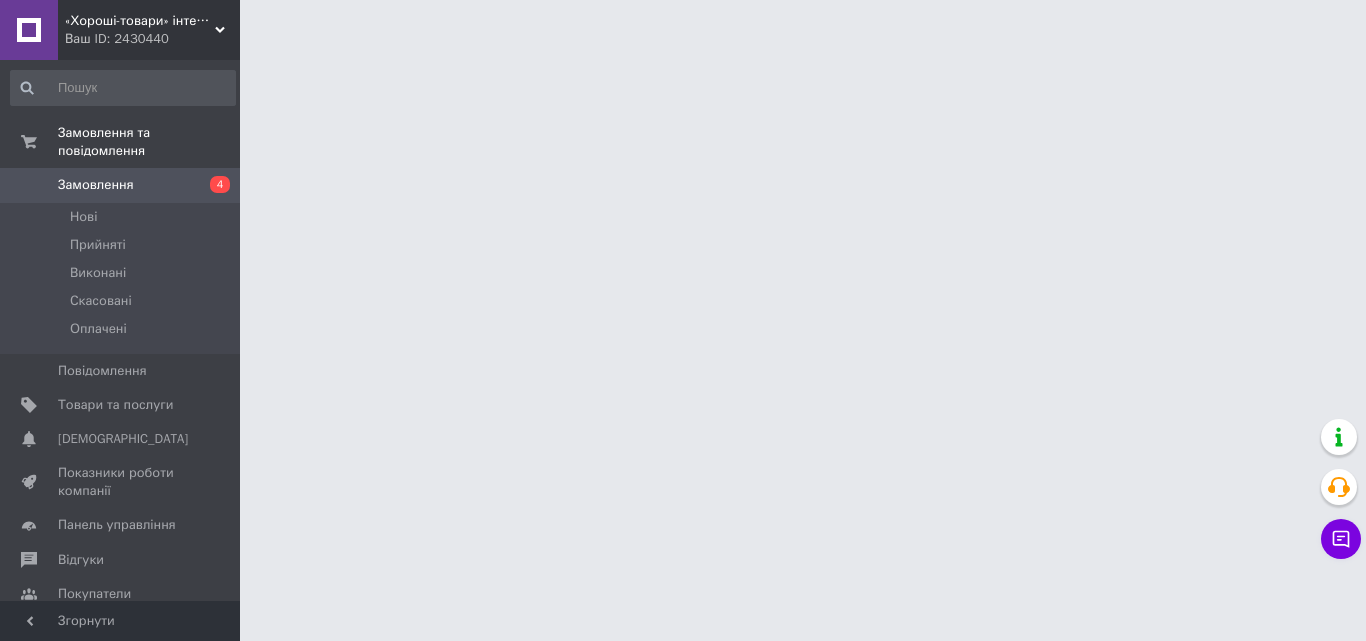 scroll, scrollTop: 0, scrollLeft: 0, axis: both 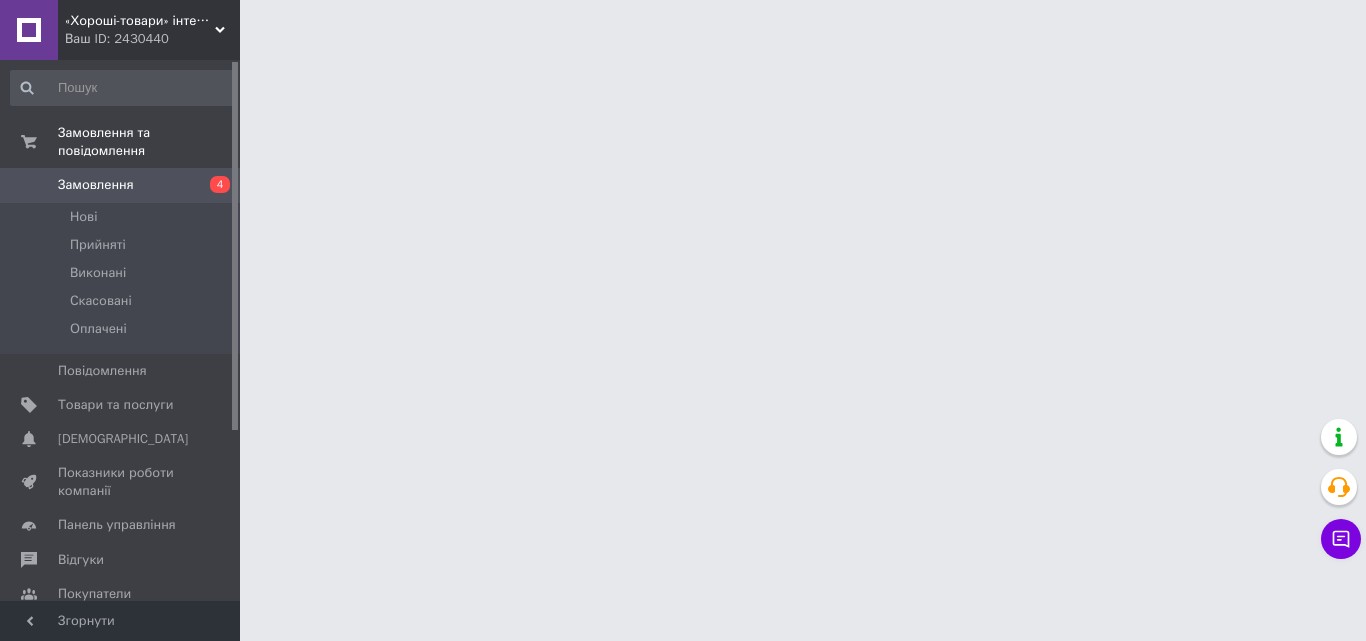 click on "Показники роботи компанії" at bounding box center (121, 482) 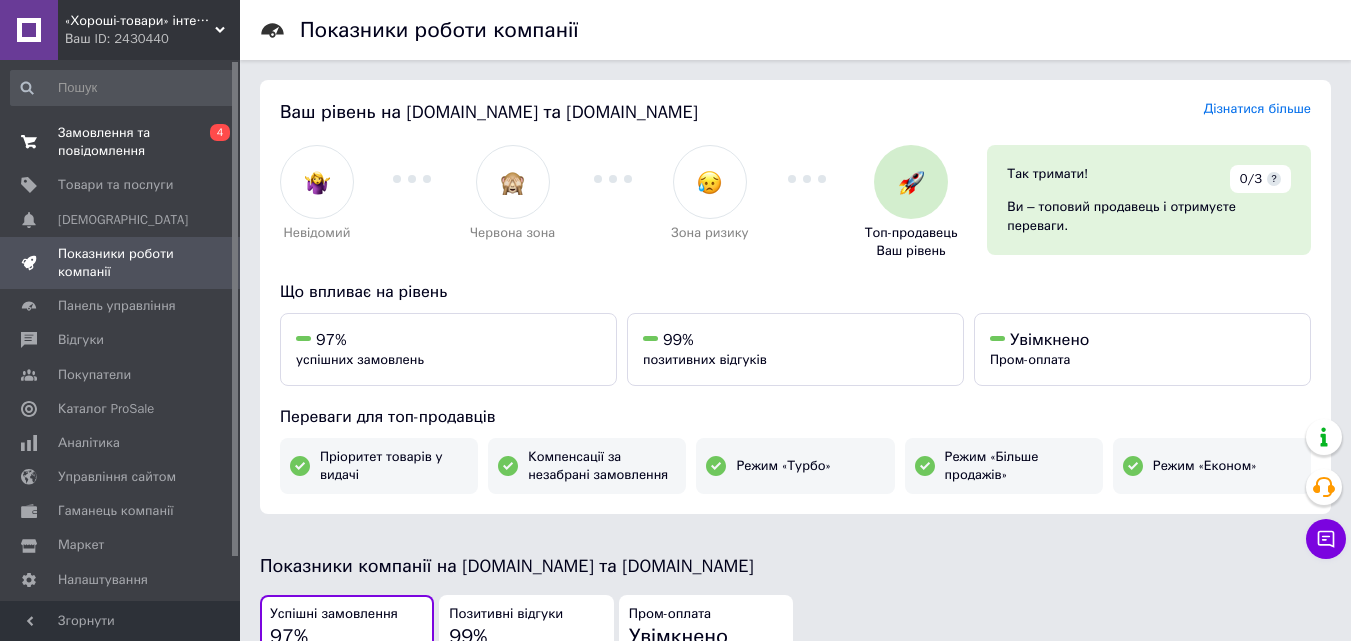 click on "Замовлення та повідомлення" at bounding box center (121, 142) 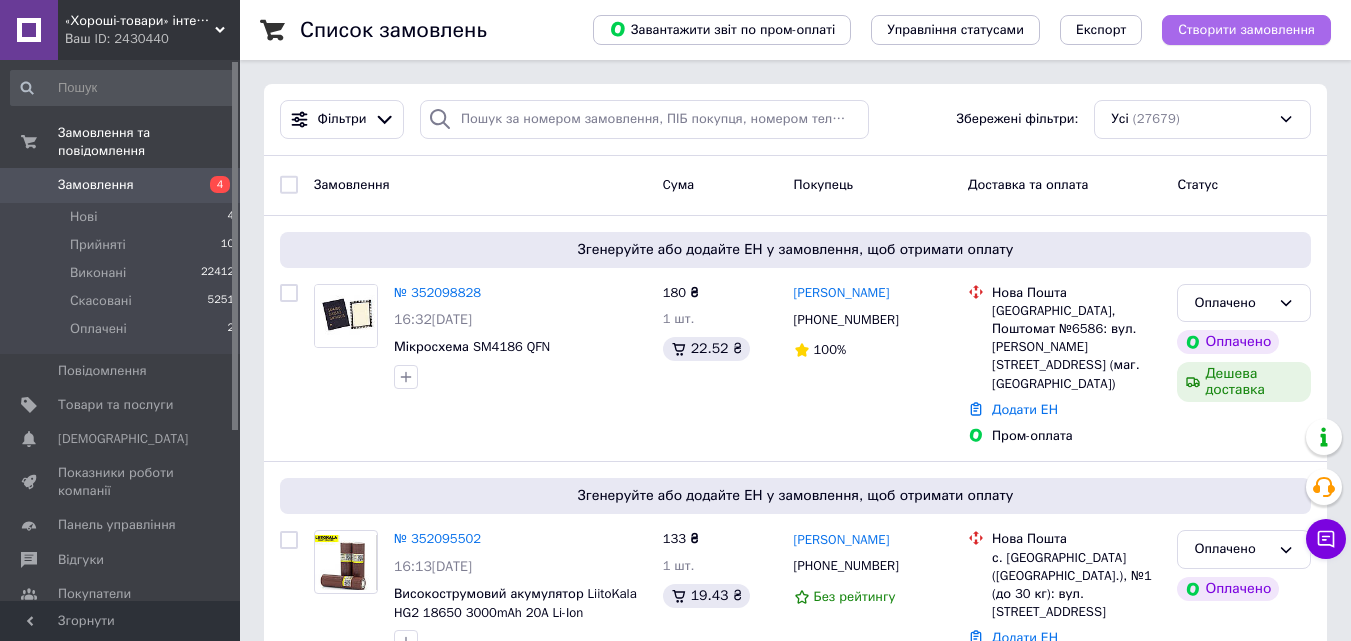 click on "Створити замовлення" at bounding box center (1246, 30) 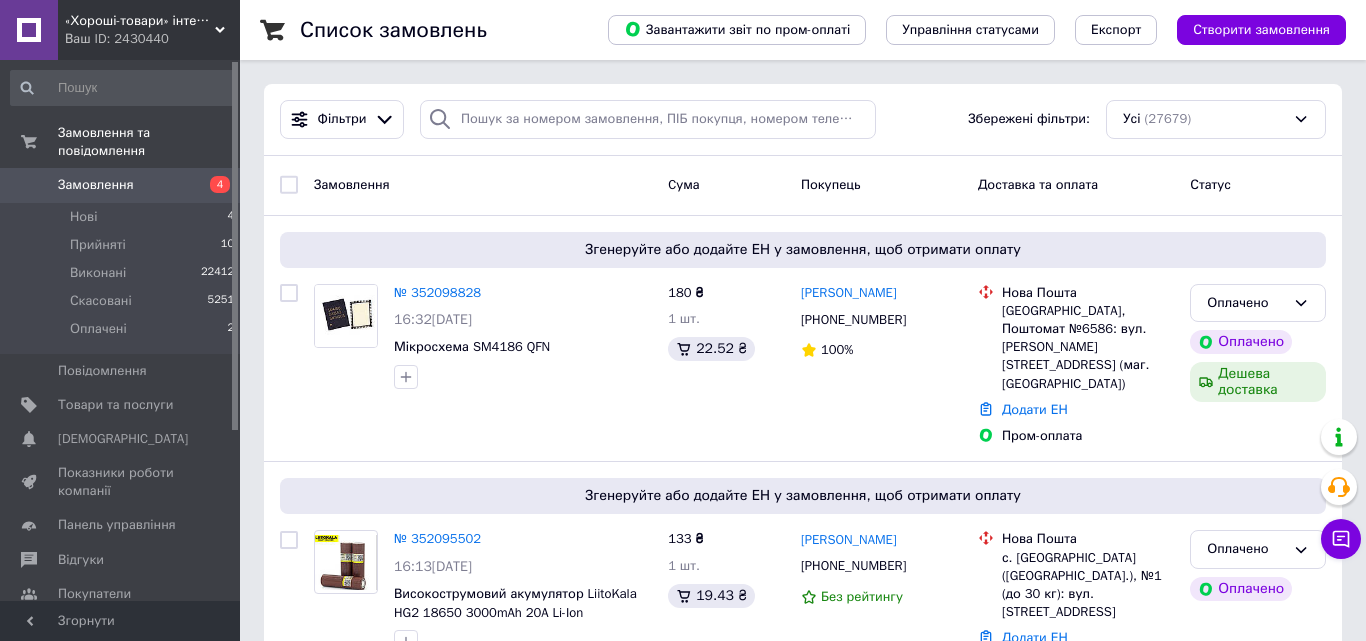 scroll, scrollTop: 0, scrollLeft: 0, axis: both 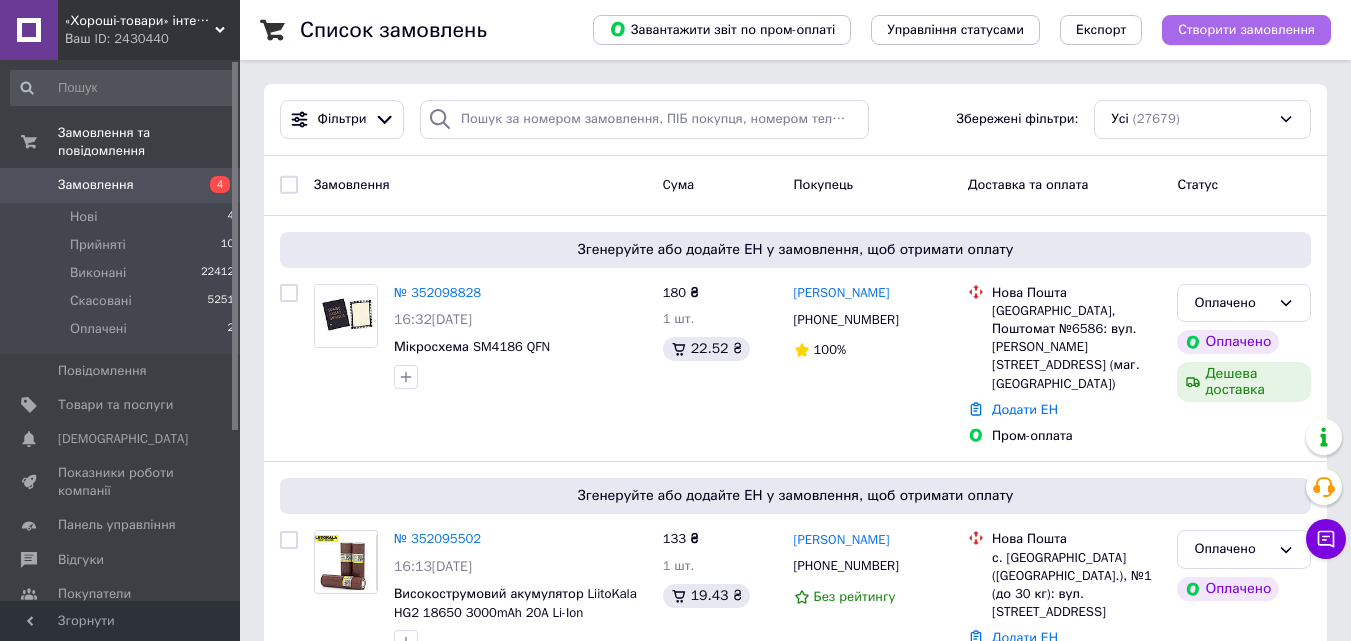 click on "Створити замовлення" at bounding box center (1246, 30) 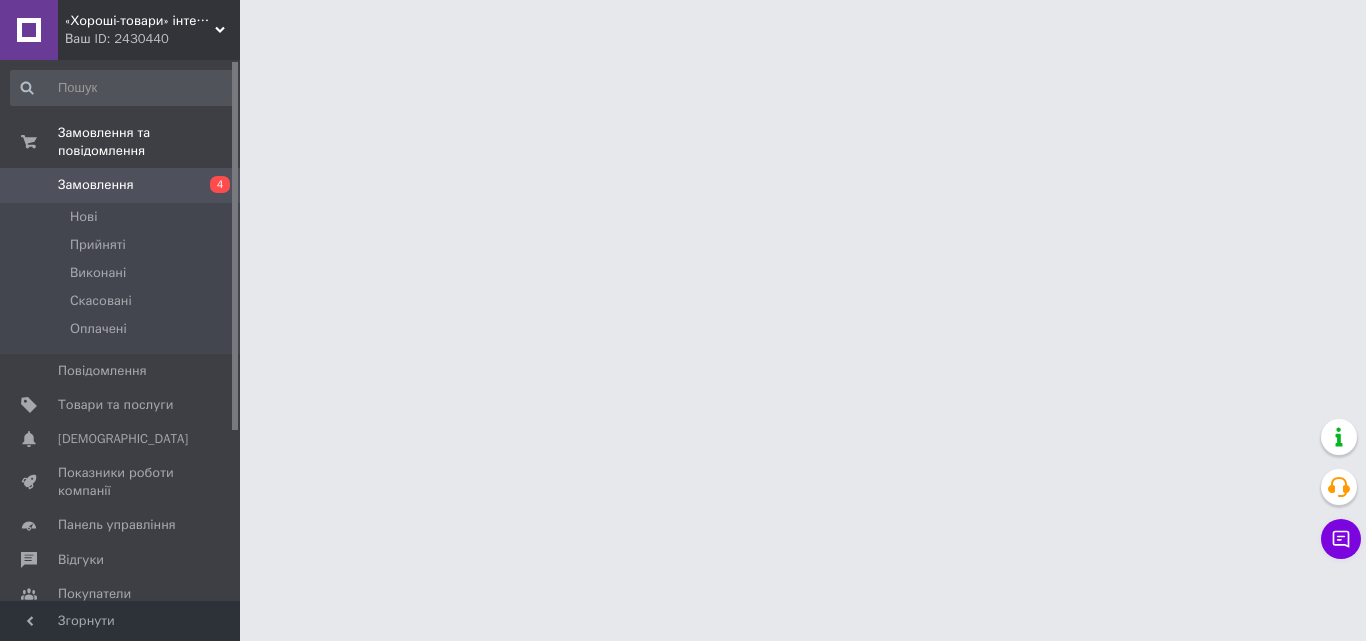 scroll, scrollTop: 0, scrollLeft: 0, axis: both 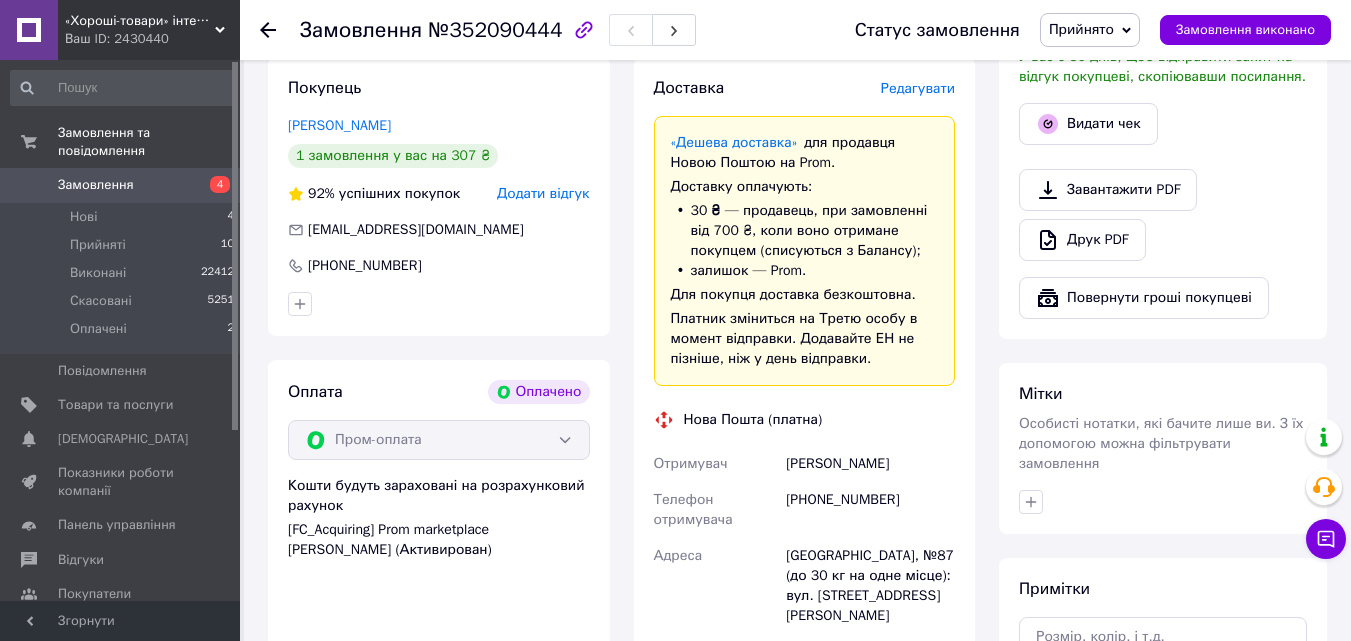 click on "Одеса, №87 (до 30 кг на одне місце): вул. Академіка Корольова, 79" at bounding box center [870, 586] 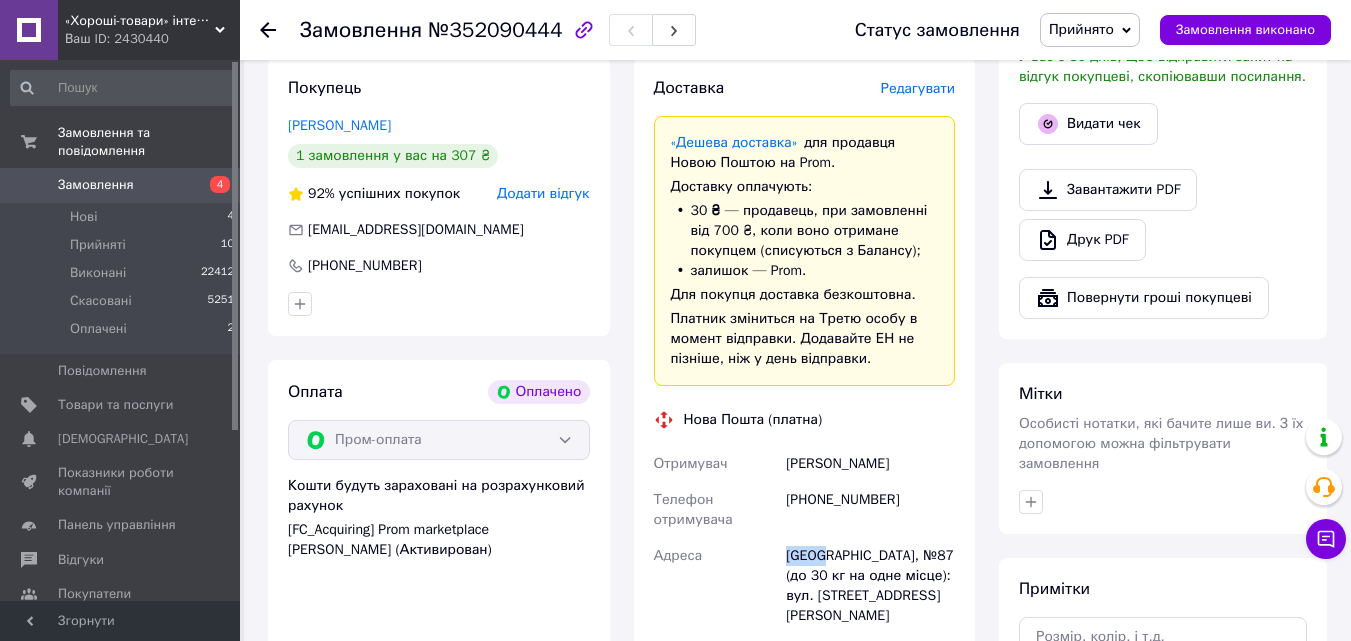 click on "Одеса, №87 (до 30 кг на одне місце): вул. Академіка Корольова, 79" at bounding box center (870, 586) 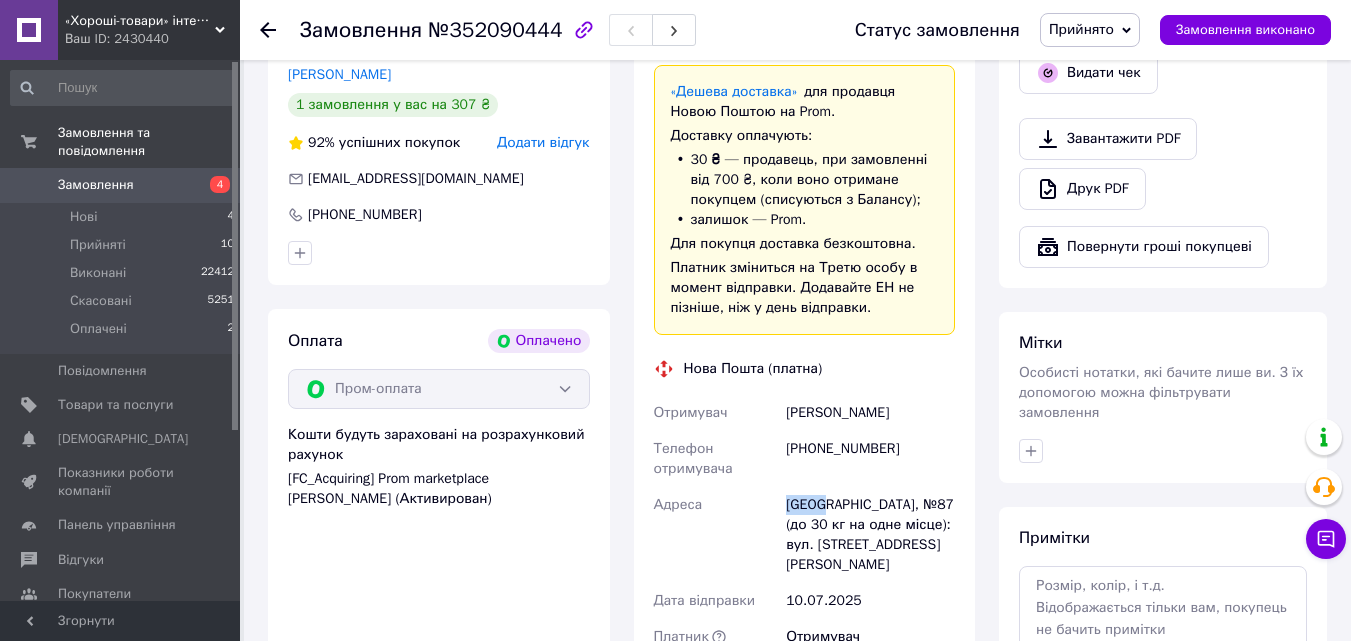scroll, scrollTop: 900, scrollLeft: 0, axis: vertical 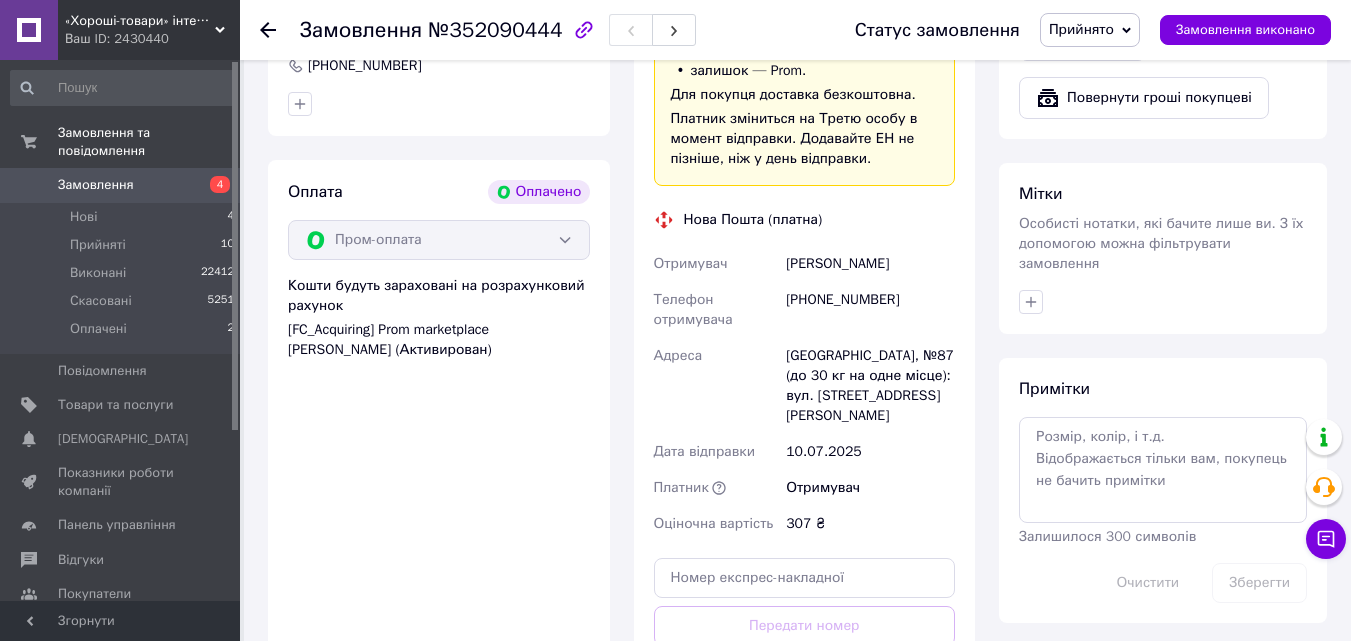 click on "Одеса, №87 (до 30 кг на одне місце): вул. Академіка Корольова, 79" at bounding box center [870, 386] 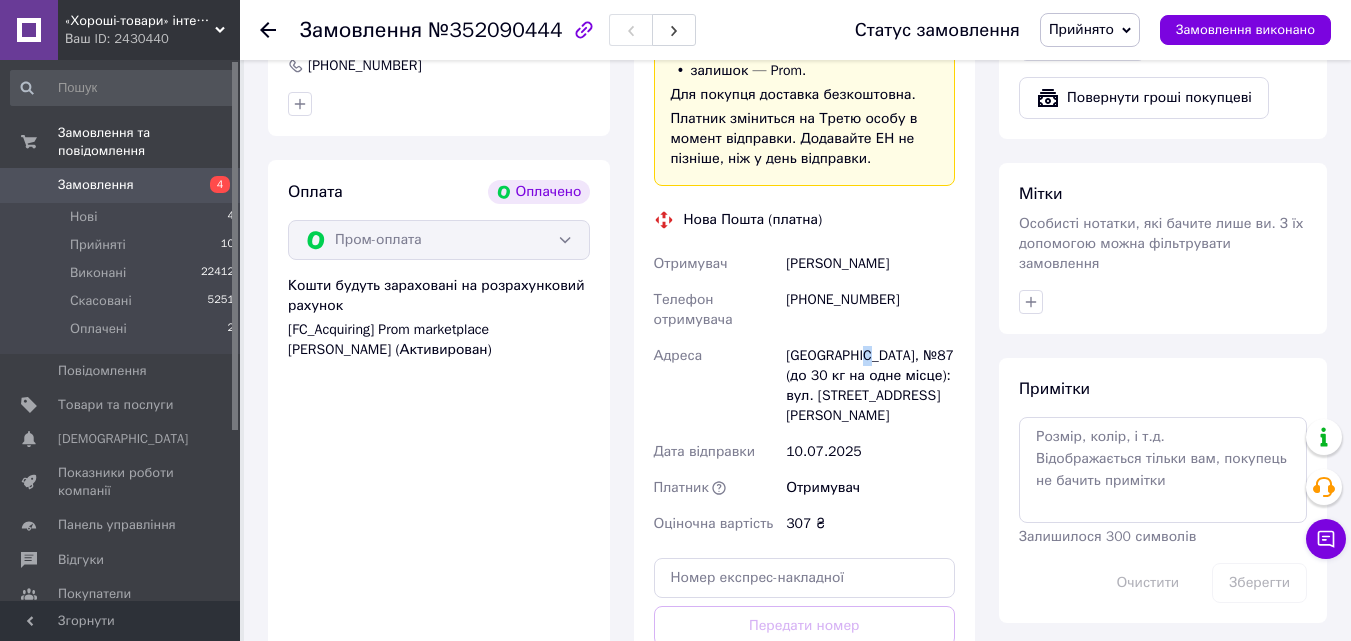 click on "Одеса, №87 (до 30 кг на одне місце): вул. Академіка Корольова, 79" at bounding box center [870, 386] 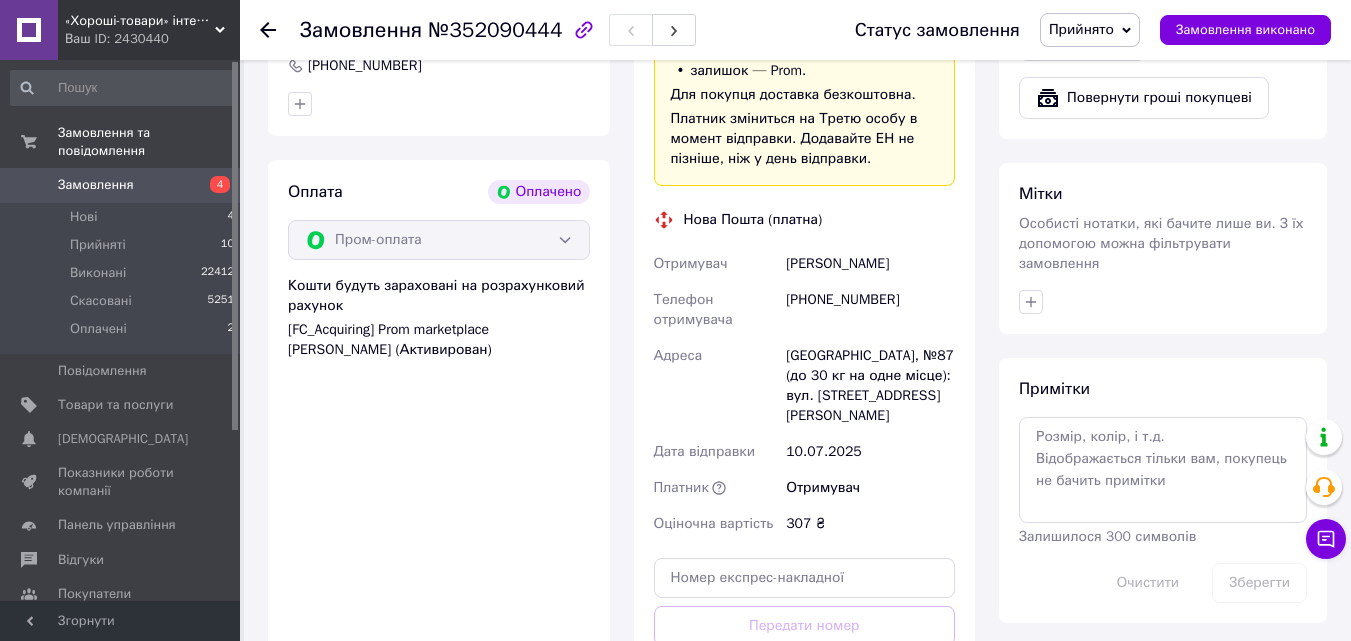 click on "Одеса, №87 (до 30 кг на одне місце): вул. Академіка Корольова, 79" at bounding box center [870, 386] 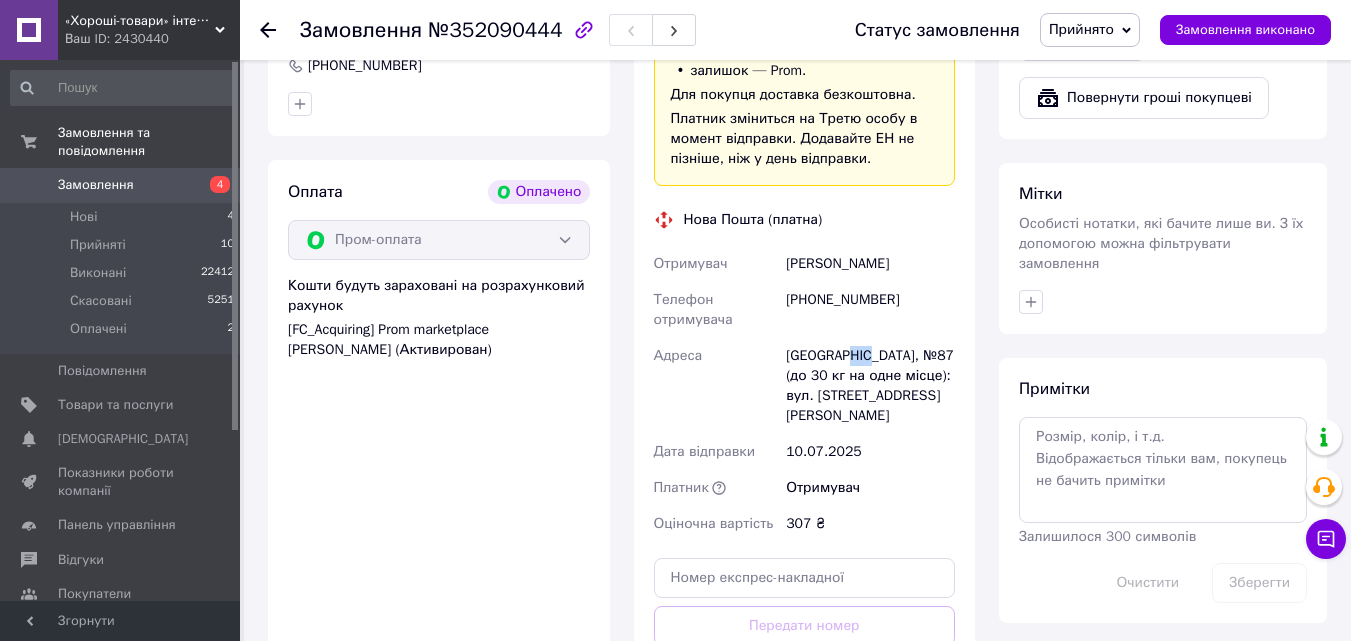 click on "Одеса, №87 (до 30 кг на одне місце): вул. Академіка Корольова, 79" at bounding box center [870, 386] 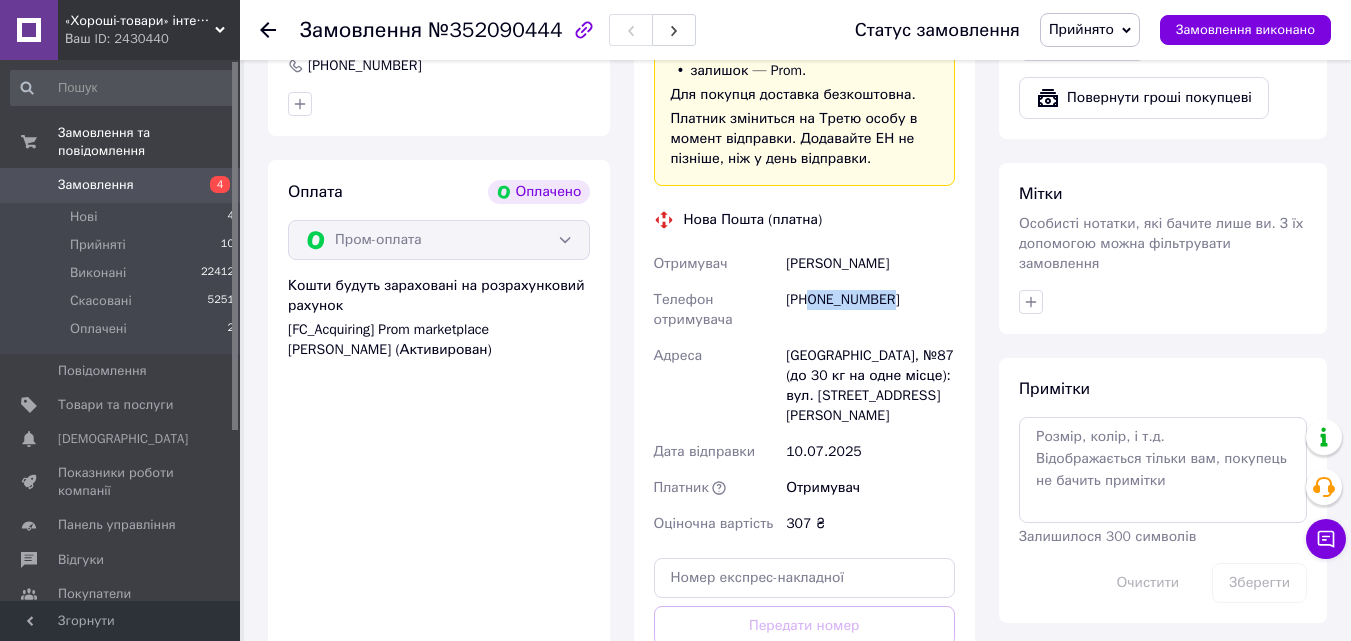 drag, startPoint x: 926, startPoint y: 310, endPoint x: 808, endPoint y: 310, distance: 118 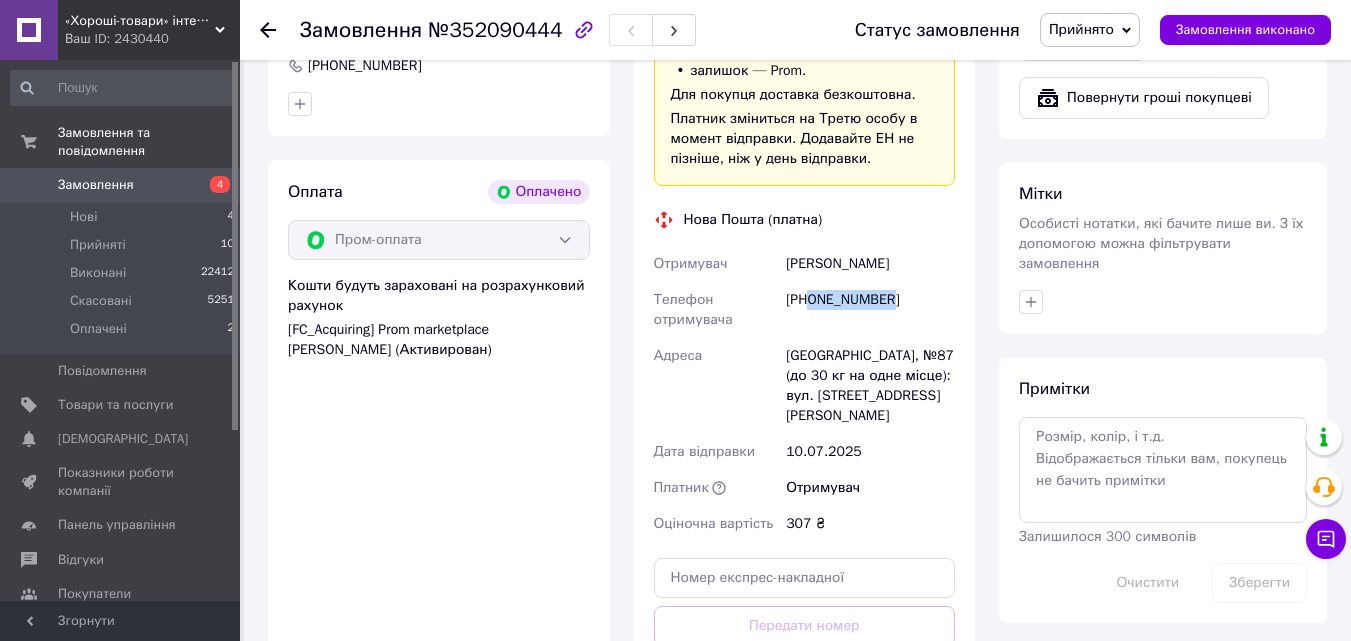 drag, startPoint x: 783, startPoint y: 263, endPoint x: 928, endPoint y: 257, distance: 145.12408 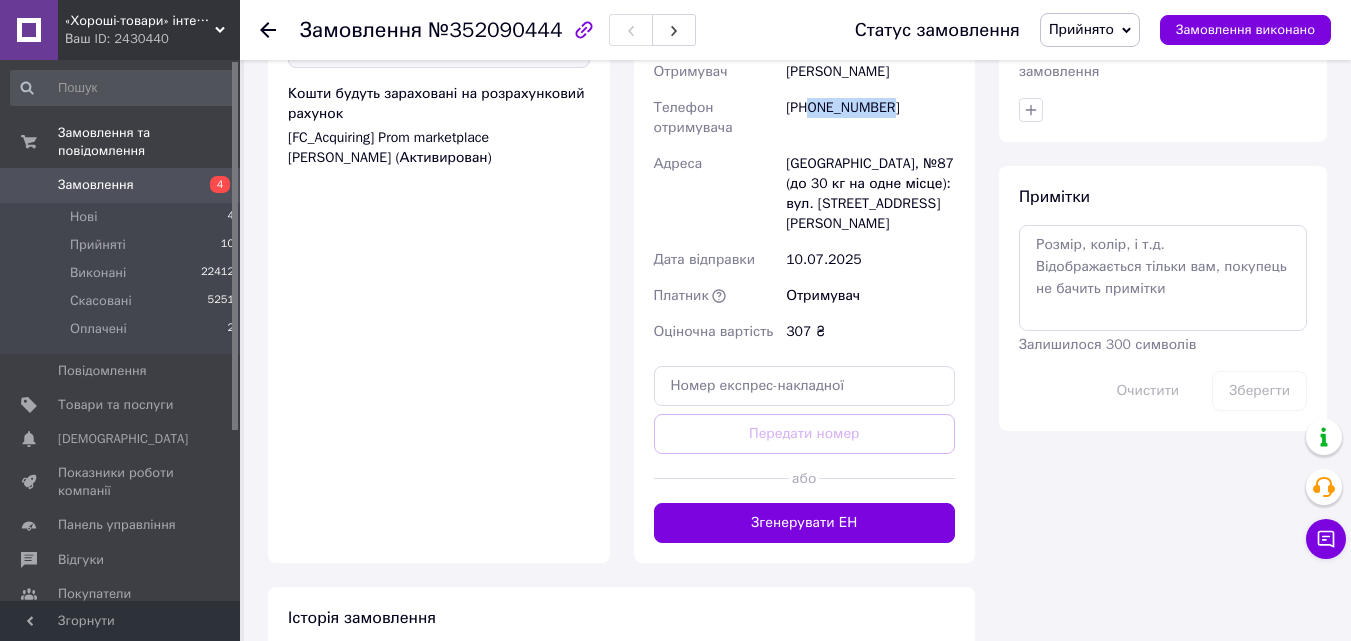 scroll, scrollTop: 1100, scrollLeft: 0, axis: vertical 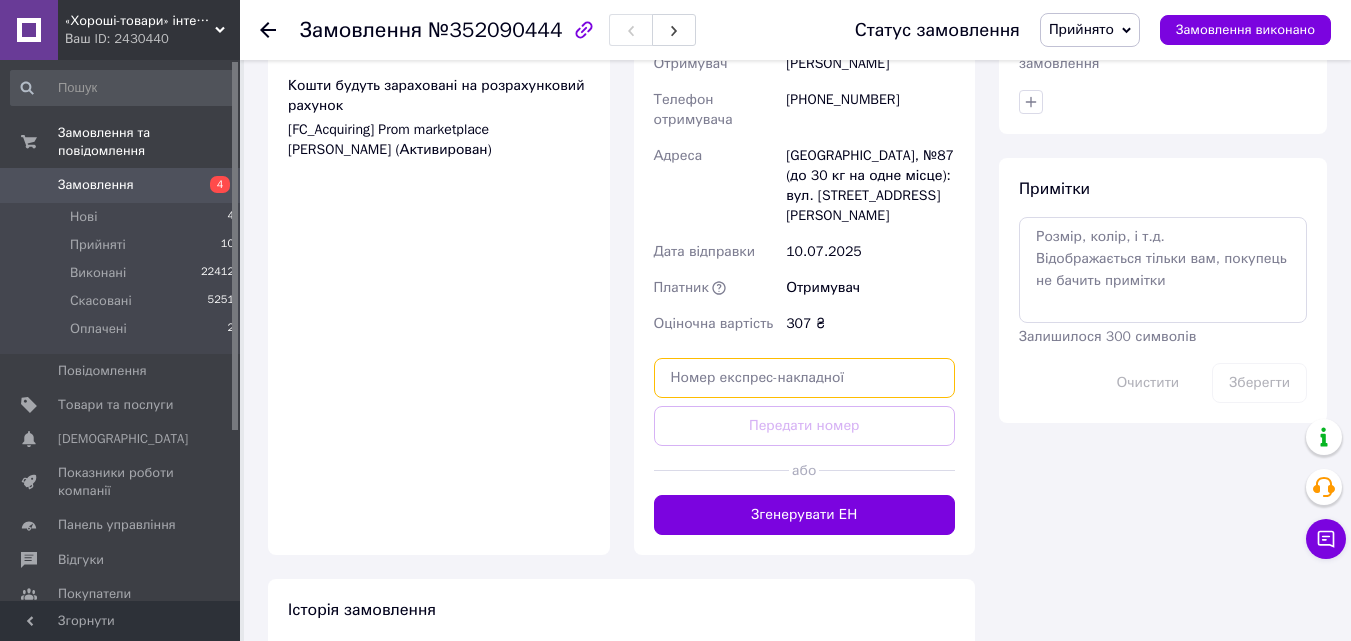 click at bounding box center (805, 378) 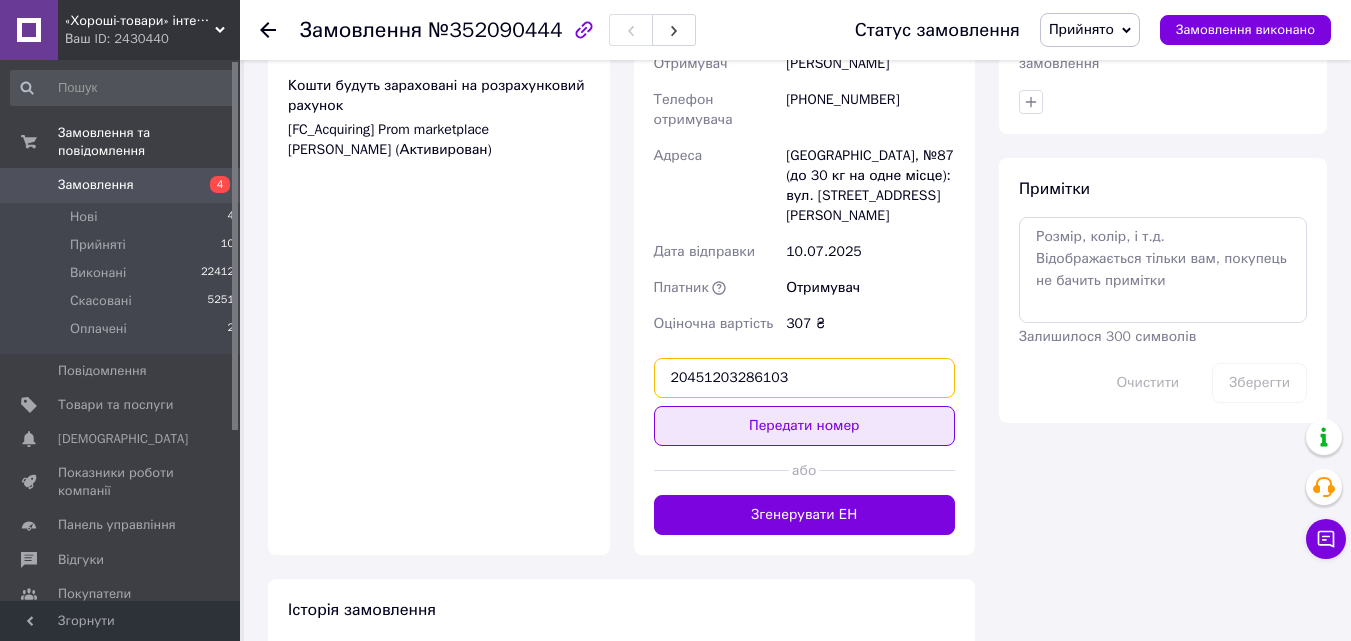 type on "20451203286103" 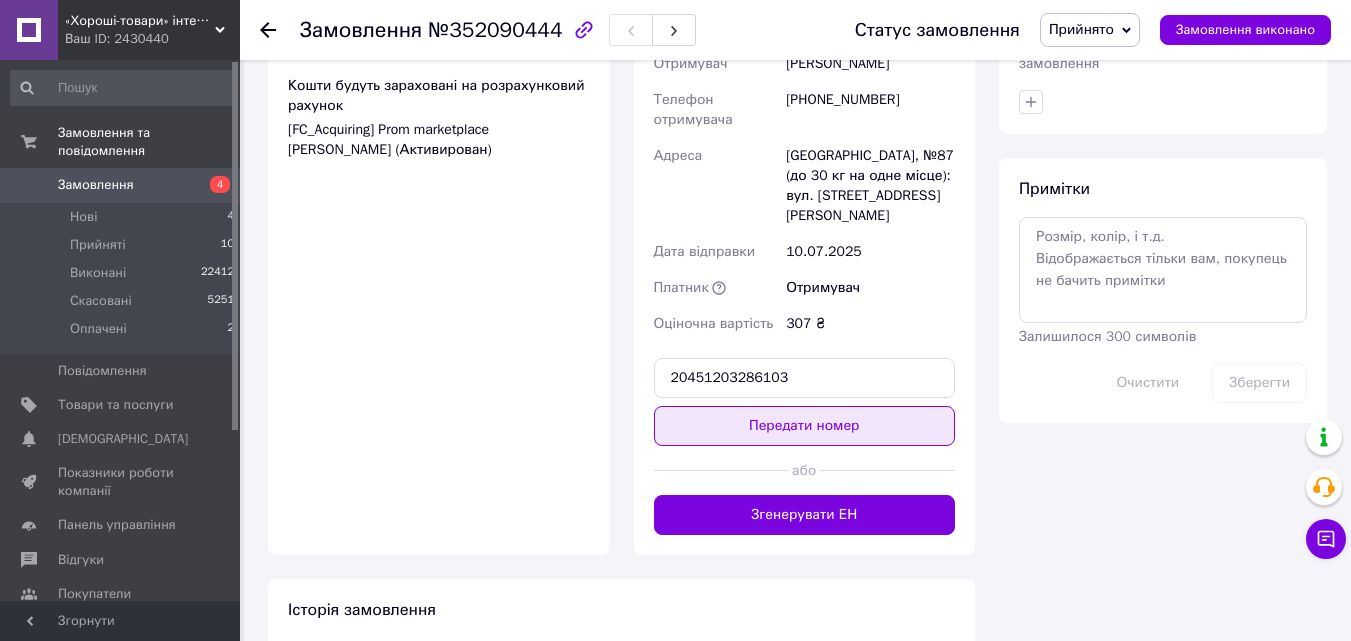 click on "Передати номер" at bounding box center (805, 426) 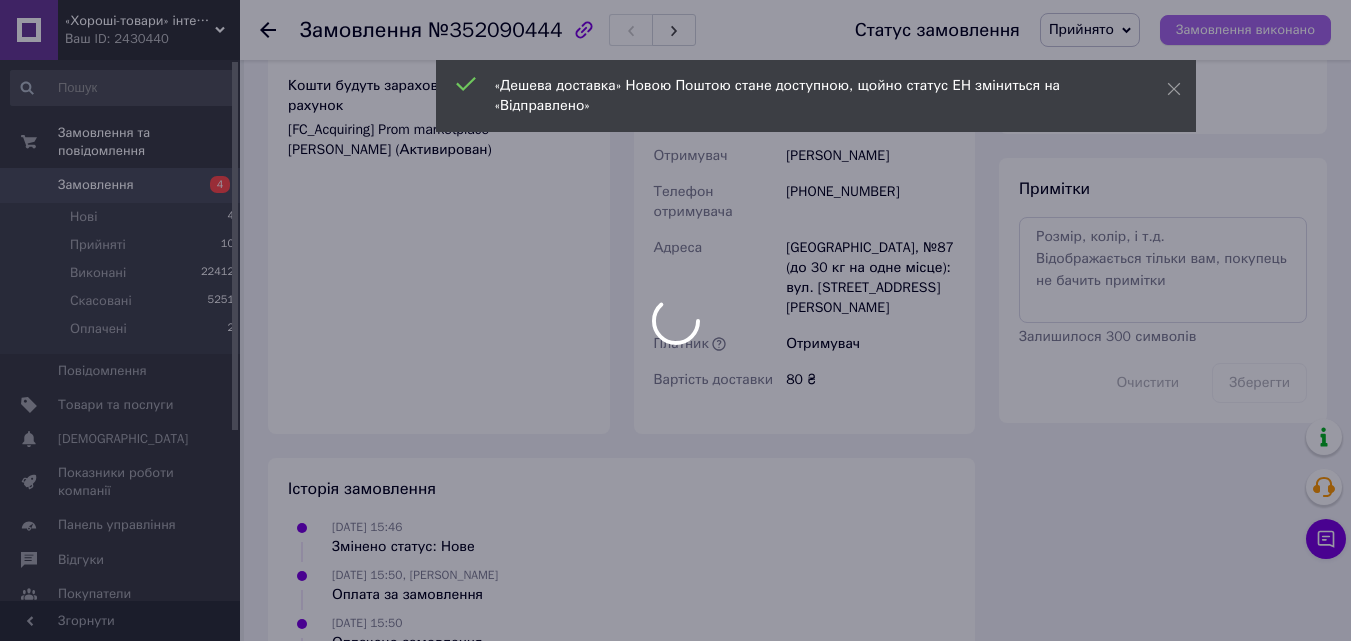 click at bounding box center (675, 320) 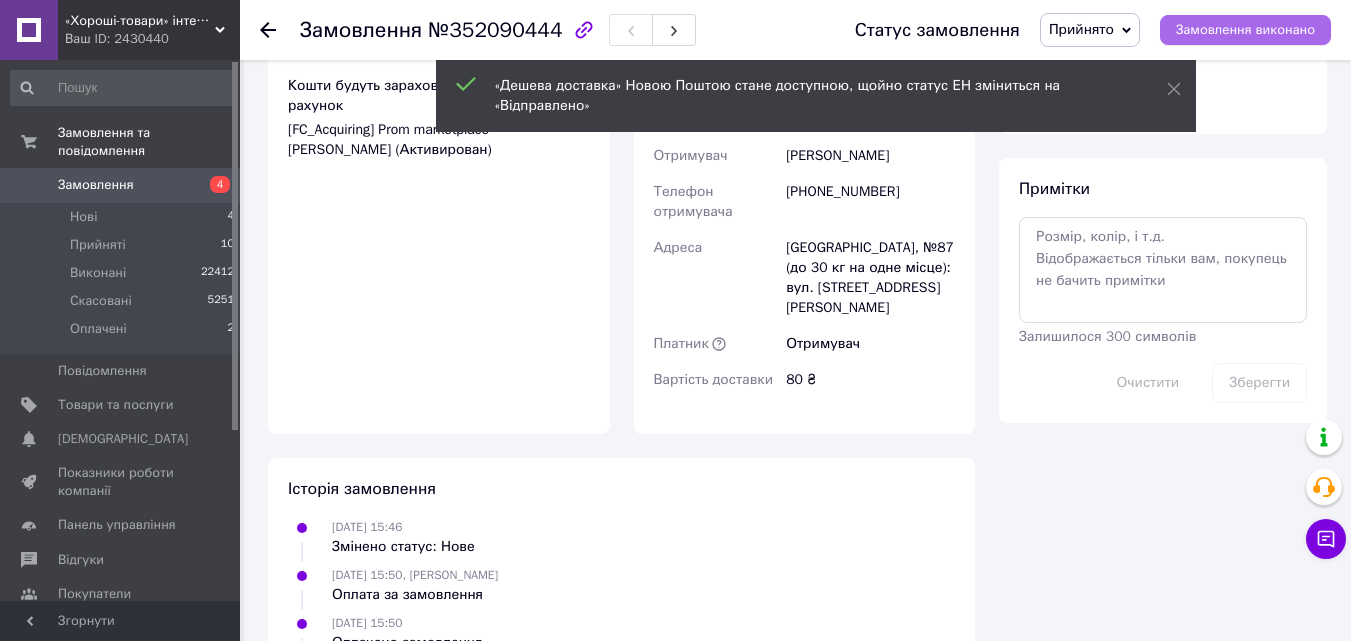 click on "Замовлення виконано" at bounding box center [1245, 30] 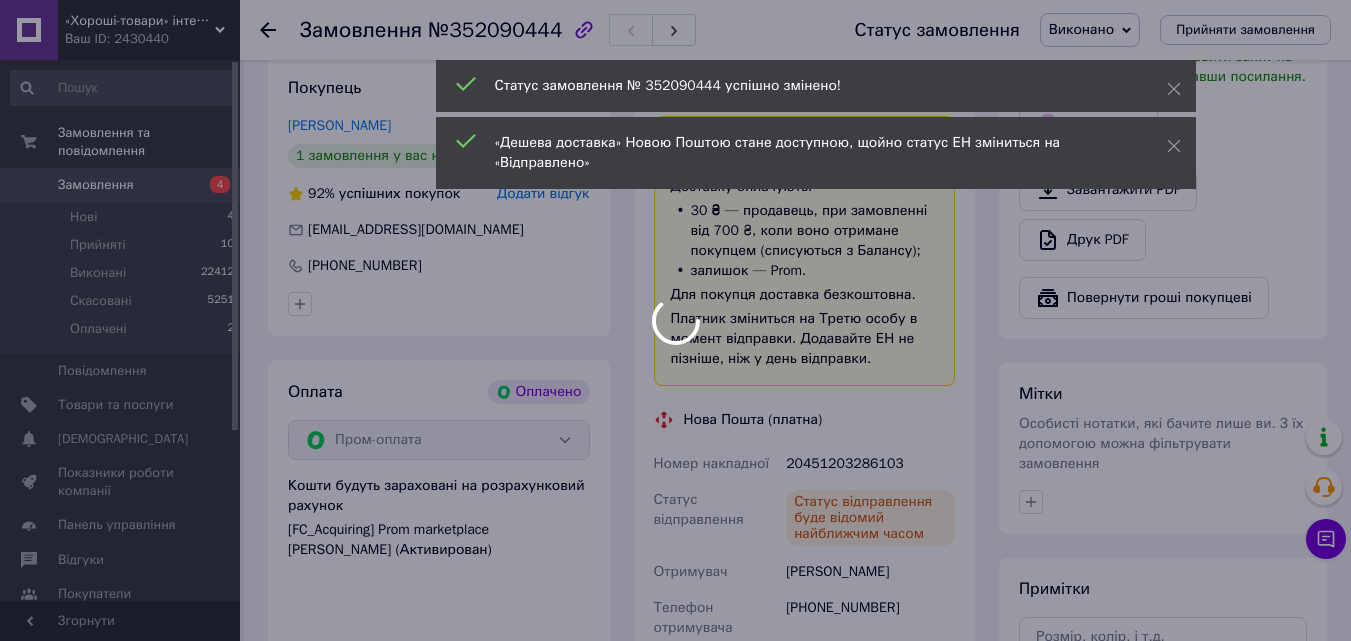 scroll, scrollTop: 500, scrollLeft: 0, axis: vertical 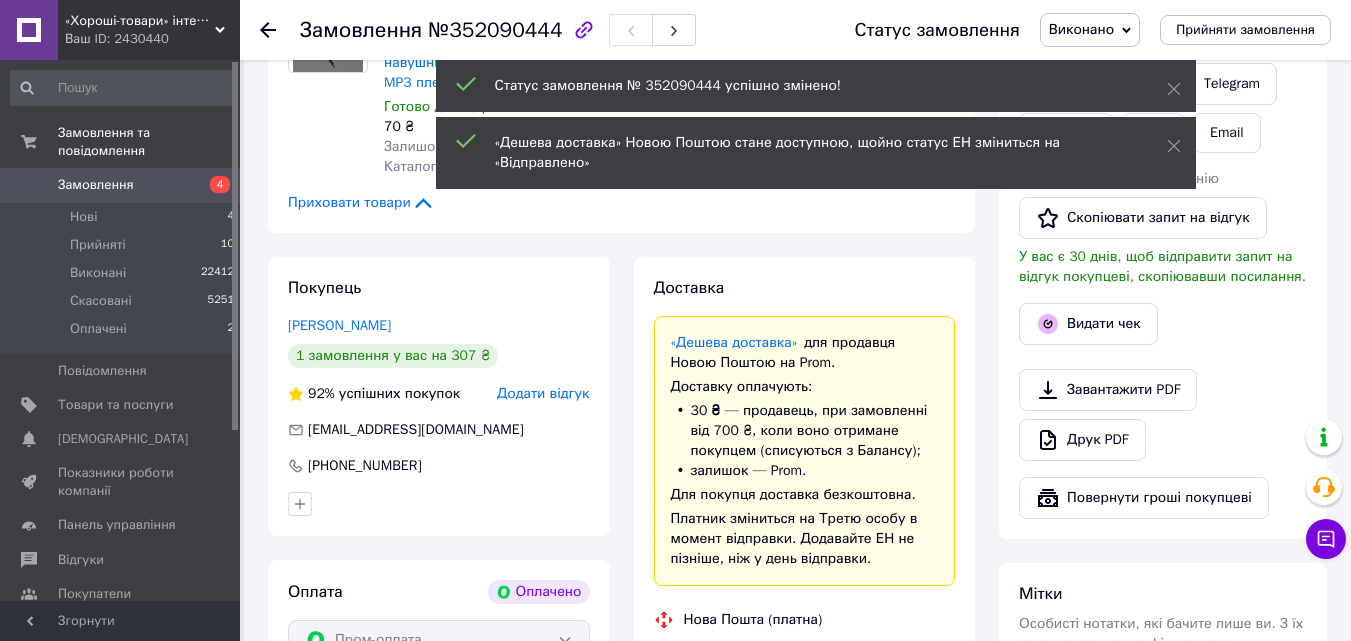 click on "Видати чек" at bounding box center [1088, 324] 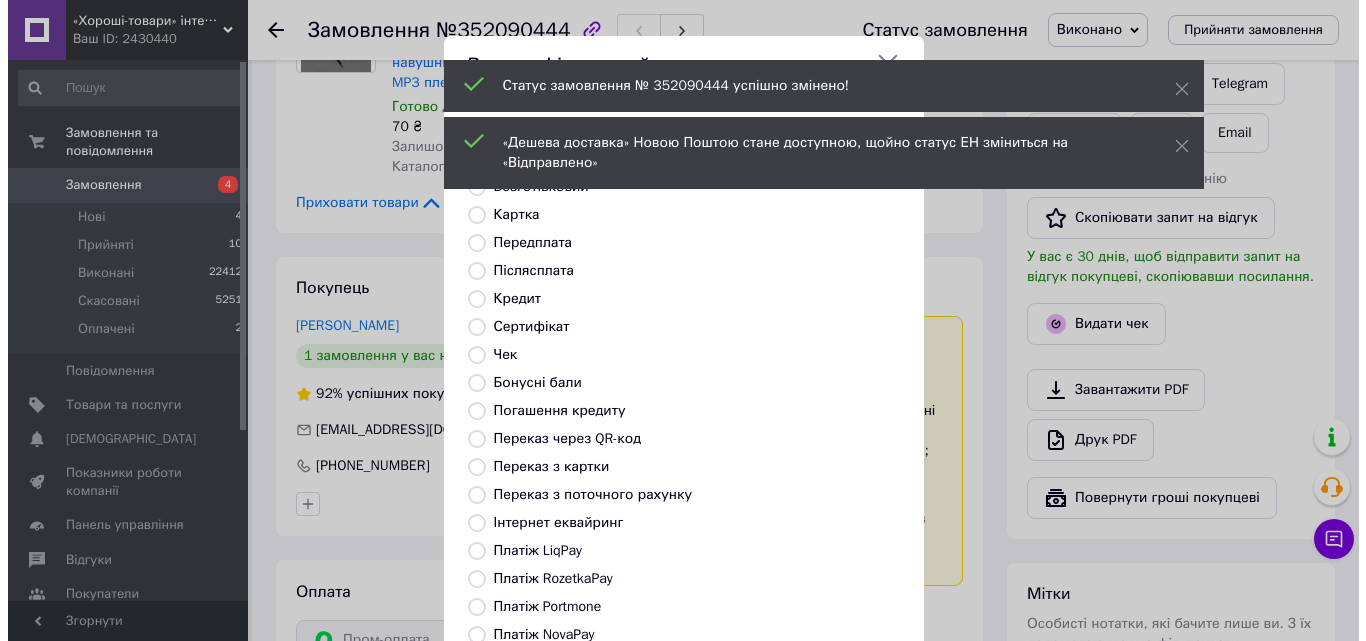 scroll, scrollTop: 480, scrollLeft: 0, axis: vertical 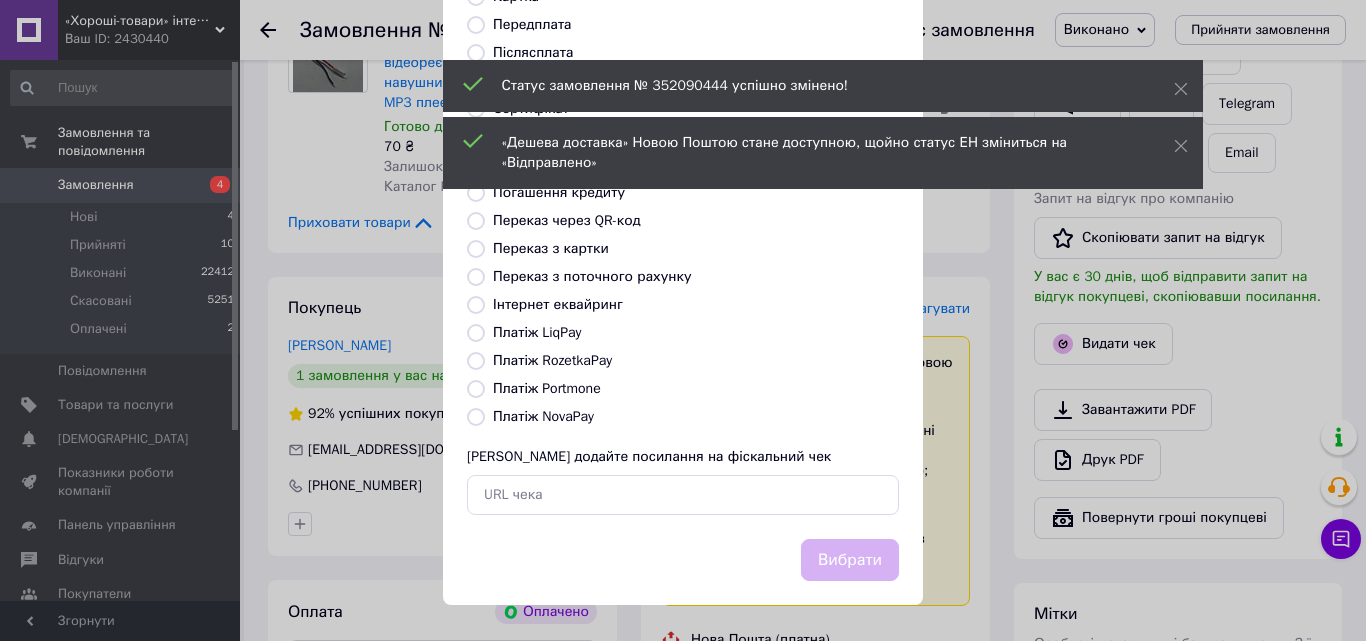 click on "Платіж RozetkaPay" at bounding box center [552, 360] 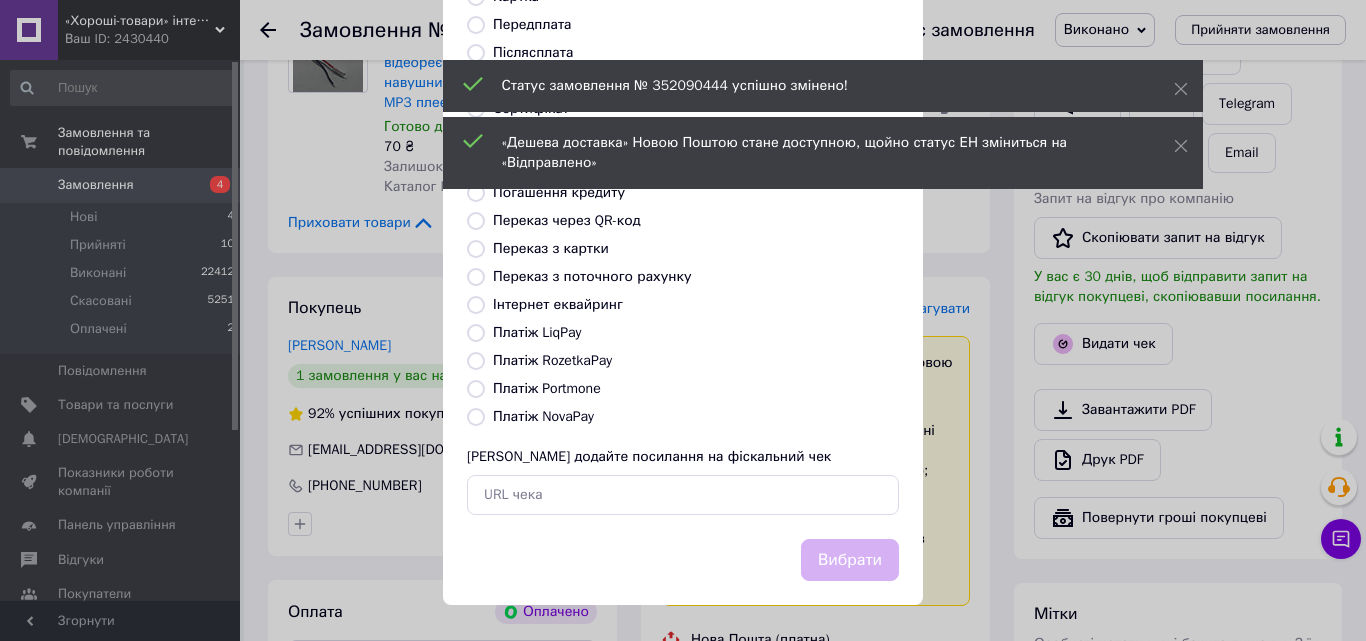radio on "true" 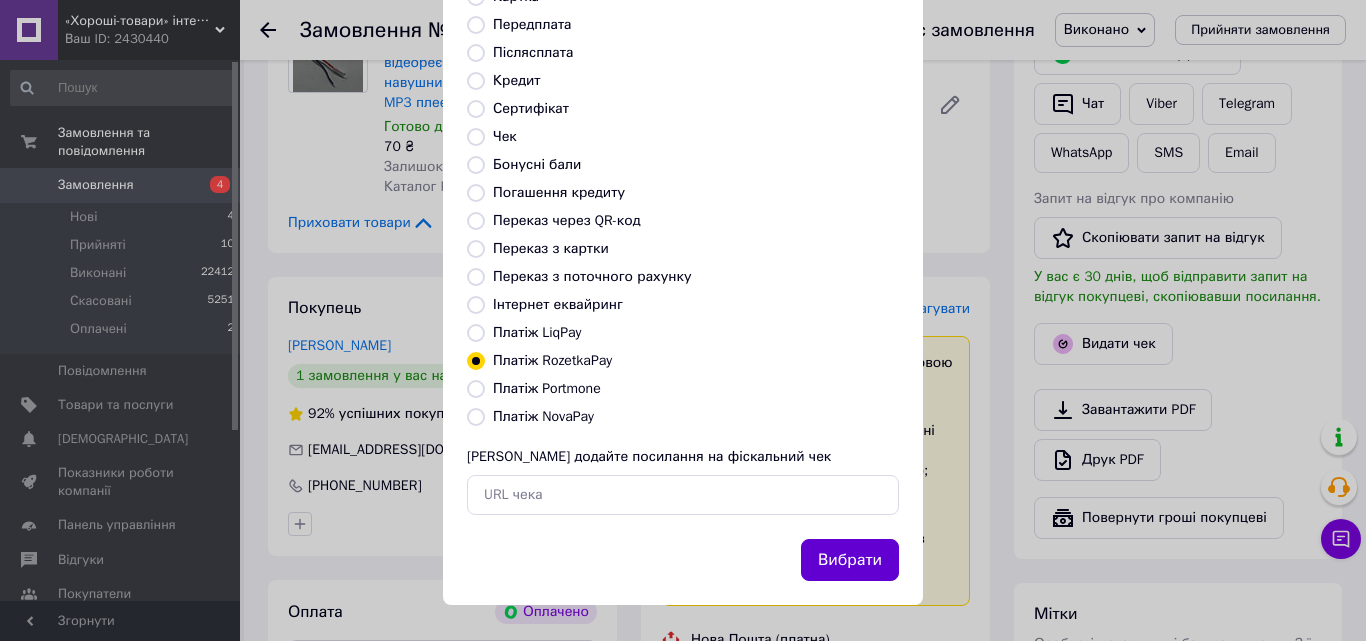 click on "Вибрати" at bounding box center [850, 560] 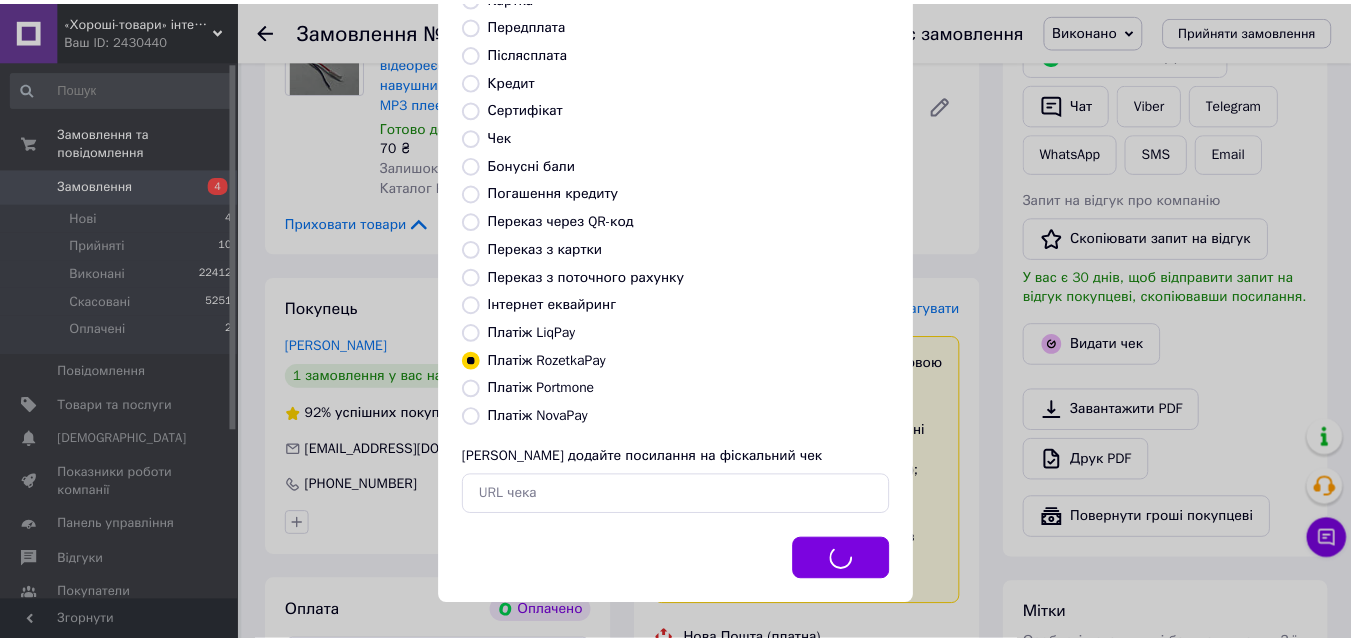 scroll, scrollTop: 500, scrollLeft: 0, axis: vertical 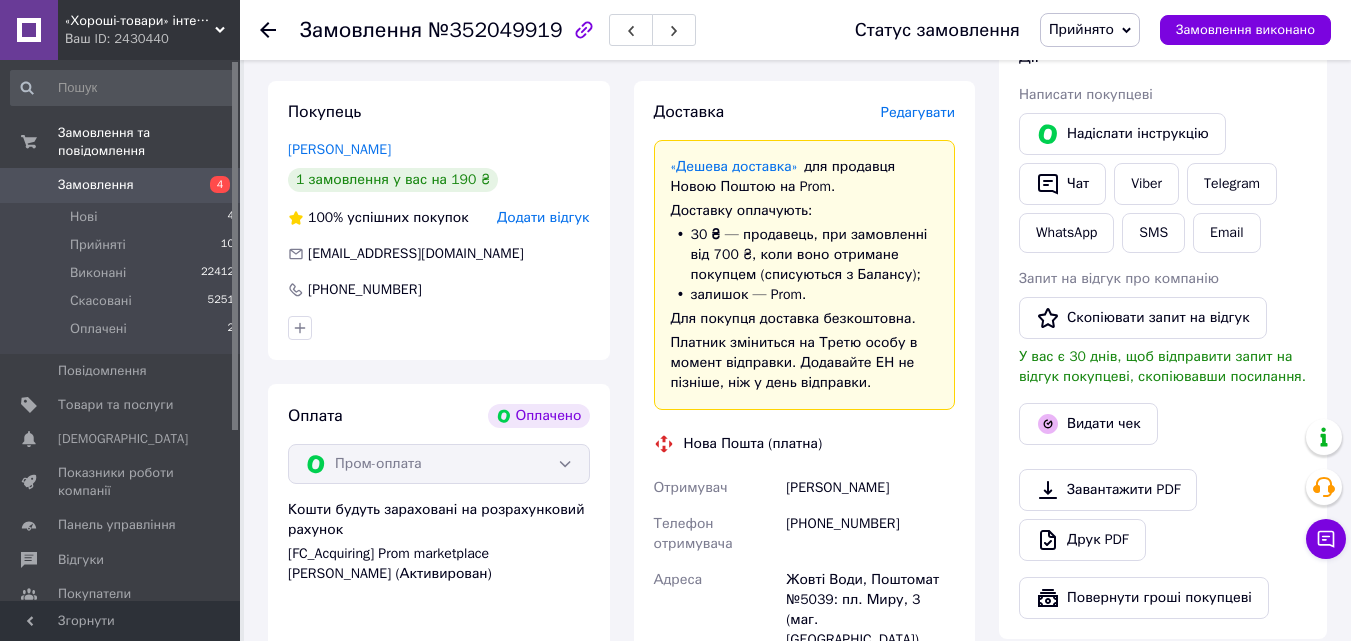 click on "Жовті Води, Поштомат №5039: пл. Миру, 3 (маг. [GEOGRAPHIC_DATA])" at bounding box center [870, 610] 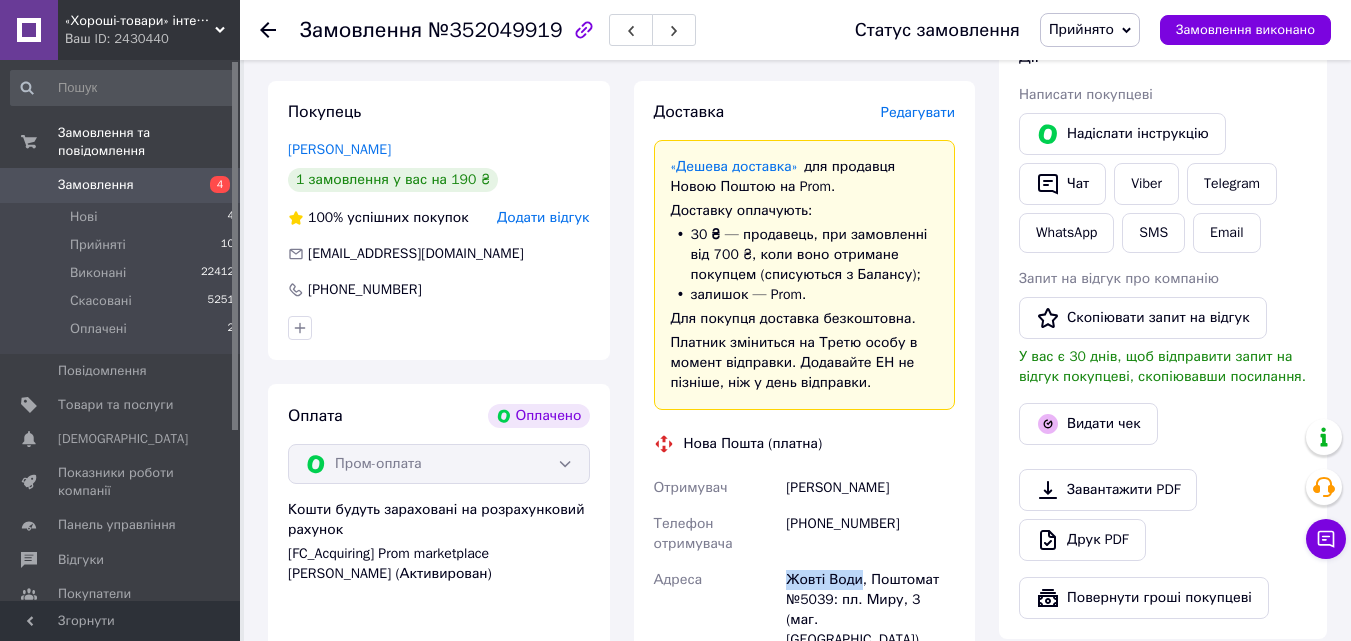 drag, startPoint x: 778, startPoint y: 584, endPoint x: 855, endPoint y: 585, distance: 77.00649 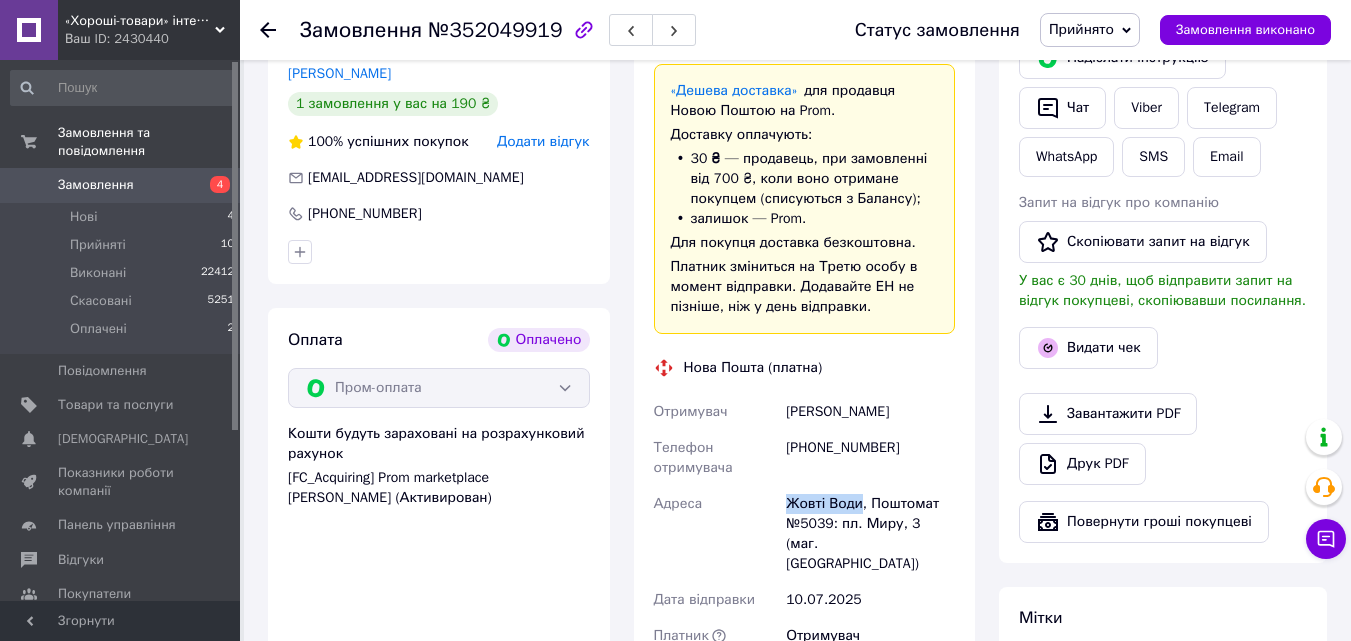 scroll, scrollTop: 600, scrollLeft: 0, axis: vertical 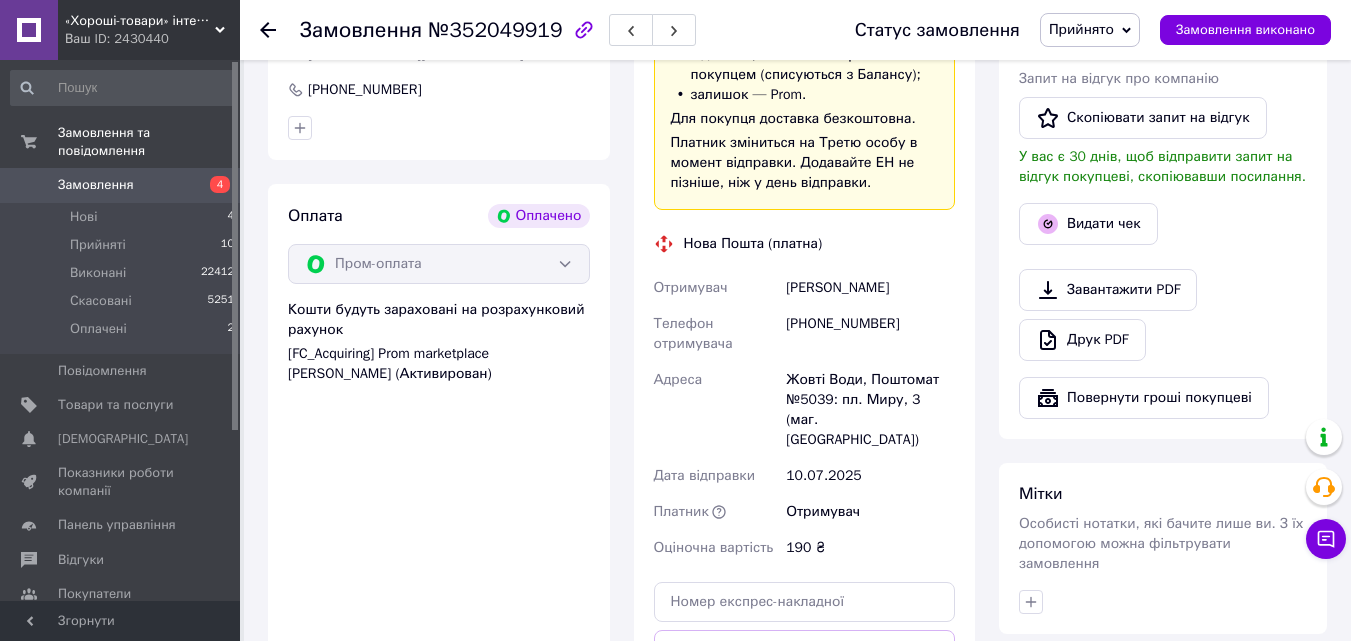 click on "Жовті Води, Поштомат №5039: пл. Миру, 3 (маг. [GEOGRAPHIC_DATA])" at bounding box center (870, 410) 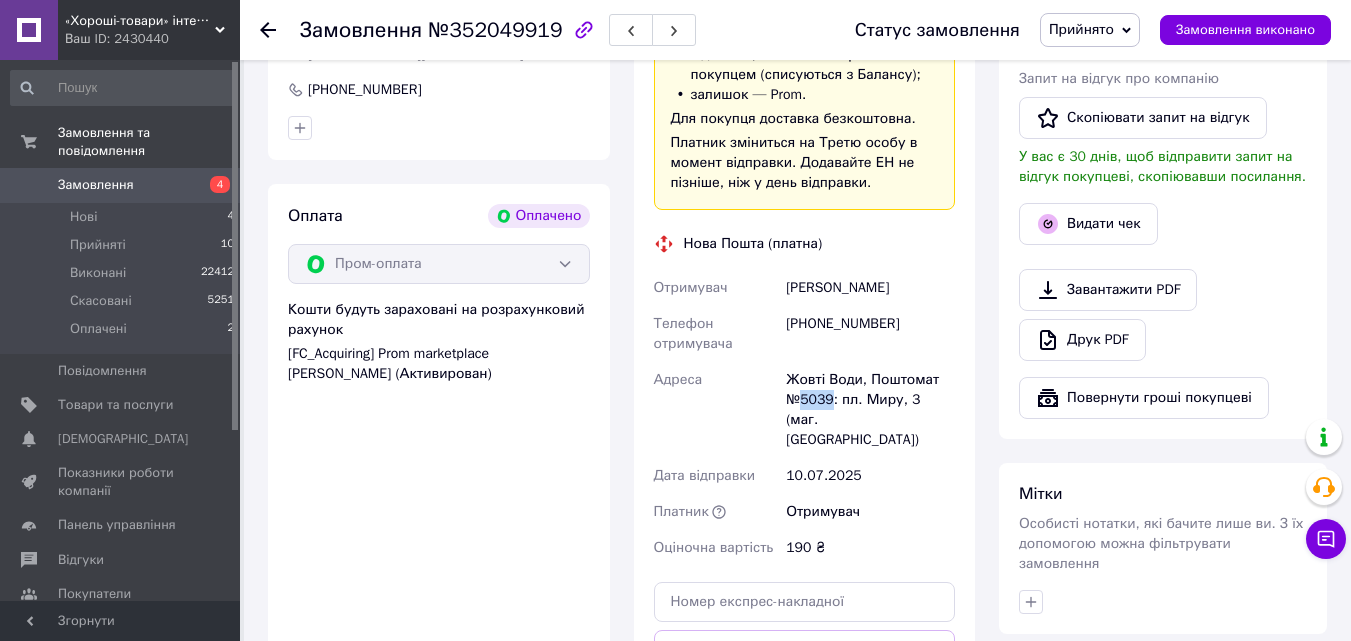 click on "Жовті Води, Поштомат №5039: пл. Миру, 3 (маг. АТБ)" at bounding box center [870, 410] 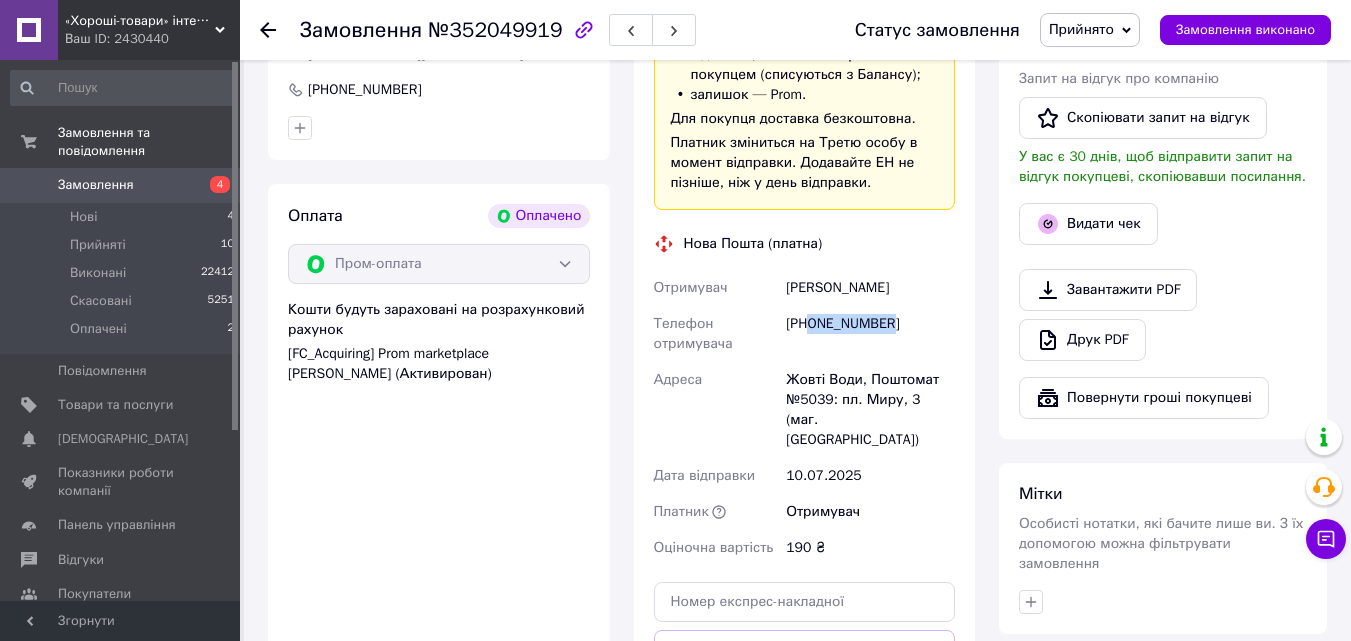 drag, startPoint x: 934, startPoint y: 342, endPoint x: 813, endPoint y: 342, distance: 121 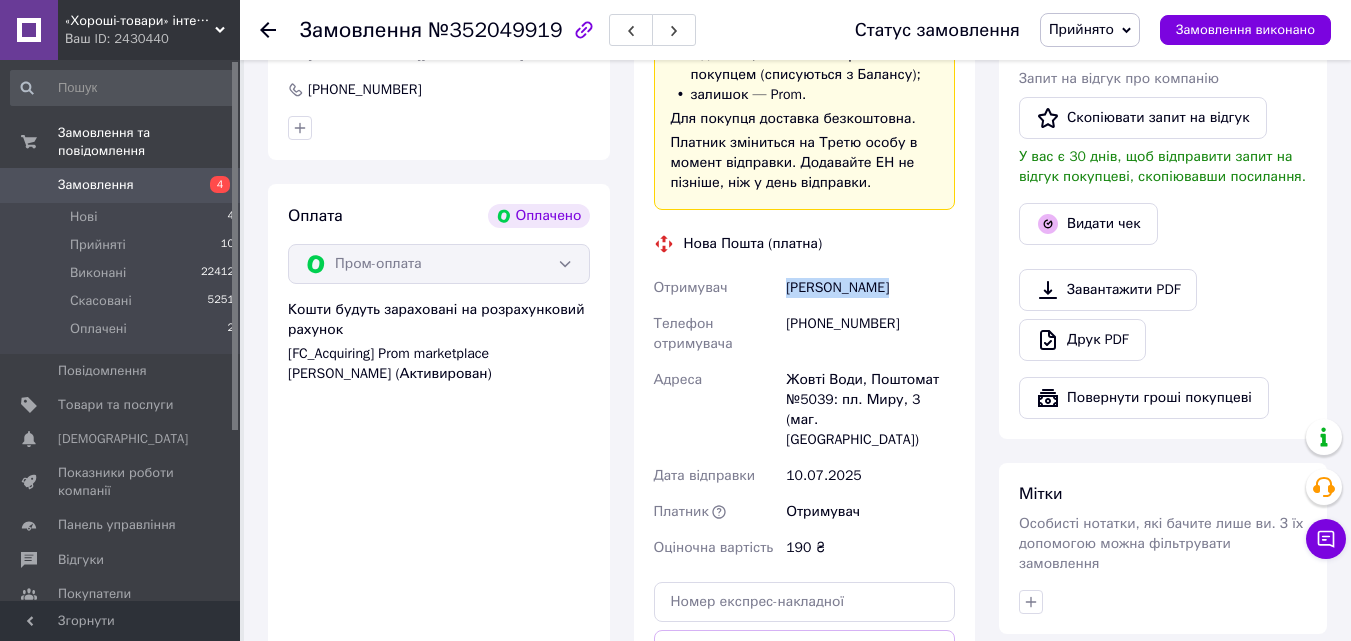 drag, startPoint x: 766, startPoint y: 286, endPoint x: 900, endPoint y: 278, distance: 134.23859 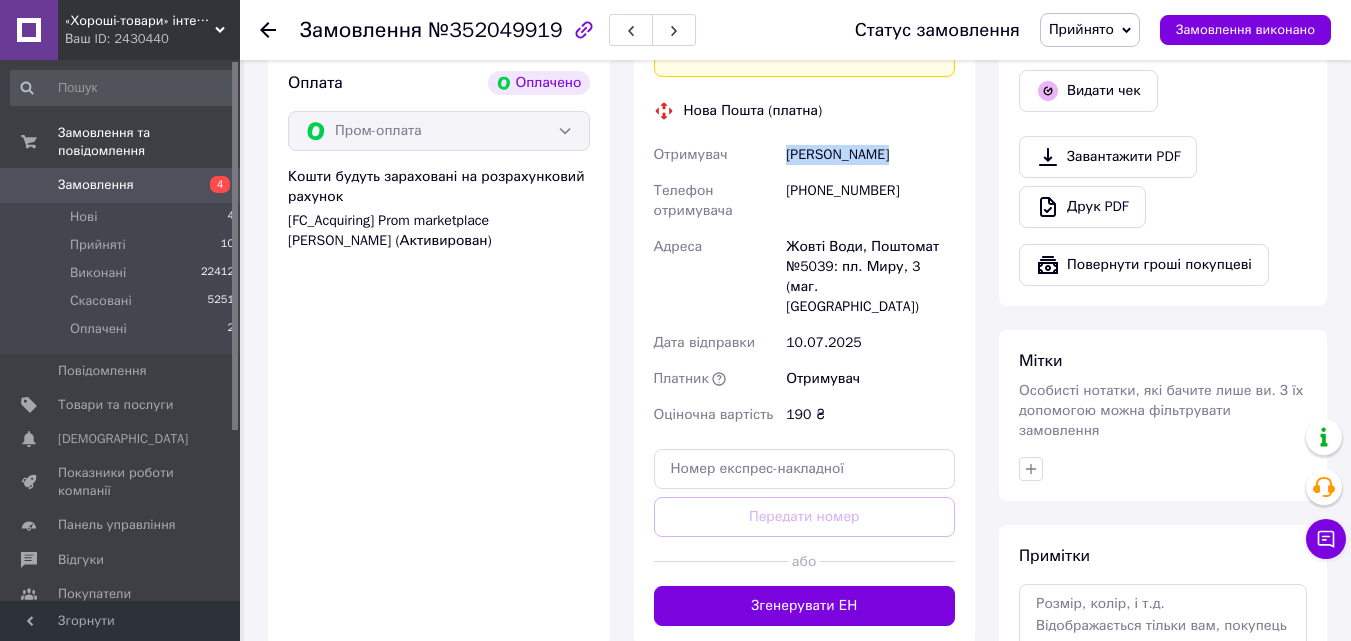 scroll, scrollTop: 800, scrollLeft: 0, axis: vertical 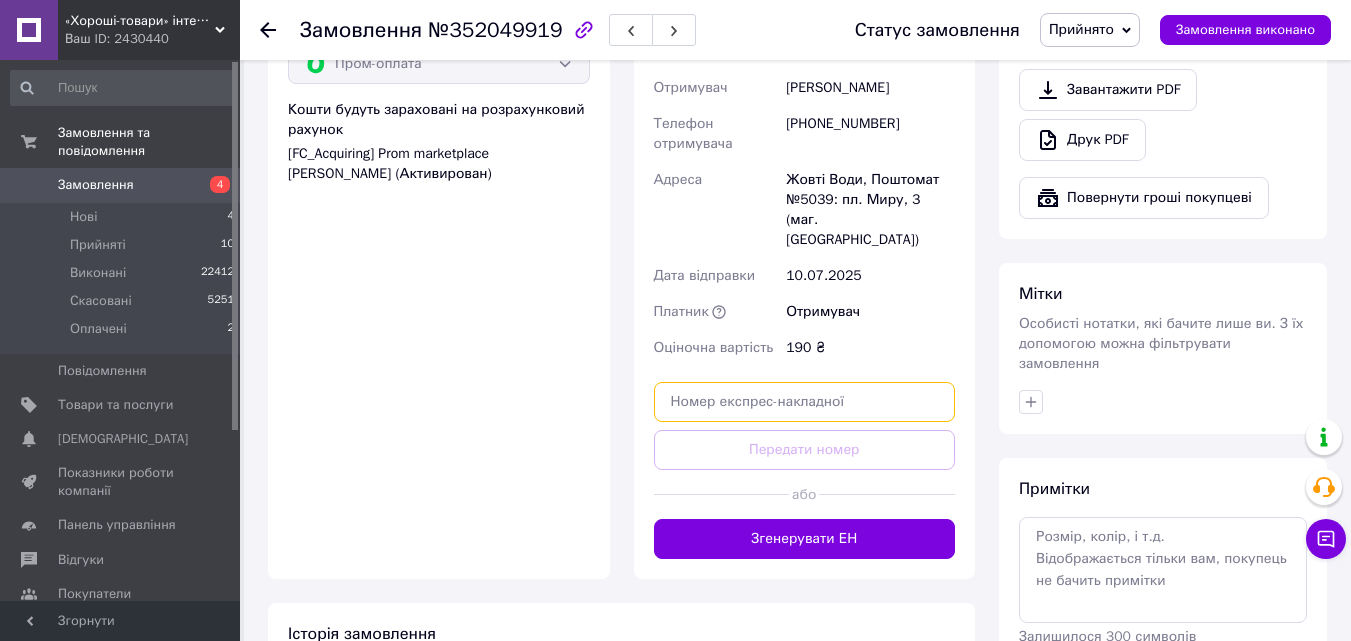 click at bounding box center (805, 402) 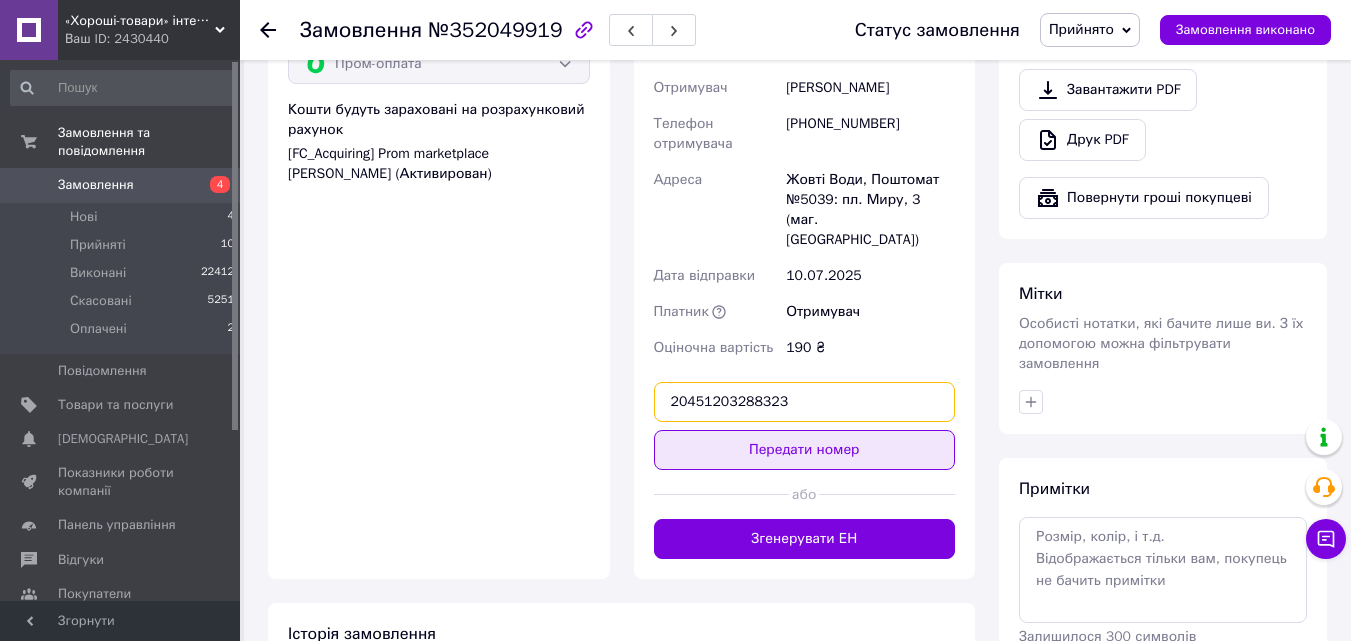 type on "20451203288323" 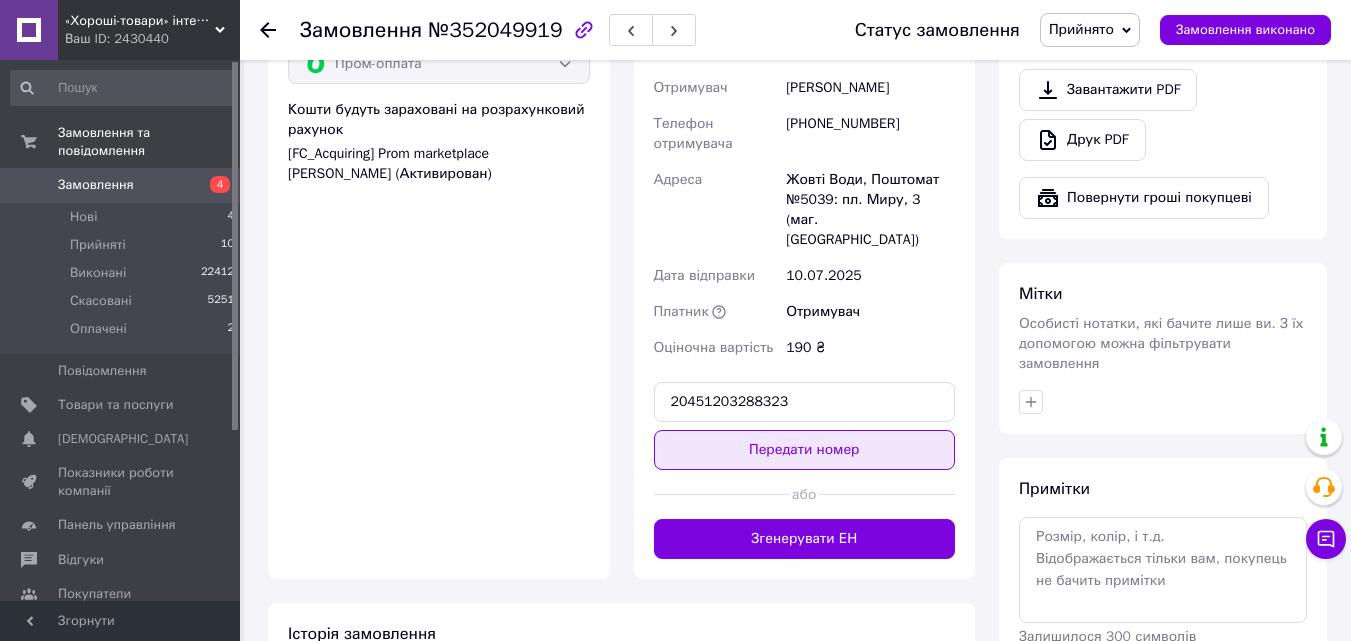 click on "Передати номер" at bounding box center (805, 450) 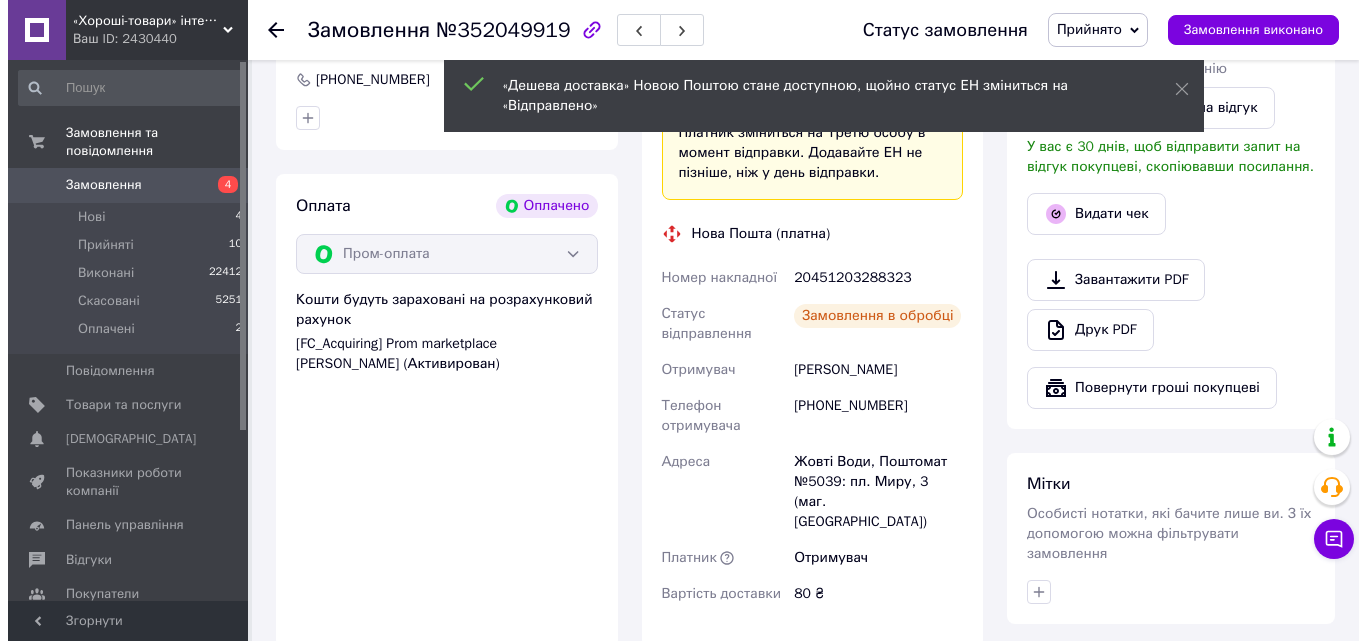 scroll, scrollTop: 500, scrollLeft: 0, axis: vertical 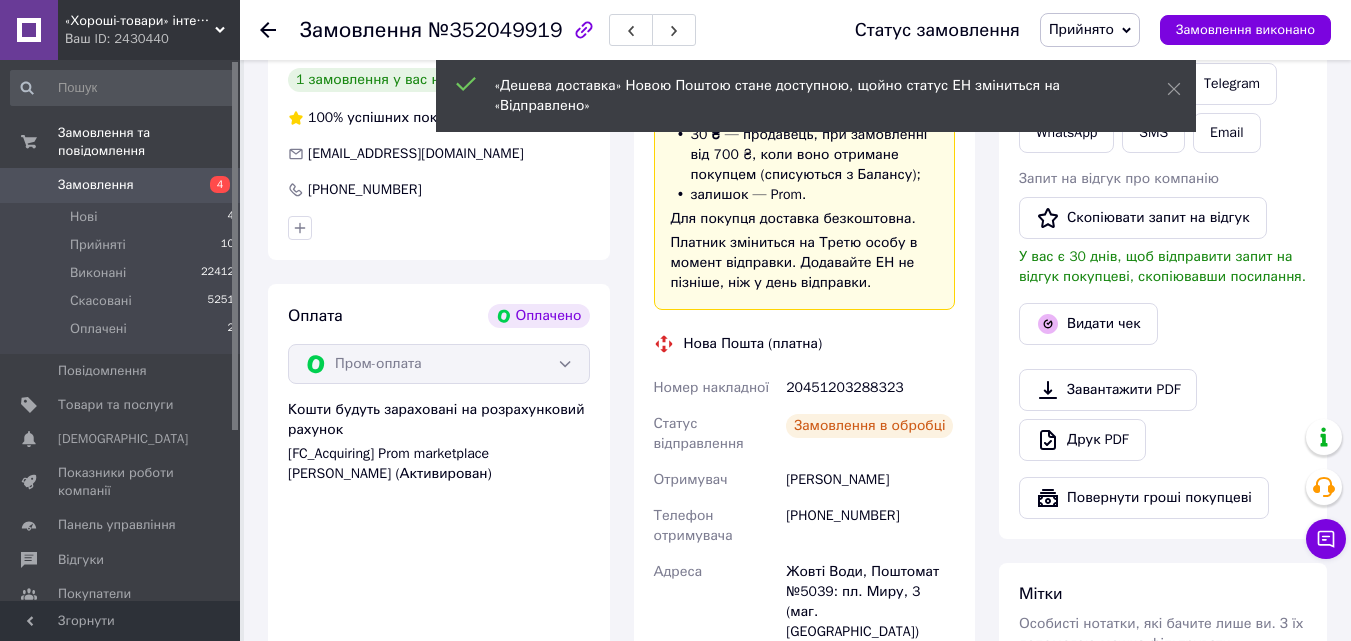 click on "Статус замовлення Прийнято Виконано Скасовано Оплачено Замовлення виконано" at bounding box center [1083, 30] 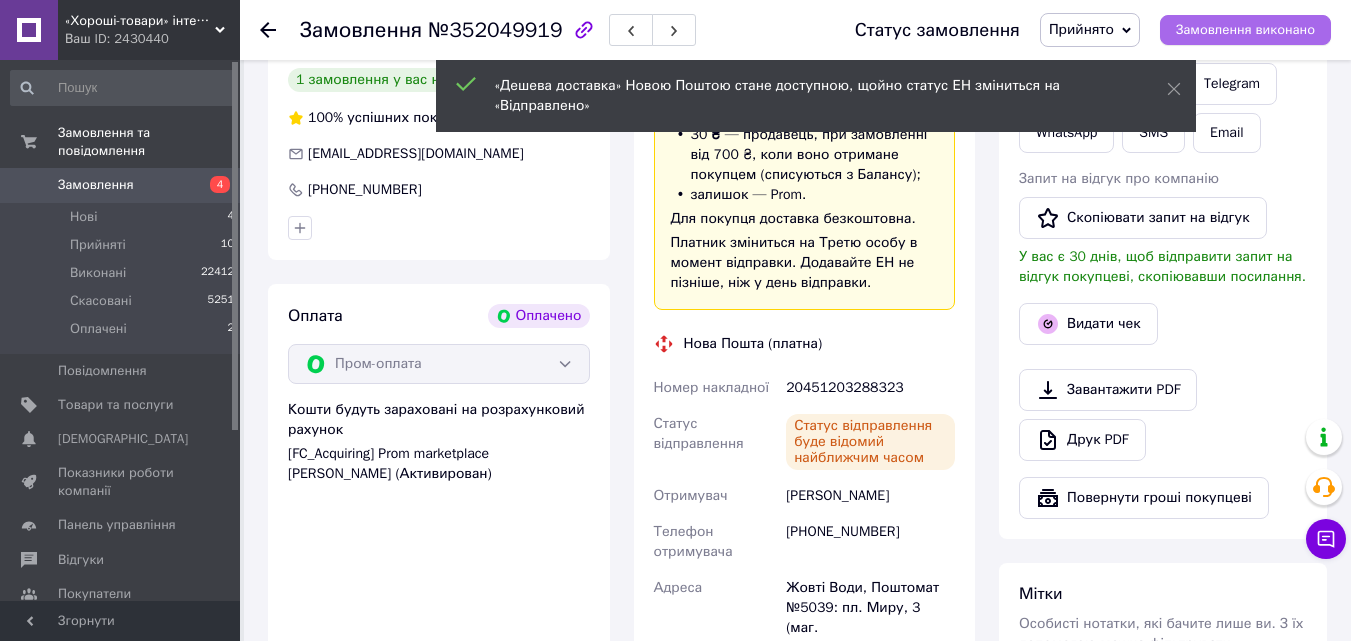 click on "Замовлення виконано" at bounding box center (1245, 30) 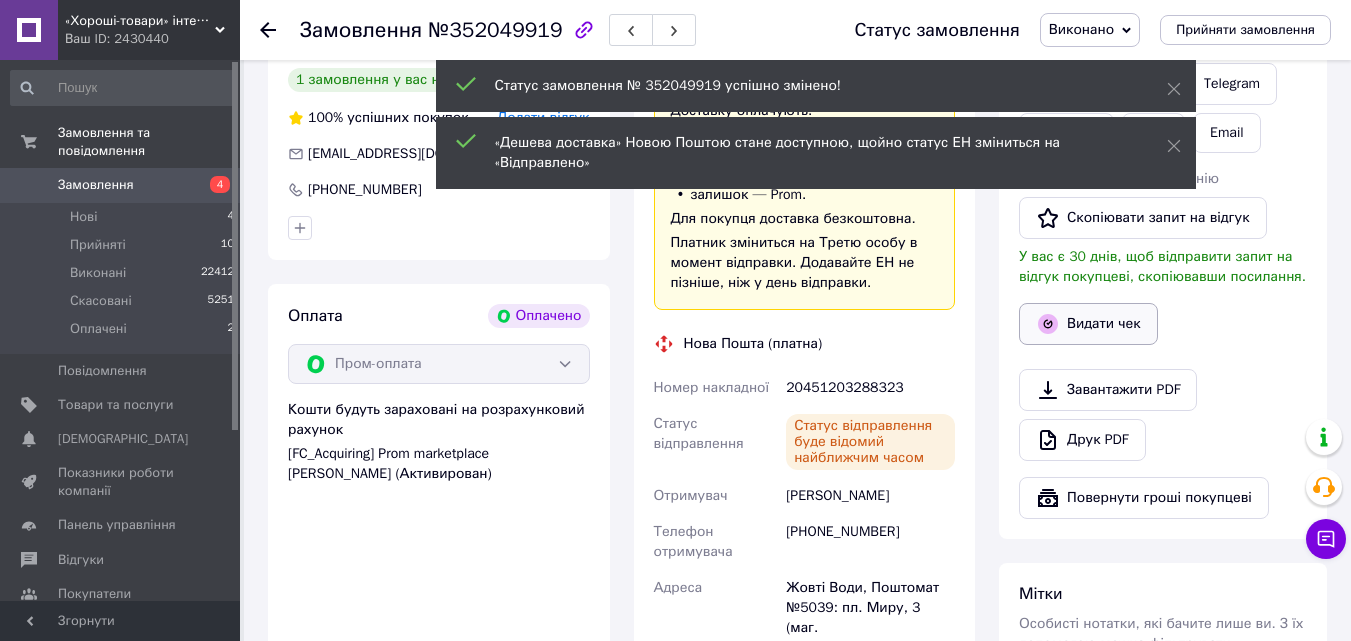 click on "Видати чек" at bounding box center [1088, 324] 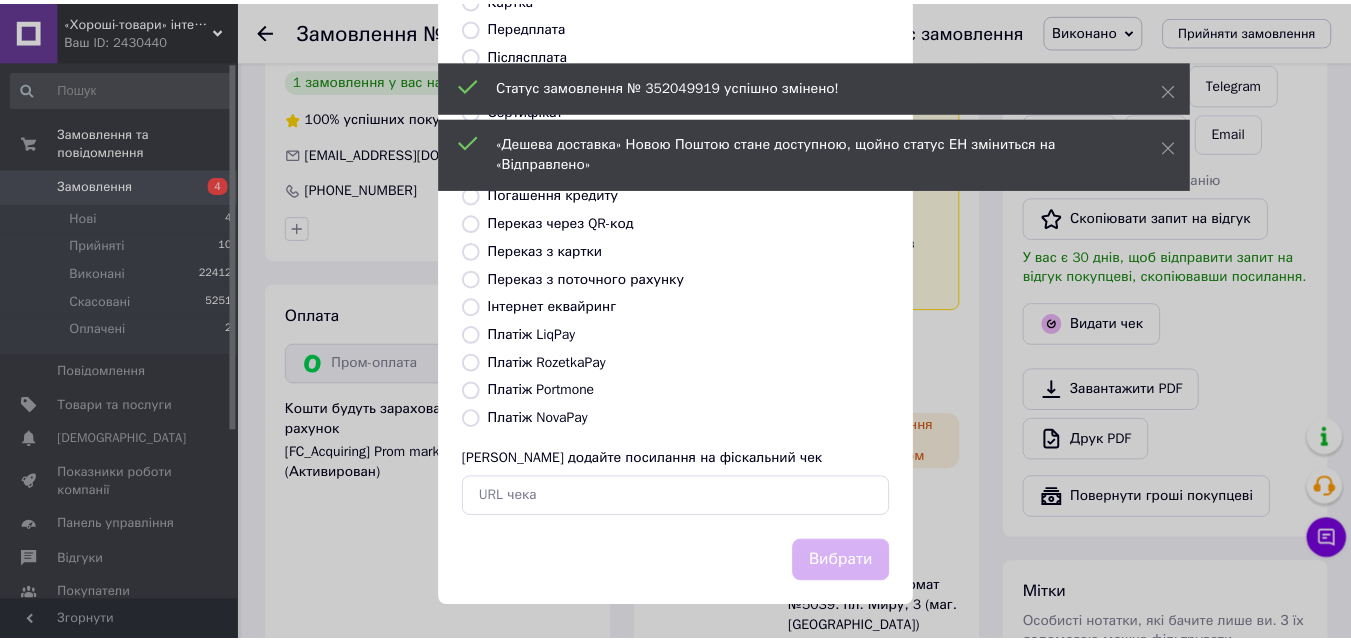 scroll, scrollTop: 218, scrollLeft: 0, axis: vertical 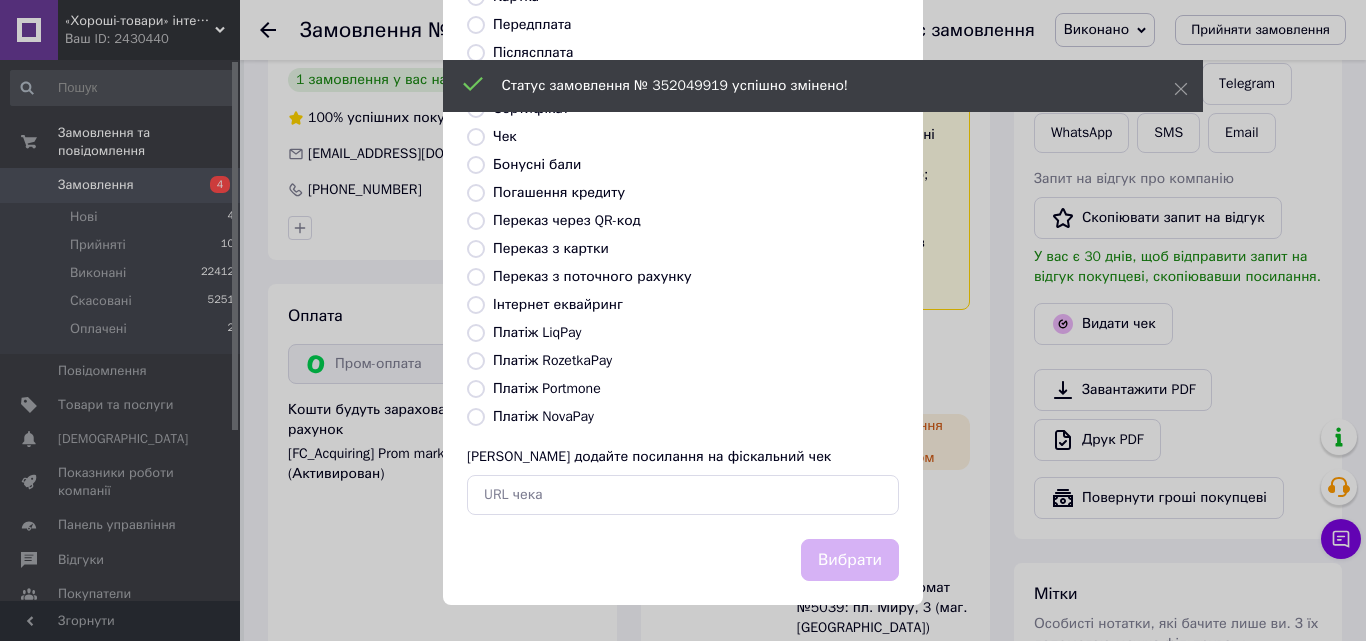 click on "Платіж RozetkaPay" at bounding box center (552, 360) 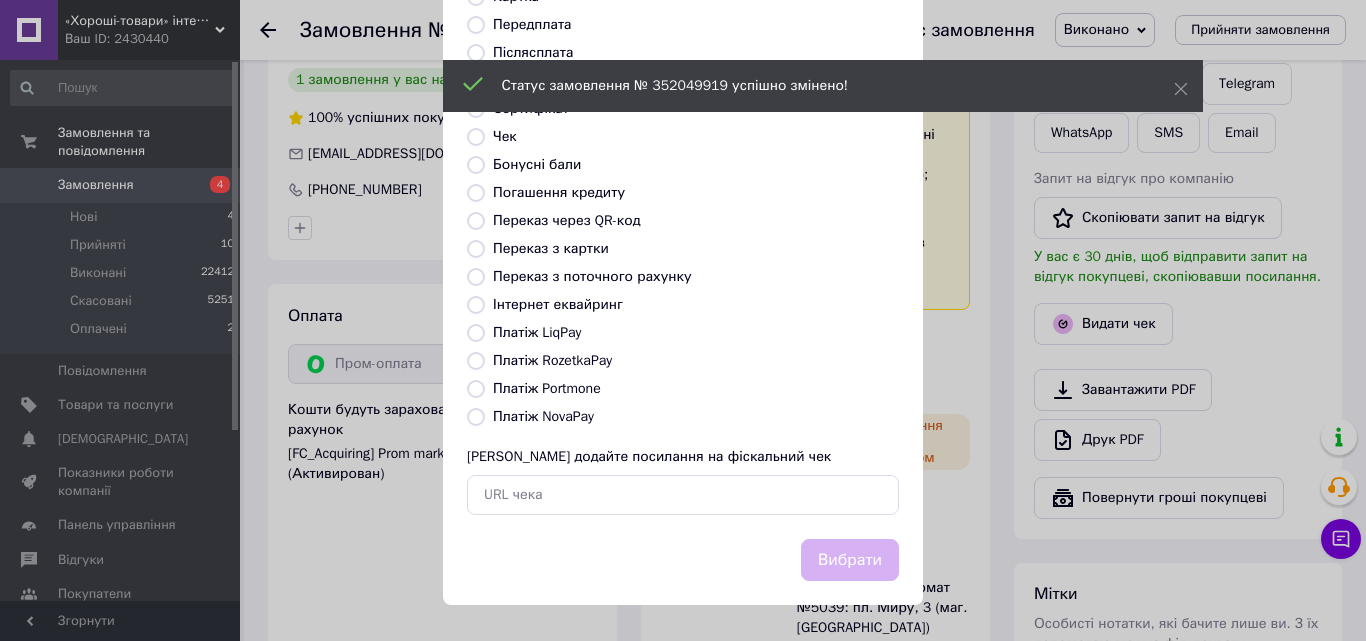 radio on "true" 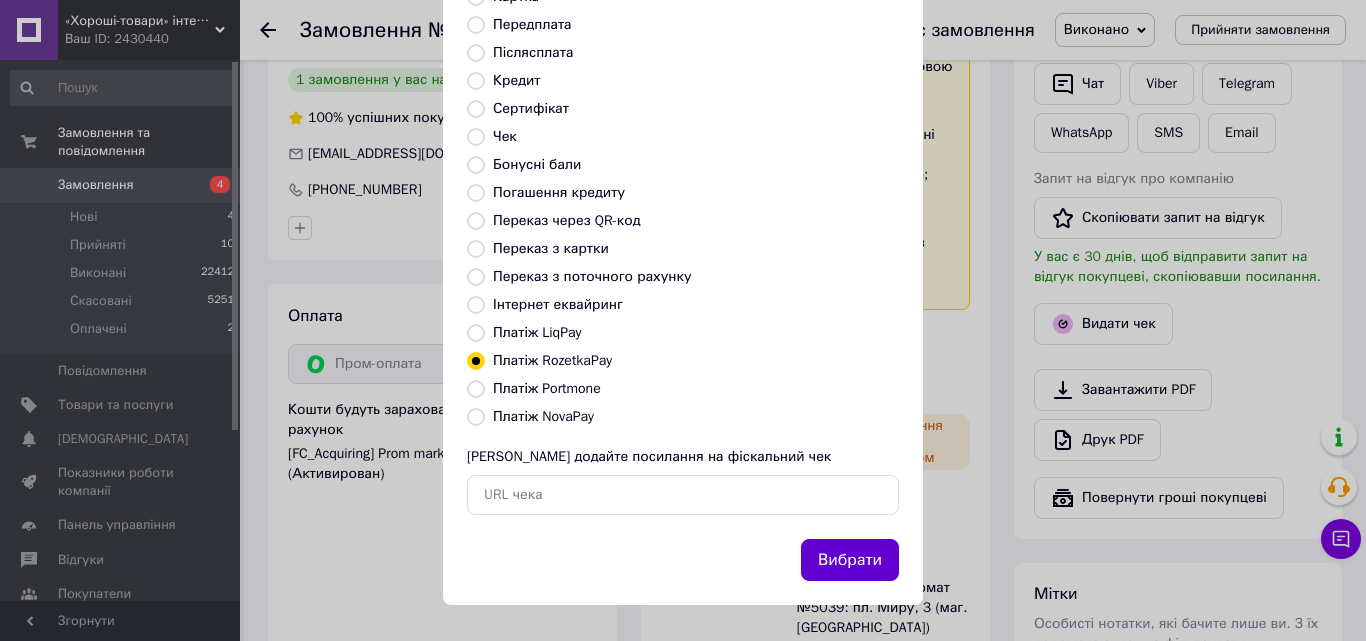 click on "Вибрати" at bounding box center (850, 560) 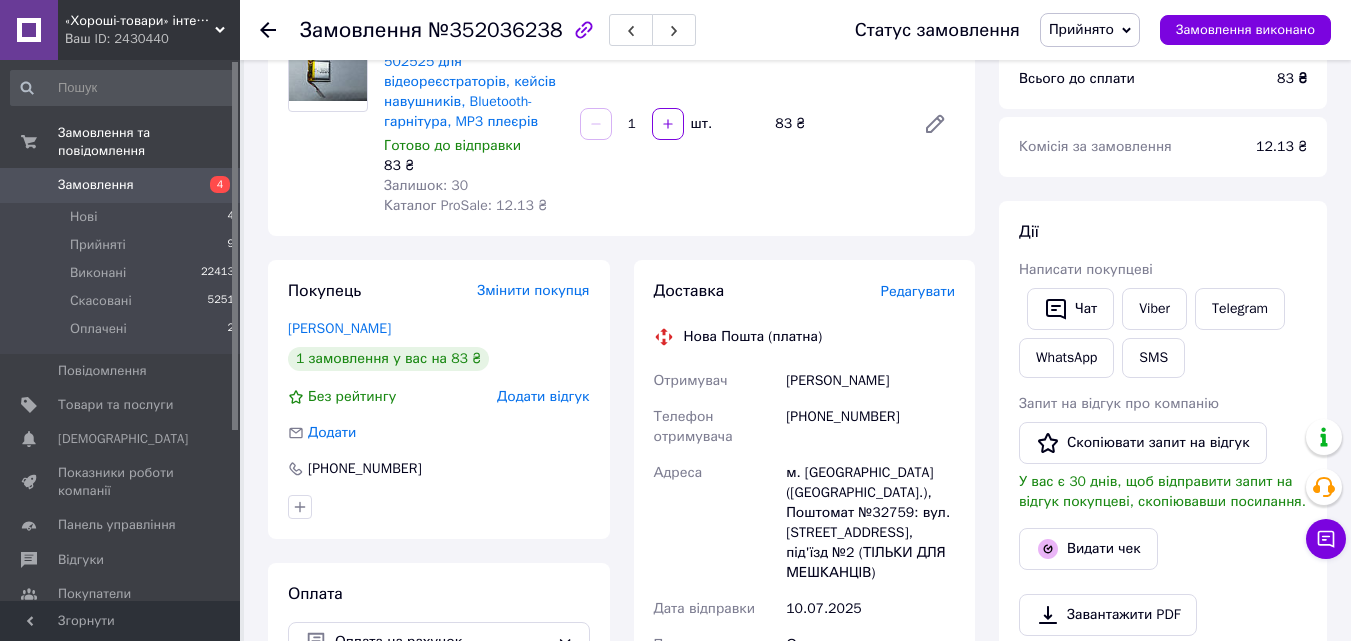 scroll, scrollTop: 400, scrollLeft: 0, axis: vertical 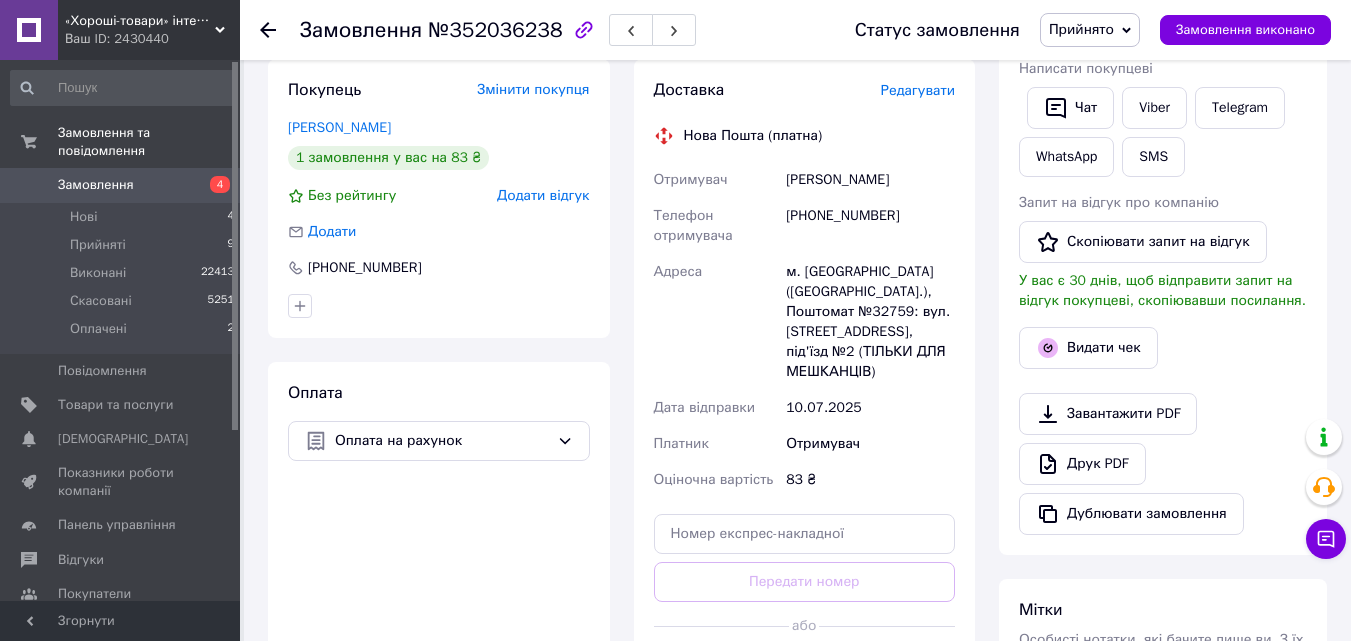 click on "м. [GEOGRAPHIC_DATA] ([GEOGRAPHIC_DATA].), Поштомат №32759: вул. [STREET_ADDRESS], під'їзд №2 (ТІЛЬКИ ДЛЯ МЕШКАНЦІВ)" at bounding box center [870, 322] 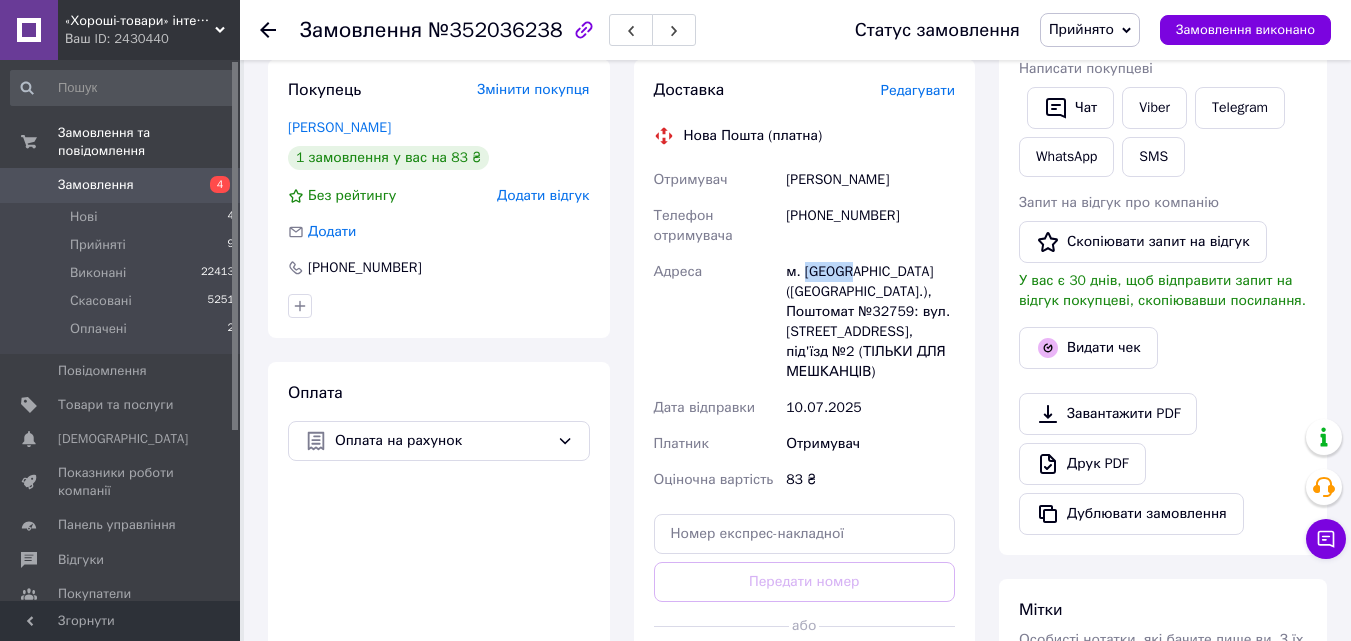 click on "м. [GEOGRAPHIC_DATA] ([GEOGRAPHIC_DATA].), Поштомат №32759: вул. [STREET_ADDRESS], під'їзд №2 (ТІЛЬКИ ДЛЯ МЕШКАНЦІВ)" at bounding box center [870, 322] 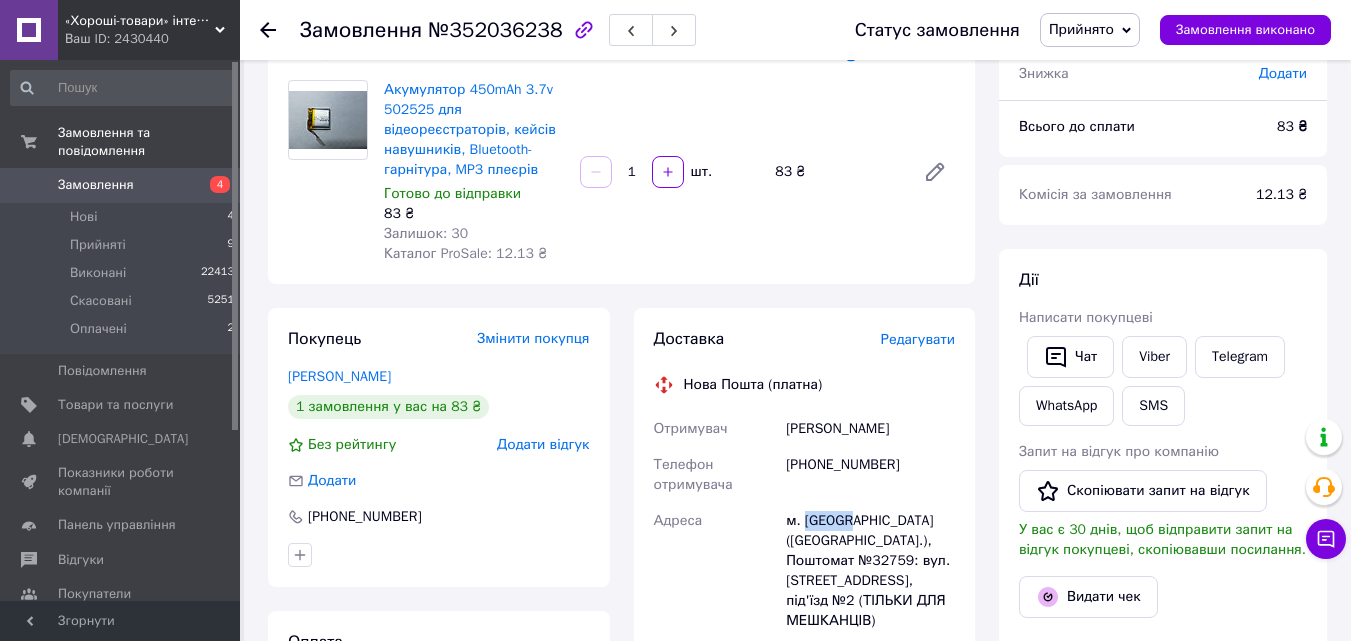 scroll, scrollTop: 300, scrollLeft: 0, axis: vertical 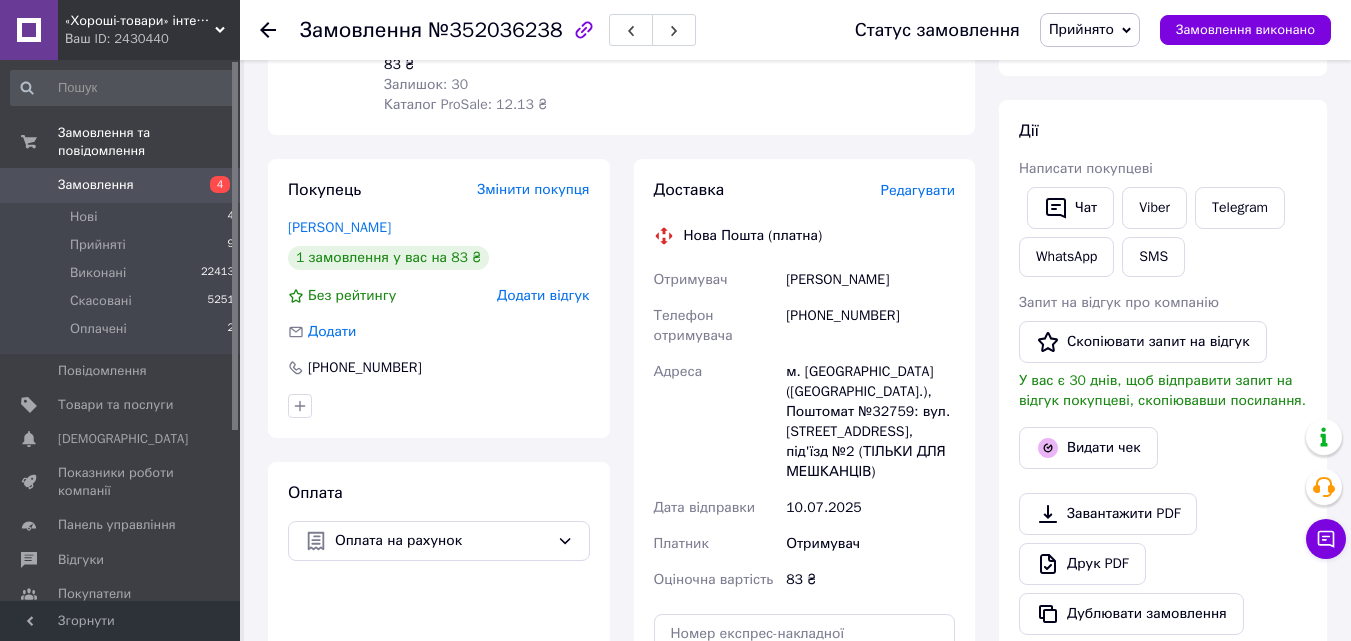click on "м. [GEOGRAPHIC_DATA] ([GEOGRAPHIC_DATA].), Поштомат №32759: вул. [STREET_ADDRESS], під'їзд №2 (ТІЛЬКИ ДЛЯ МЕШКАНЦІВ)" at bounding box center (870, 422) 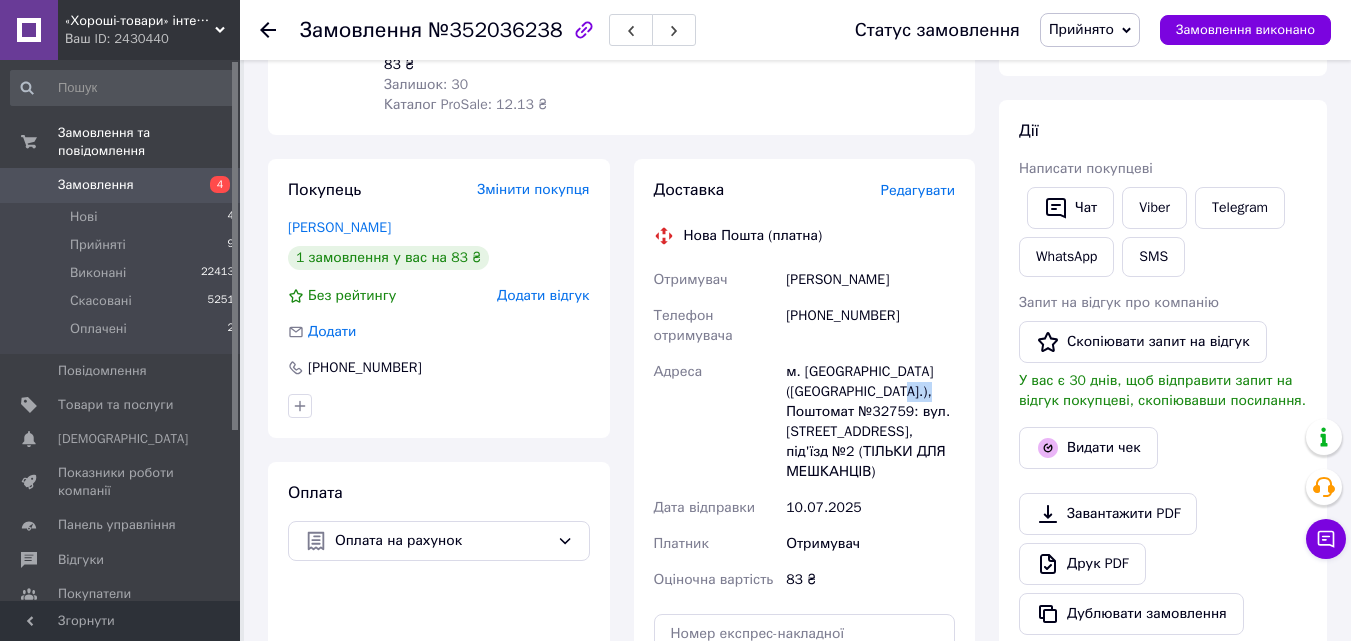 click on "м. [GEOGRAPHIC_DATA] ([GEOGRAPHIC_DATA].), Поштомат №32759: вул. [STREET_ADDRESS], під'їзд №2 (ТІЛЬКИ ДЛЯ МЕШКАНЦІВ)" at bounding box center (870, 422) 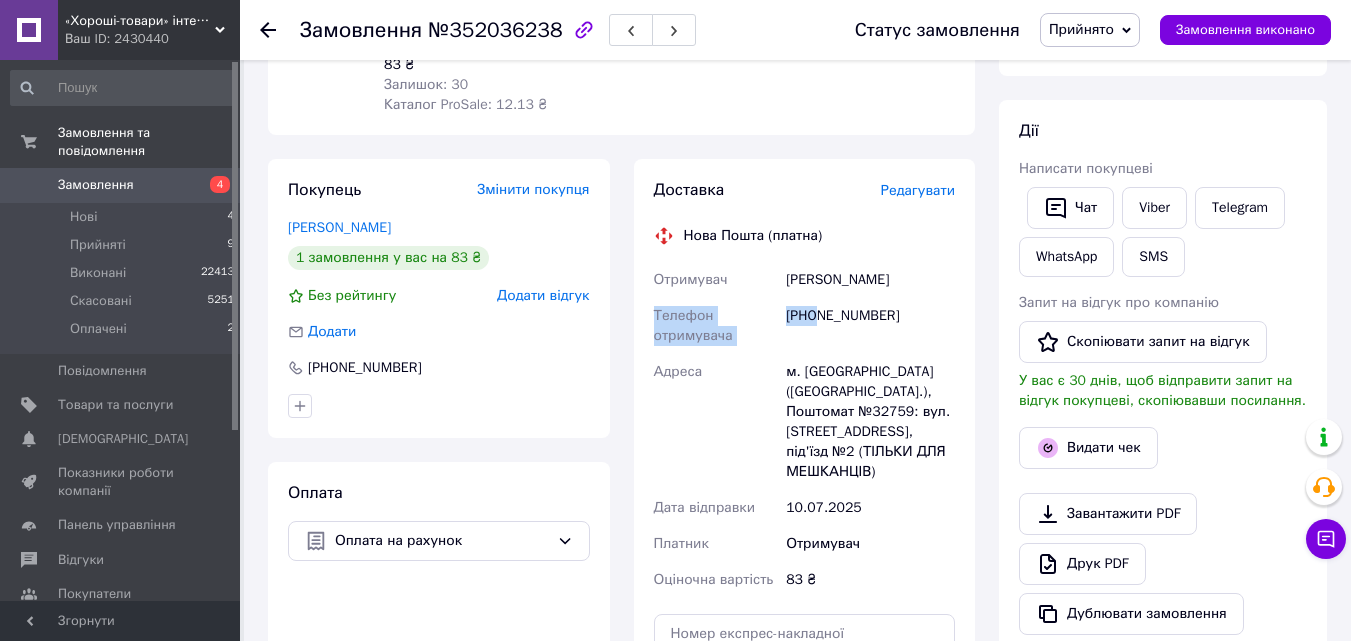 drag, startPoint x: 939, startPoint y: 295, endPoint x: 819, endPoint y: 327, distance: 124.1934 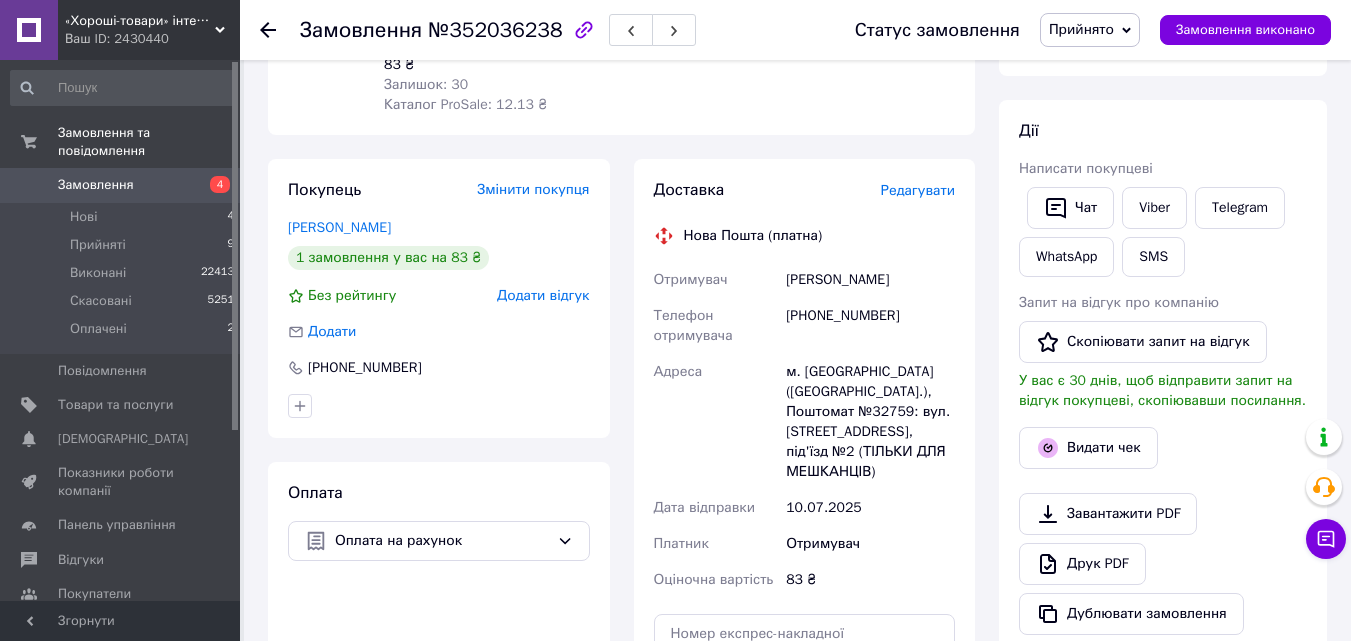 click on "[PHONE_NUMBER]" at bounding box center (870, 326) 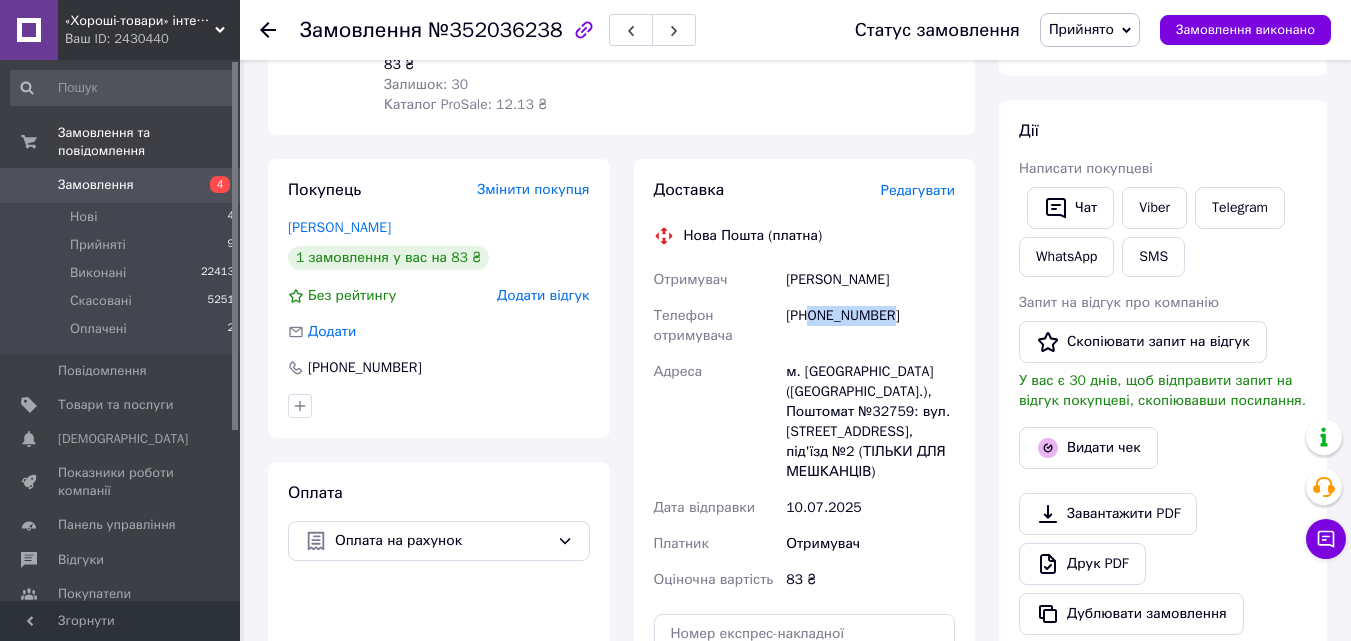drag, startPoint x: 905, startPoint y: 318, endPoint x: 814, endPoint y: 329, distance: 91.66242 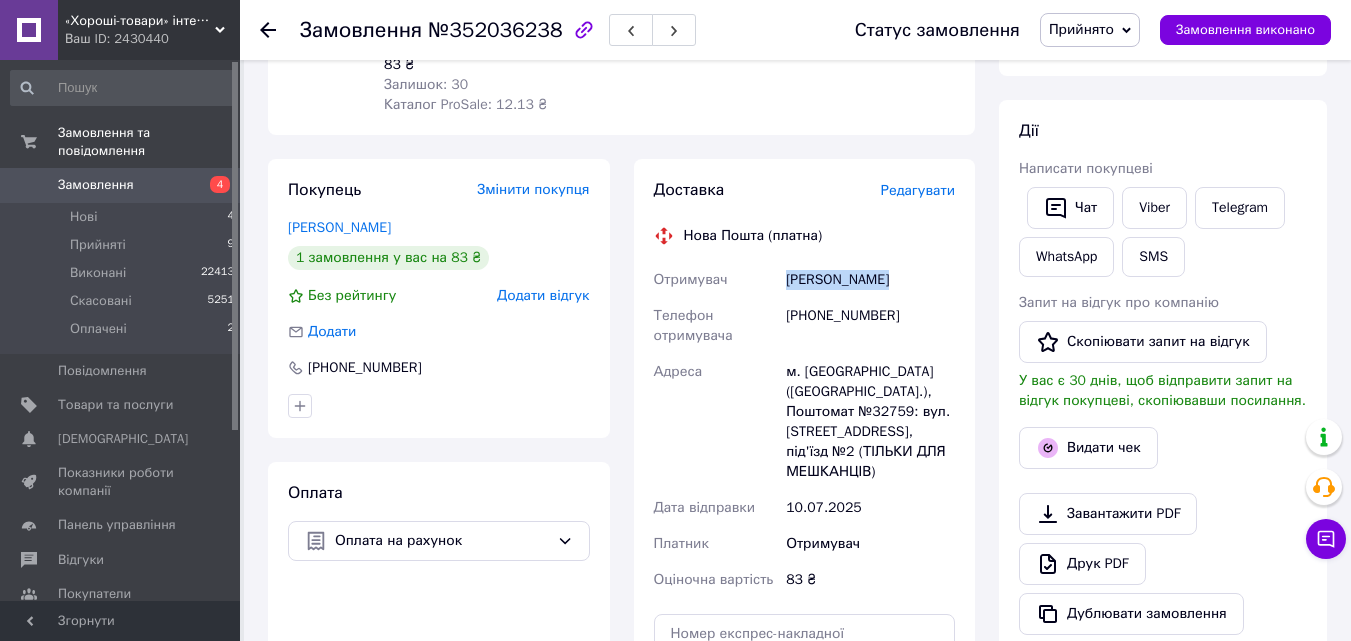 drag, startPoint x: 841, startPoint y: 287, endPoint x: 937, endPoint y: 281, distance: 96.18732 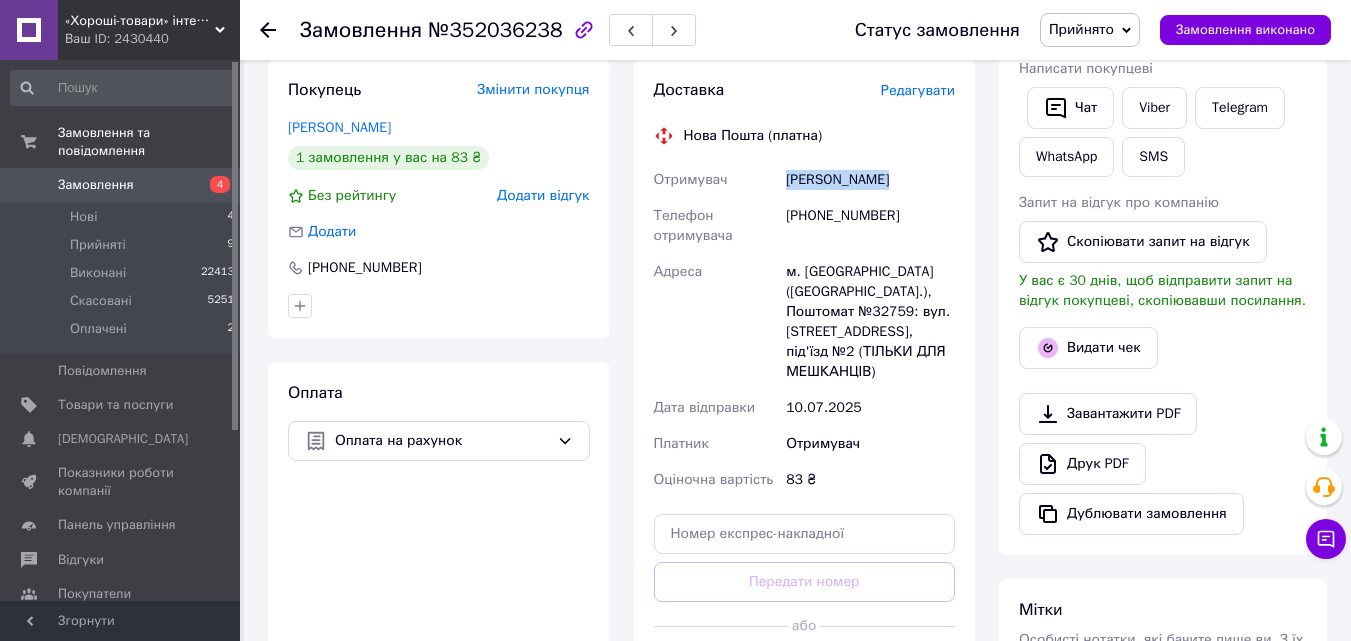 scroll, scrollTop: 600, scrollLeft: 0, axis: vertical 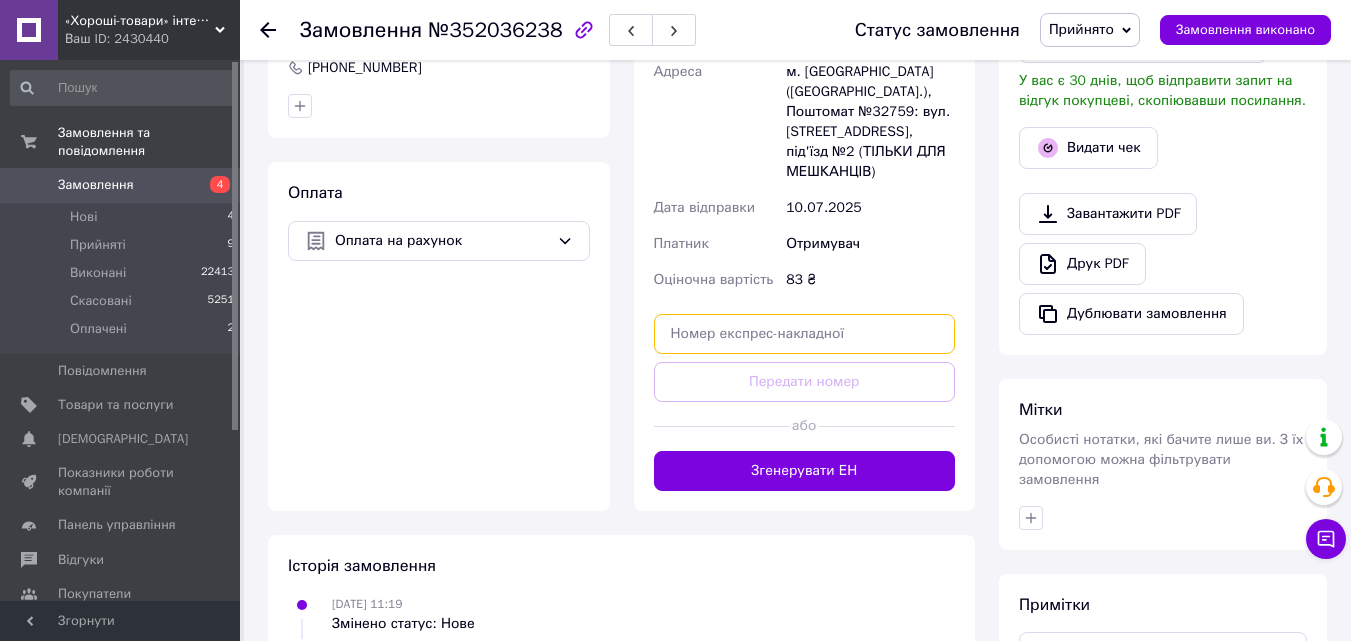 click at bounding box center (805, 334) 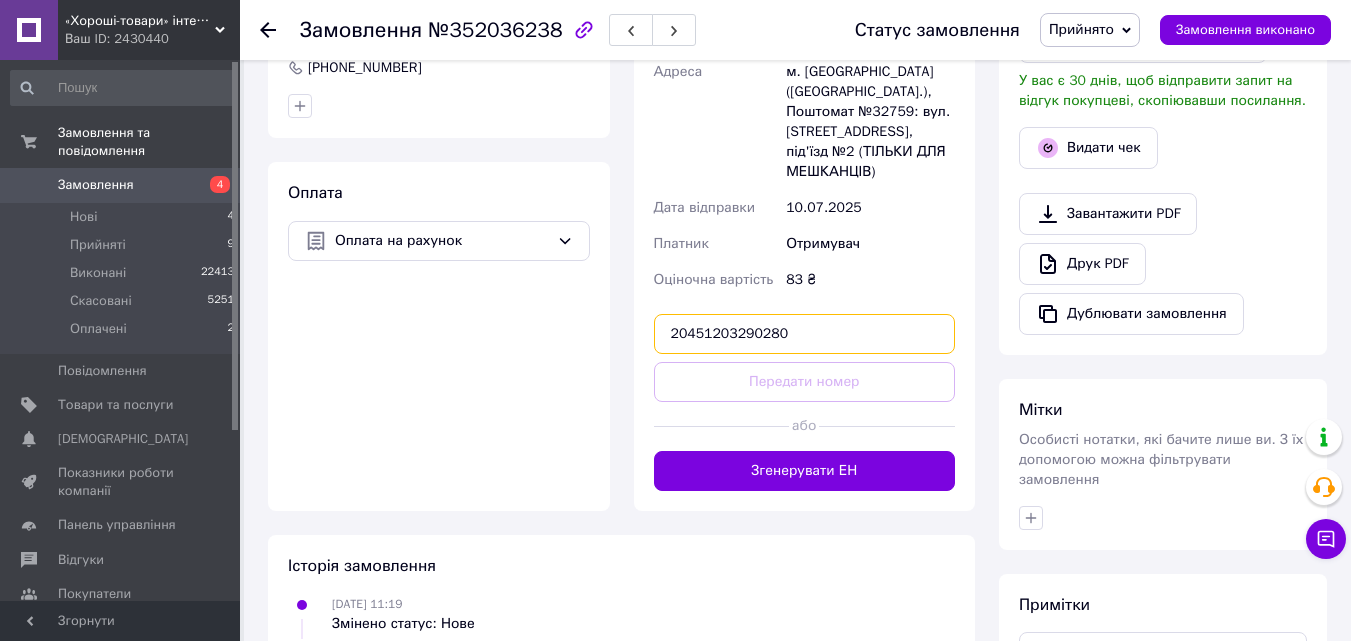 type on "20451203290280" 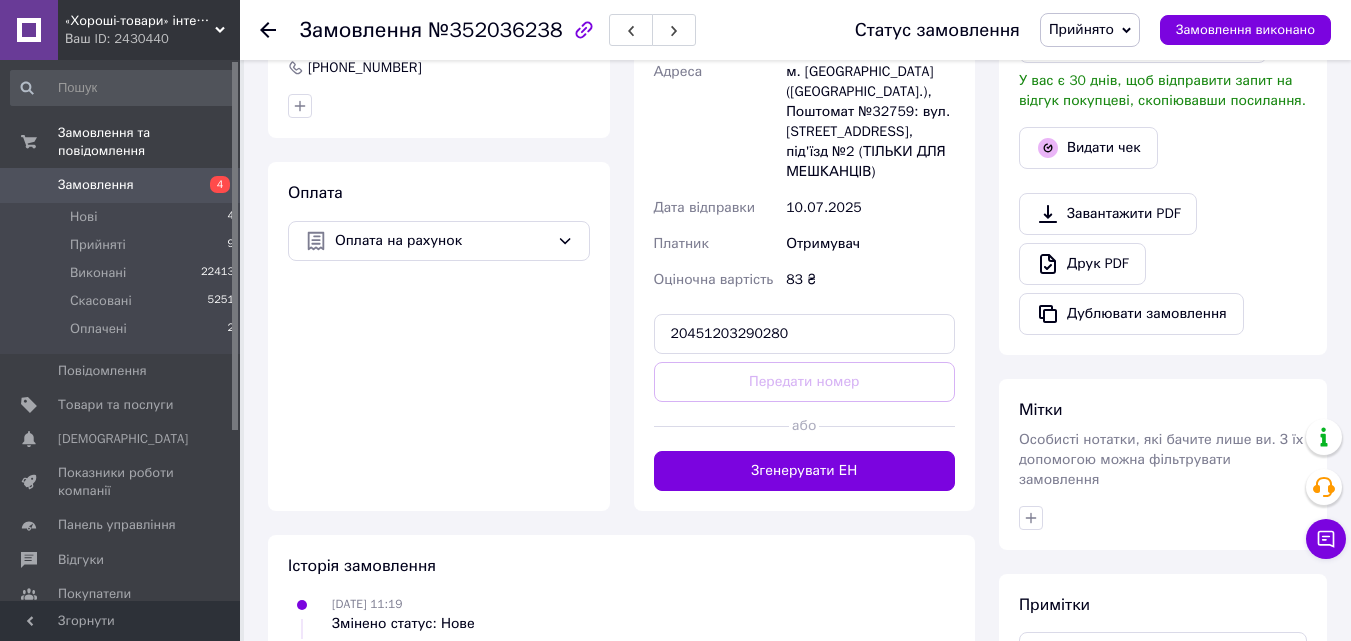 type 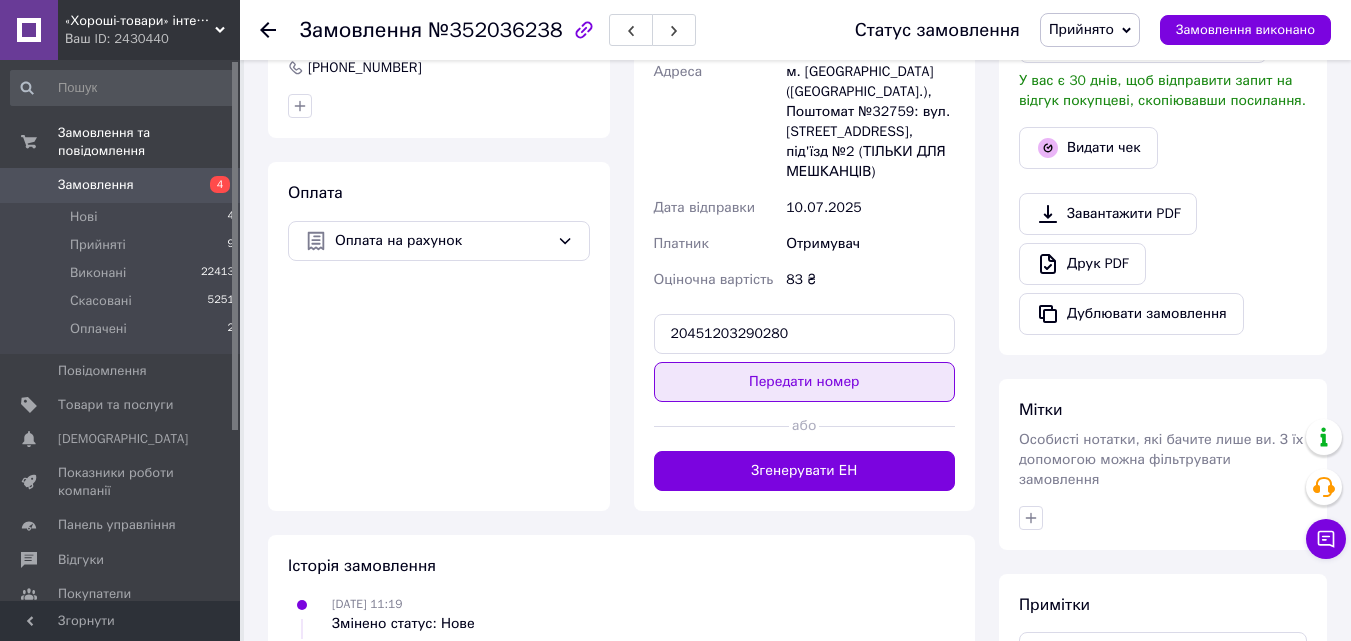 click on "Передати номер" at bounding box center [805, 382] 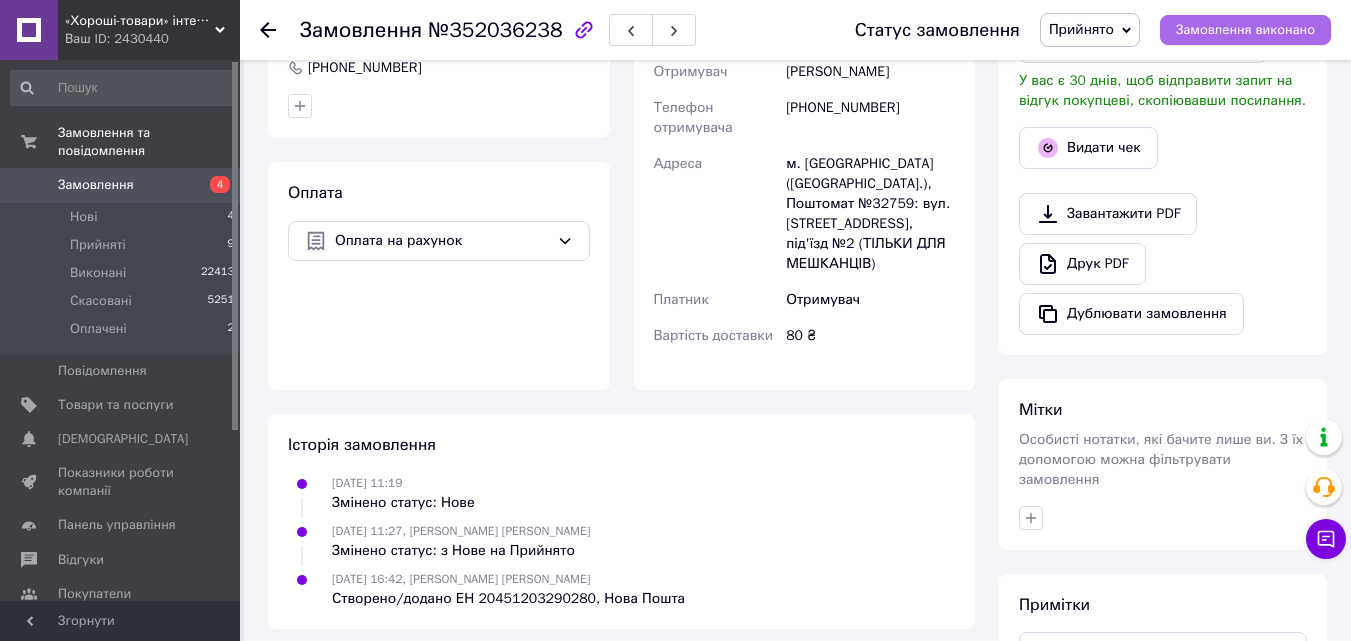 click on "Замовлення виконано" at bounding box center [1245, 30] 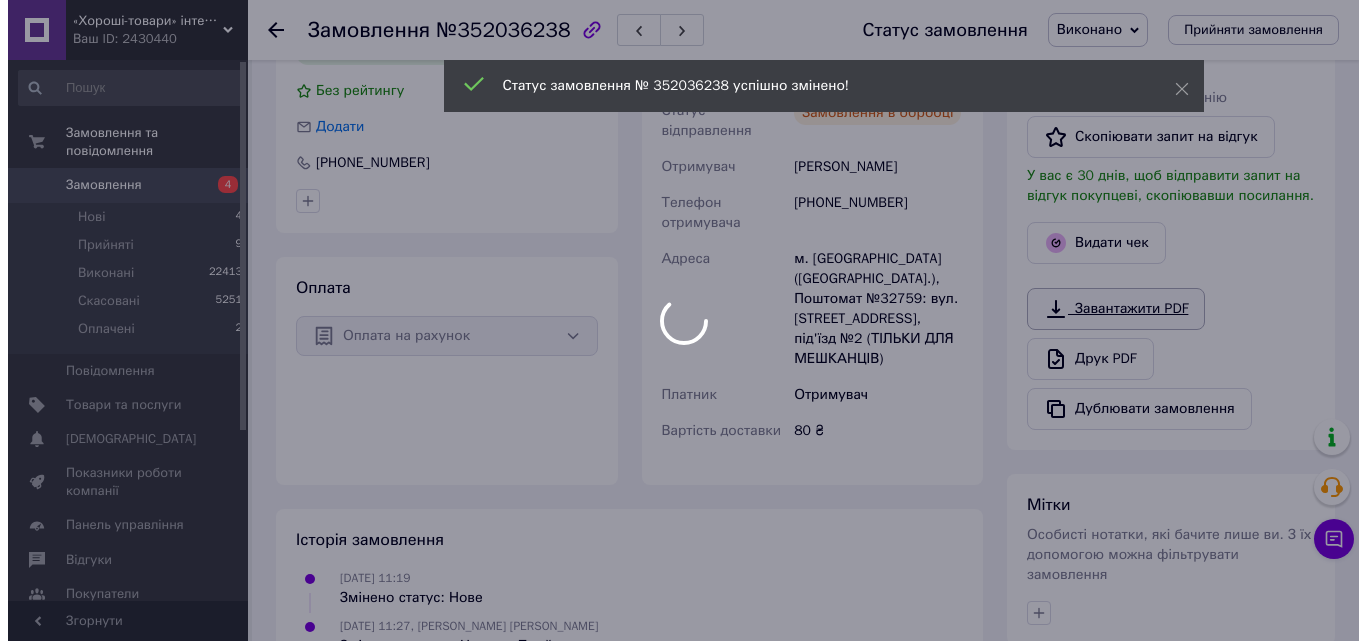 scroll, scrollTop: 500, scrollLeft: 0, axis: vertical 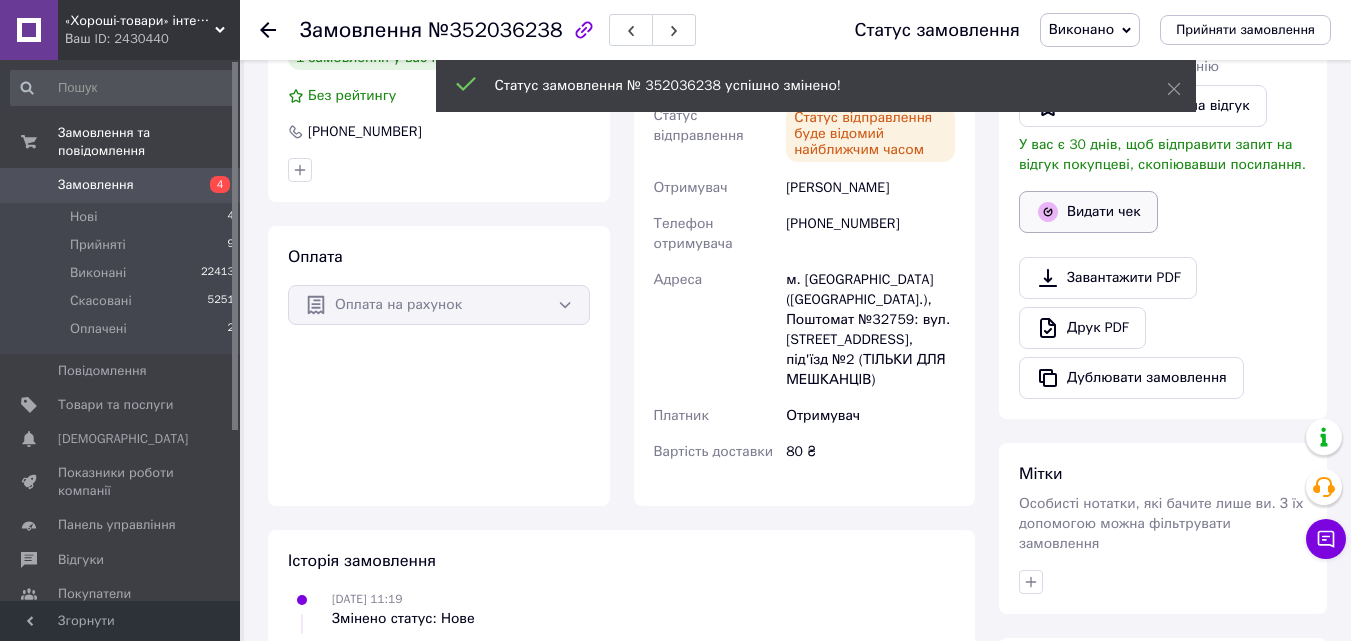 click on "Видати чек" at bounding box center (1088, 212) 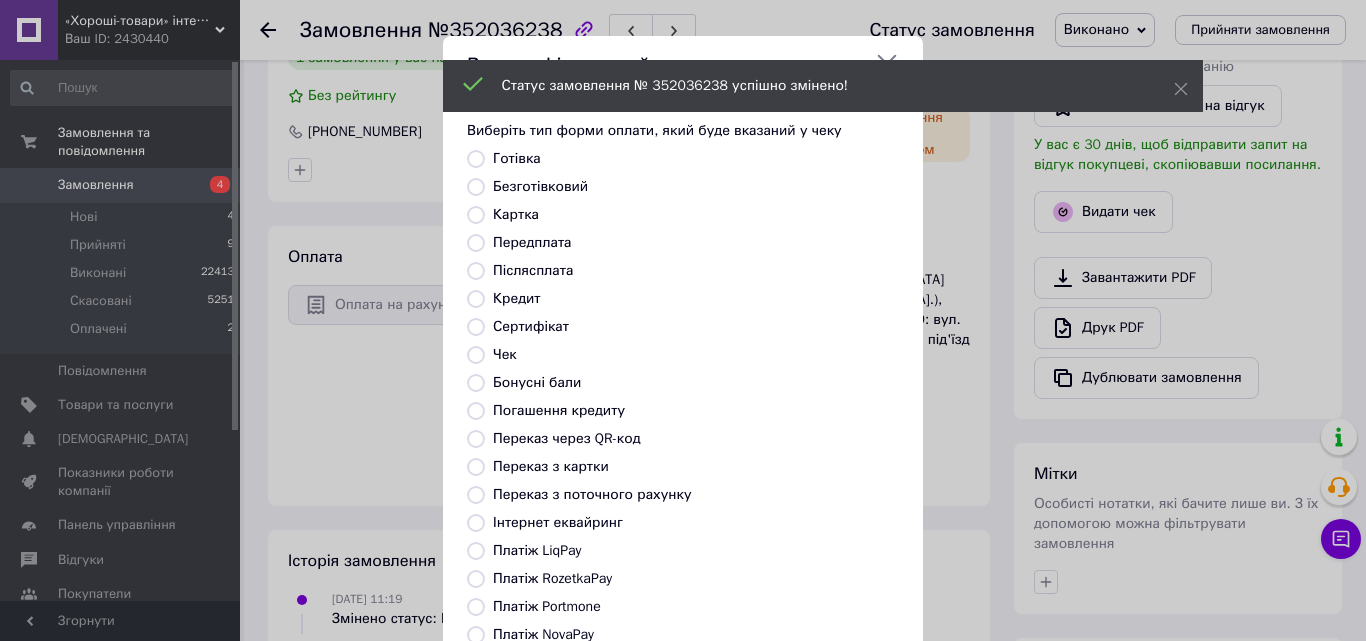click on "Безготівковий" at bounding box center [540, 186] 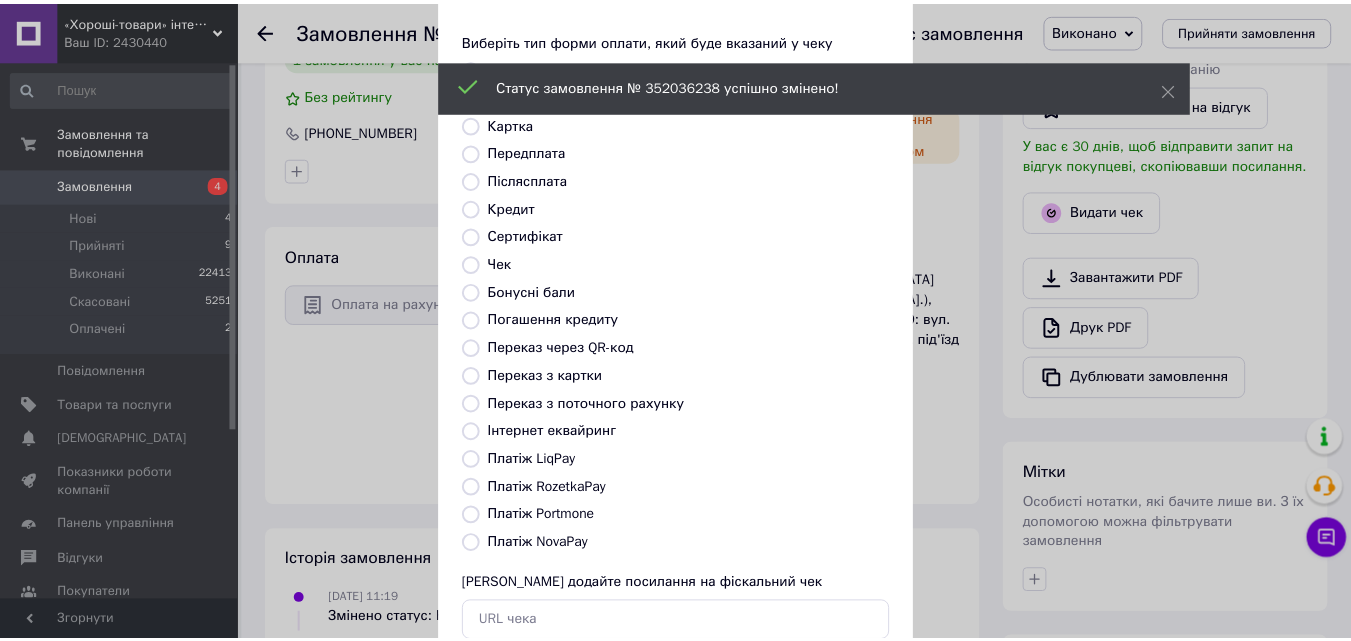 scroll, scrollTop: 218, scrollLeft: 0, axis: vertical 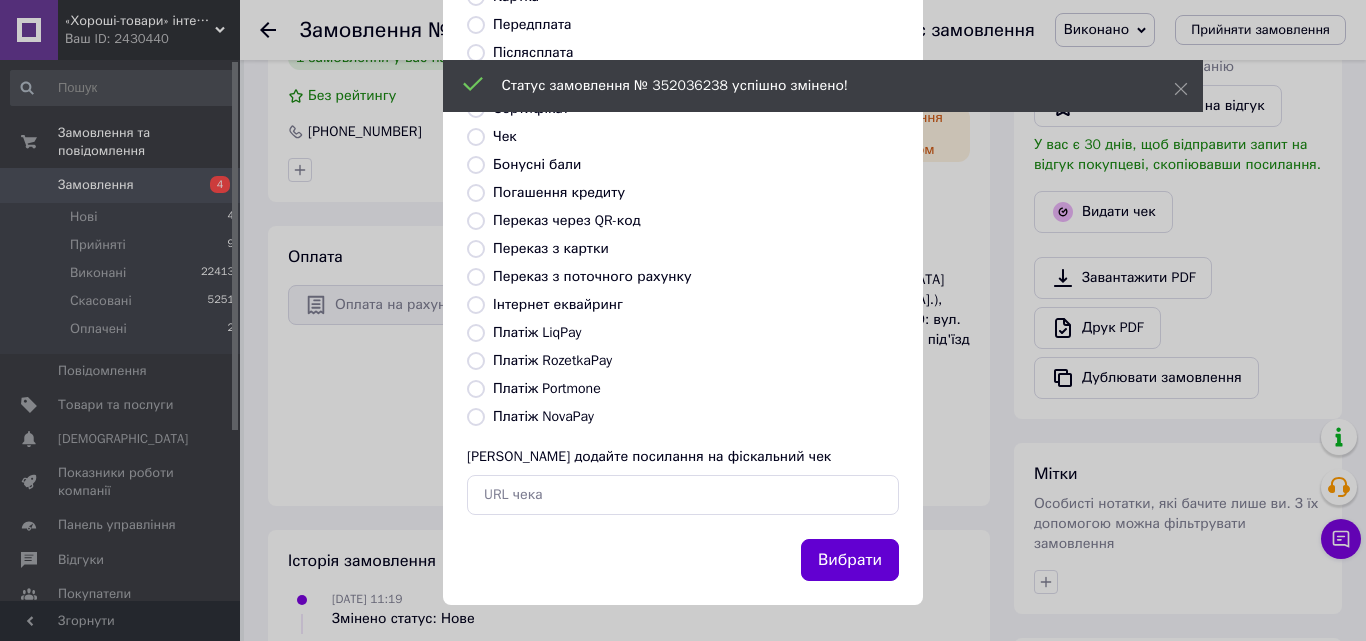 click on "Вибрати" at bounding box center [850, 560] 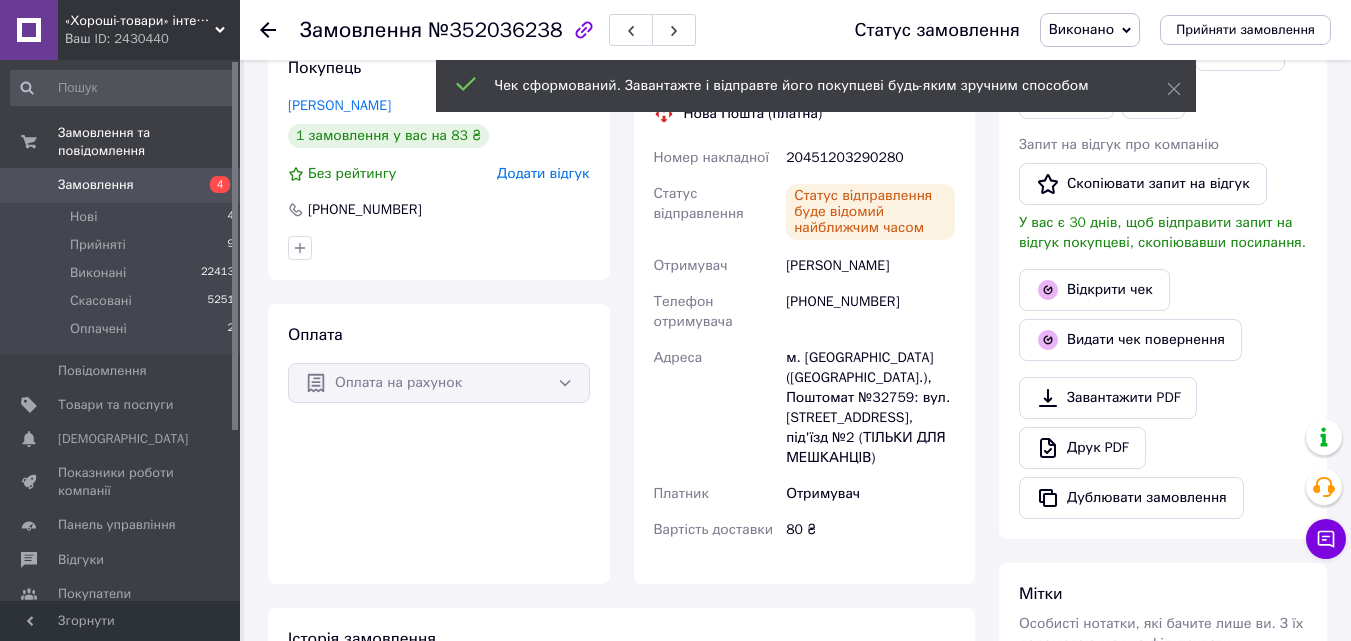 scroll, scrollTop: 300, scrollLeft: 0, axis: vertical 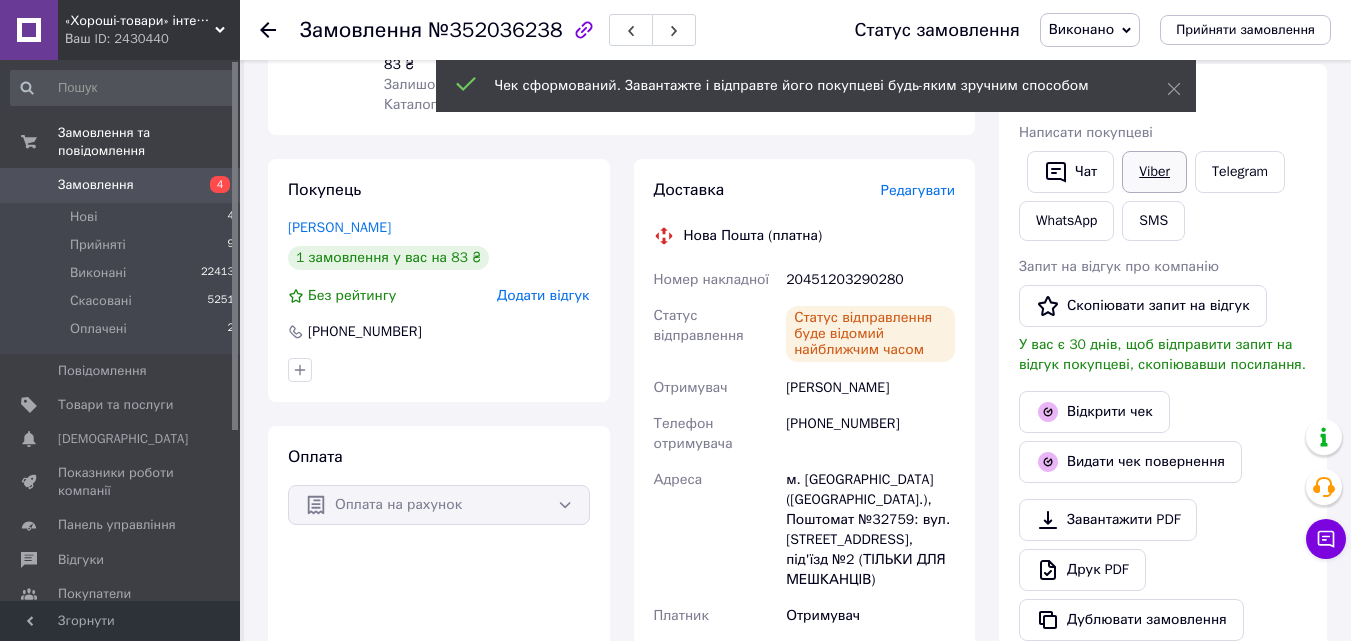 click on "Viber" at bounding box center (1154, 172) 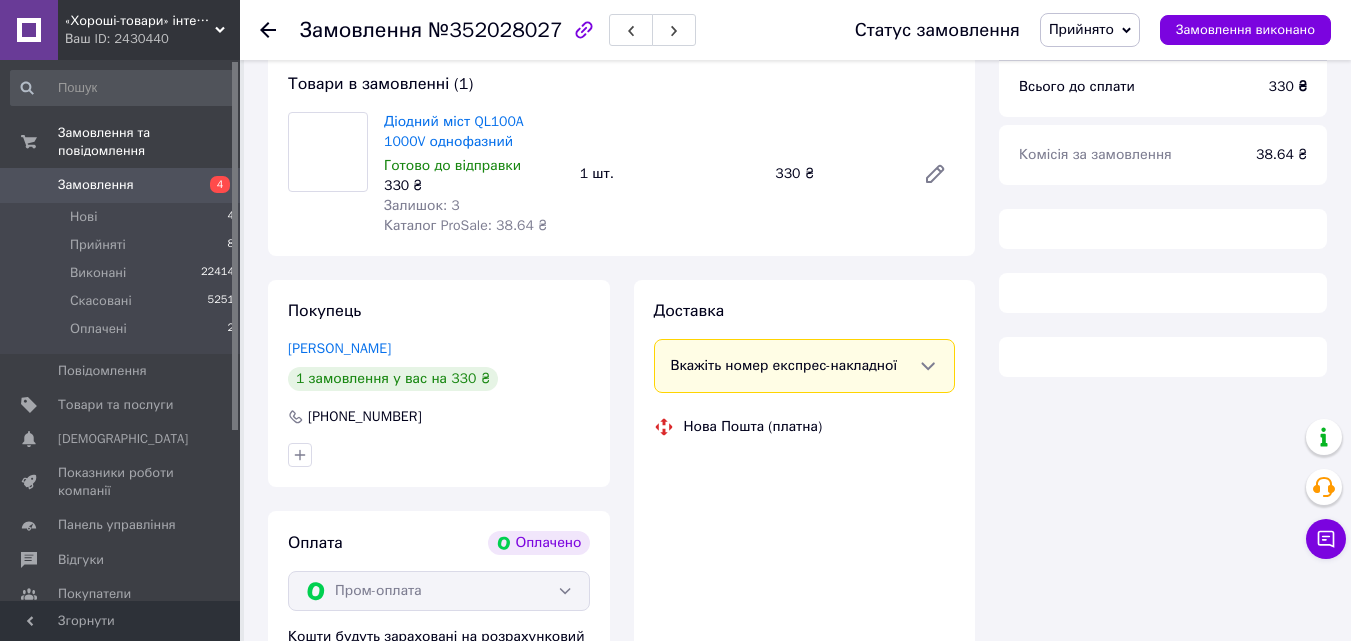 scroll, scrollTop: 359, scrollLeft: 0, axis: vertical 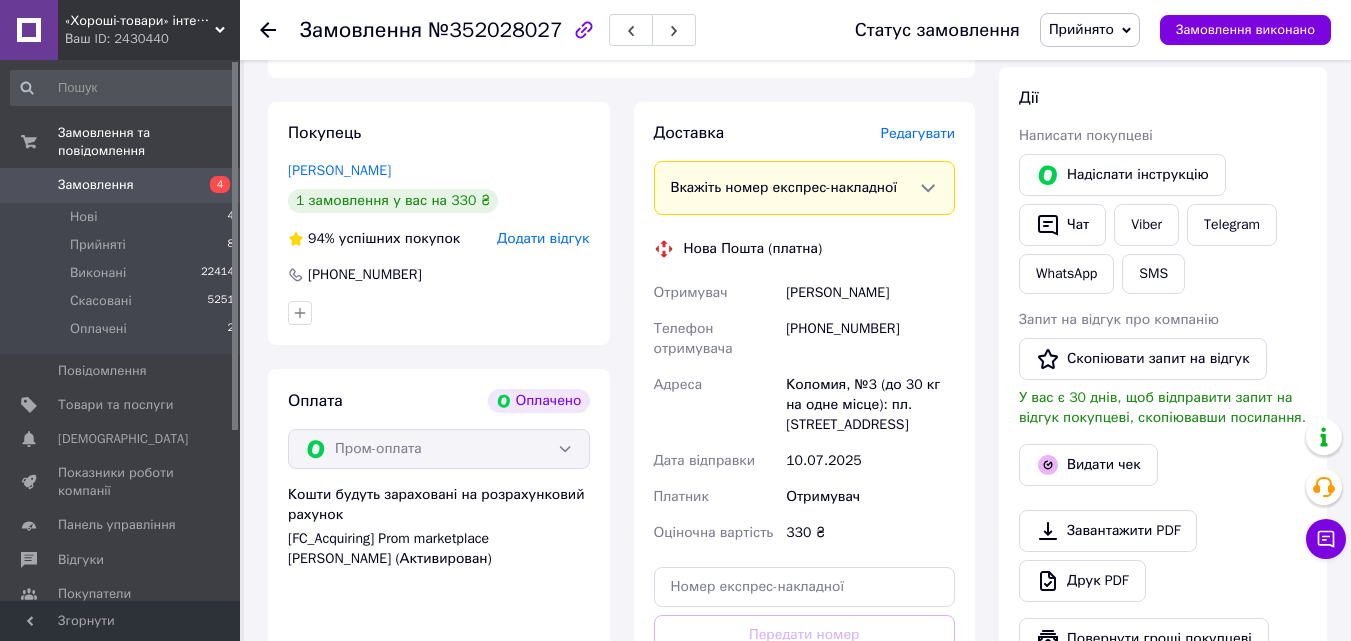click on "Коломия, №3 (до 30 кг на одне місце): пл. [STREET_ADDRESS]" at bounding box center (870, 405) 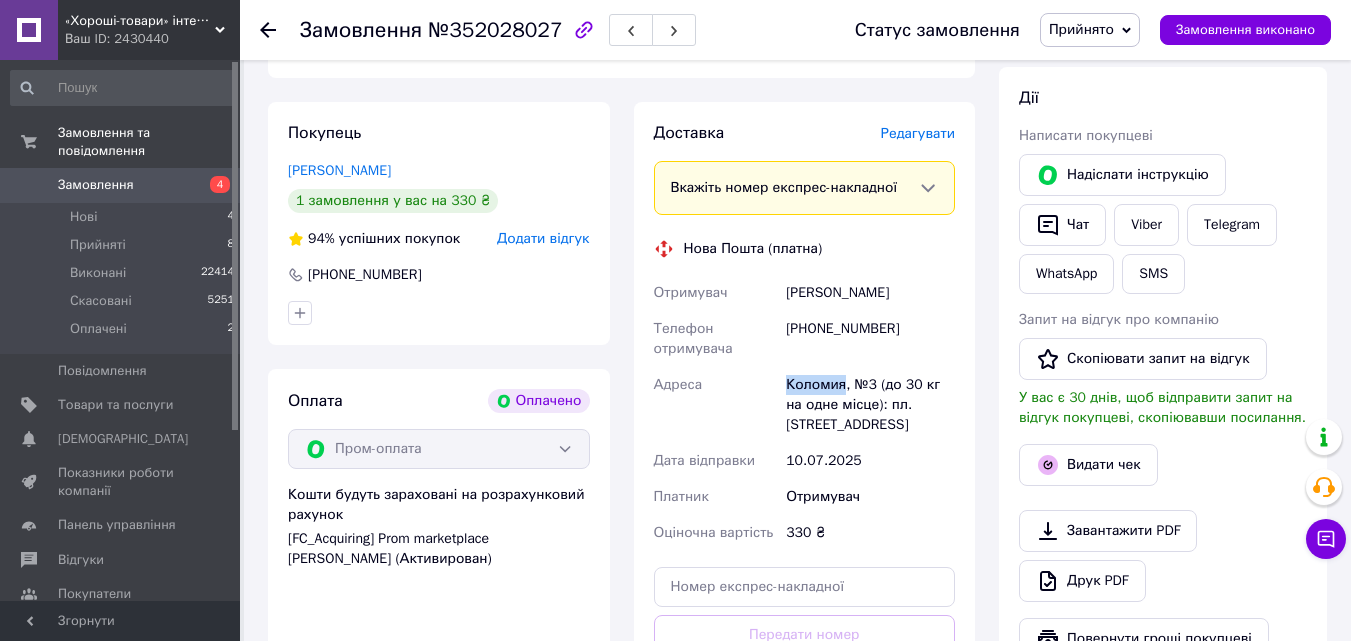 click on "Коломия, №3 (до 30 кг на одне місце): пл. [STREET_ADDRESS]" at bounding box center (870, 405) 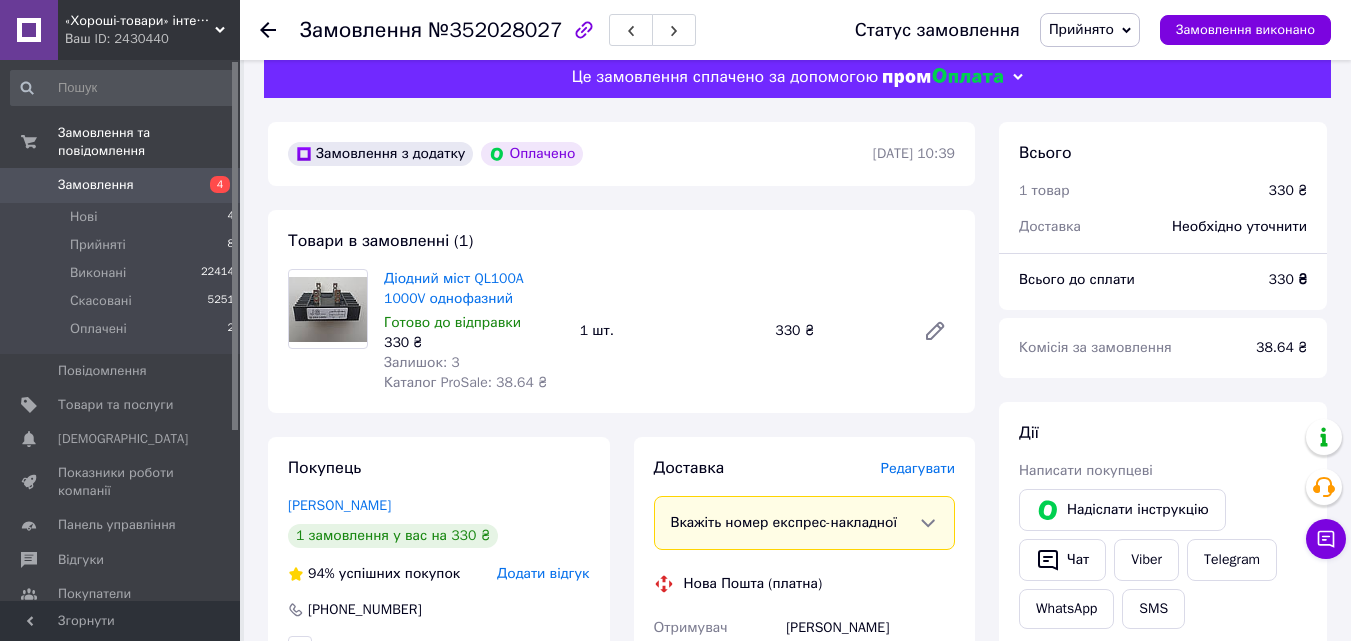 scroll, scrollTop: 500, scrollLeft: 0, axis: vertical 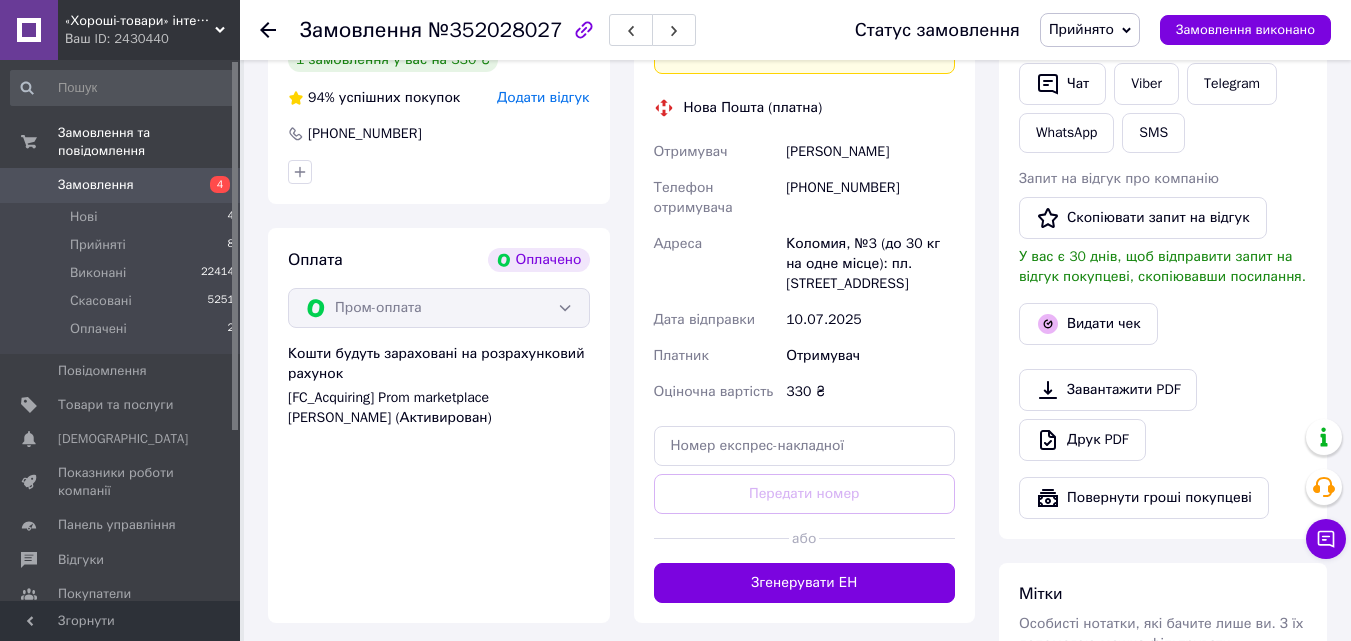 click on "Коломия, №3 (до 30 кг на одне місце): пл. [STREET_ADDRESS]" at bounding box center [870, 264] 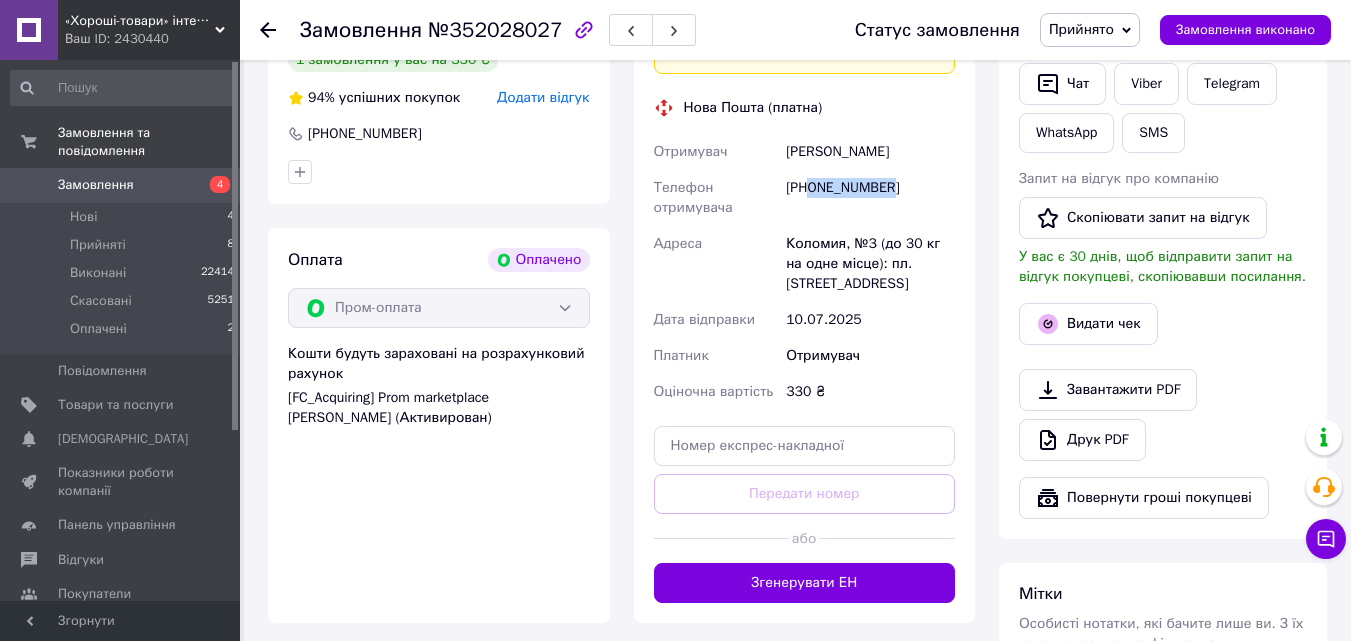 drag, startPoint x: 926, startPoint y: 192, endPoint x: 811, endPoint y: 200, distance: 115.27792 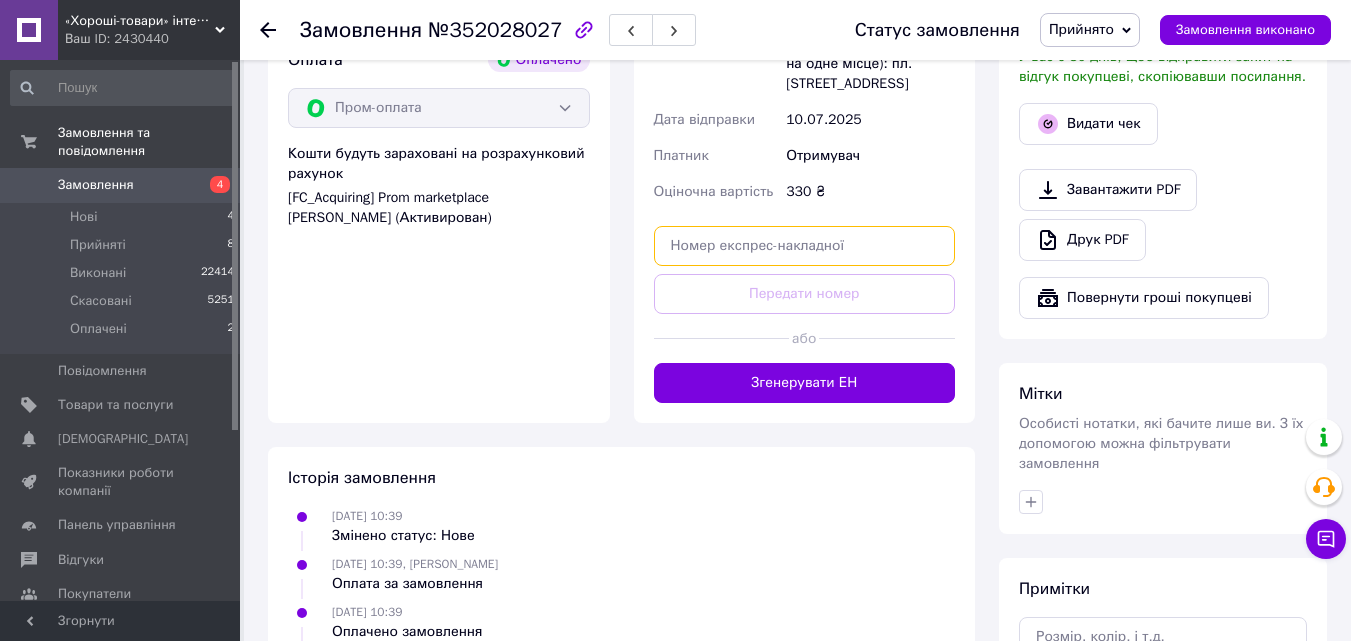 click at bounding box center (805, 246) 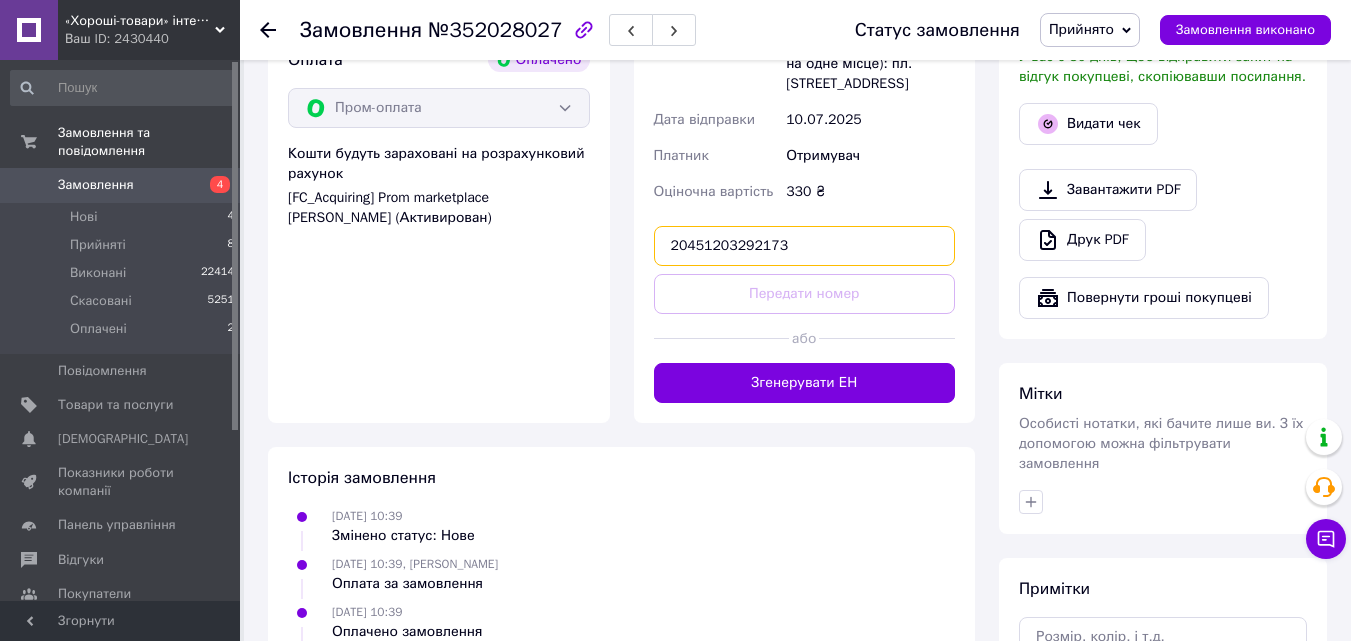 type on "20451203292173" 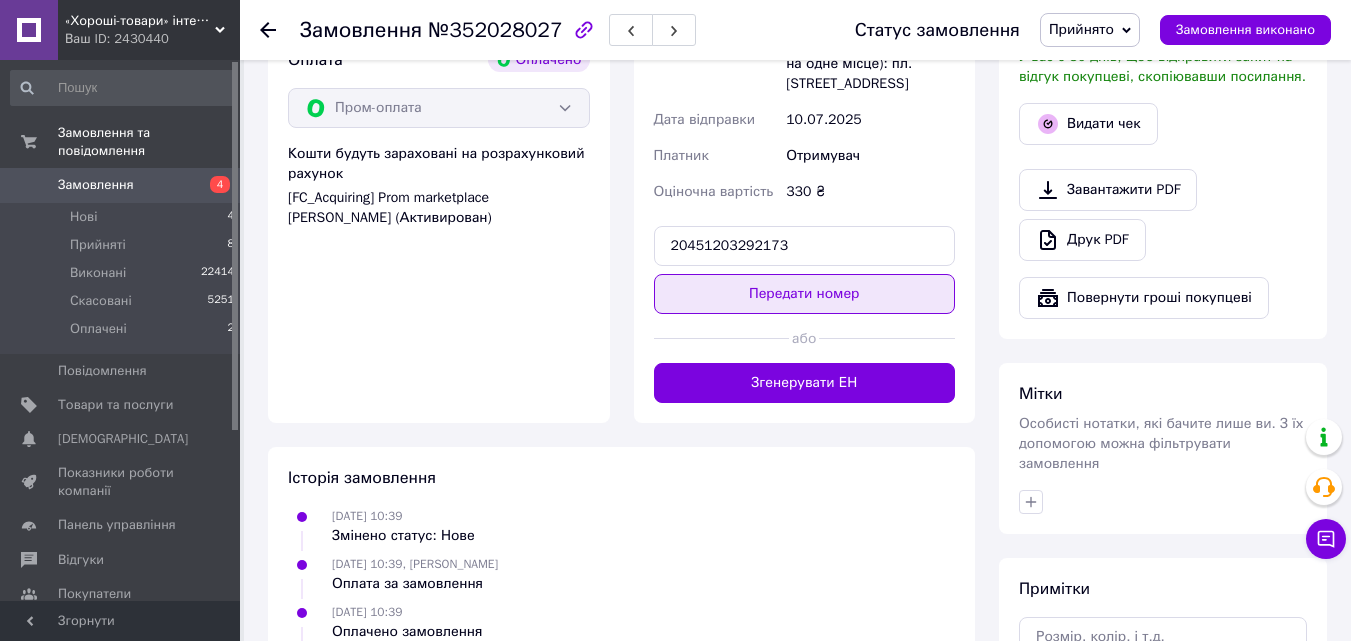 click on "Передати номер" at bounding box center (805, 294) 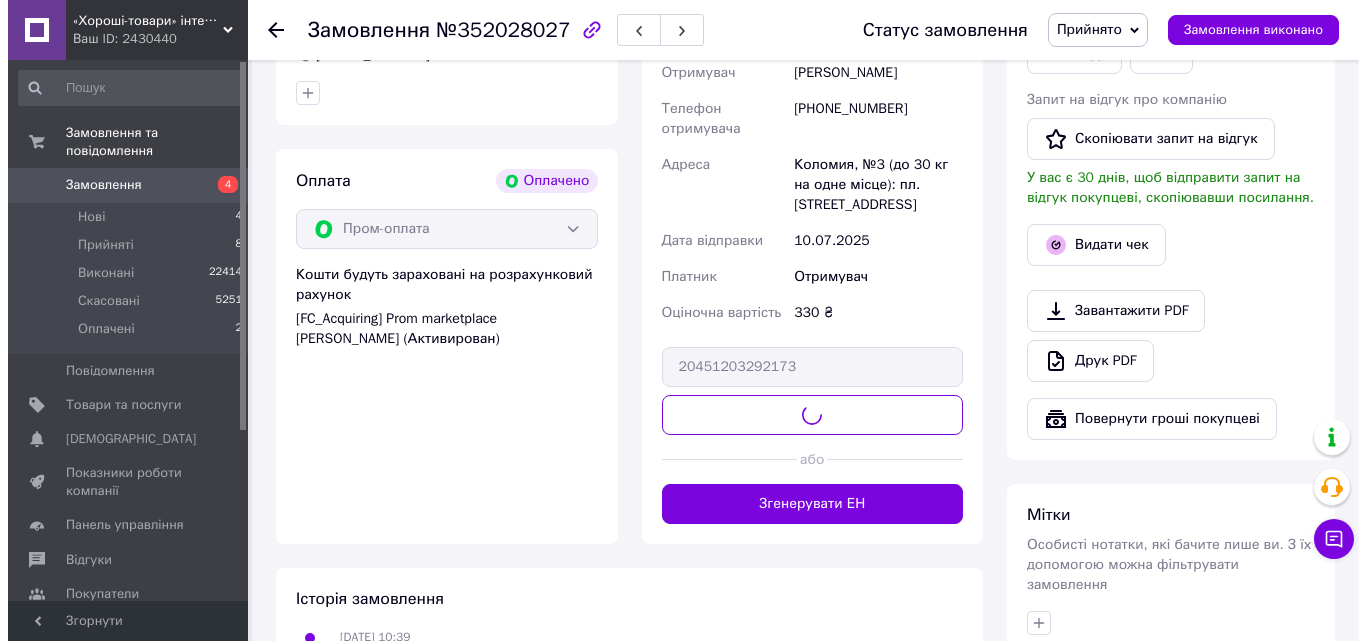 scroll, scrollTop: 400, scrollLeft: 0, axis: vertical 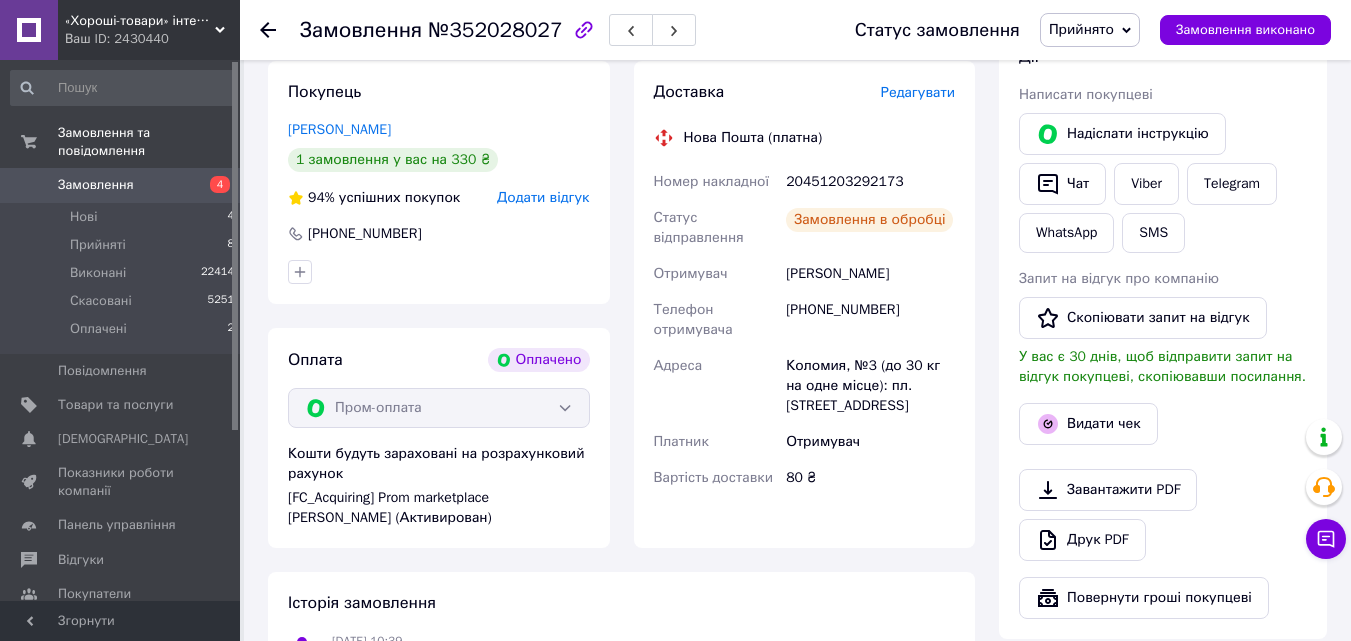 click on "Замовлення виконано" at bounding box center (1245, 30) 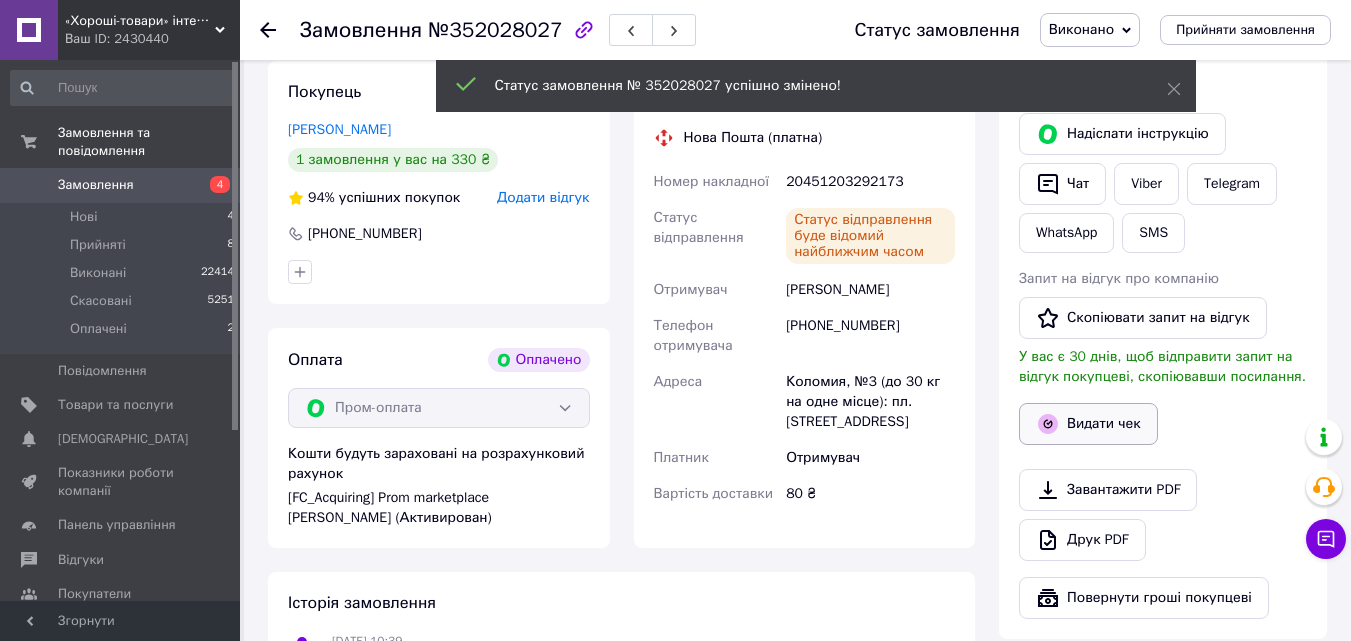 click on "Видати чек" at bounding box center [1088, 424] 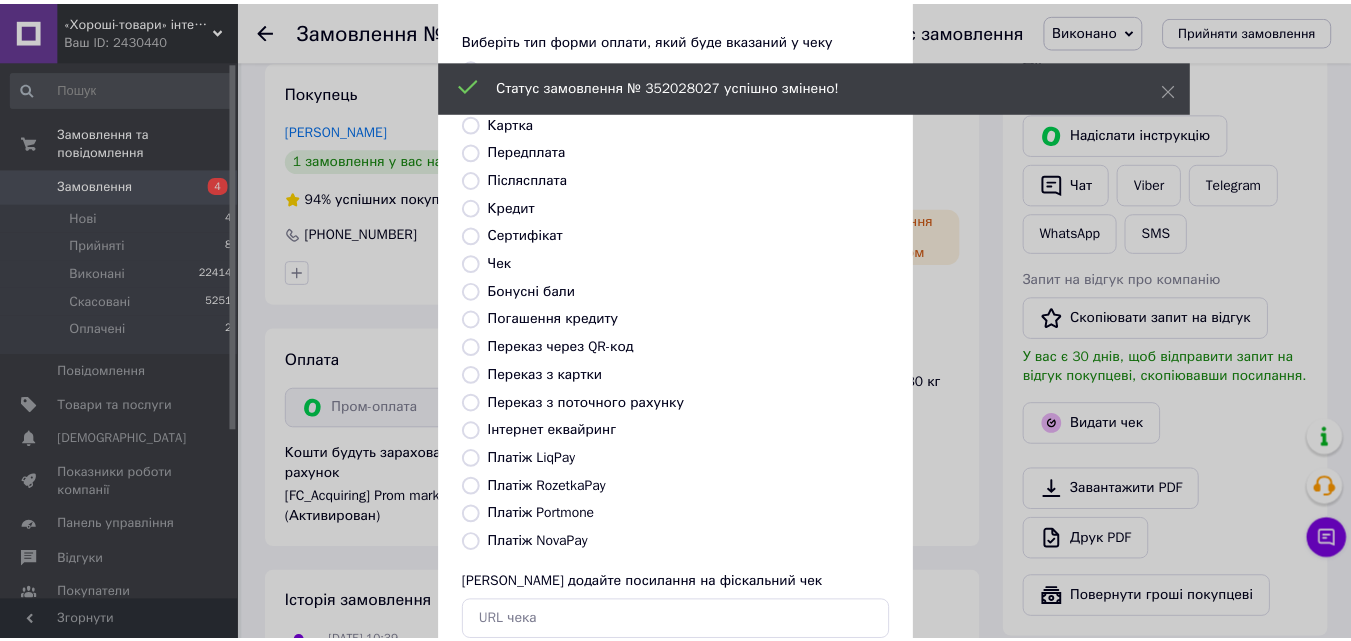 scroll, scrollTop: 218, scrollLeft: 0, axis: vertical 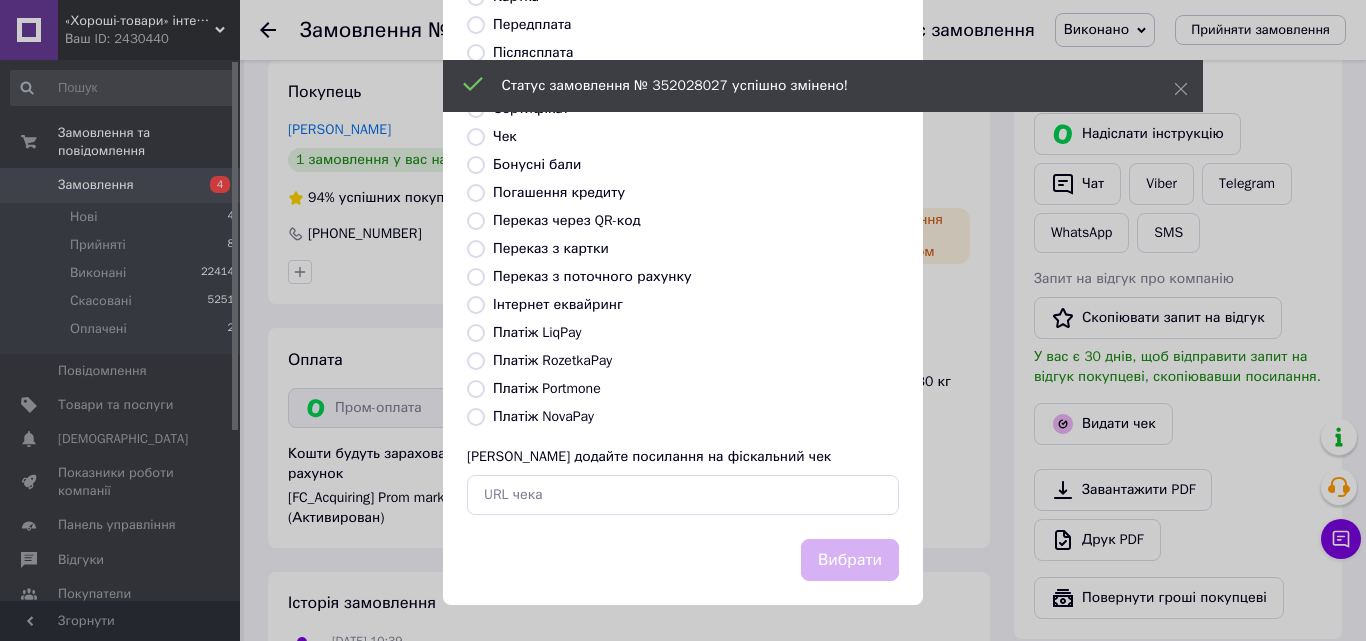 click on "Платіж RozetkaPay" at bounding box center (552, 360) 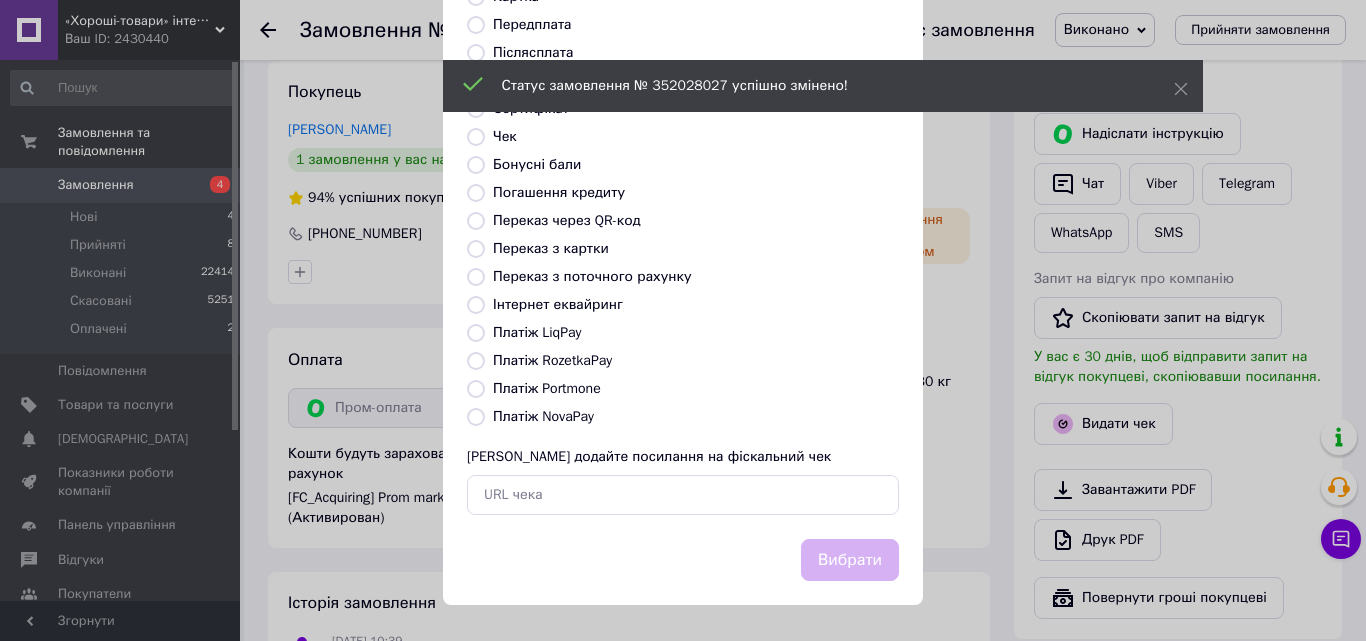 radio on "true" 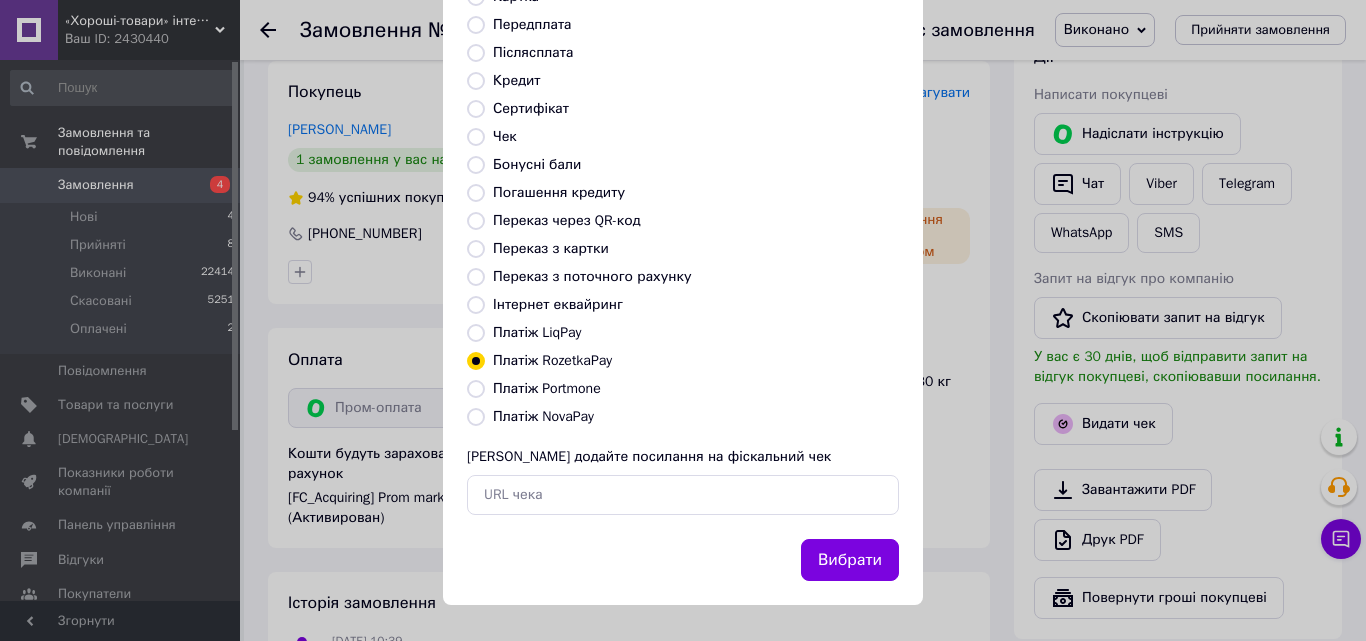 click on "Вибрати" at bounding box center (850, 560) 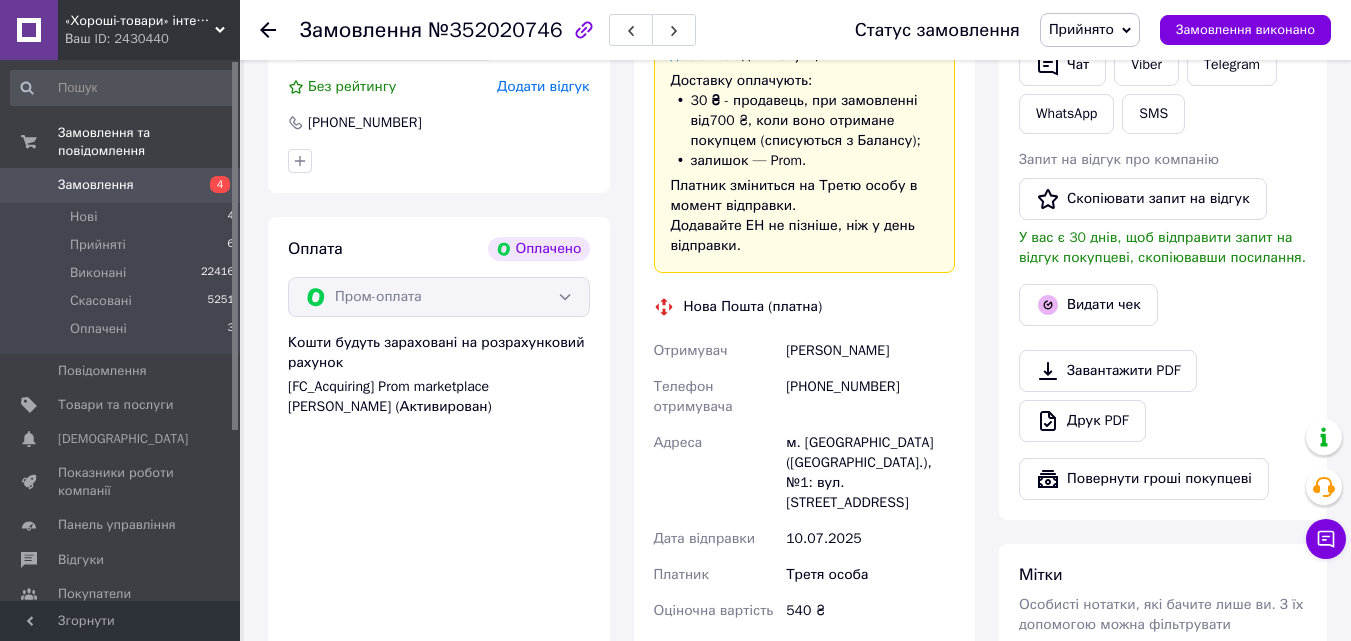 scroll, scrollTop: 700, scrollLeft: 0, axis: vertical 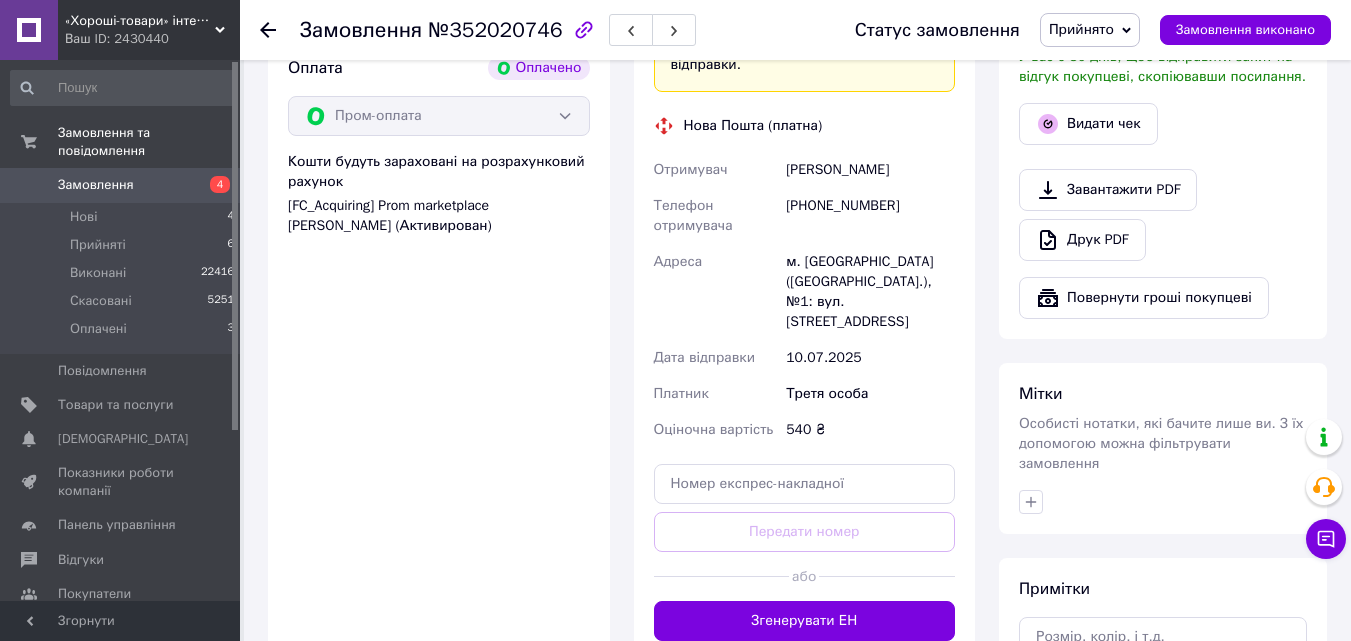 click on "м. [GEOGRAPHIC_DATA] ([GEOGRAPHIC_DATA].), №1: вул. [STREET_ADDRESS]" at bounding box center [870, 292] 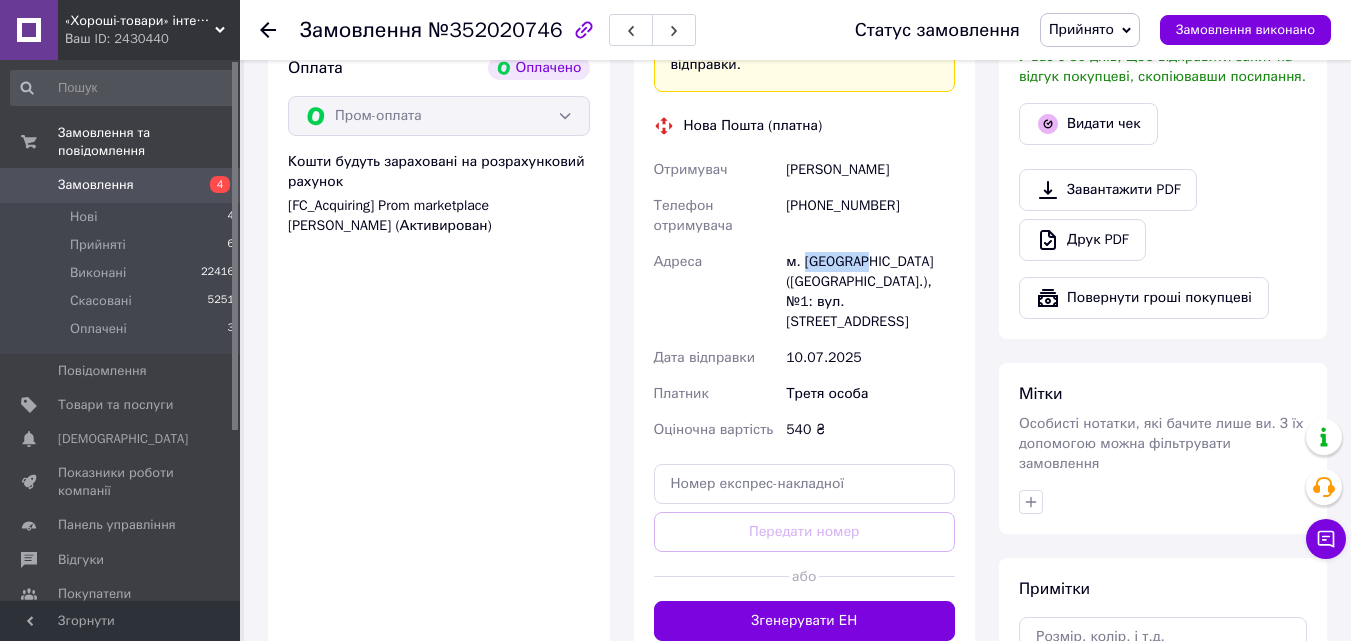 click on "м. Немирів (Вінницька обл.), №1: вул. Острівська, 8-А" at bounding box center (870, 292) 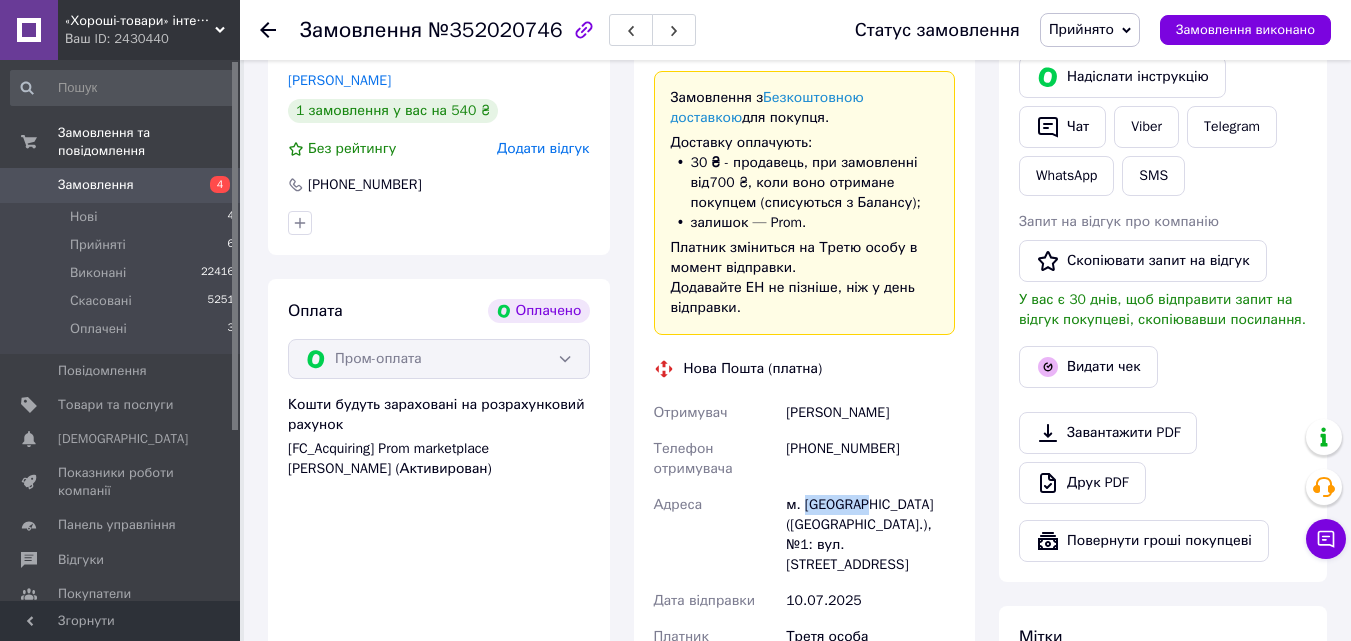 scroll, scrollTop: 600, scrollLeft: 0, axis: vertical 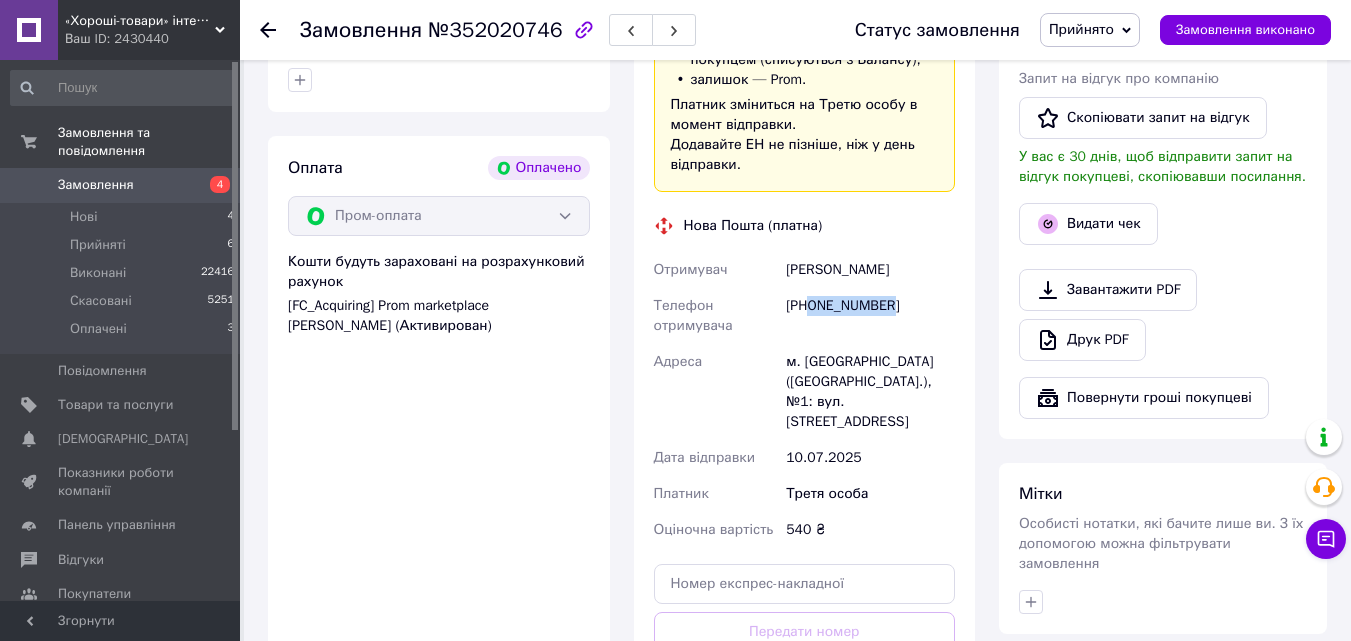drag, startPoint x: 906, startPoint y: 314, endPoint x: 812, endPoint y: 312, distance: 94.02127 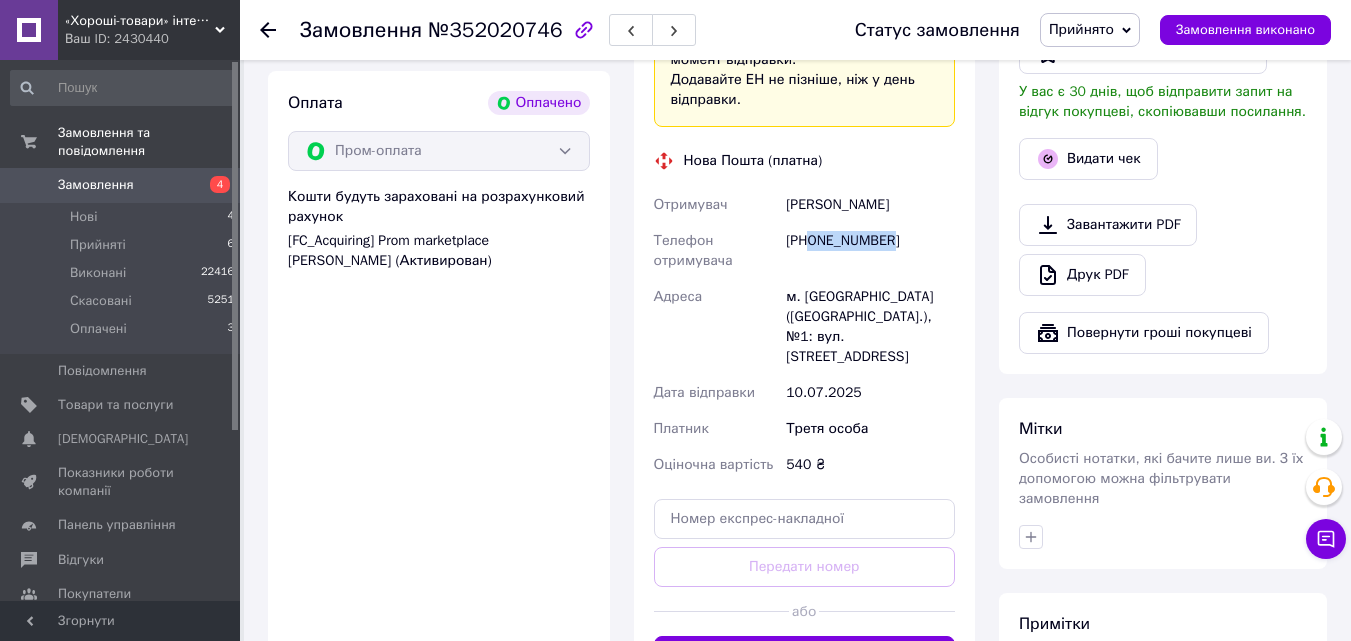 scroll, scrollTop: 700, scrollLeft: 0, axis: vertical 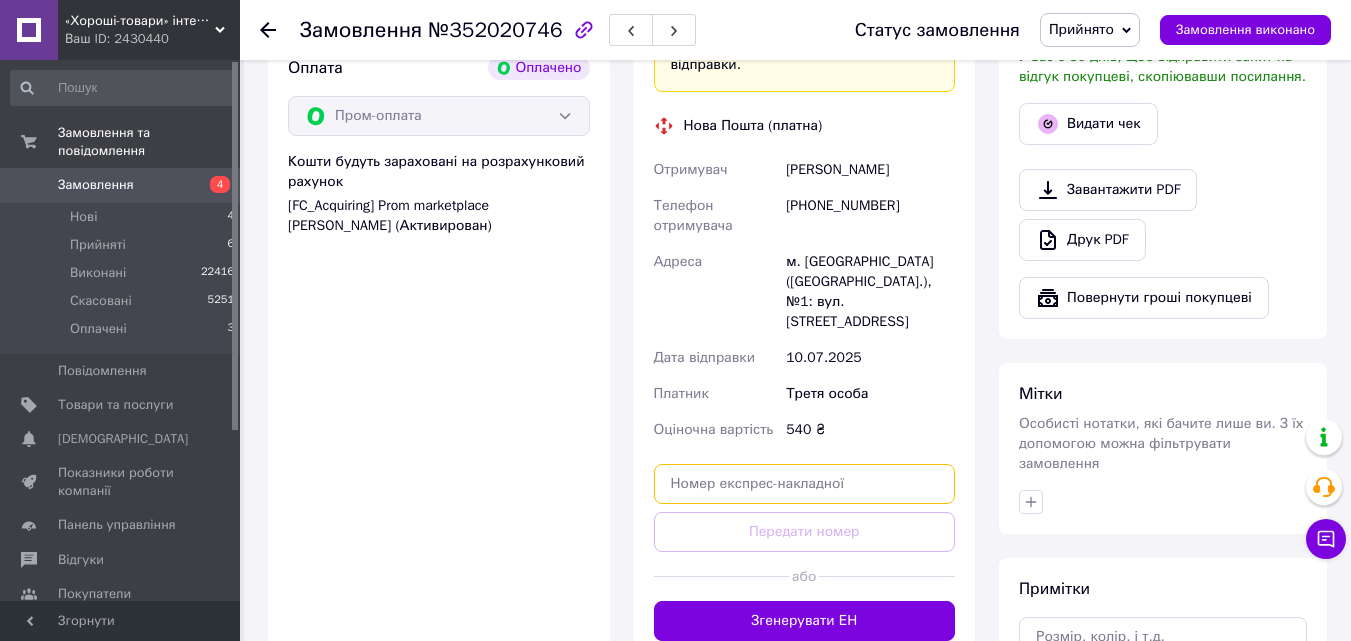 click at bounding box center [805, 484] 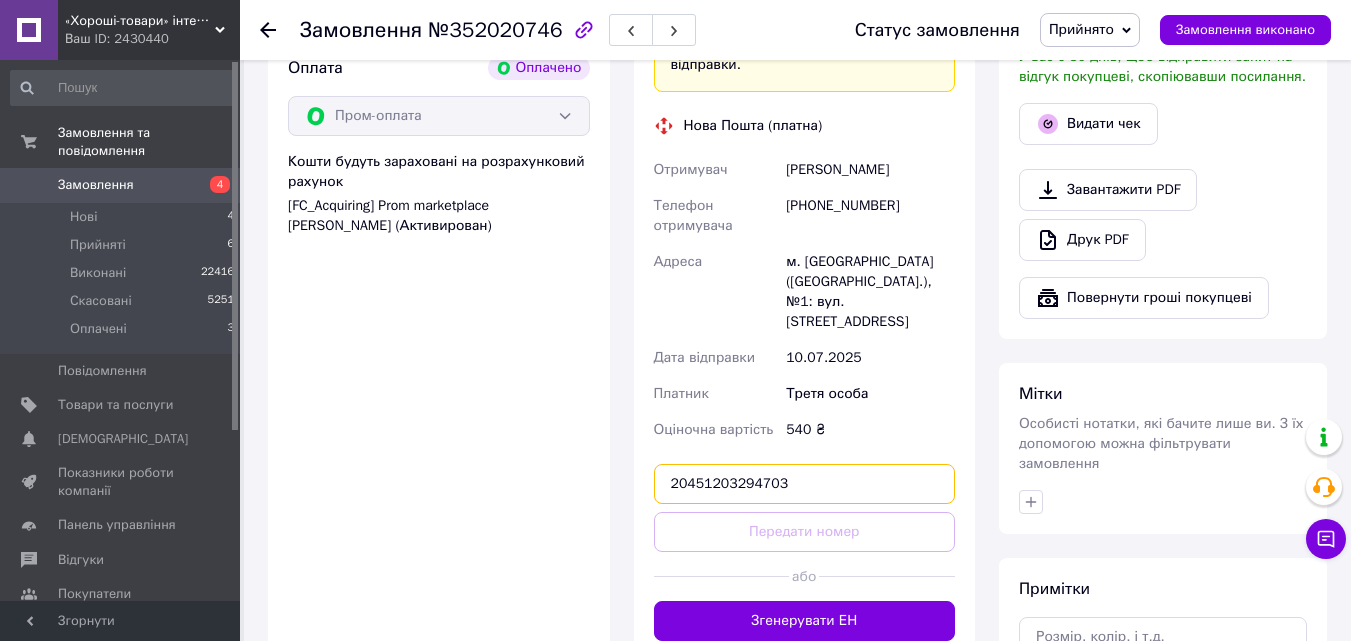 type on "20451203294703" 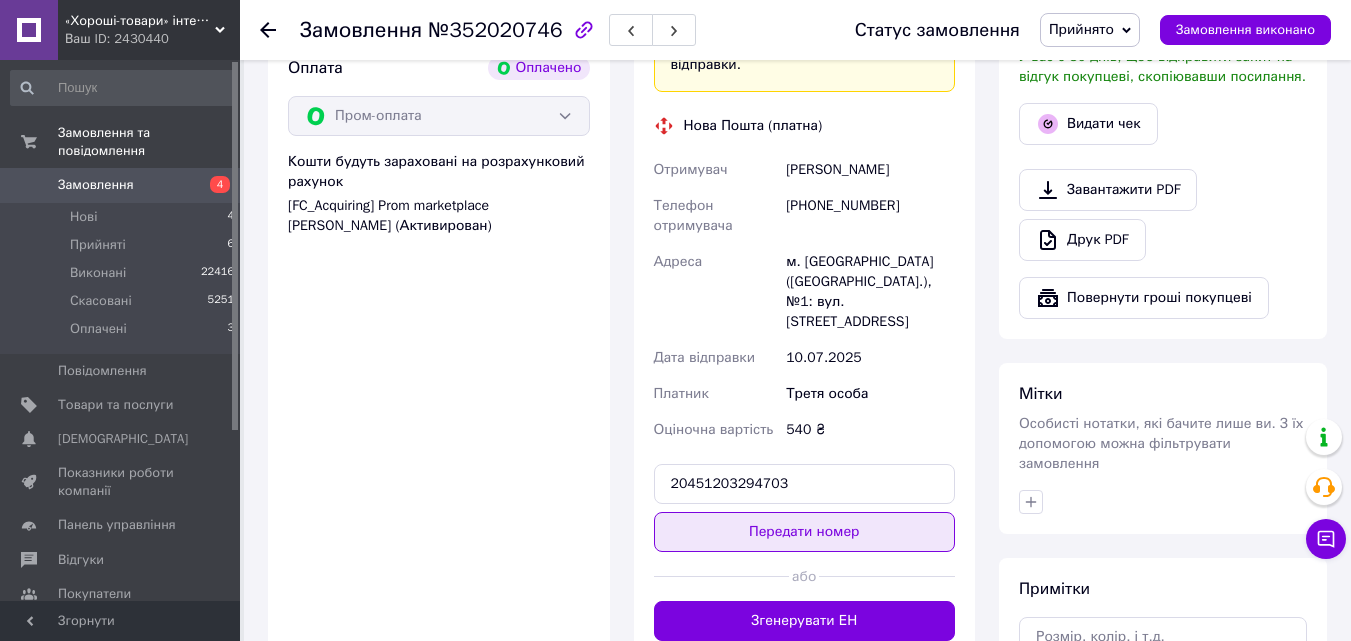 click on "Передати номер" at bounding box center [805, 532] 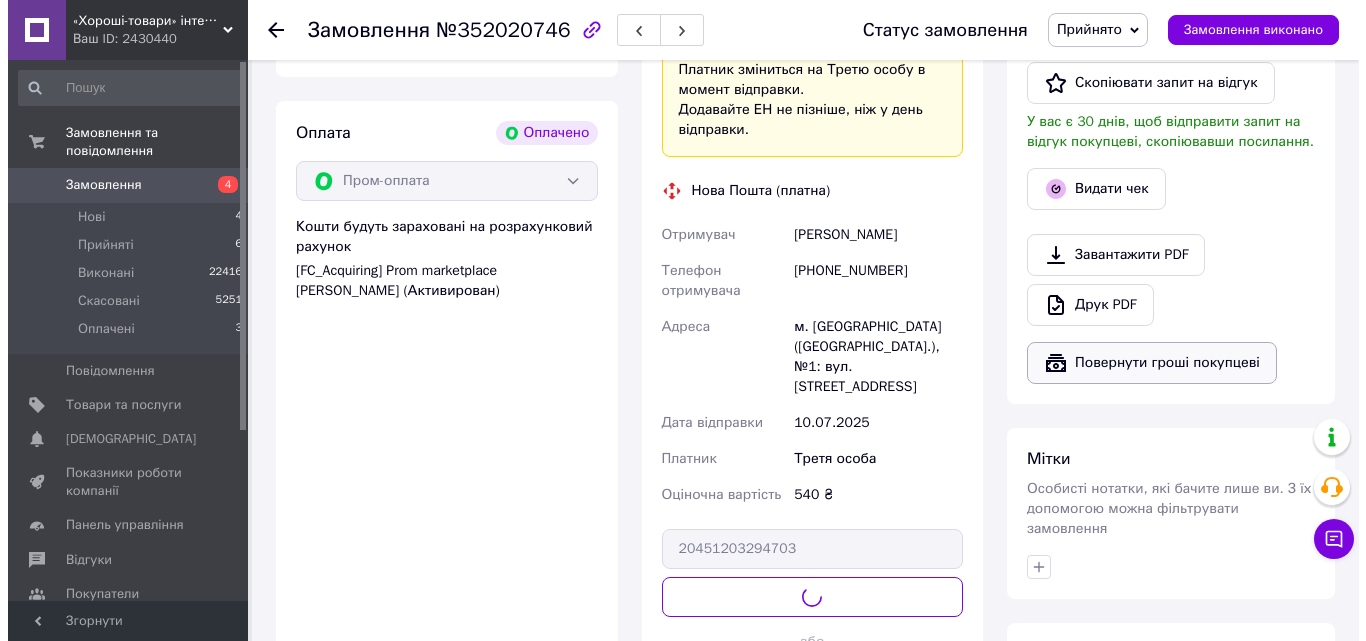 scroll, scrollTop: 600, scrollLeft: 0, axis: vertical 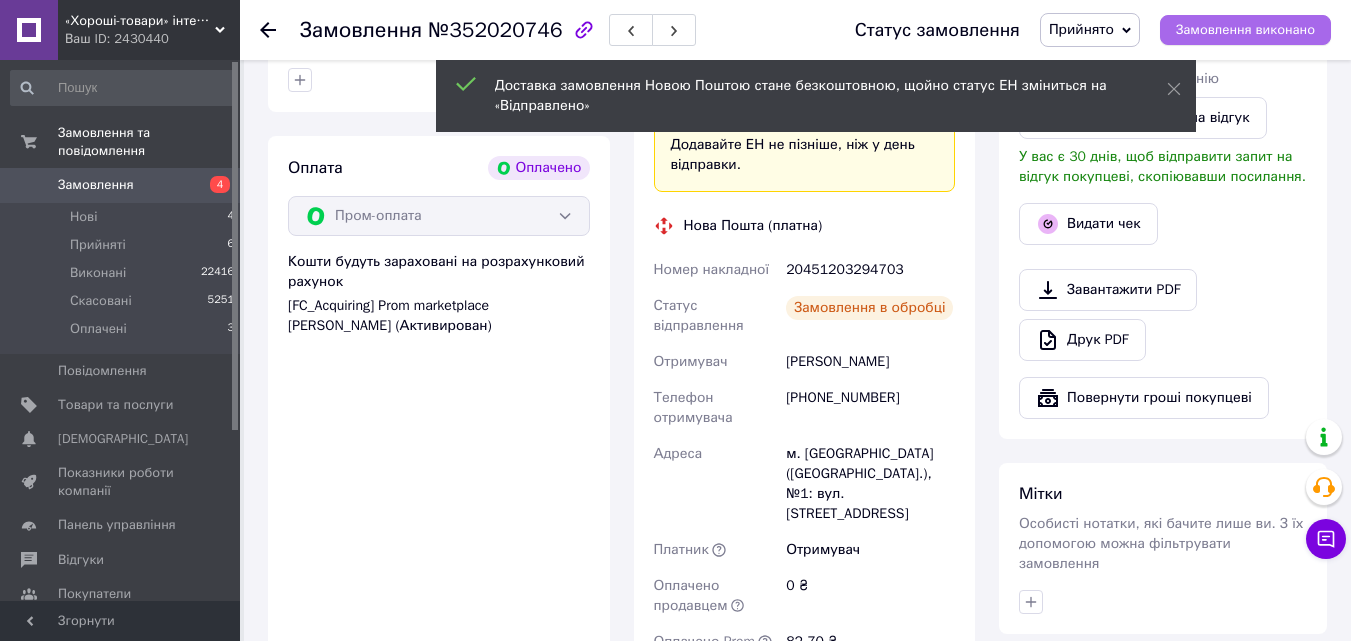 click on "Замовлення виконано" at bounding box center [1245, 30] 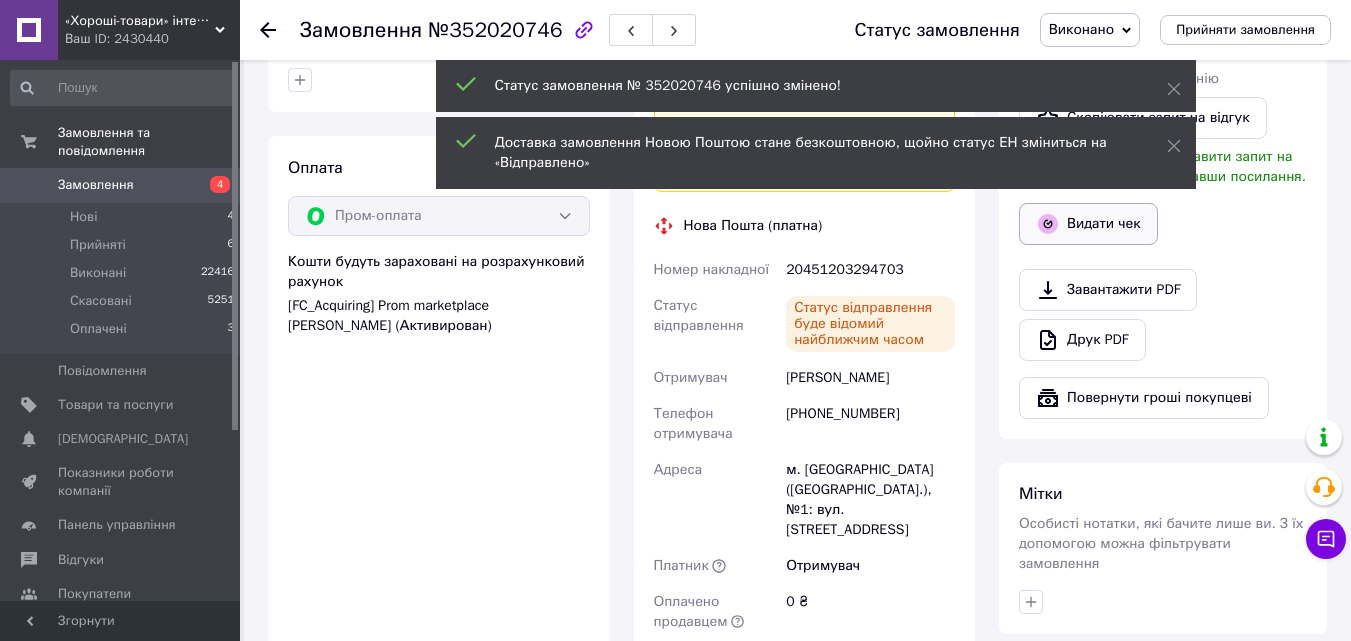 click on "Видати чек" at bounding box center [1088, 224] 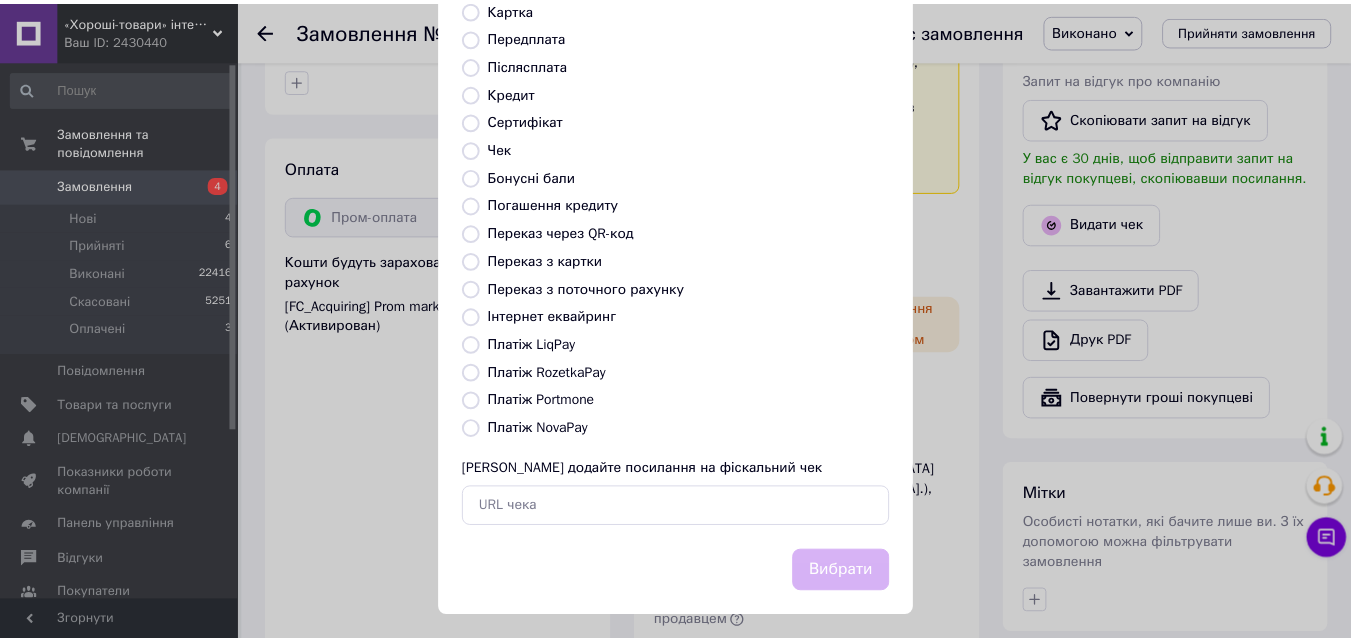 scroll, scrollTop: 218, scrollLeft: 0, axis: vertical 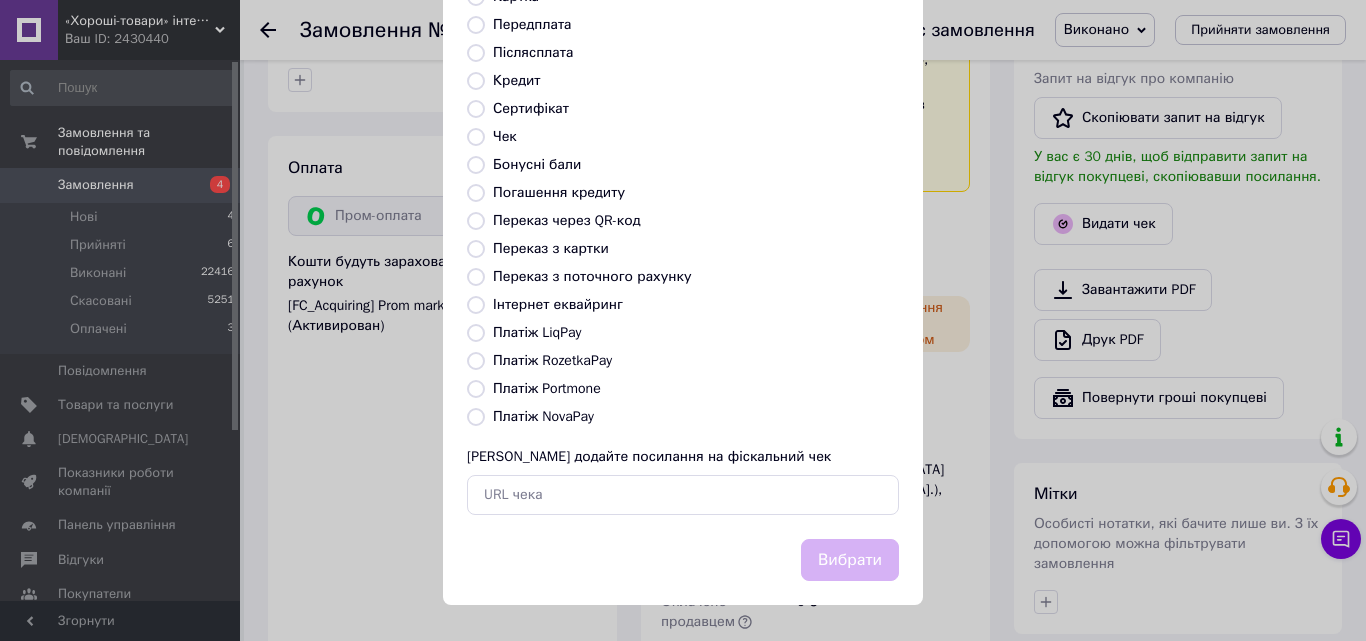 click on "Платіж RozetkaPay" at bounding box center [552, 360] 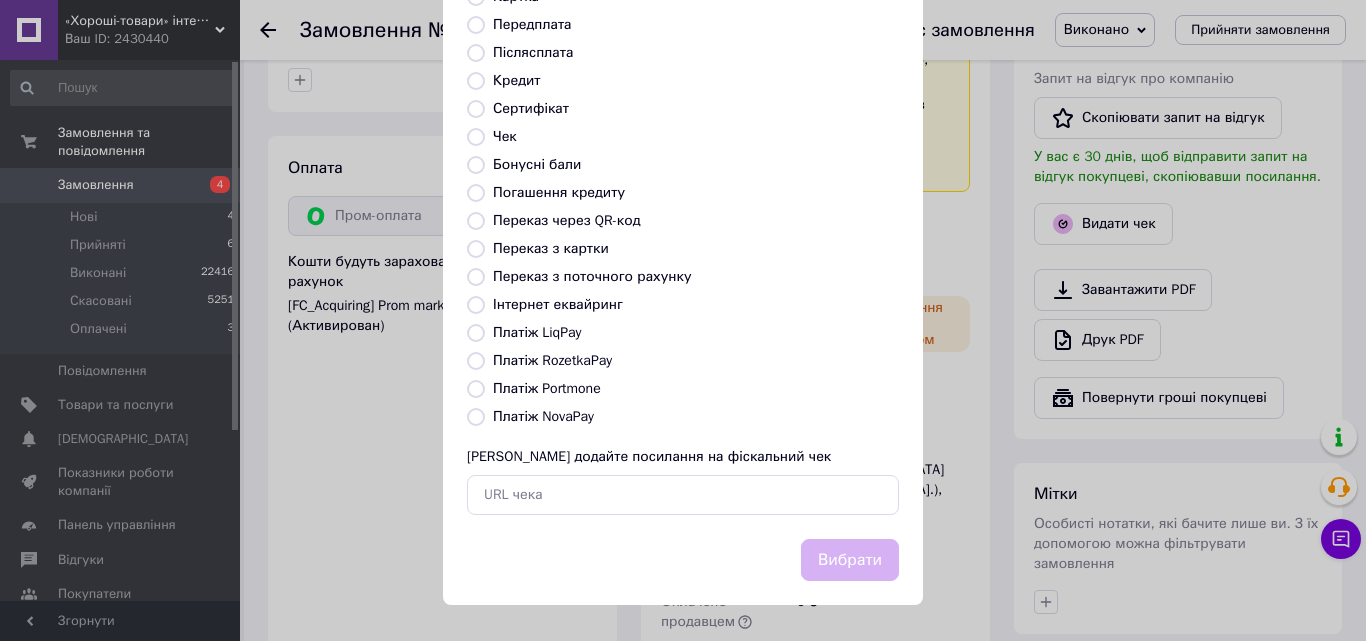 radio on "true" 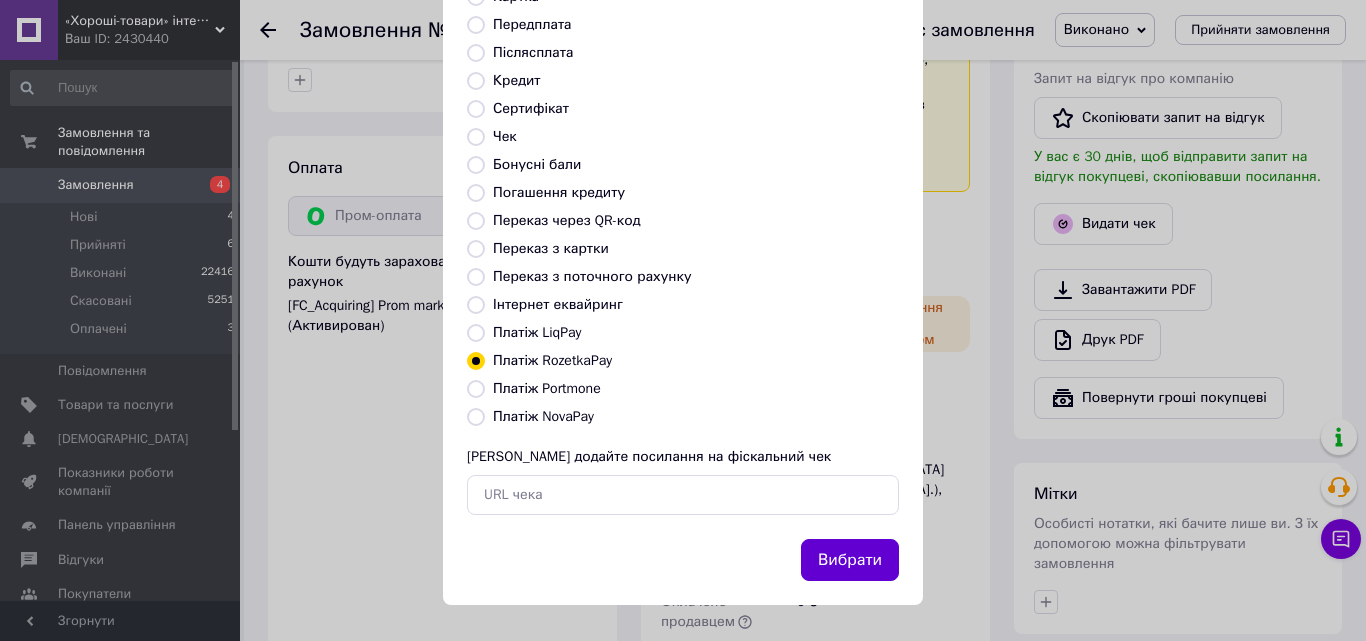 click on "Вибрати" at bounding box center (850, 560) 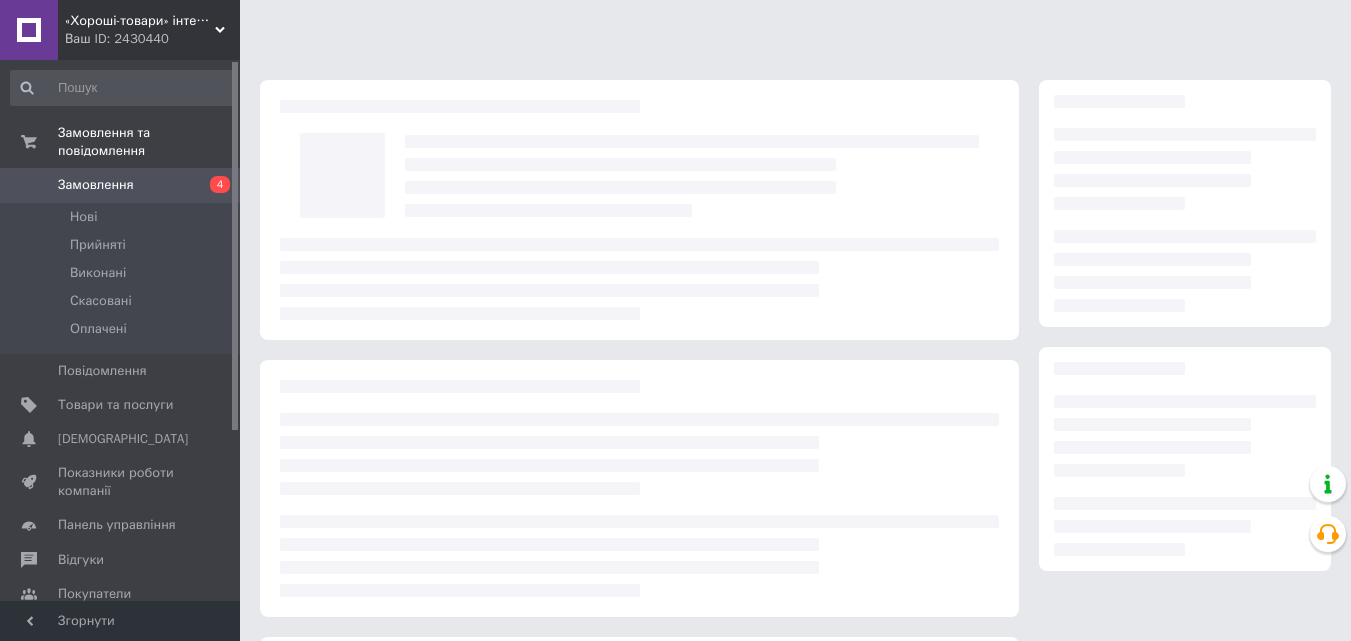 scroll, scrollTop: 0, scrollLeft: 0, axis: both 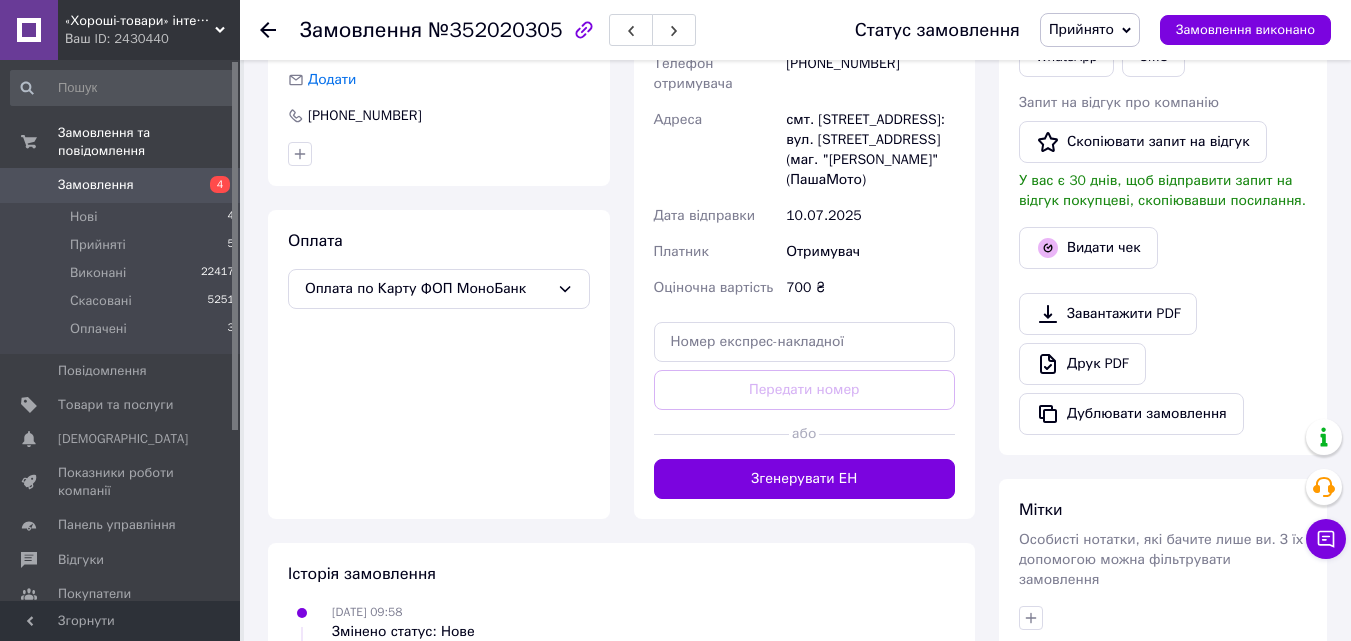 click on "смт. [STREET_ADDRESS]: вул. [STREET_ADDRESS] (маг. "[PERSON_NAME]" (ПашаМото)" at bounding box center [870, 150] 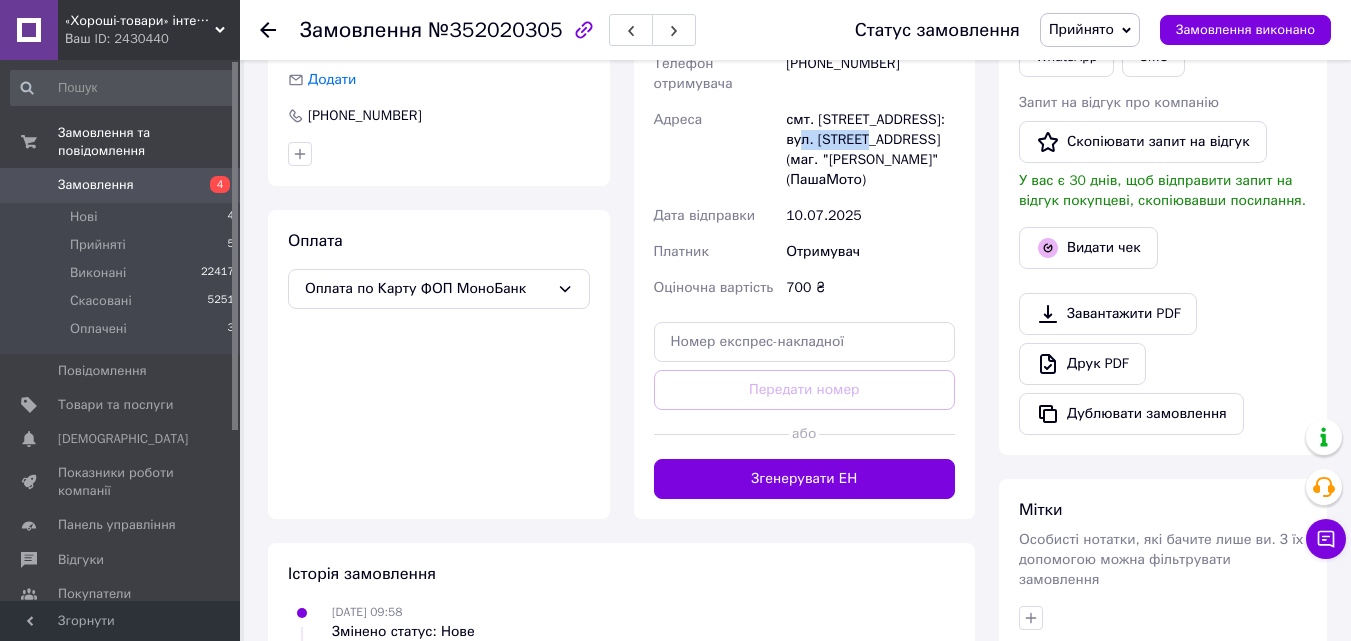 copy on "Центральна" 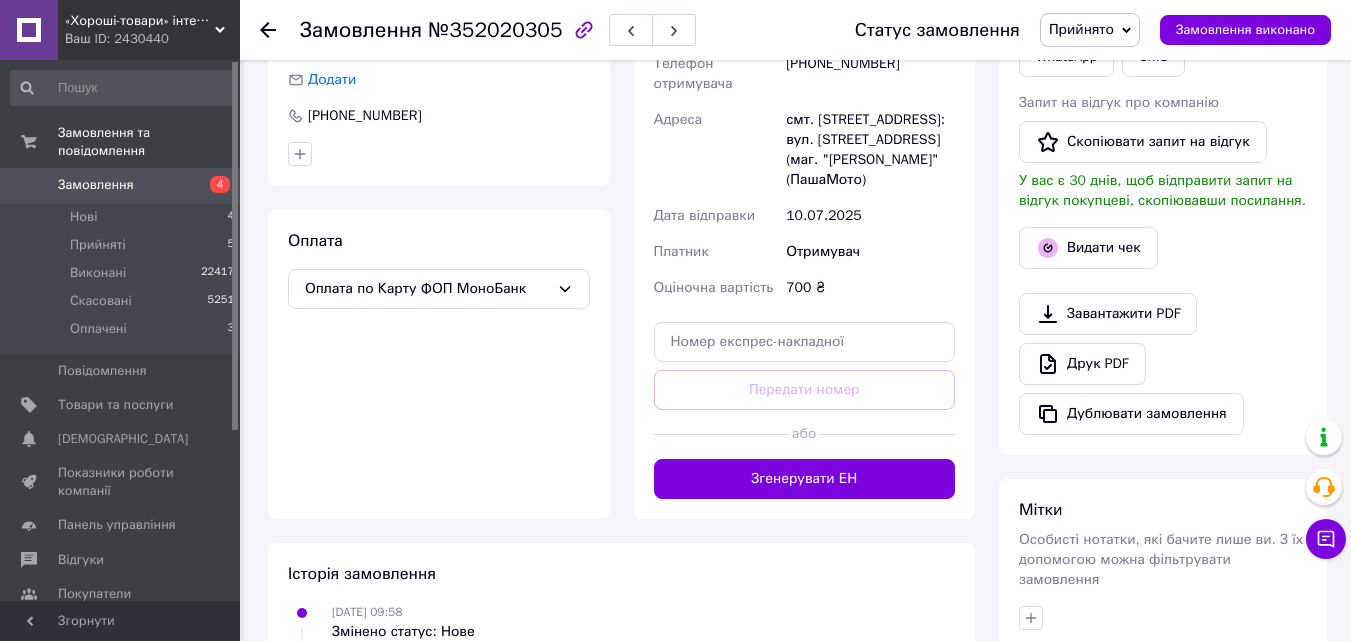 click on "смт. [STREET_ADDRESS]: вул. [STREET_ADDRESS] (маг. "[PERSON_NAME]" (ПашаМото)" at bounding box center (870, 150) 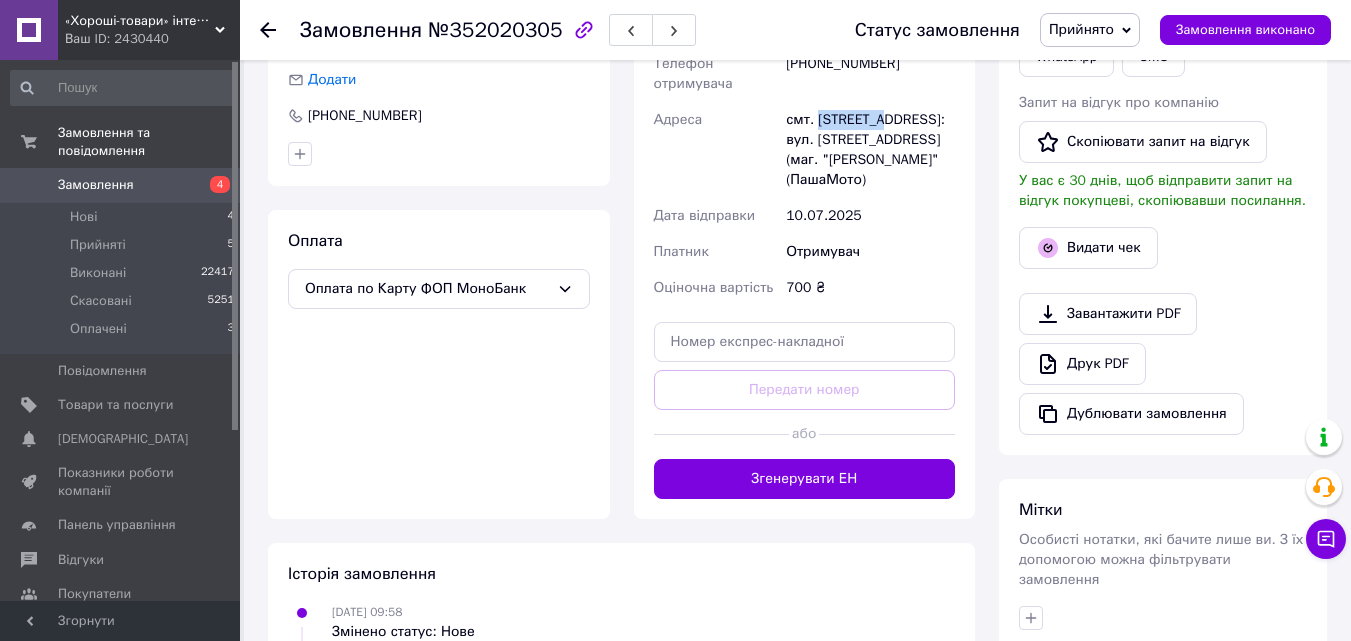 click on "смт. [STREET_ADDRESS]: вул. [STREET_ADDRESS] (маг. "[PERSON_NAME]" (ПашаМото)" at bounding box center [870, 150] 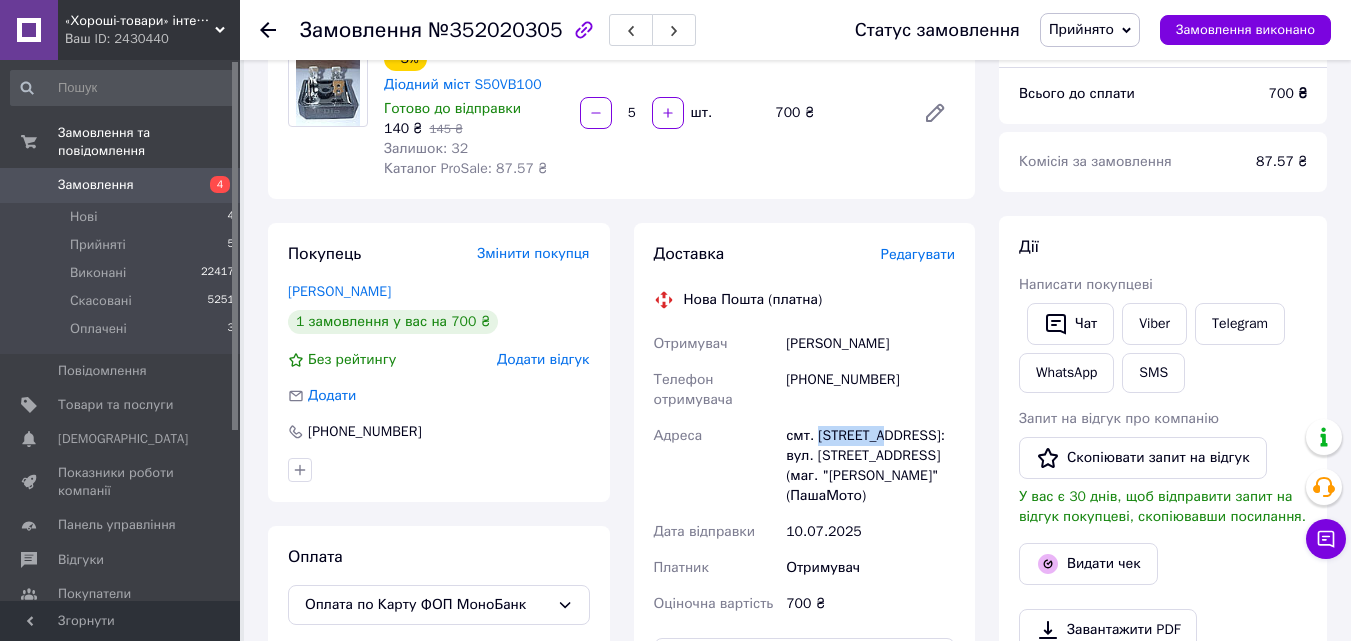 scroll, scrollTop: 400, scrollLeft: 0, axis: vertical 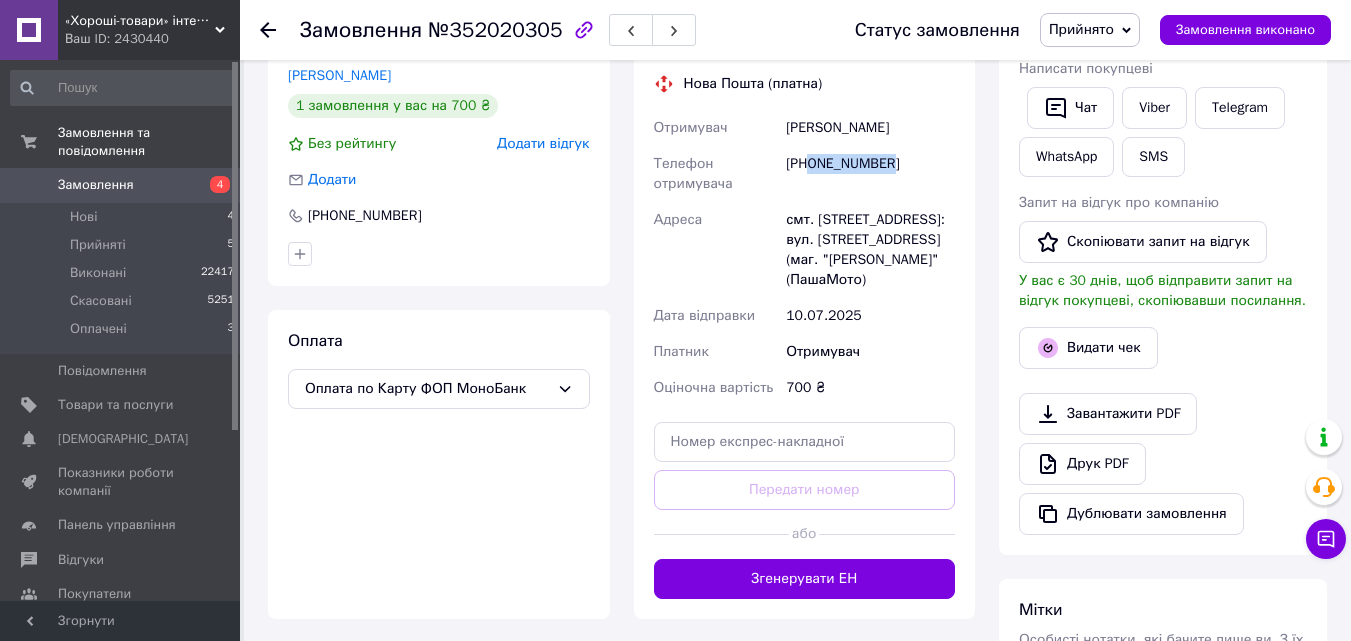 drag, startPoint x: 922, startPoint y: 150, endPoint x: 813, endPoint y: 180, distance: 113.053085 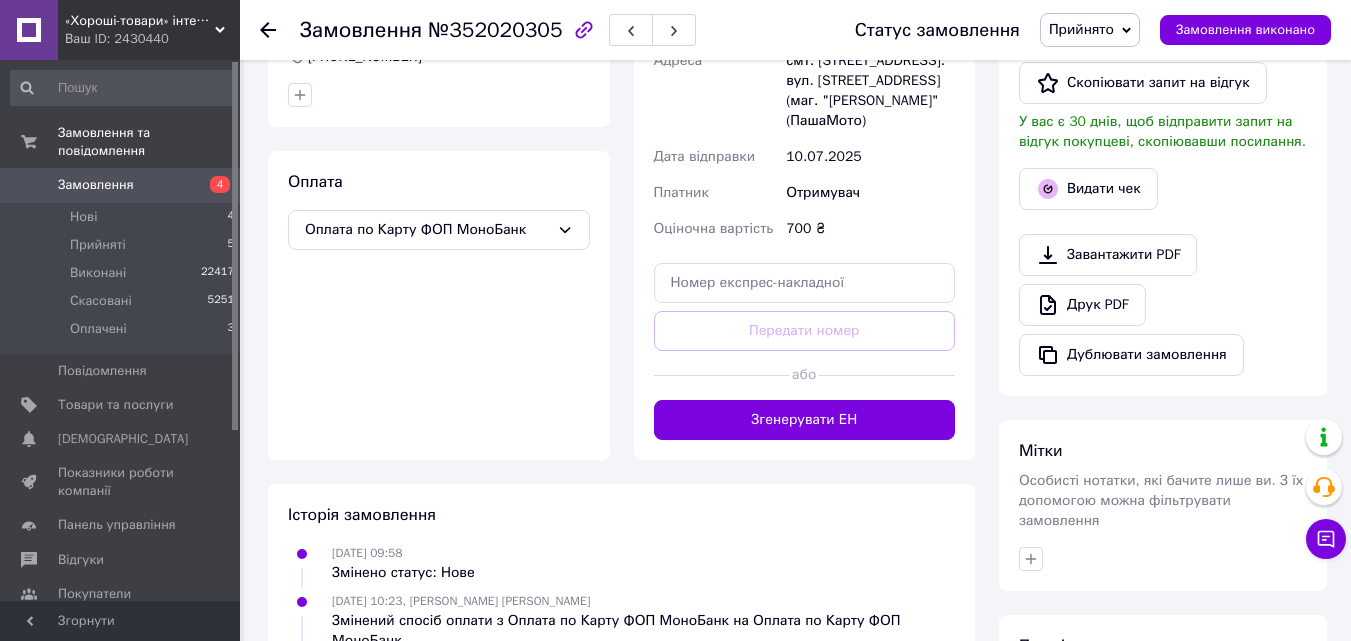 scroll, scrollTop: 700, scrollLeft: 0, axis: vertical 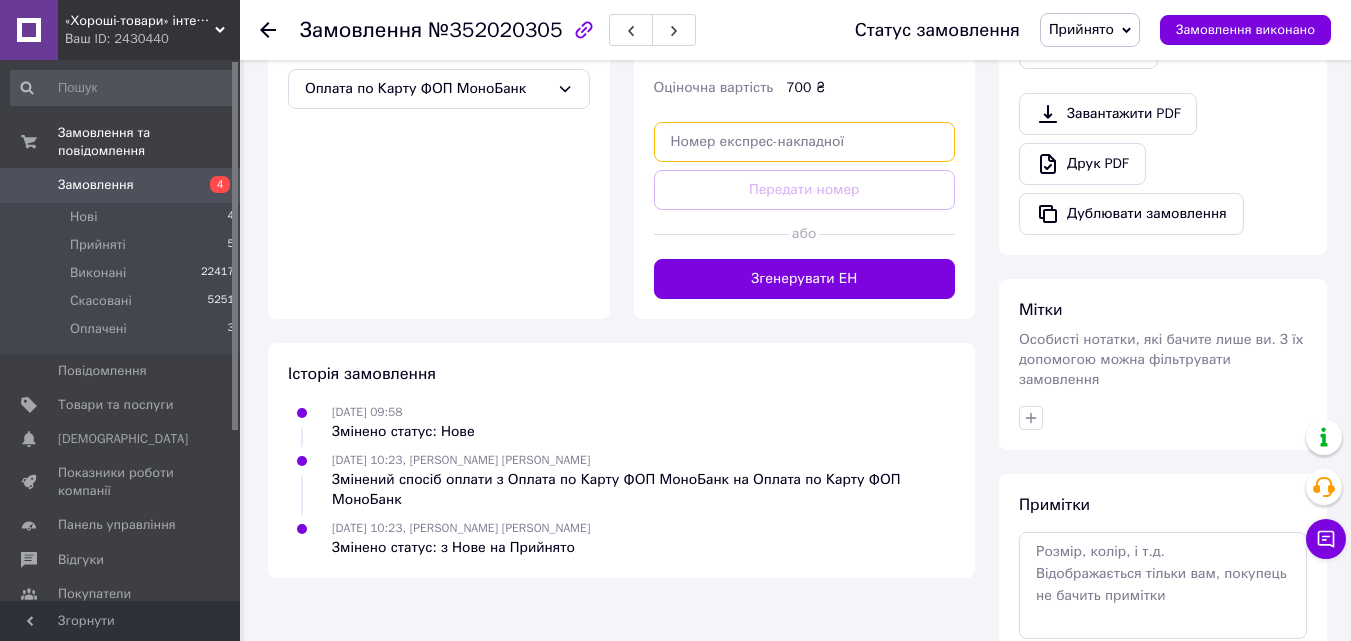 click at bounding box center (805, 142) 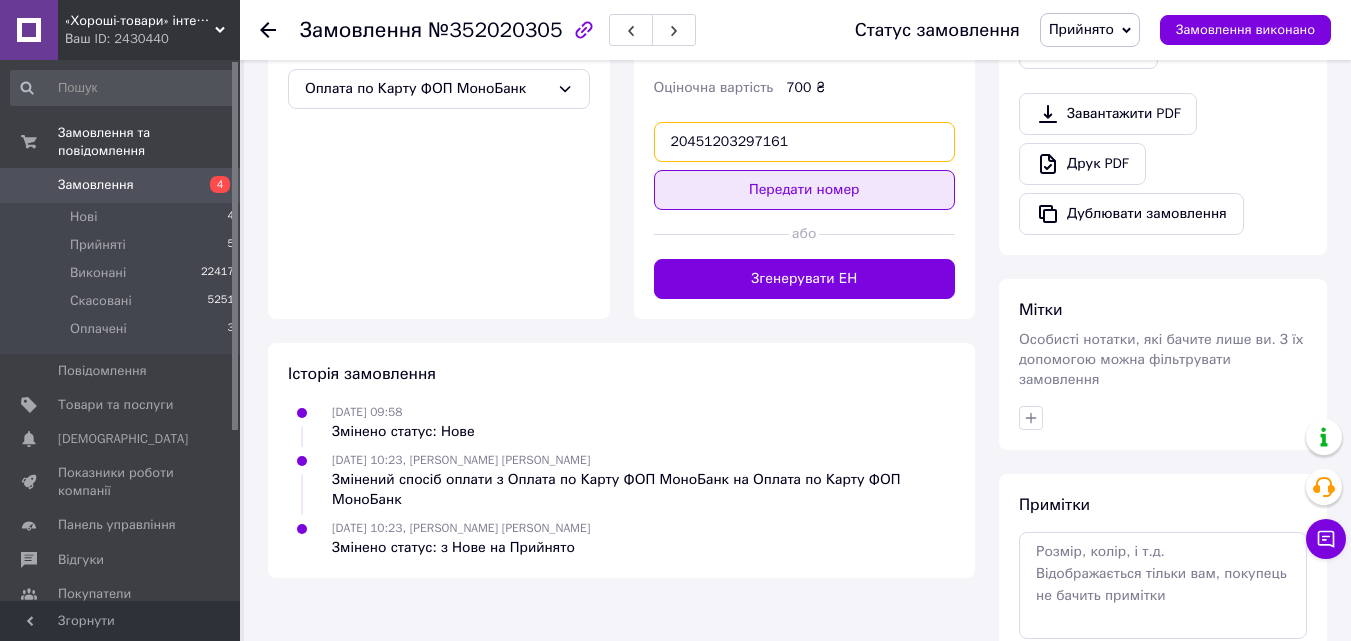 type on "20451203297161" 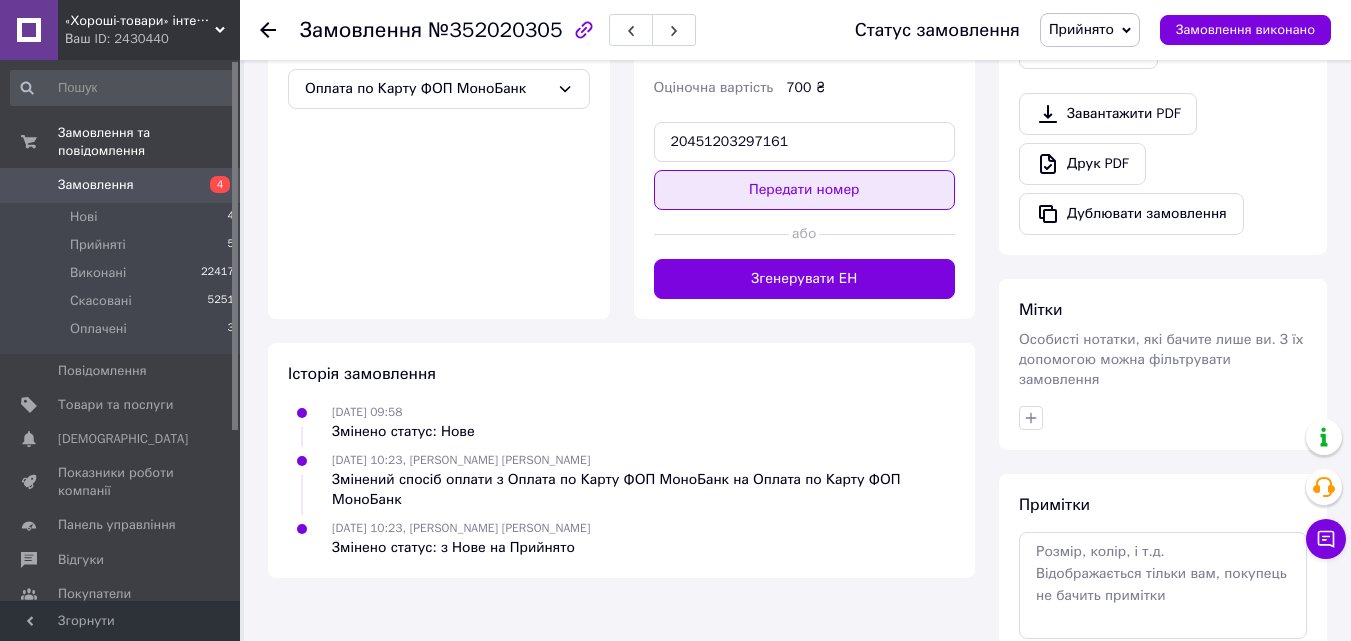 click on "Передати номер" at bounding box center [805, 190] 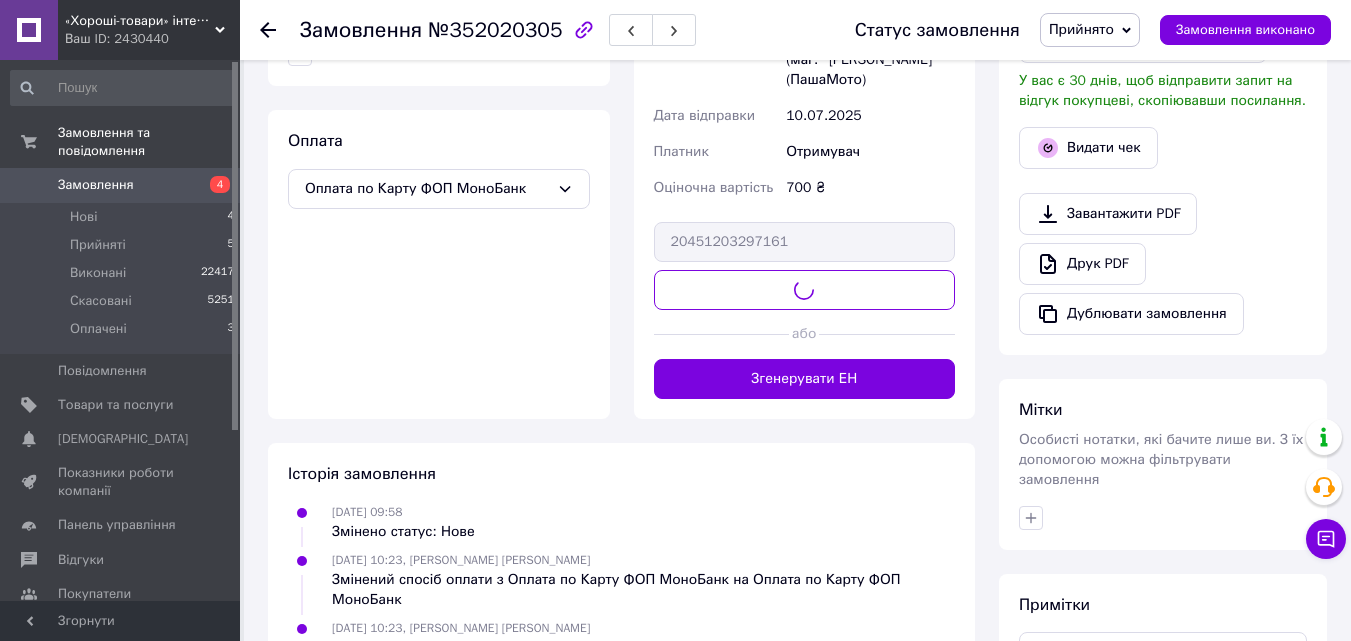 scroll, scrollTop: 500, scrollLeft: 0, axis: vertical 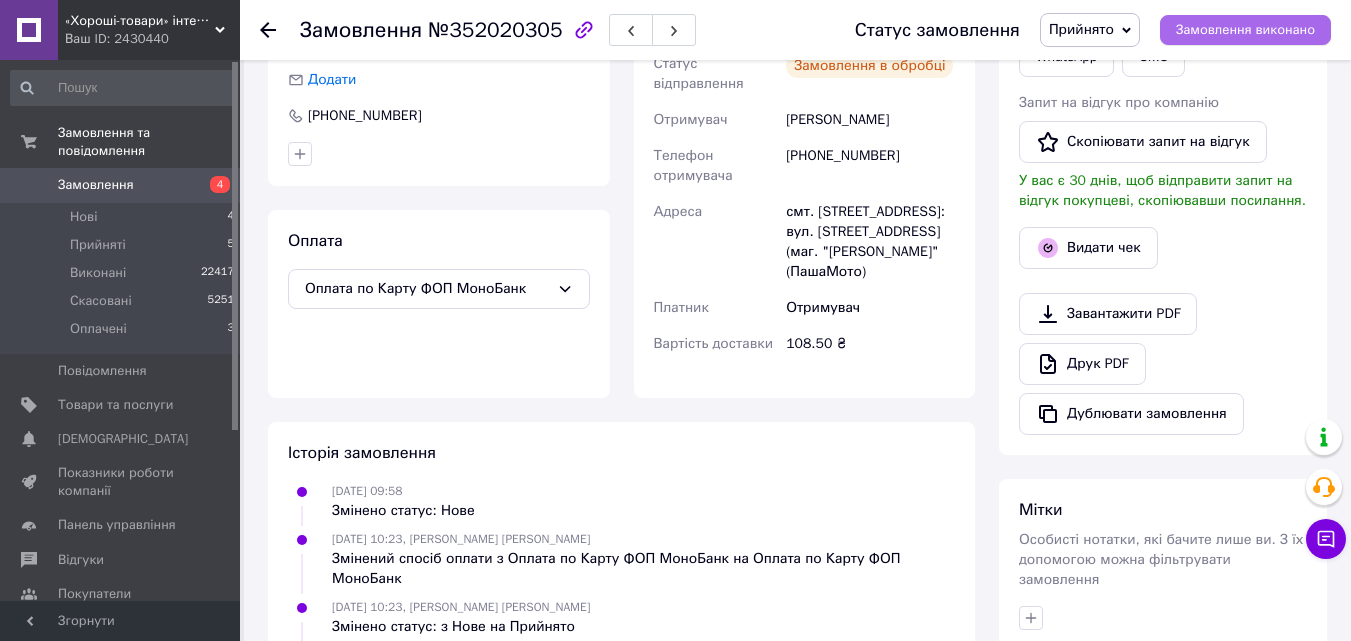 click on "Замовлення виконано" at bounding box center [1245, 30] 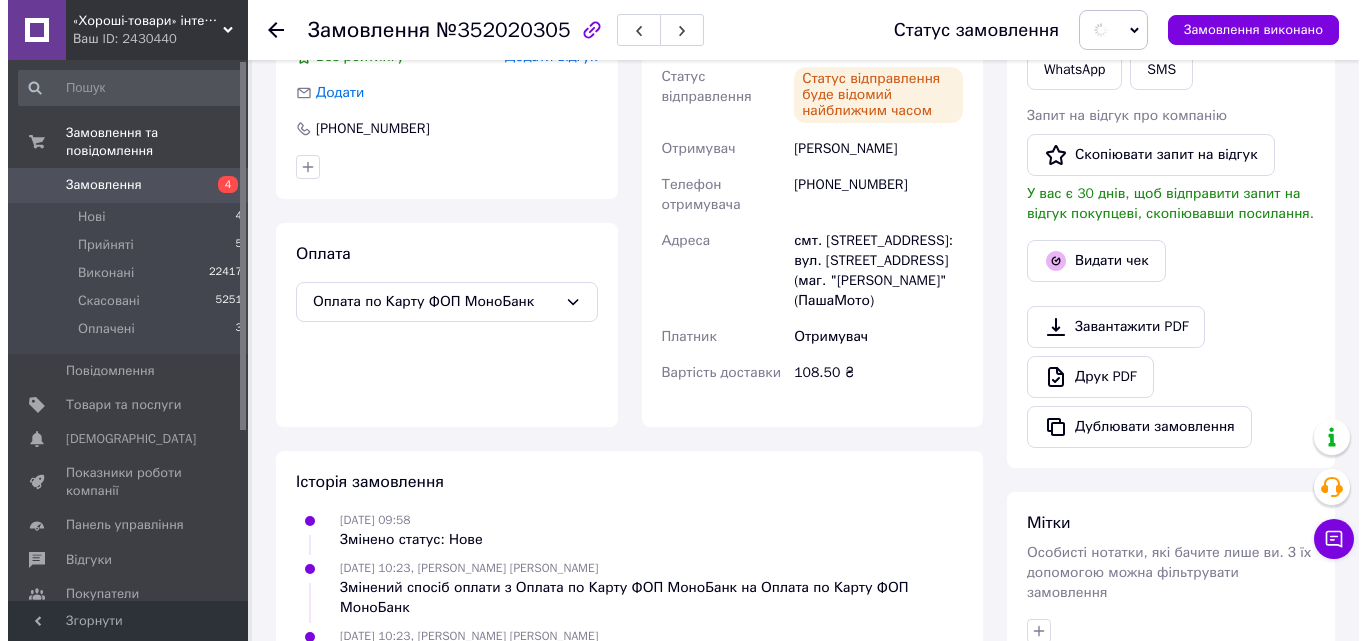 scroll, scrollTop: 300, scrollLeft: 0, axis: vertical 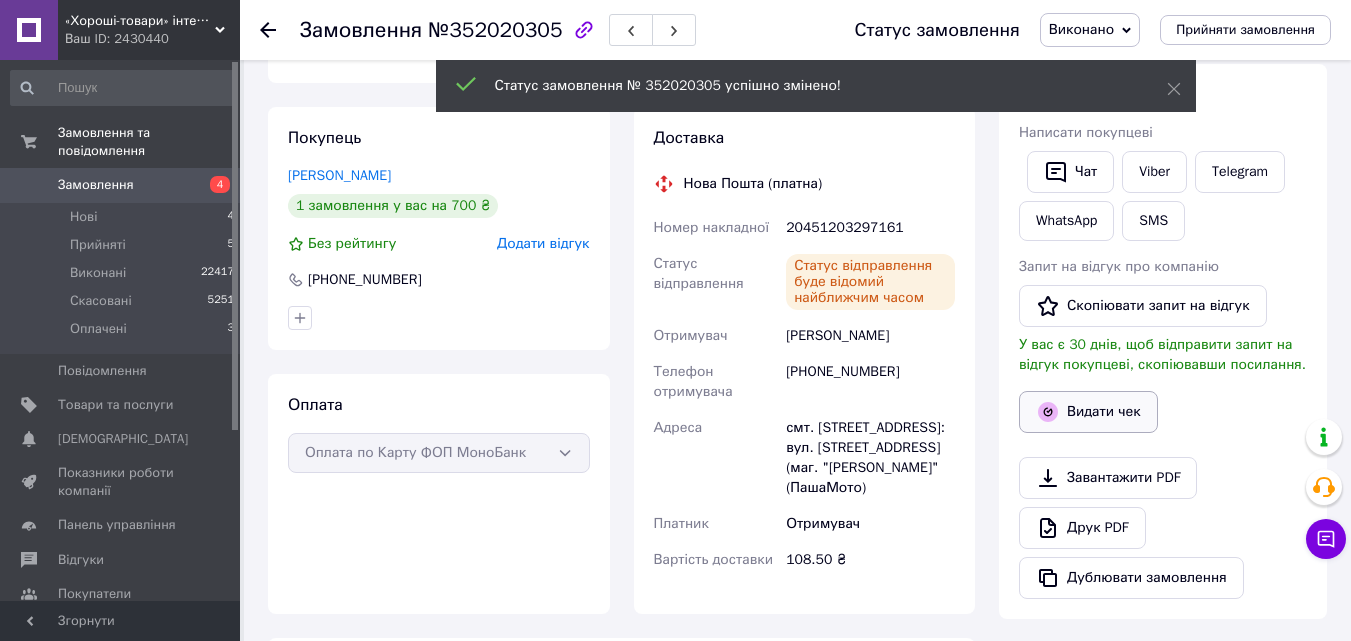 click on "Видати чек" at bounding box center (1088, 412) 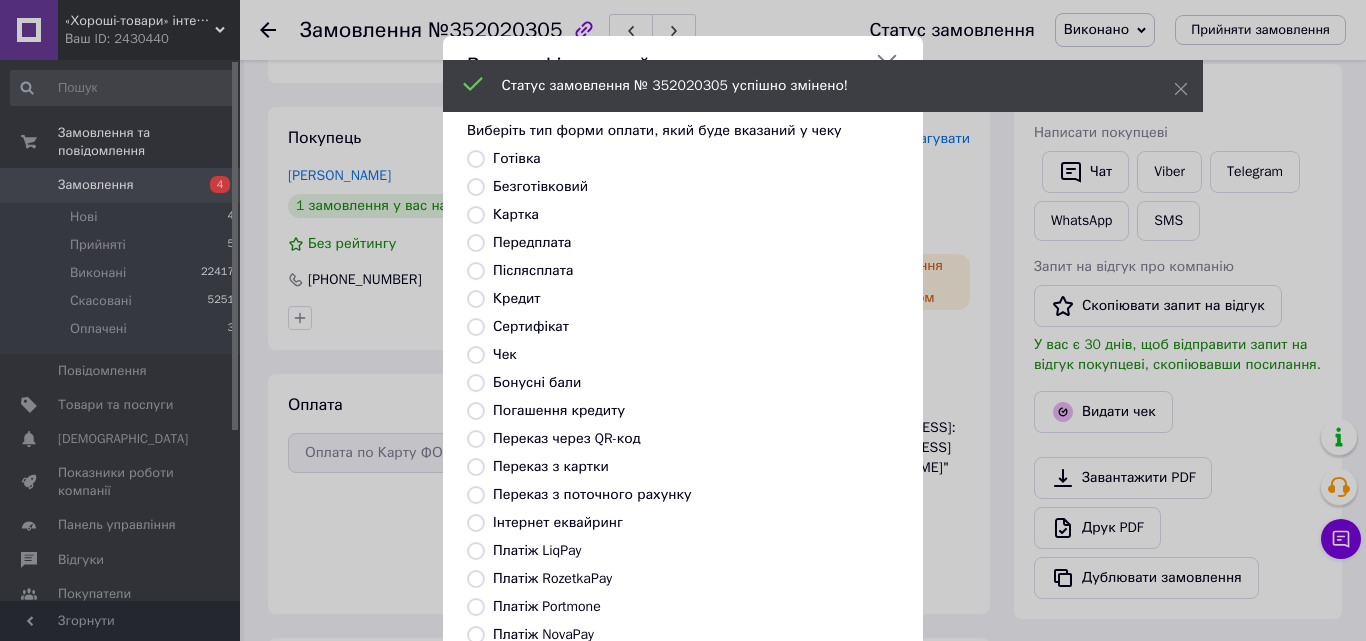 click on "Безготівковий" at bounding box center [540, 186] 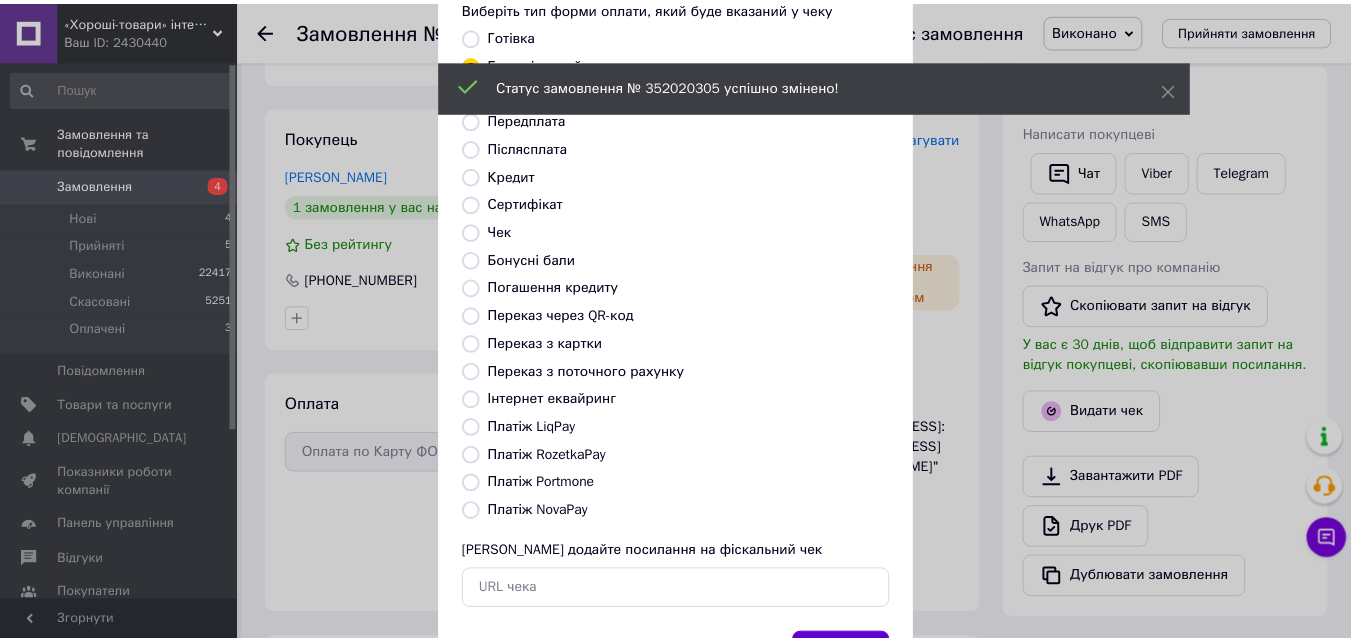 scroll, scrollTop: 218, scrollLeft: 0, axis: vertical 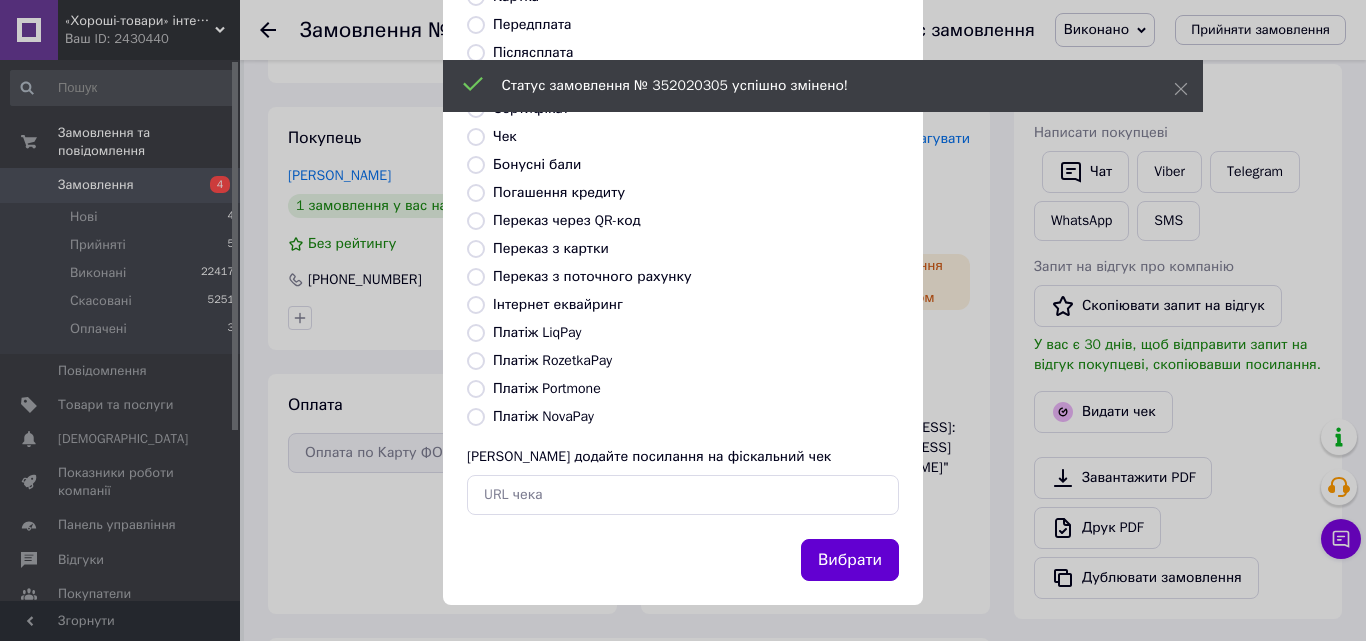 click on "Вибрати" at bounding box center [850, 560] 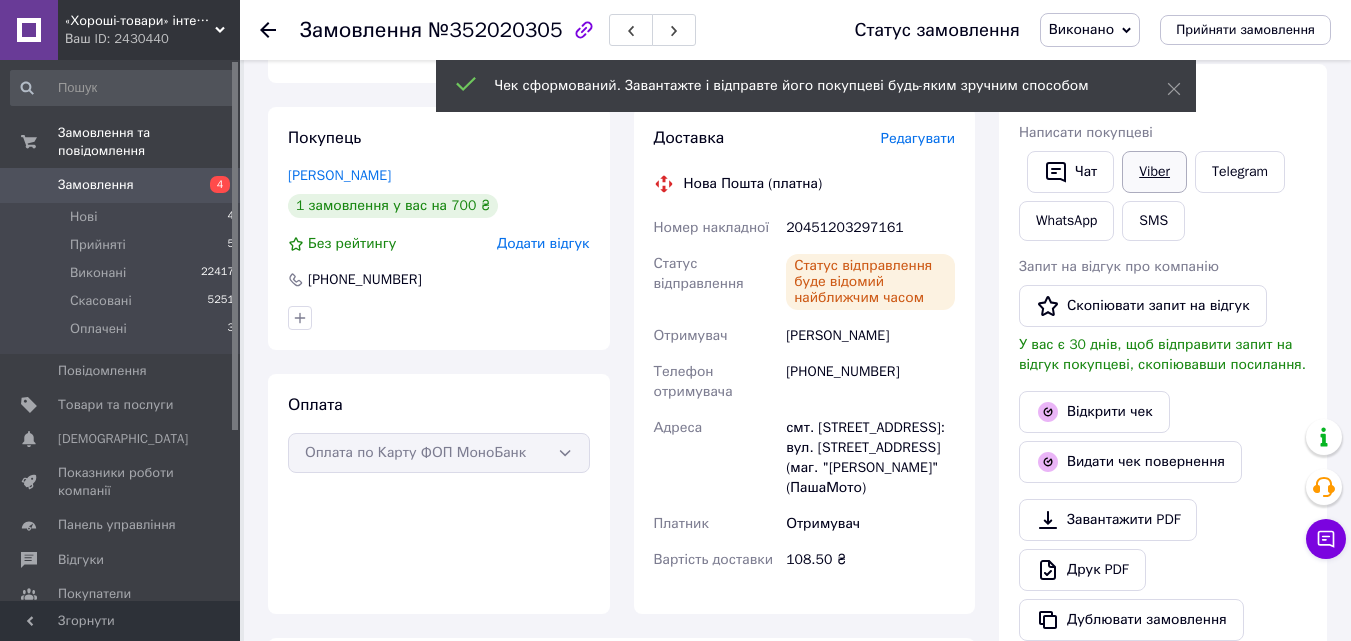 click on "Viber" at bounding box center (1154, 172) 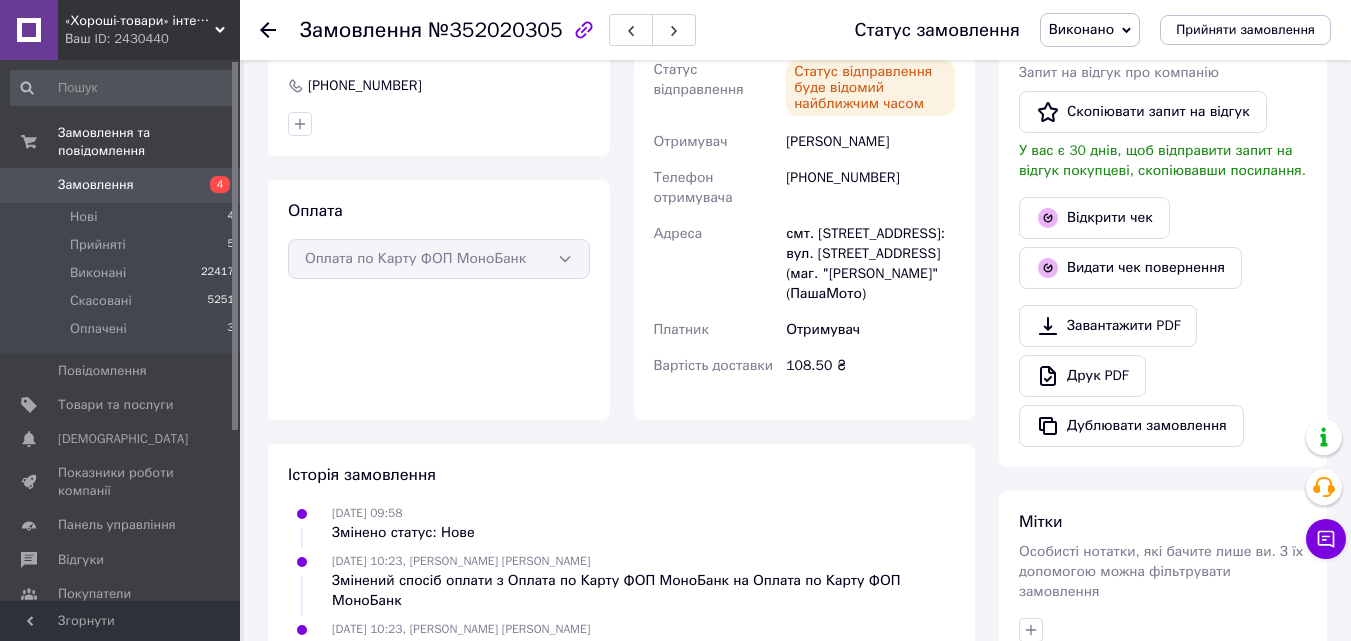 scroll, scrollTop: 300, scrollLeft: 0, axis: vertical 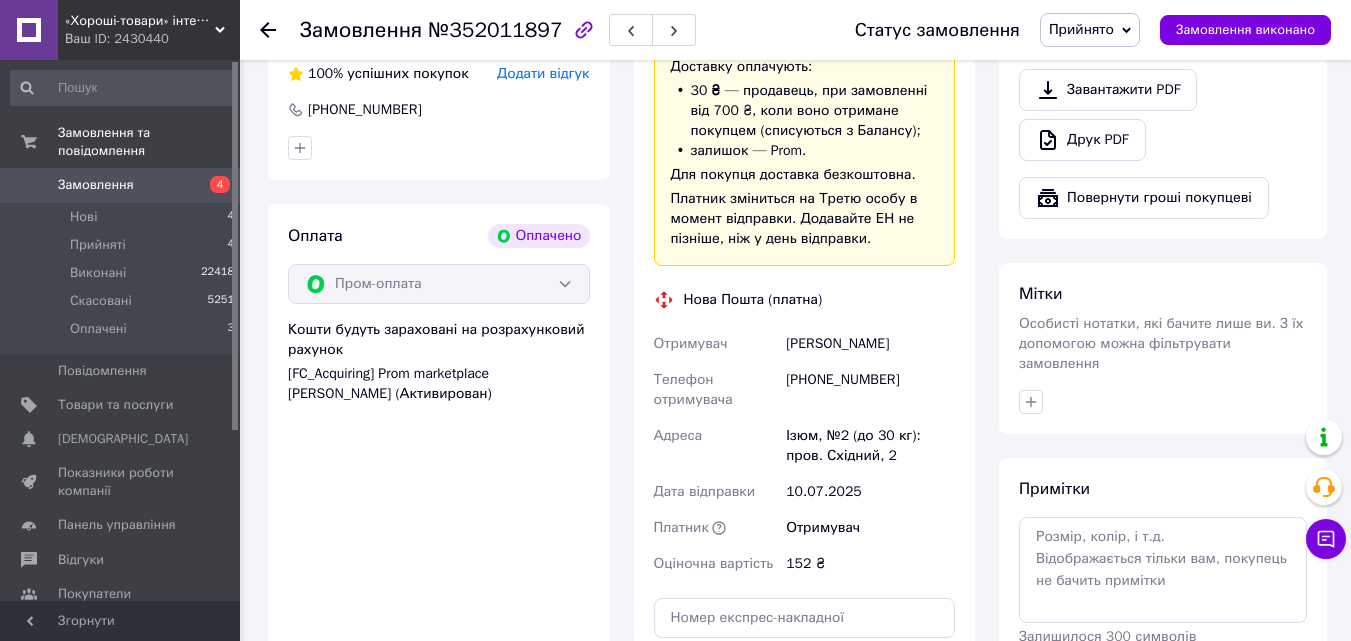 click on "Ізюм, №2 (до 30 кг): пров. Східний, 2" at bounding box center (870, 446) 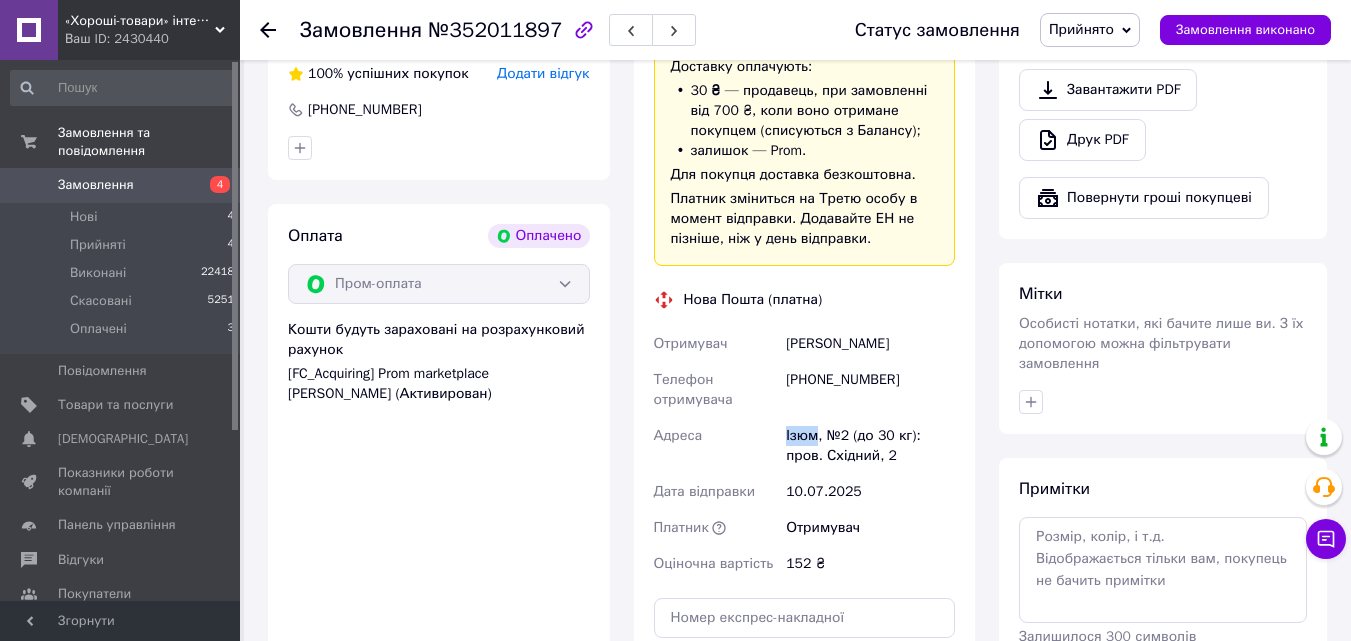 click on "Ізюм, №2 (до 30 кг): пров. Східний, 2" at bounding box center [870, 446] 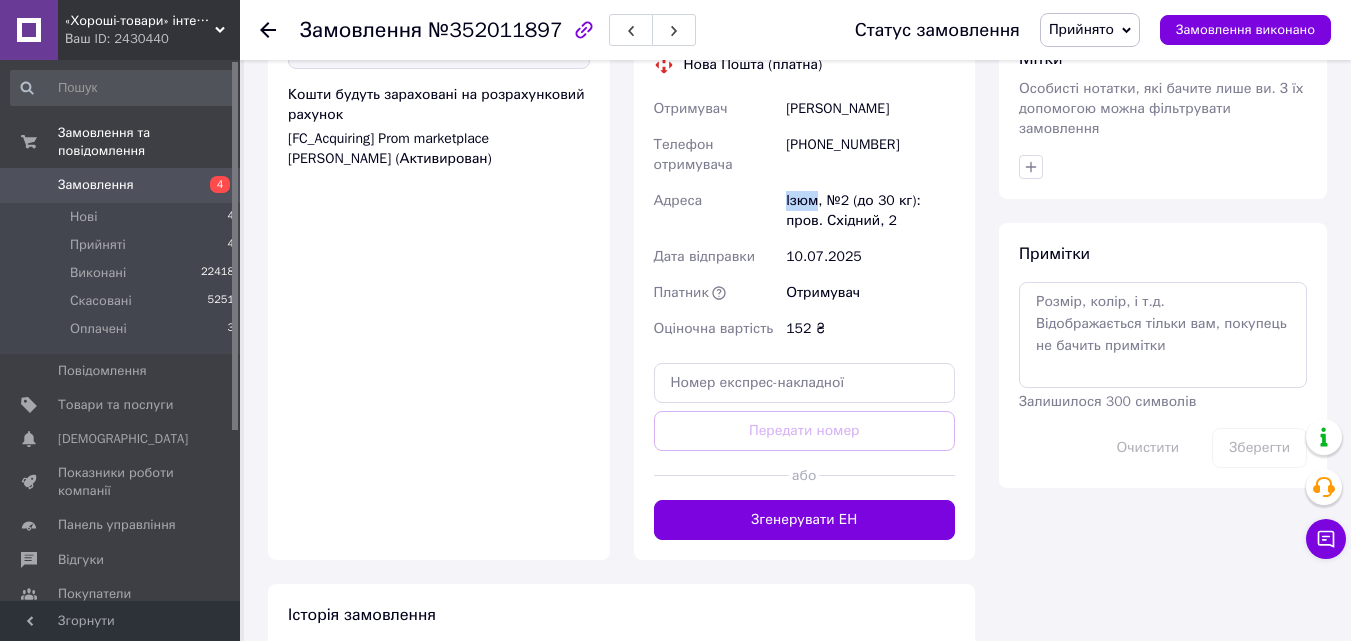 scroll, scrollTop: 1000, scrollLeft: 0, axis: vertical 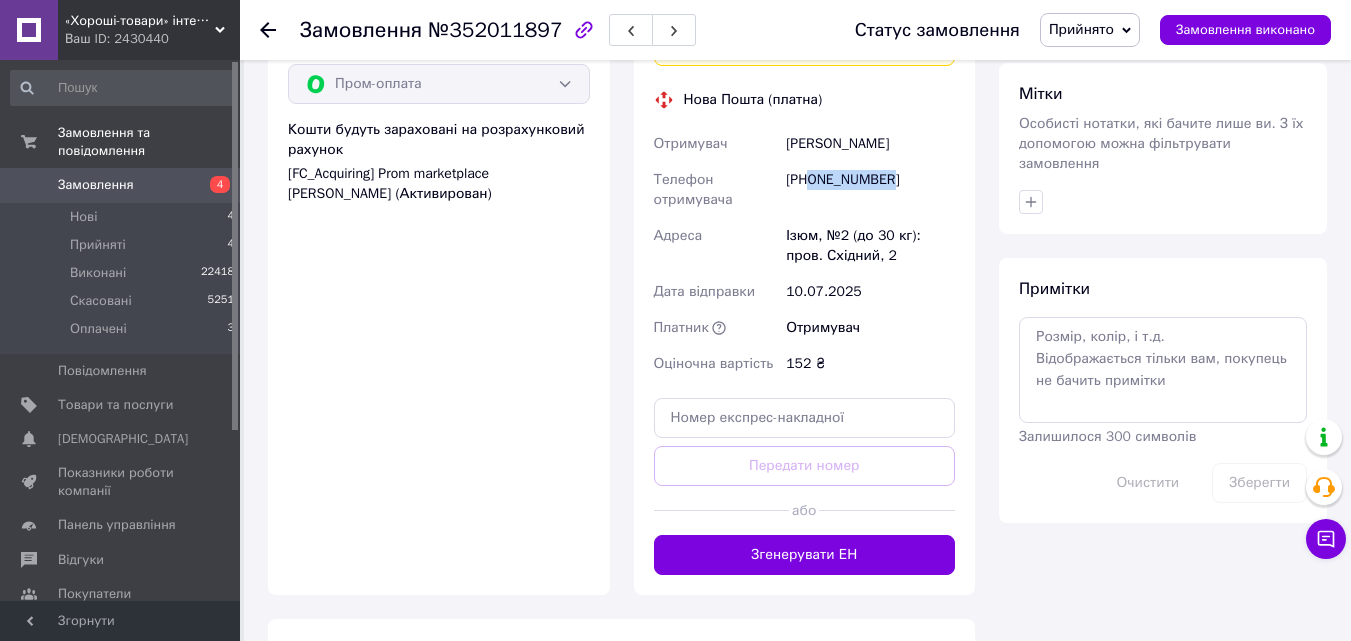 drag, startPoint x: 867, startPoint y: 201, endPoint x: 809, endPoint y: 197, distance: 58.137768 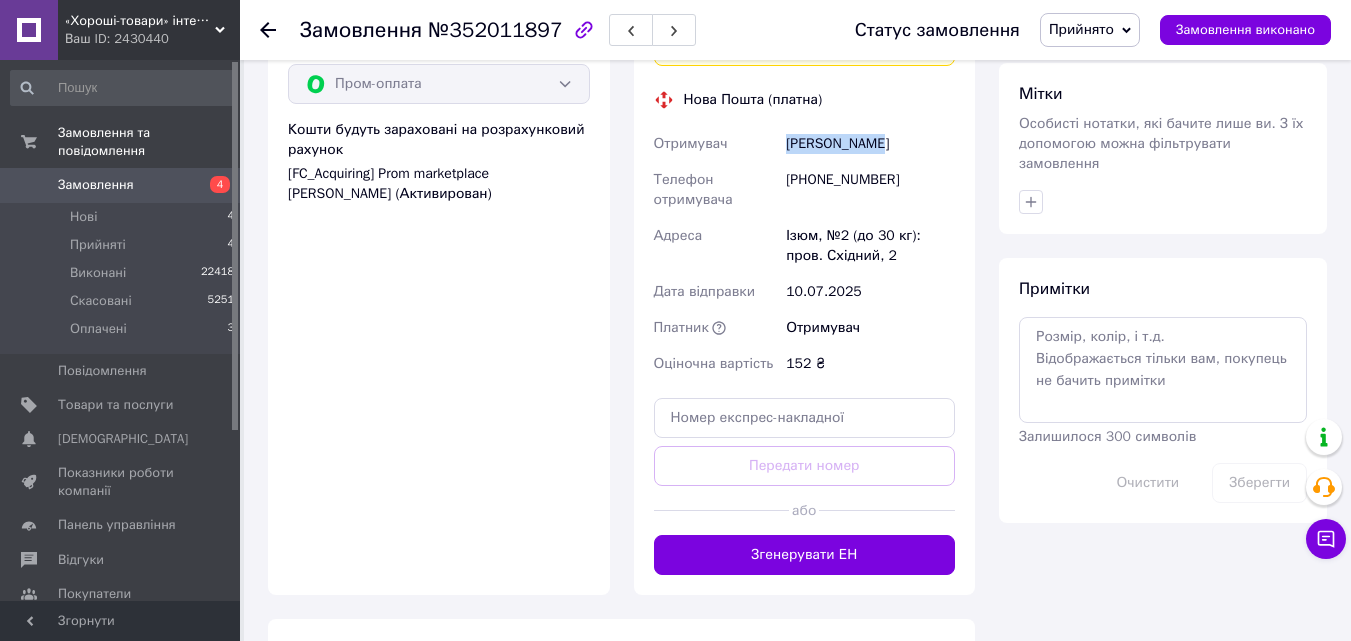 drag, startPoint x: 832, startPoint y: 163, endPoint x: 895, endPoint y: 142, distance: 66.40783 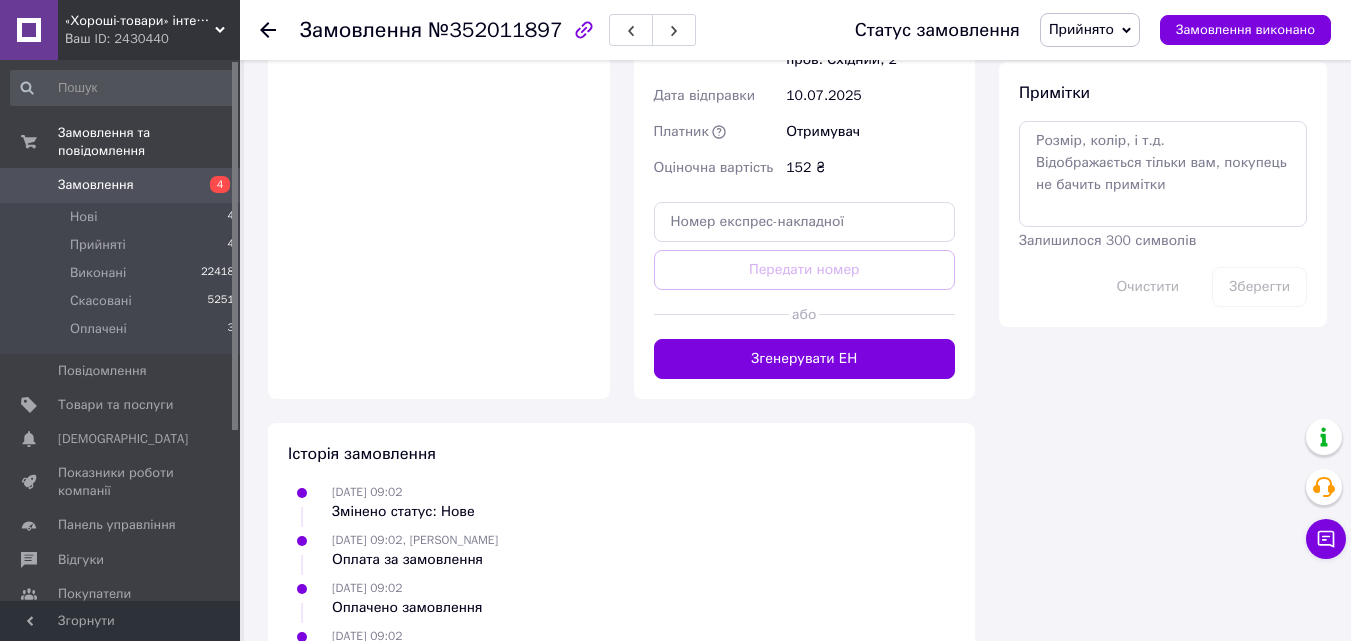 scroll, scrollTop: 1300, scrollLeft: 0, axis: vertical 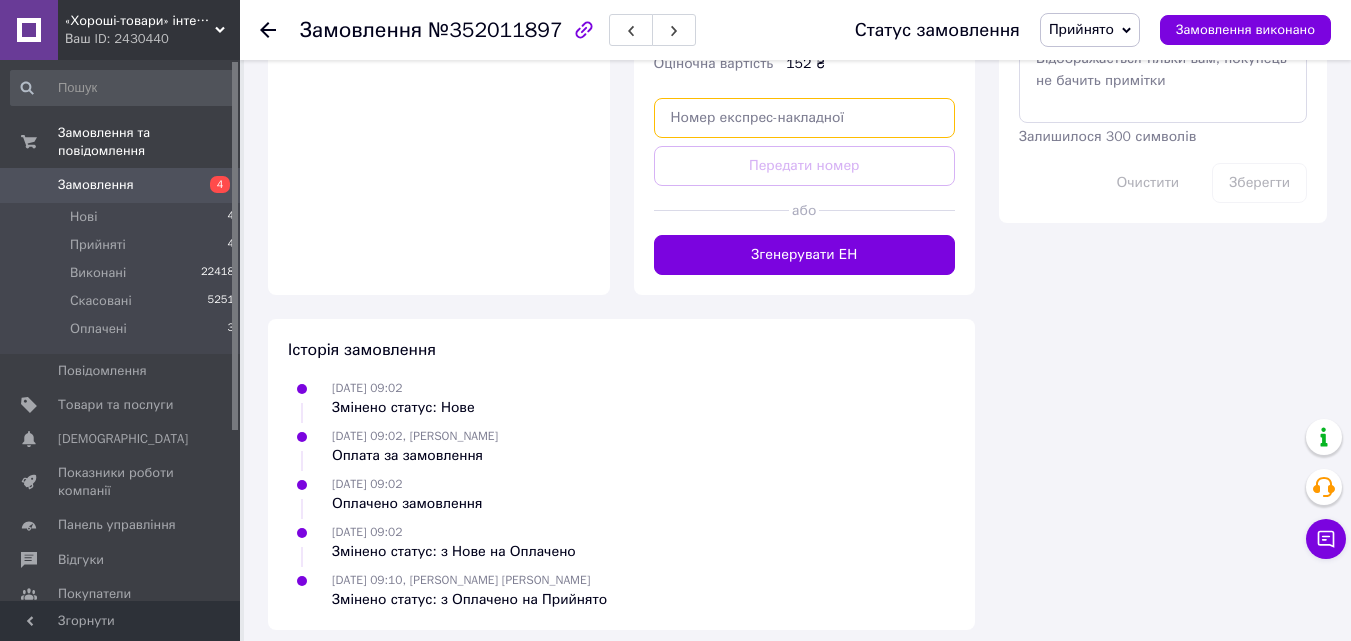 click at bounding box center (805, 118) 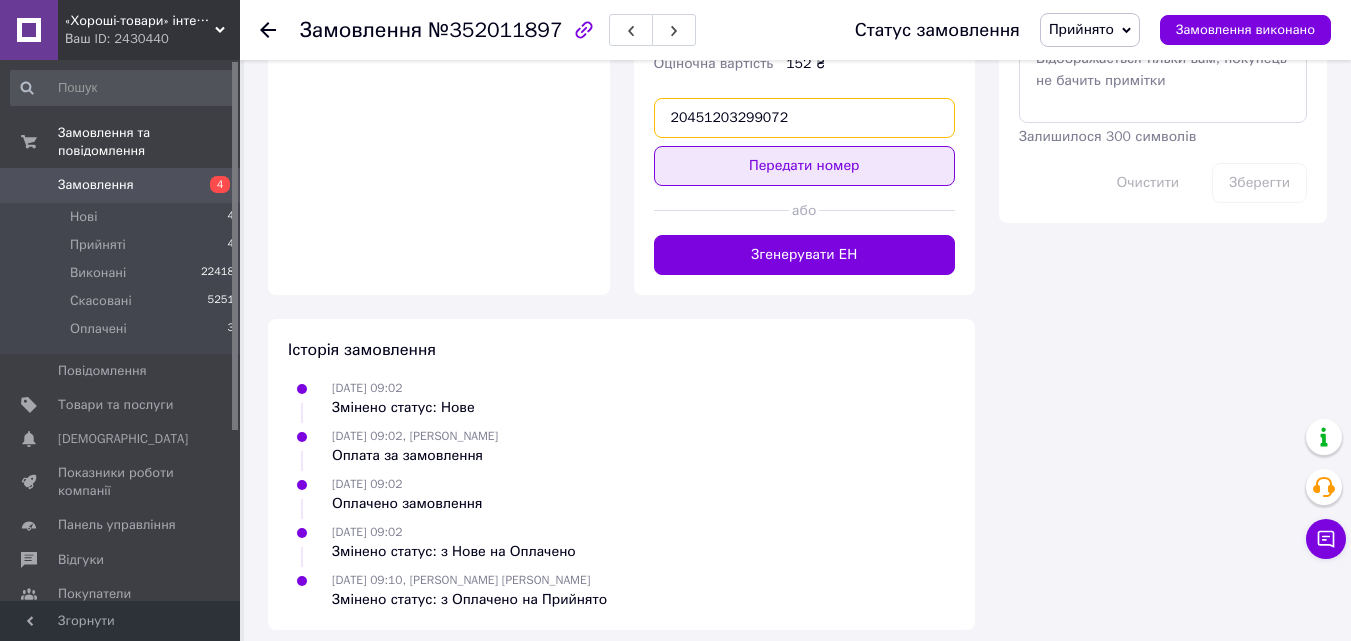 type on "20451203299072" 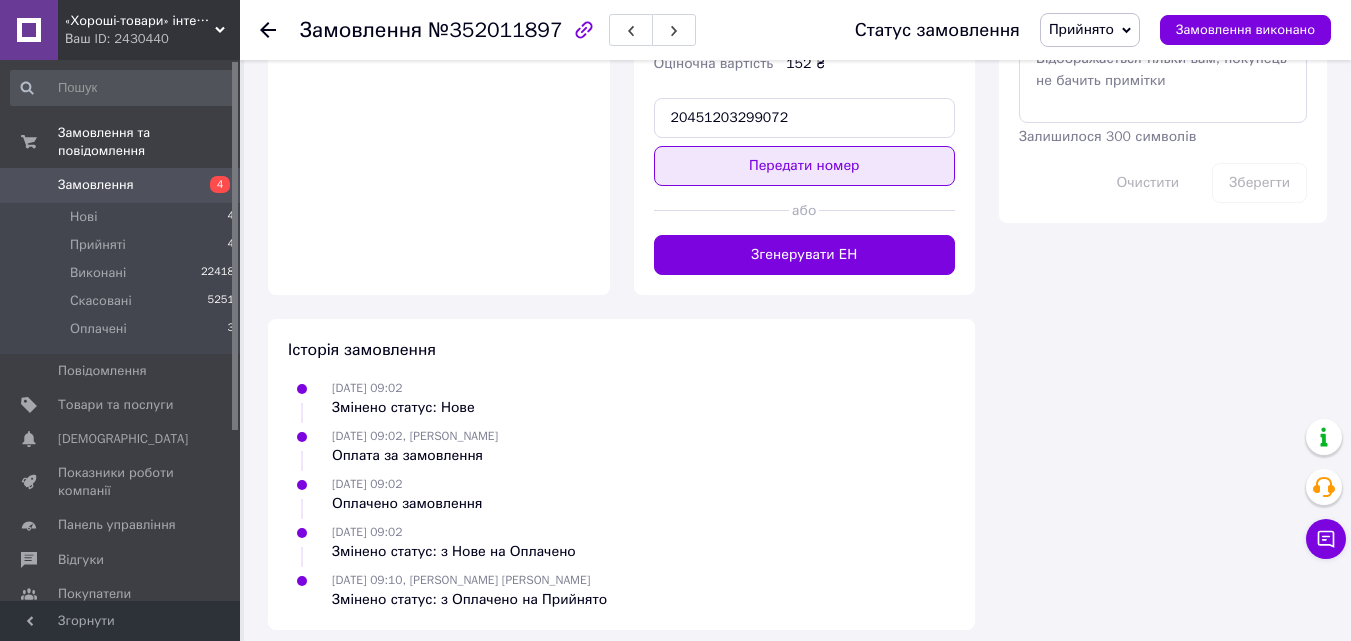 click on "Передати номер" at bounding box center [805, 166] 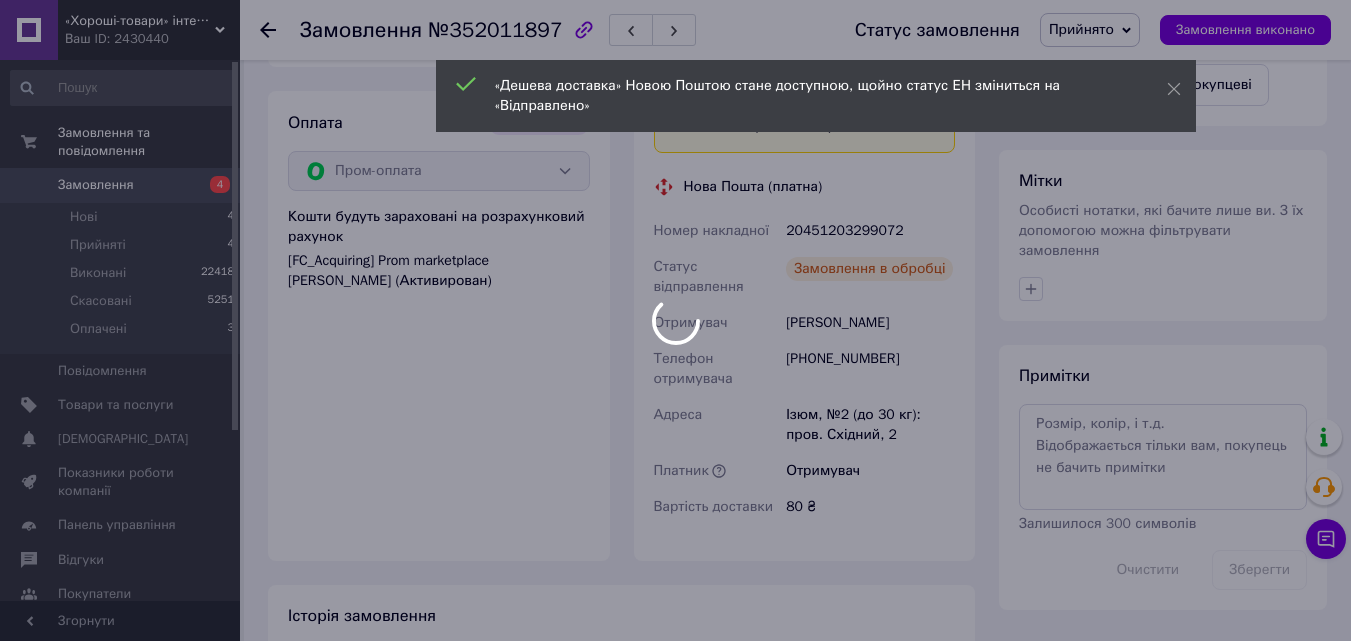 scroll, scrollTop: 900, scrollLeft: 0, axis: vertical 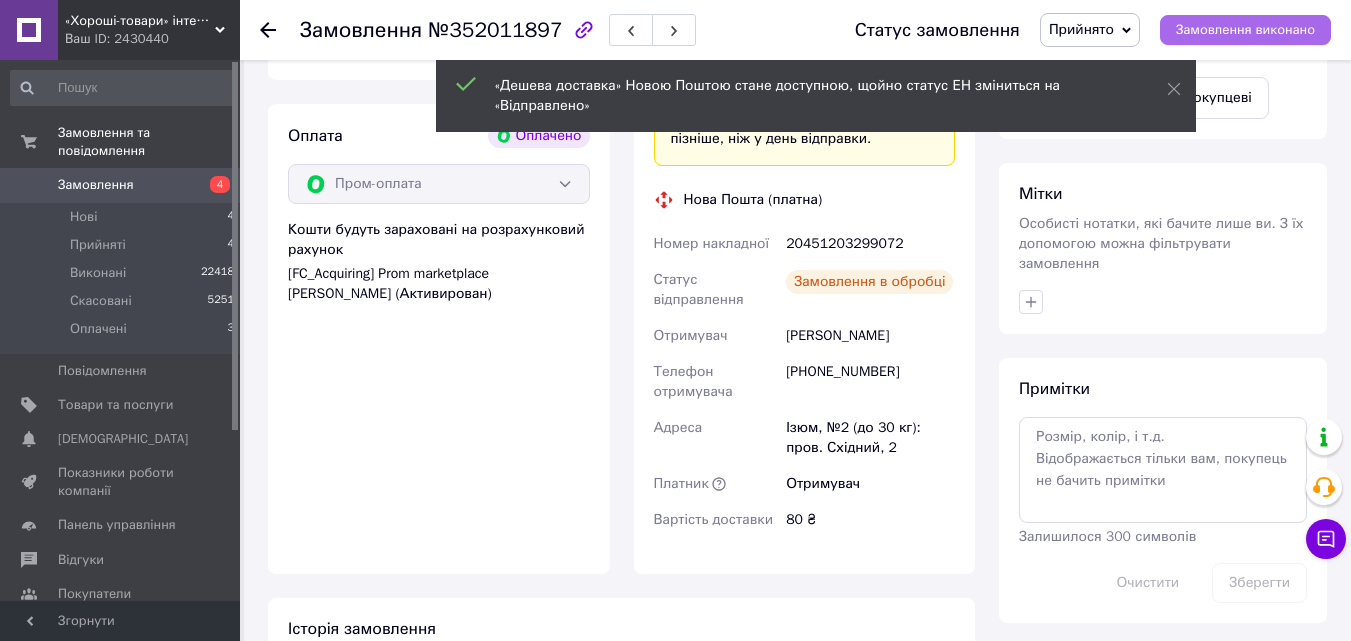 click on "Замовлення виконано" at bounding box center (1245, 30) 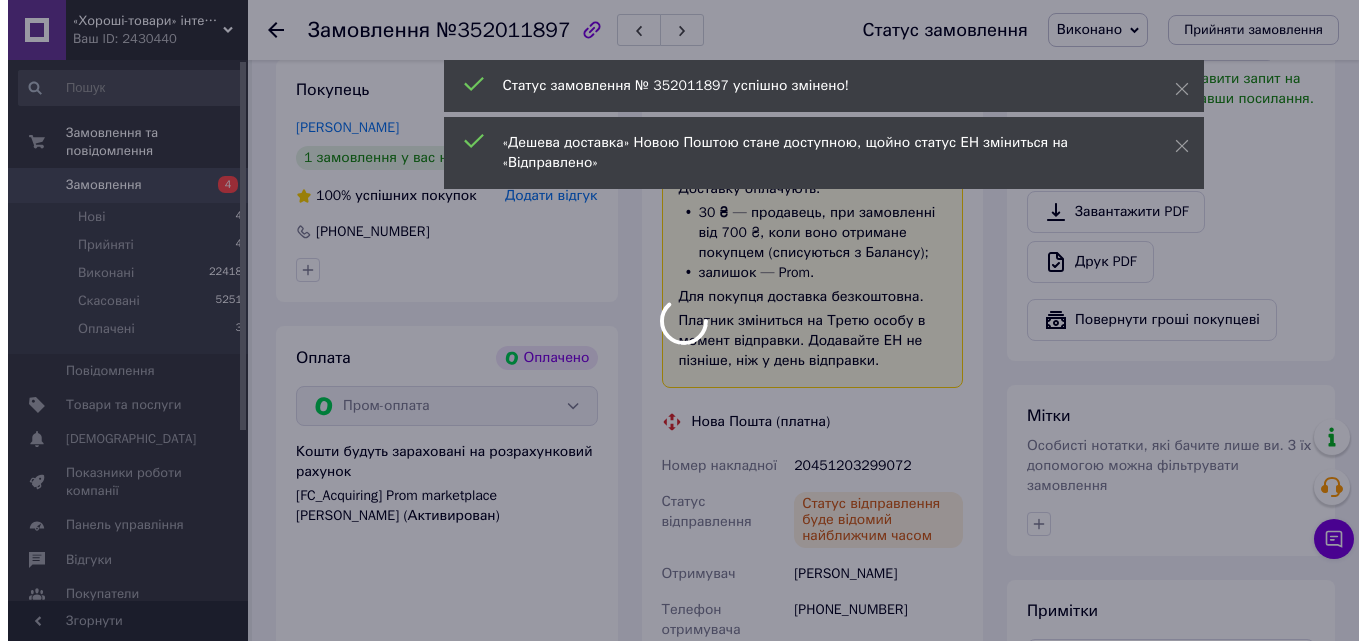scroll, scrollTop: 600, scrollLeft: 0, axis: vertical 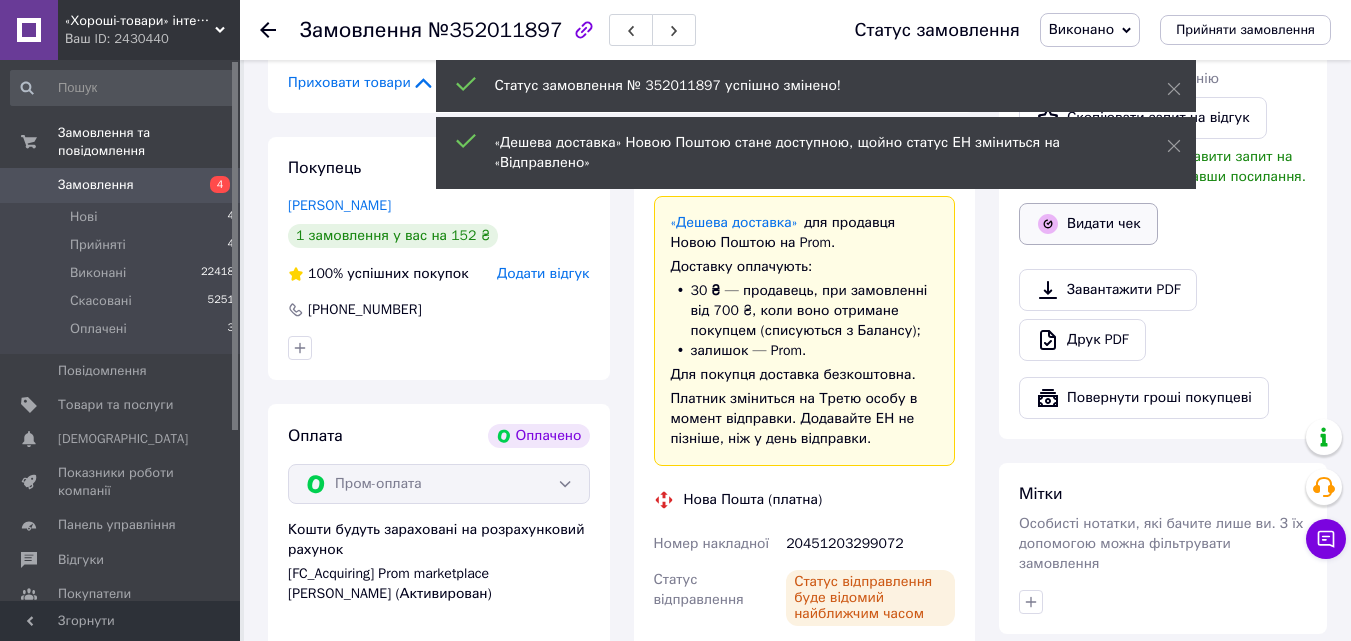 click on "Видати чек" at bounding box center (1088, 224) 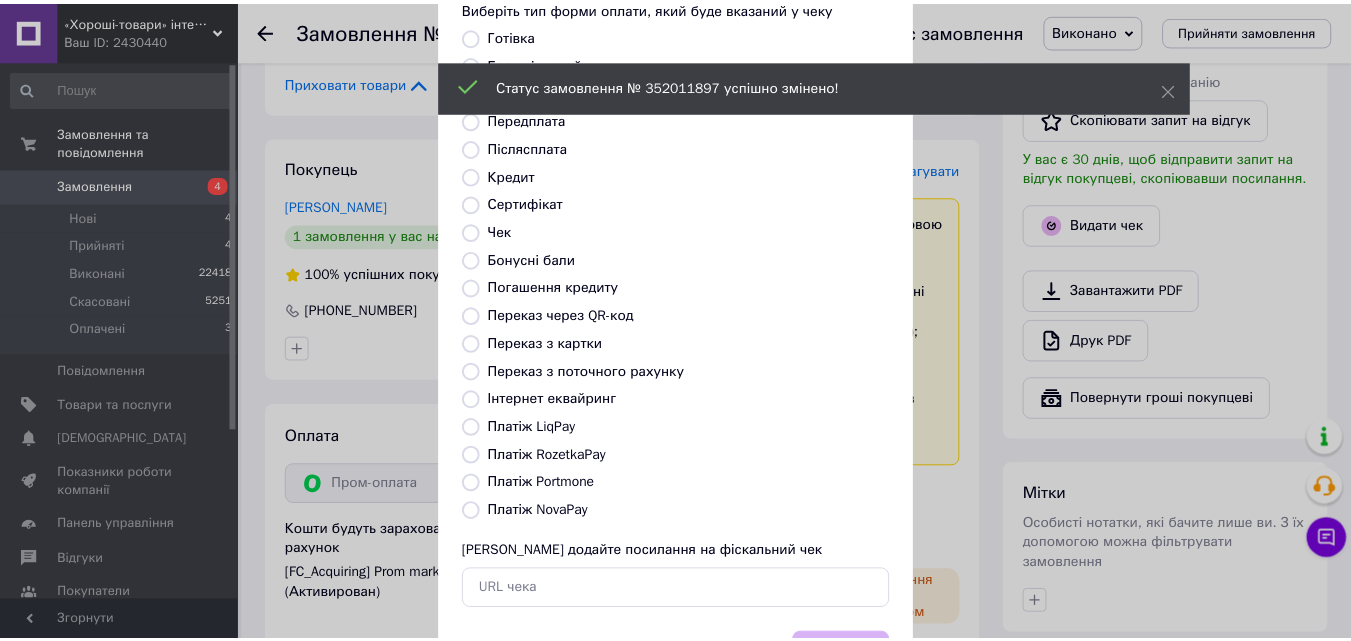 scroll, scrollTop: 218, scrollLeft: 0, axis: vertical 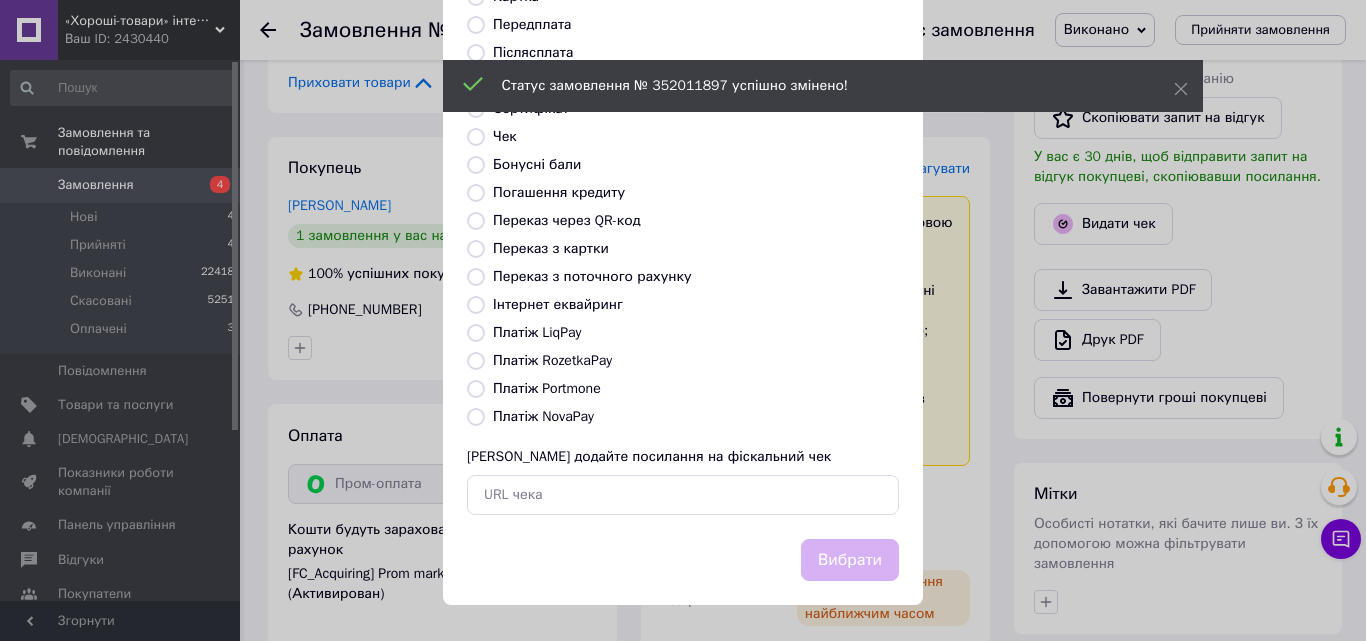 click on "Платіж RozetkaPay" at bounding box center [552, 360] 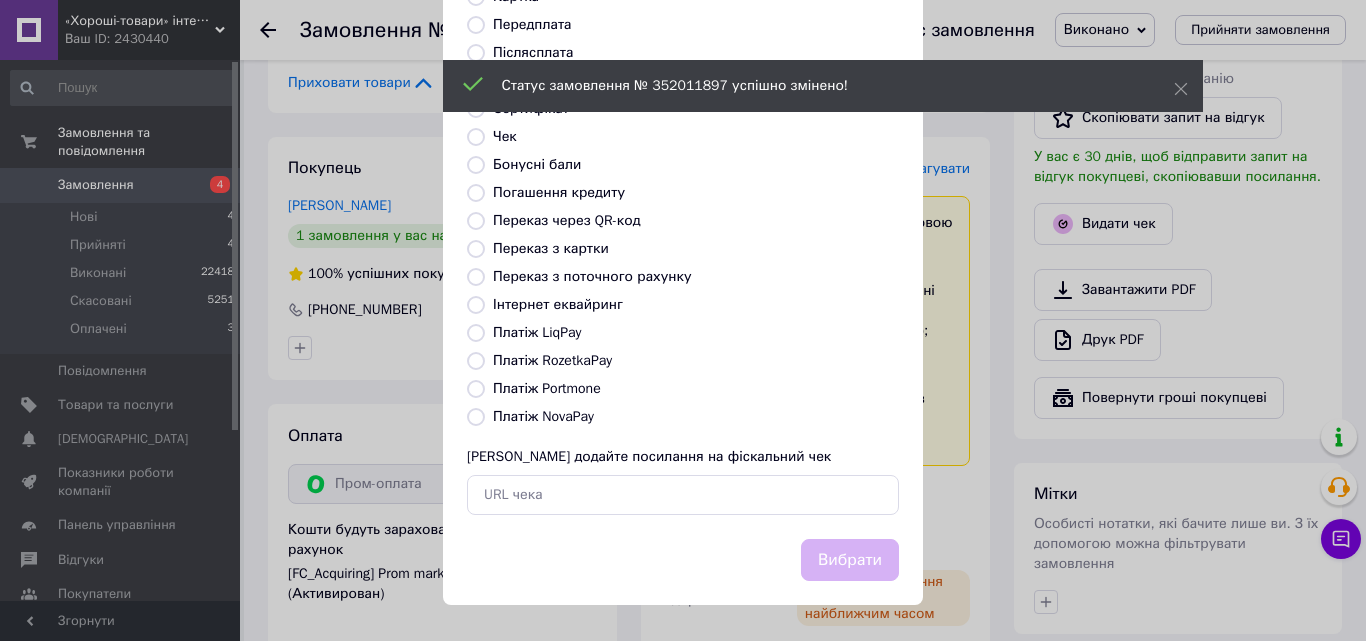 radio on "true" 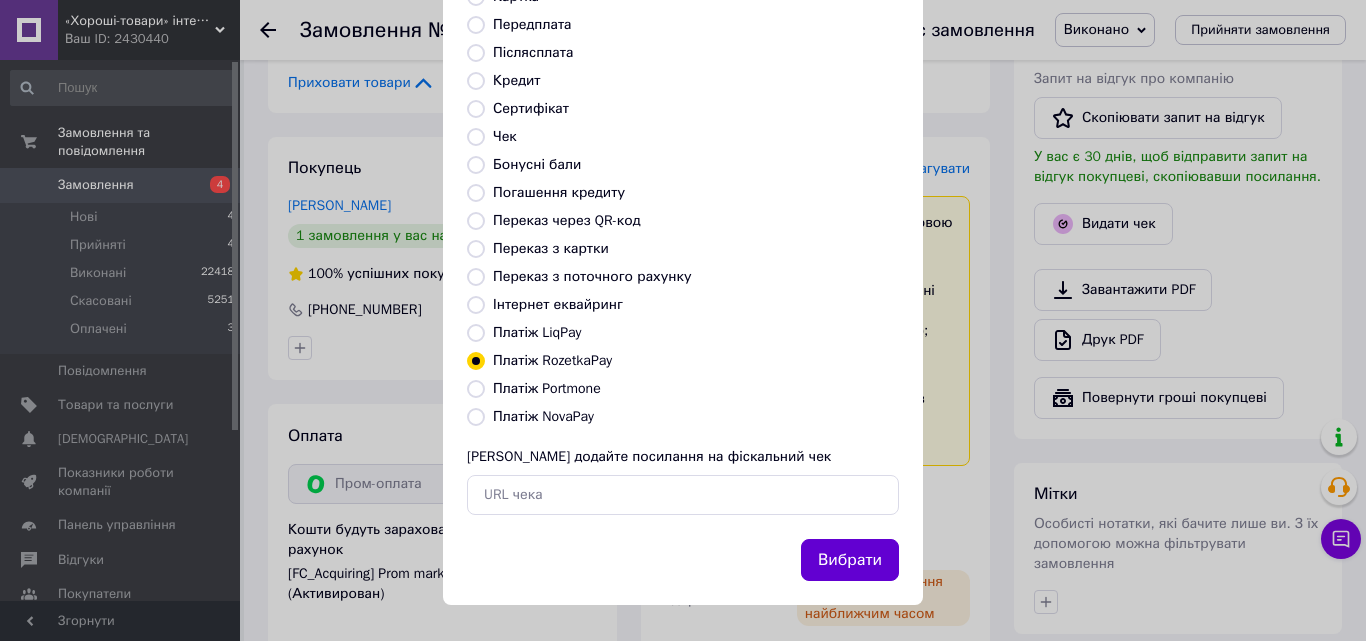 click on "Вибрати" at bounding box center (850, 560) 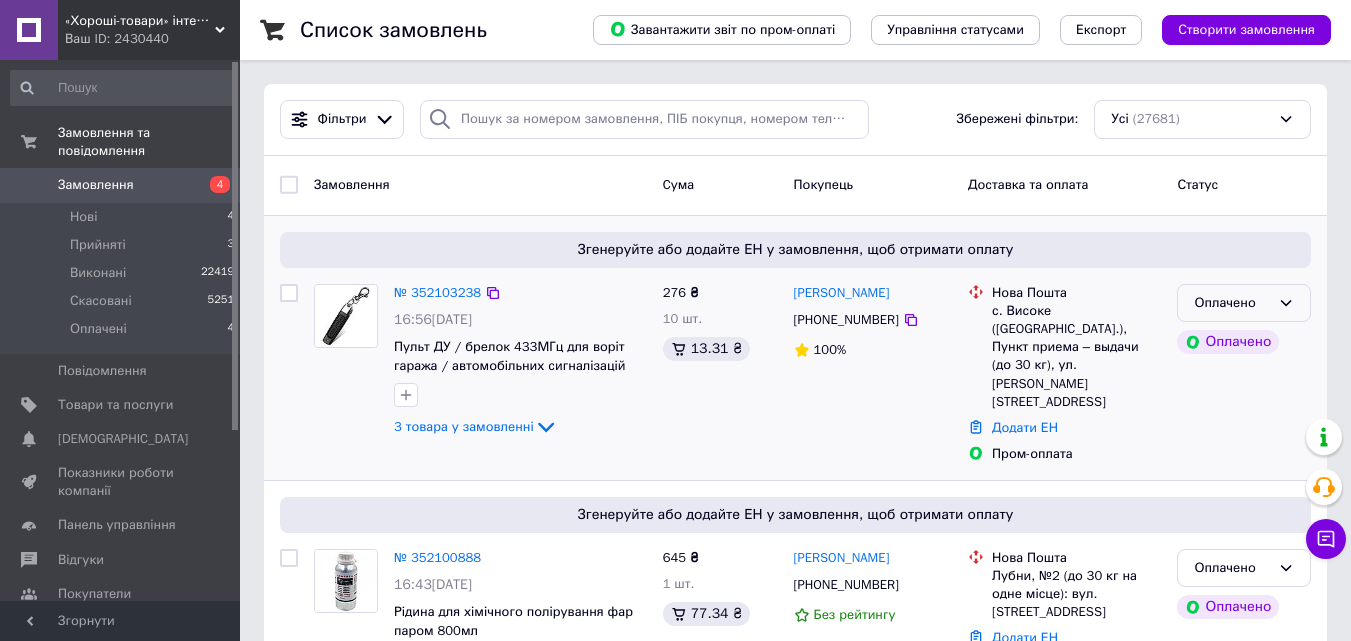 scroll, scrollTop: 100, scrollLeft: 0, axis: vertical 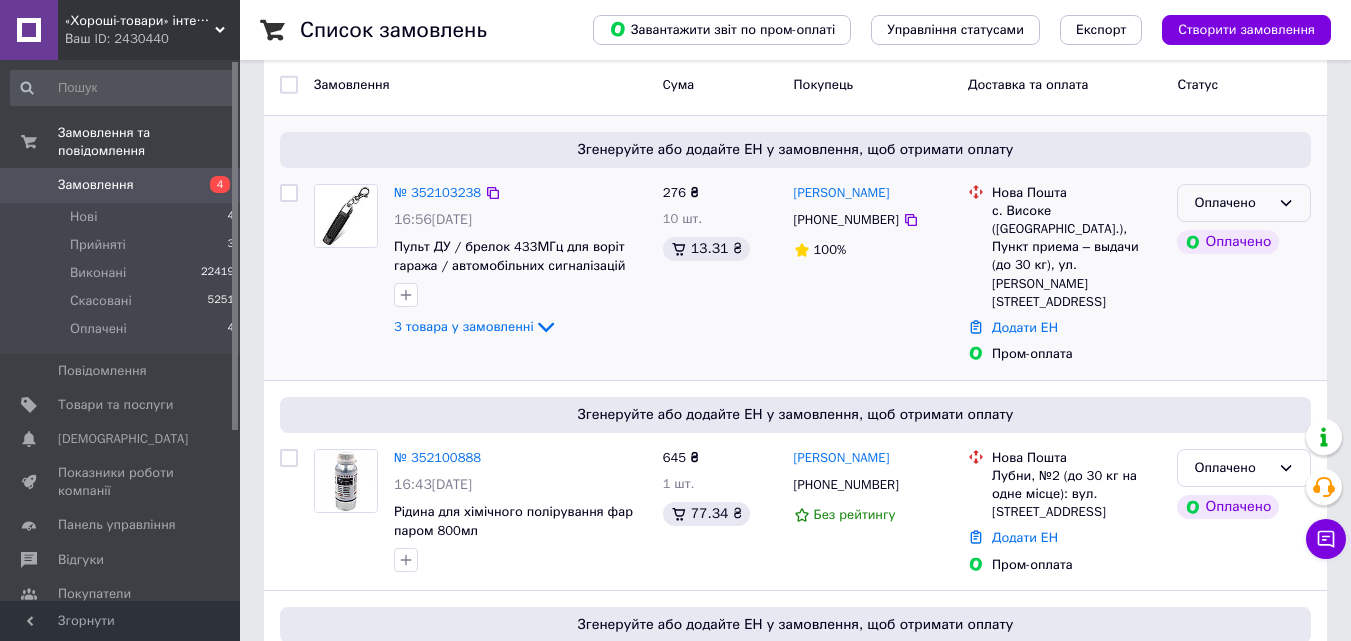 click on "Оплачено" at bounding box center [1244, 203] 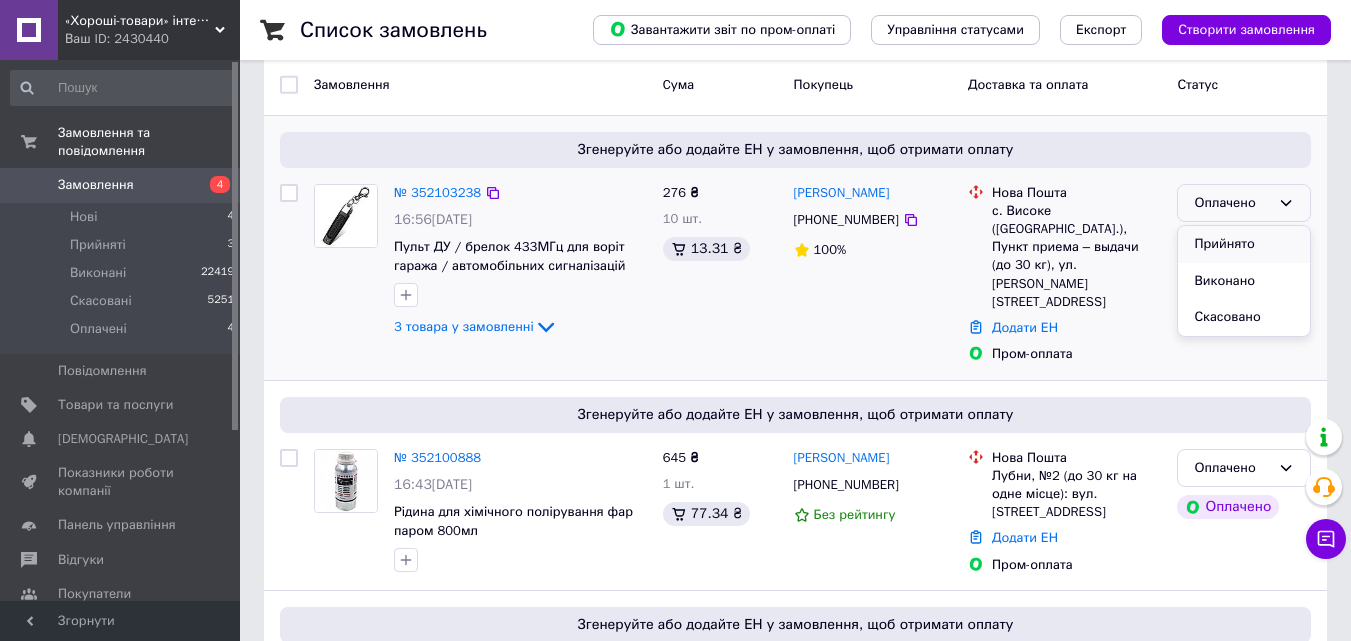 click on "Прийнято" at bounding box center (1244, 244) 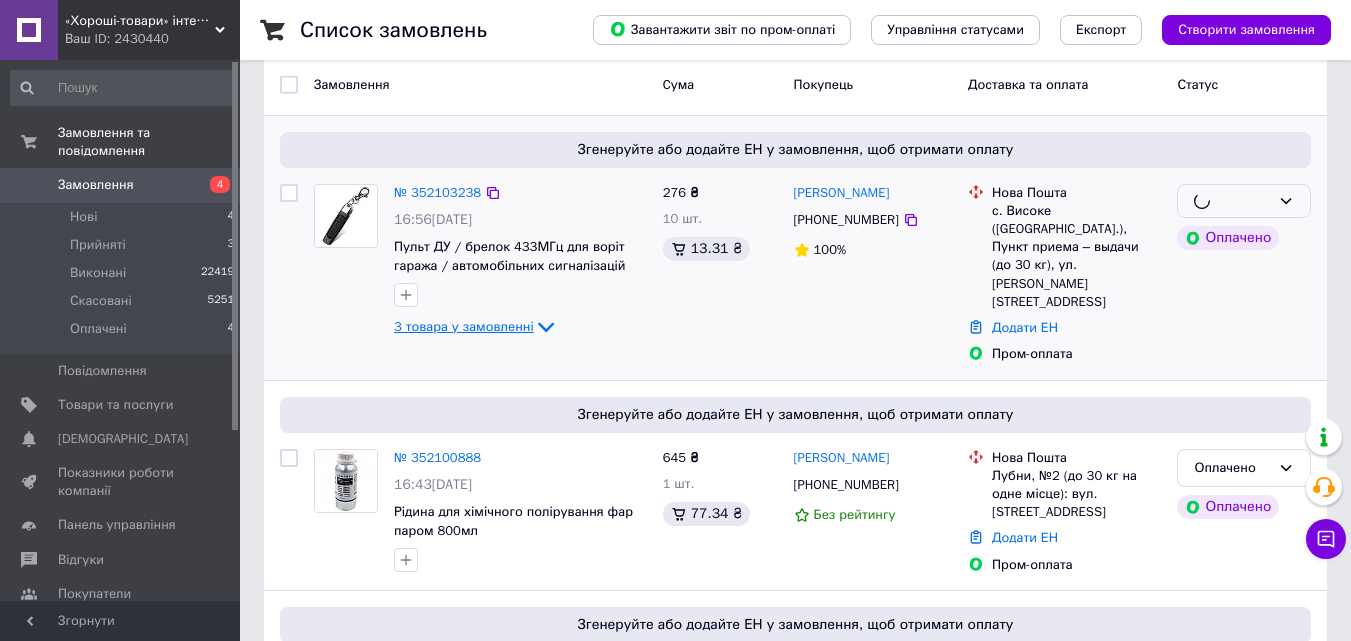 click on "3 товара у замовленні" at bounding box center [464, 326] 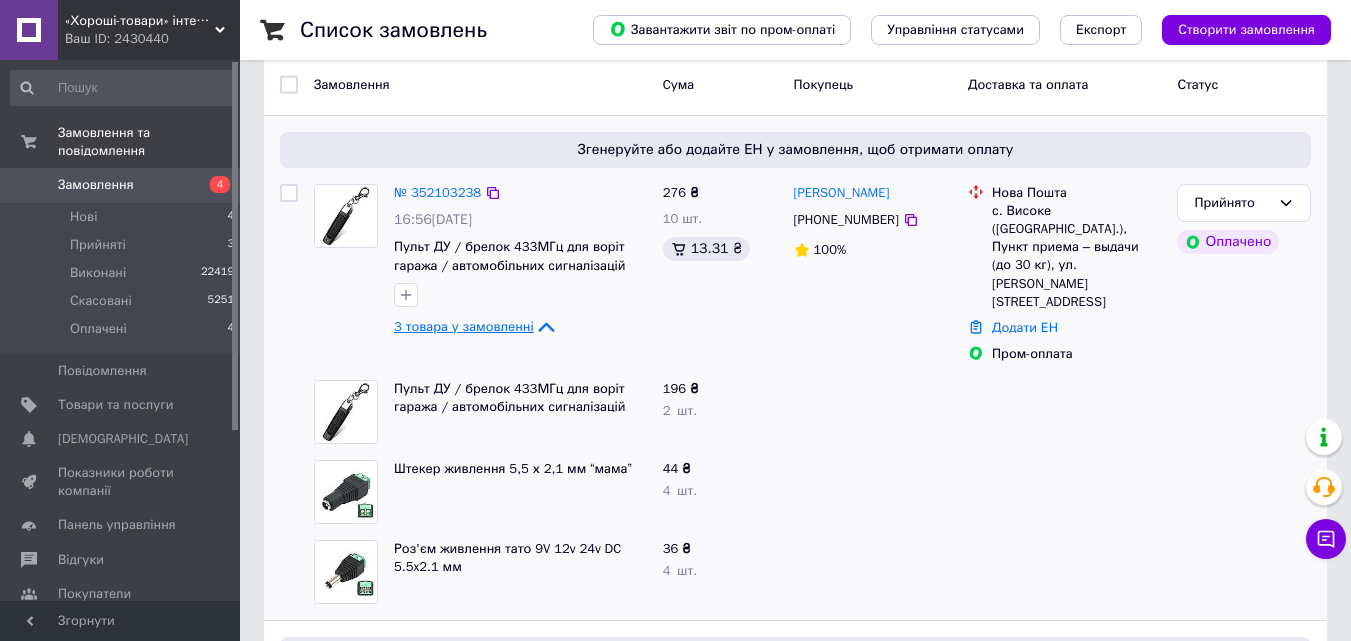click on "3 товара у замовленні" at bounding box center (464, 326) 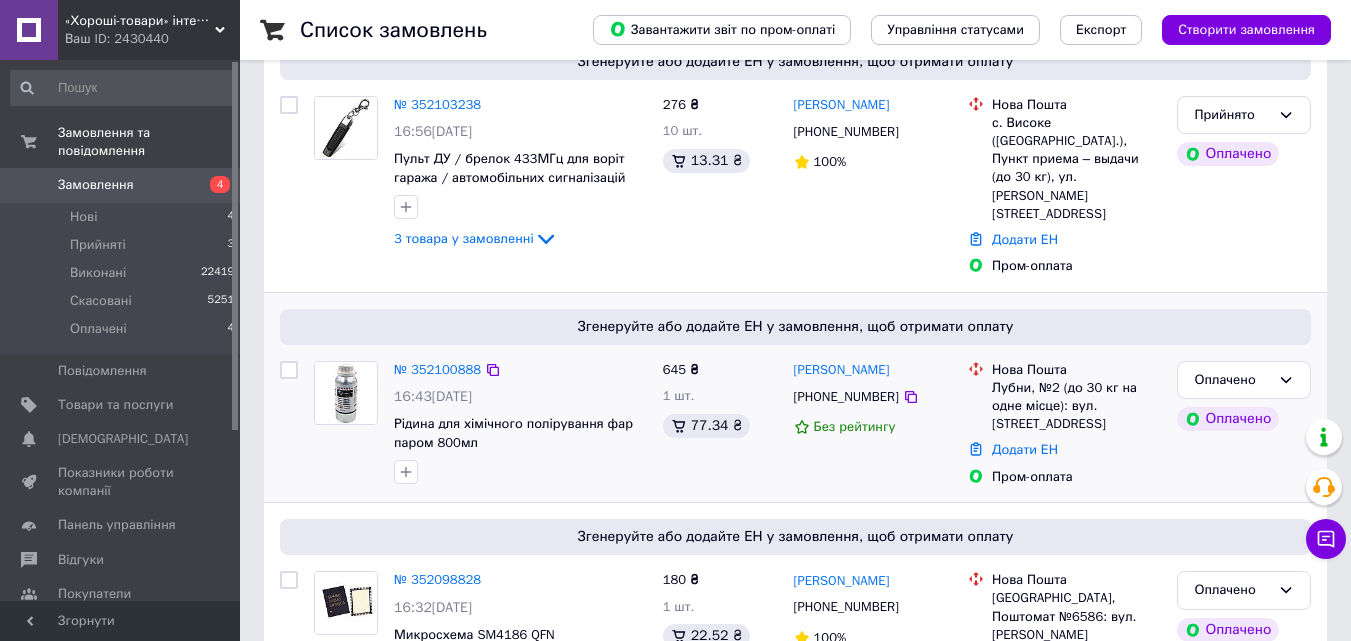scroll, scrollTop: 200, scrollLeft: 0, axis: vertical 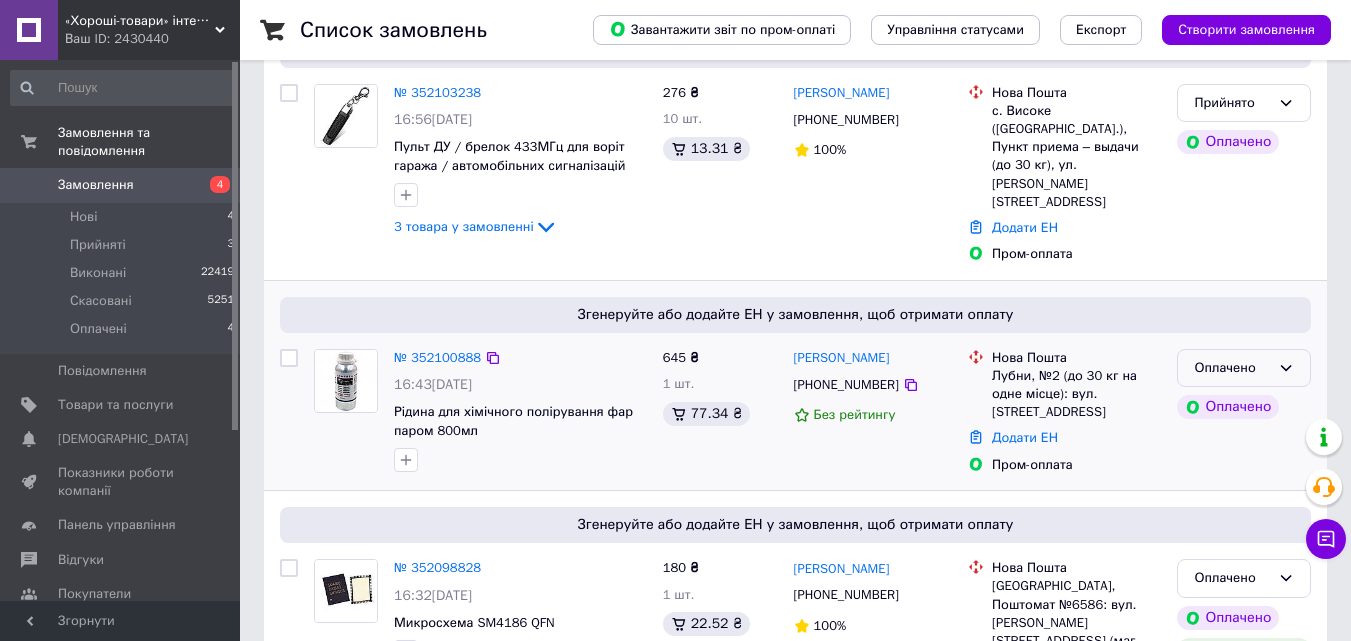 click on "Оплачено" at bounding box center [1244, 368] 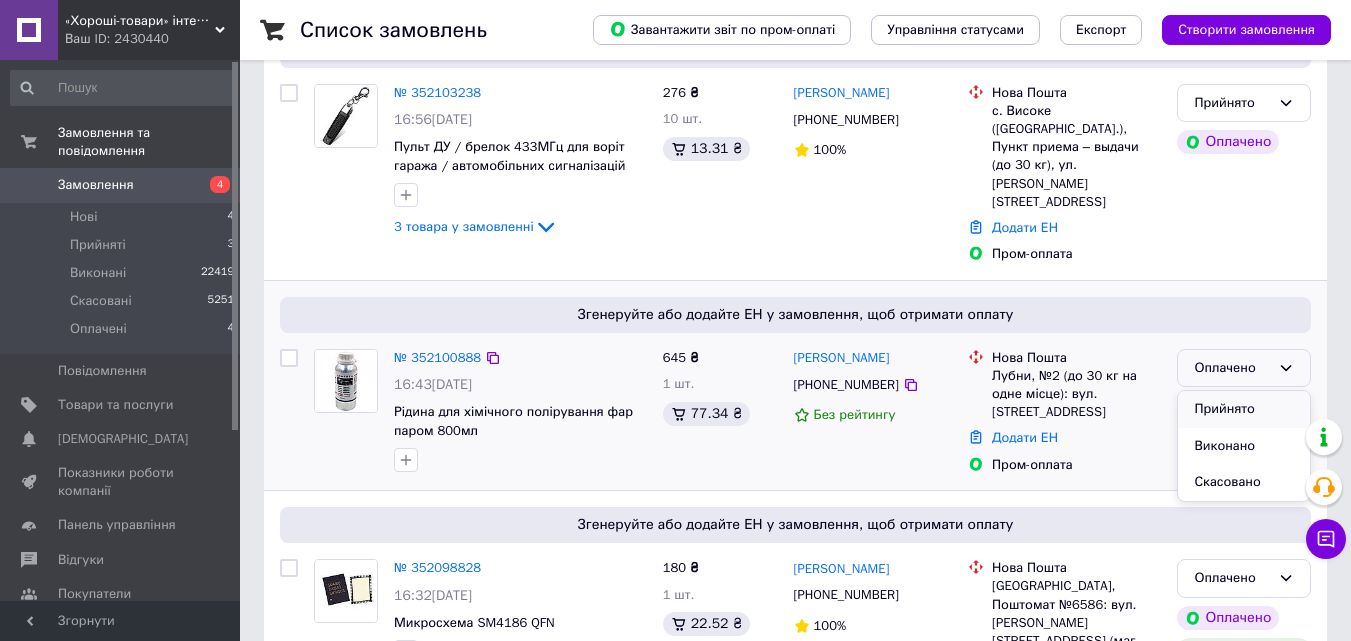 click on "Прийнято" at bounding box center (1244, 409) 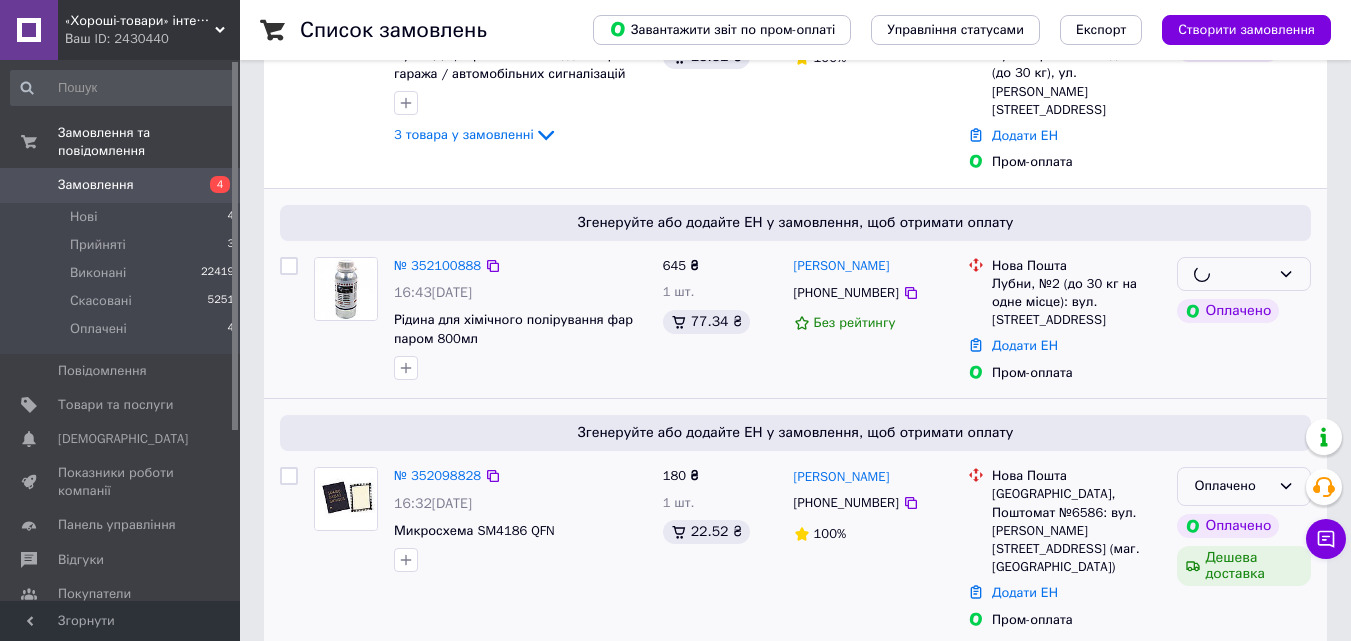 scroll, scrollTop: 300, scrollLeft: 0, axis: vertical 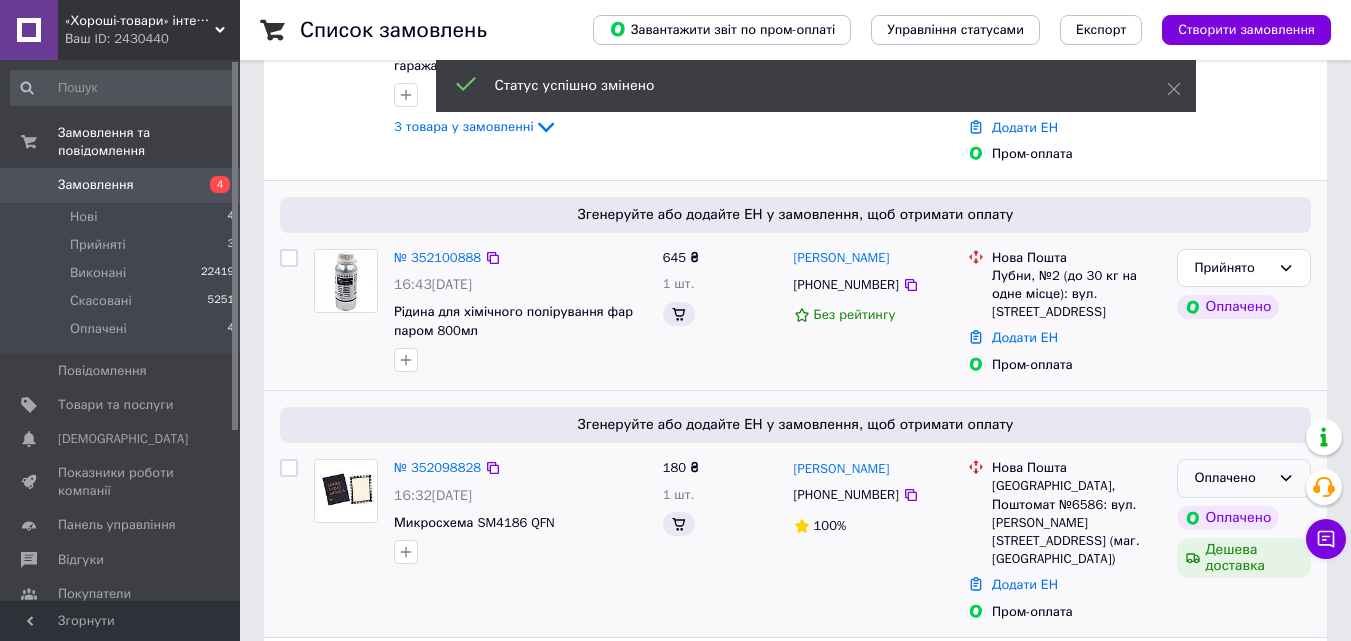 click 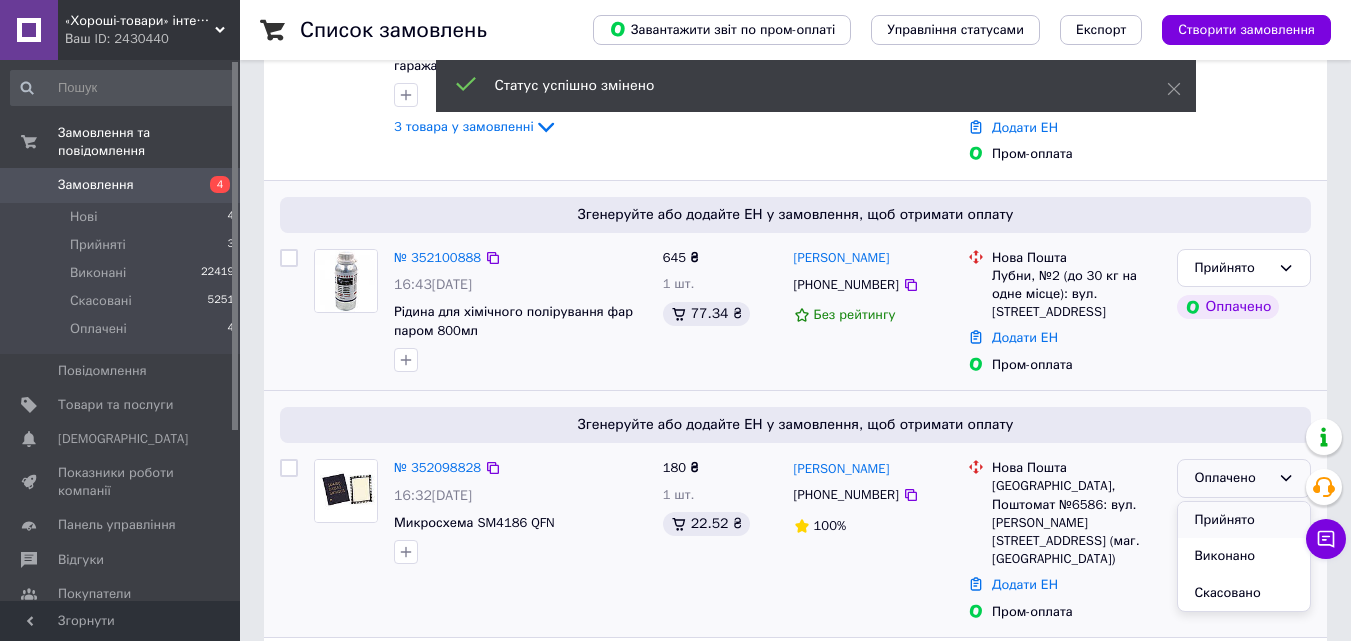click on "Прийнято" at bounding box center [1244, 520] 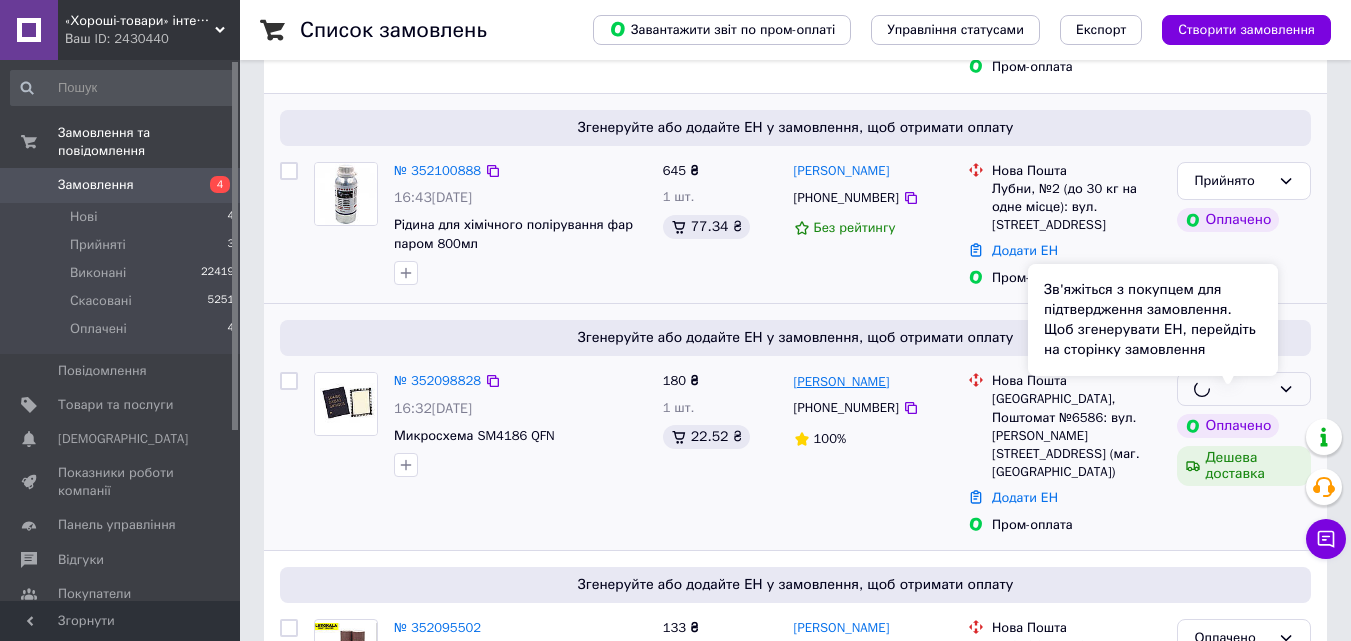 scroll, scrollTop: 600, scrollLeft: 0, axis: vertical 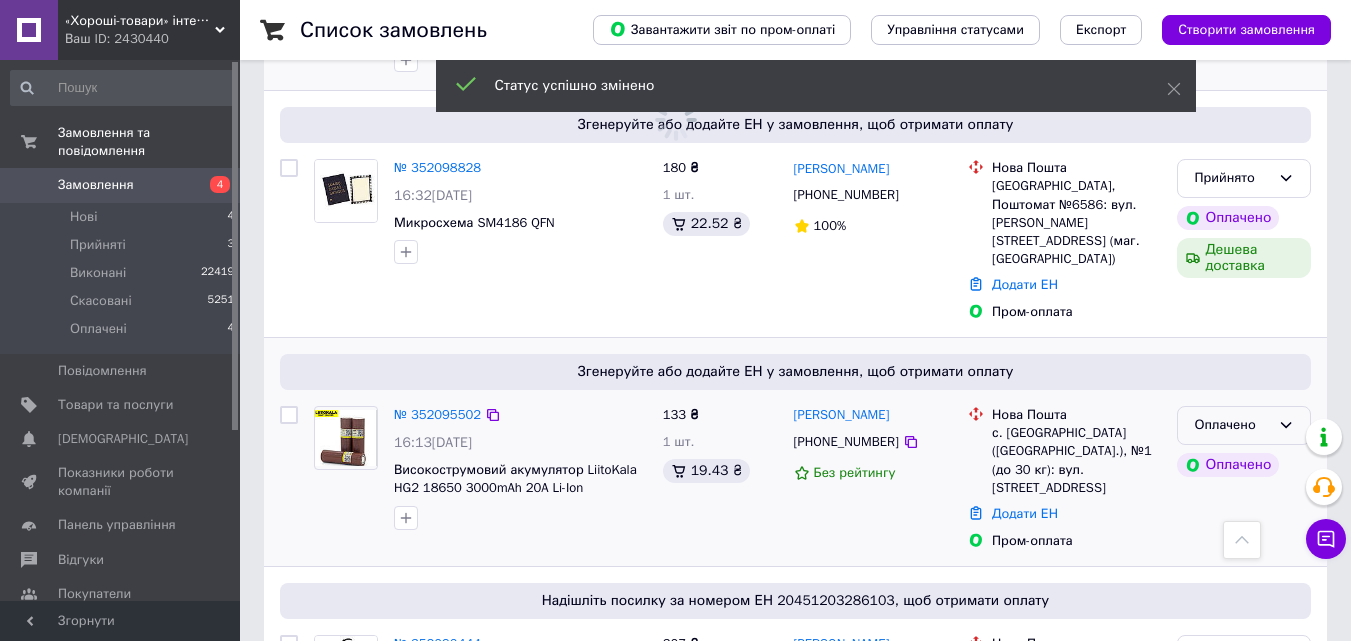 click 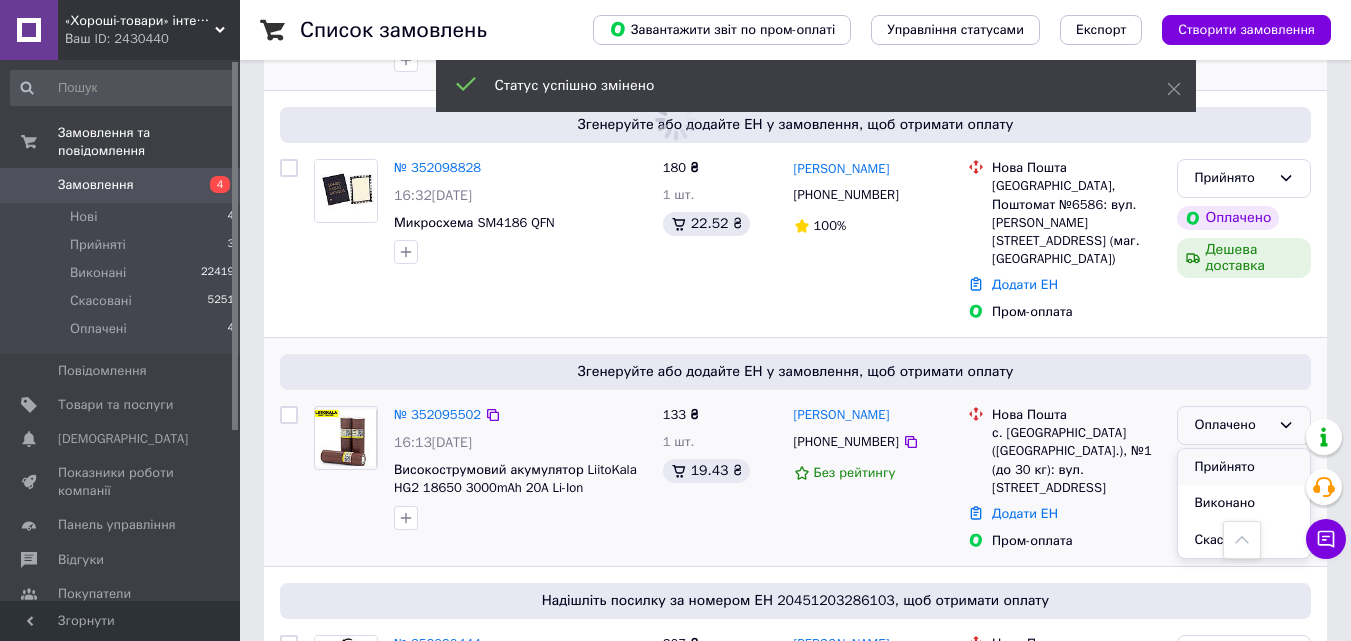 click on "Прийнято" at bounding box center (1244, 467) 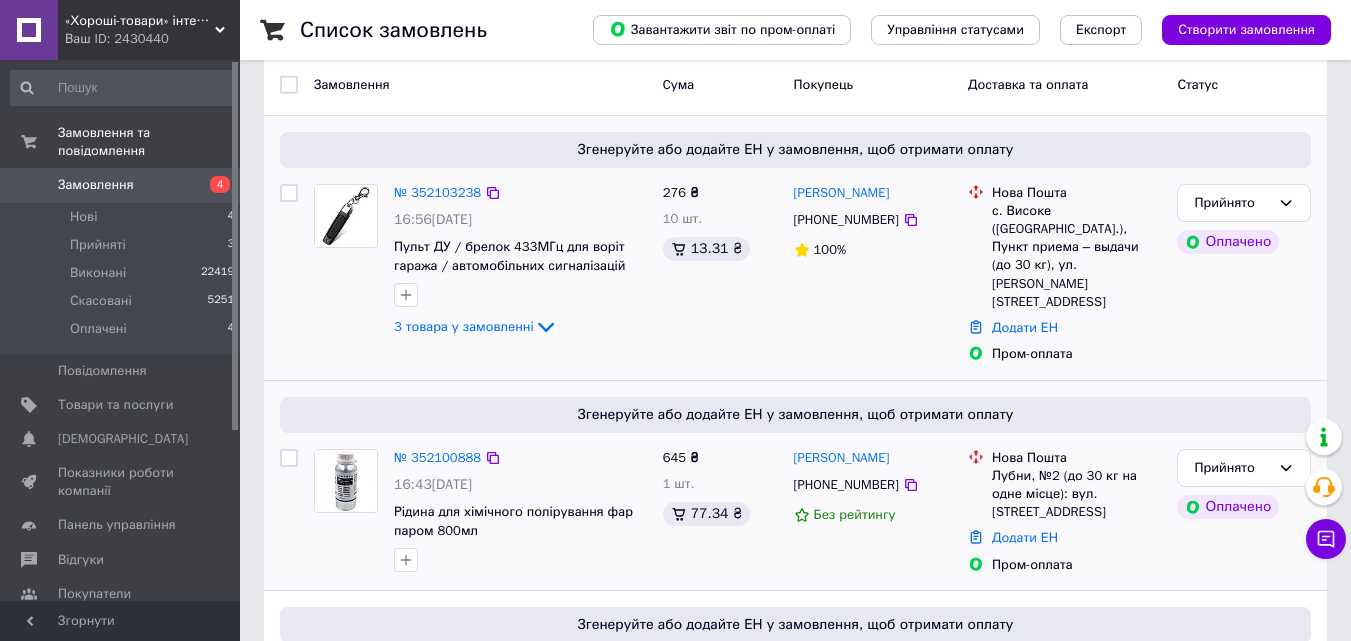 scroll, scrollTop: 0, scrollLeft: 0, axis: both 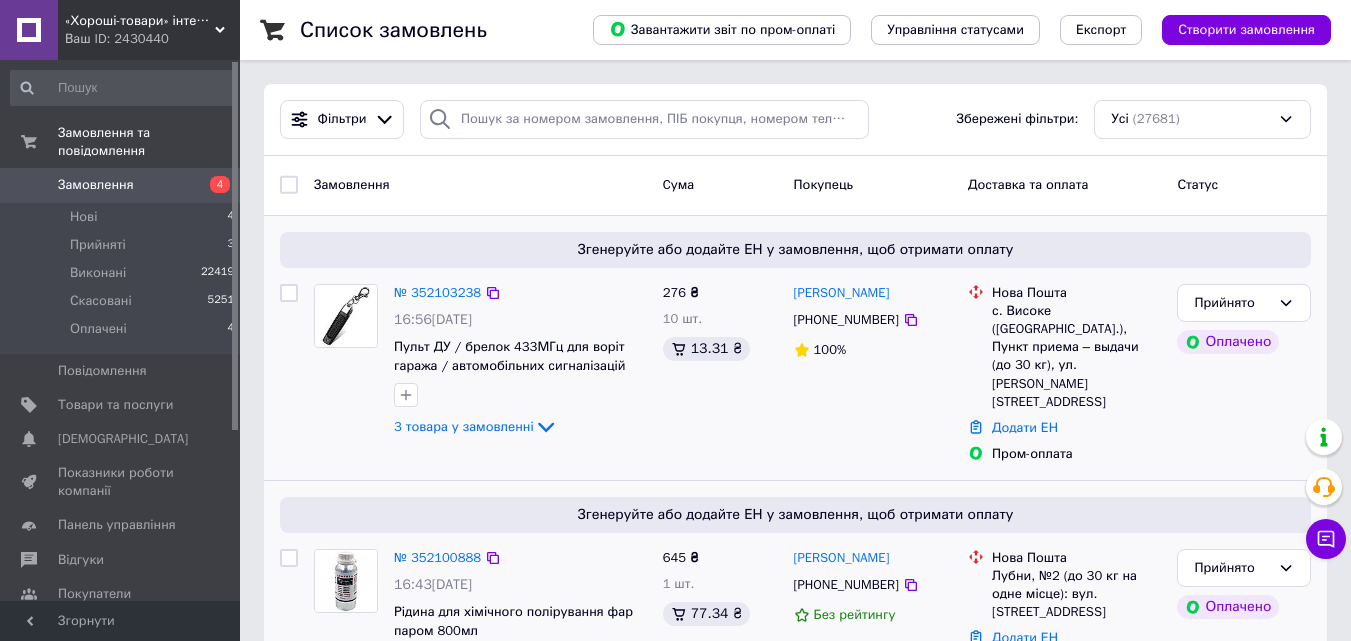 click on "№ 352103238 16:56, 10.07.2025 Пульт ДУ / брелок  433МГц для воріт гаража / автомобільних сигналізацій 3 товара у замовленні" at bounding box center (520, 362) 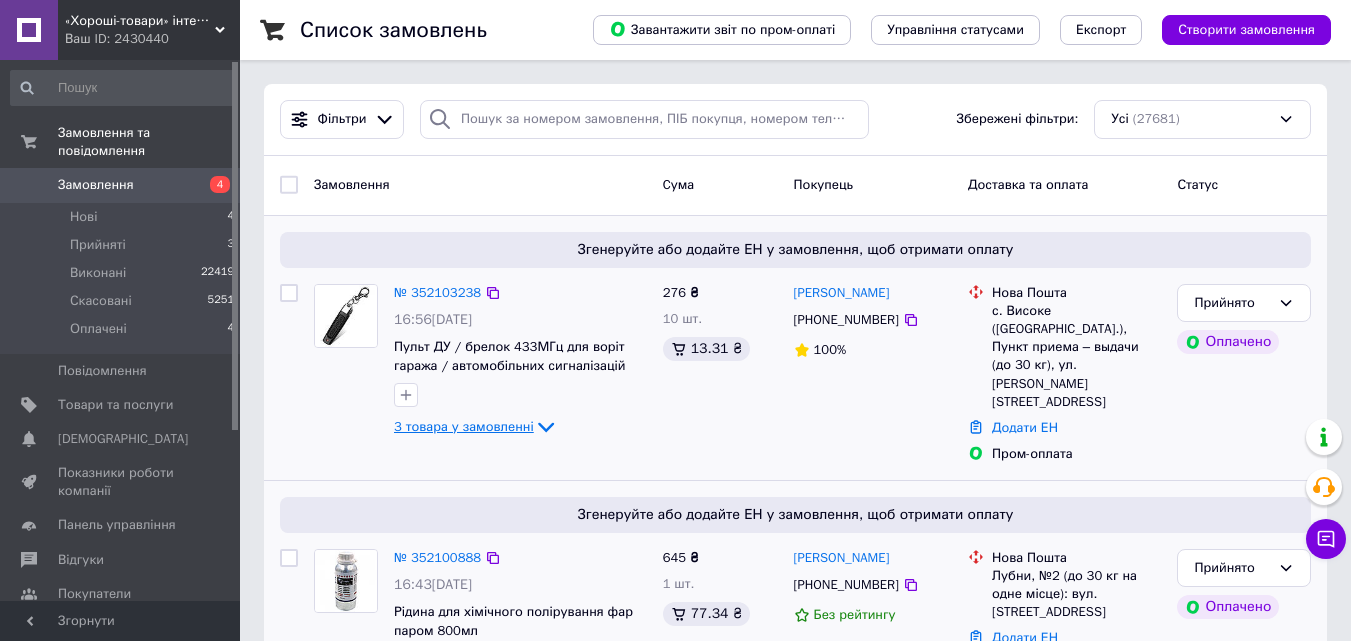 click on "3 товара у замовленні" at bounding box center (464, 426) 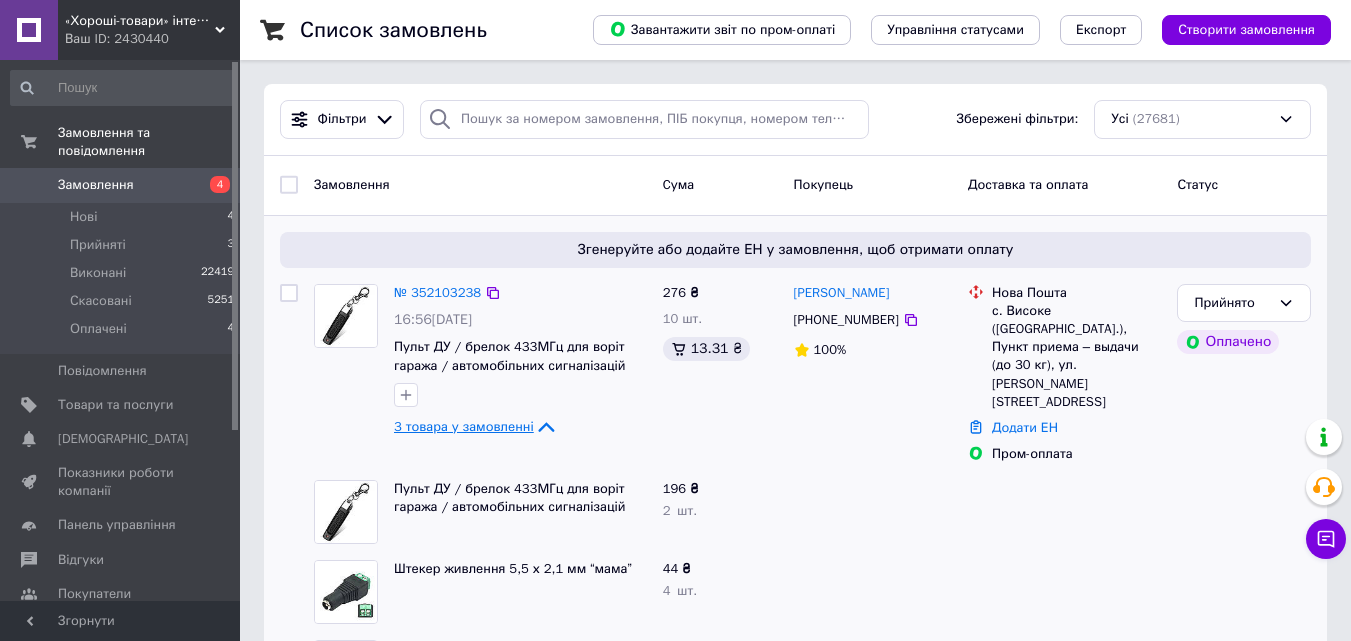 click on "3 товара у замовленні" at bounding box center (464, 426) 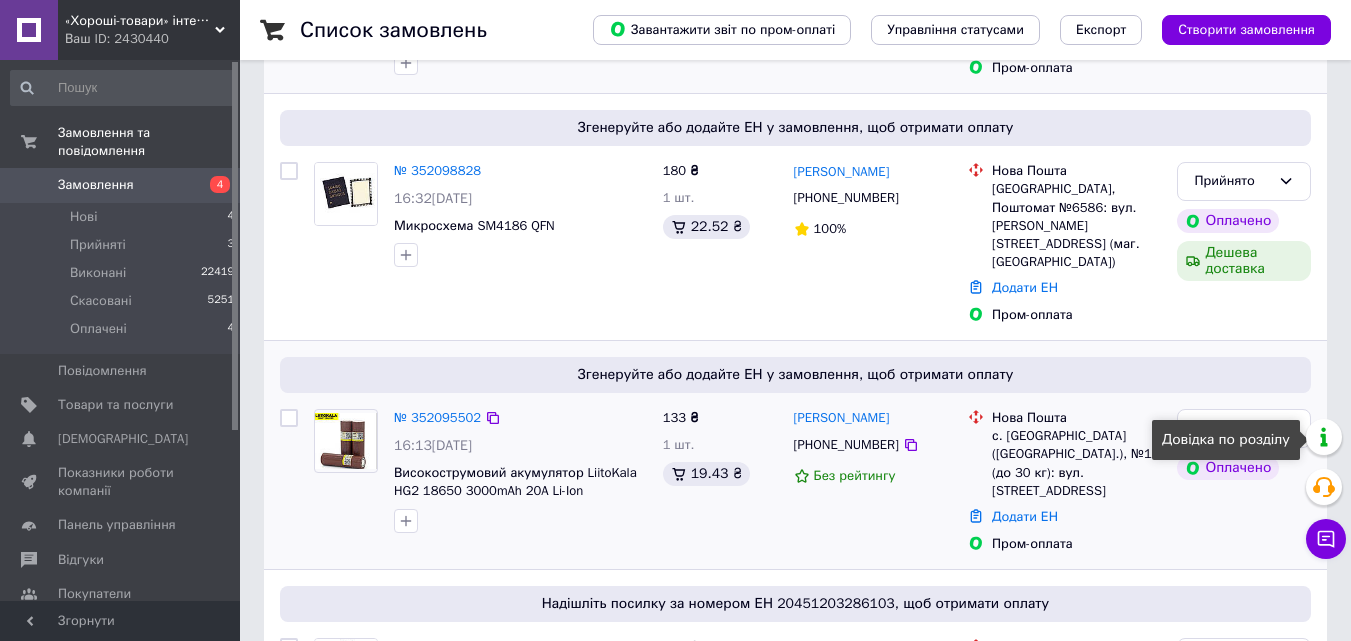scroll, scrollTop: 600, scrollLeft: 0, axis: vertical 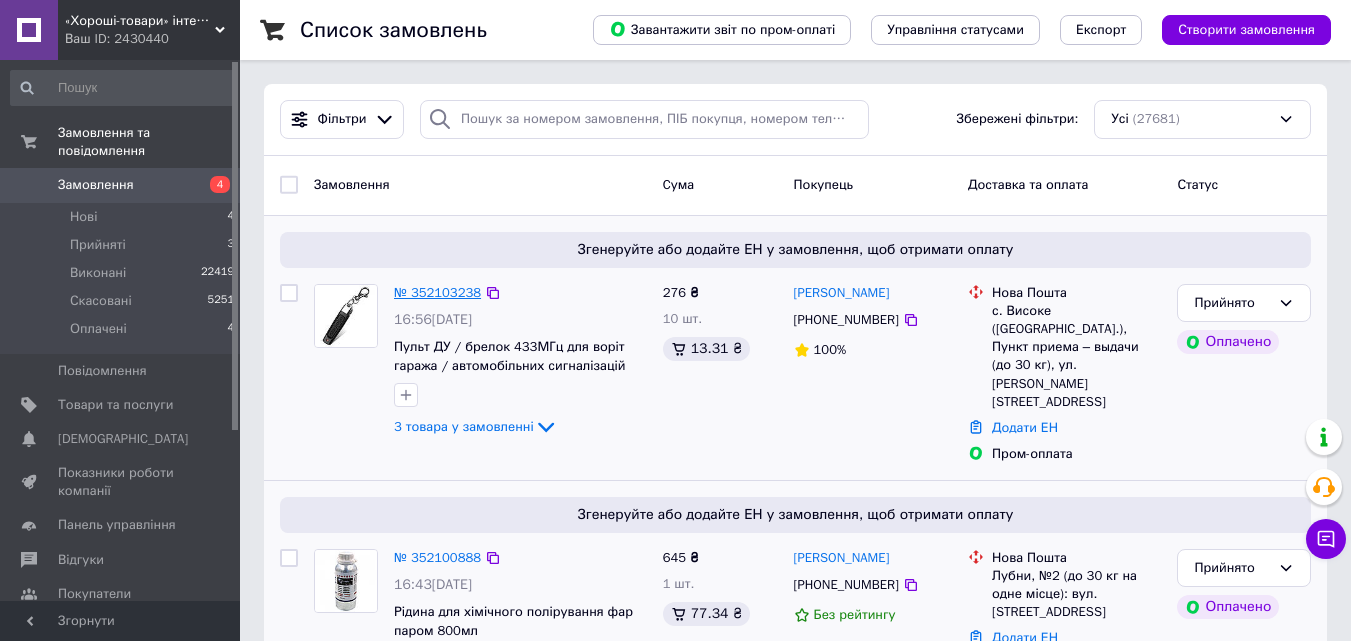 click on "№ 352103238" at bounding box center (437, 292) 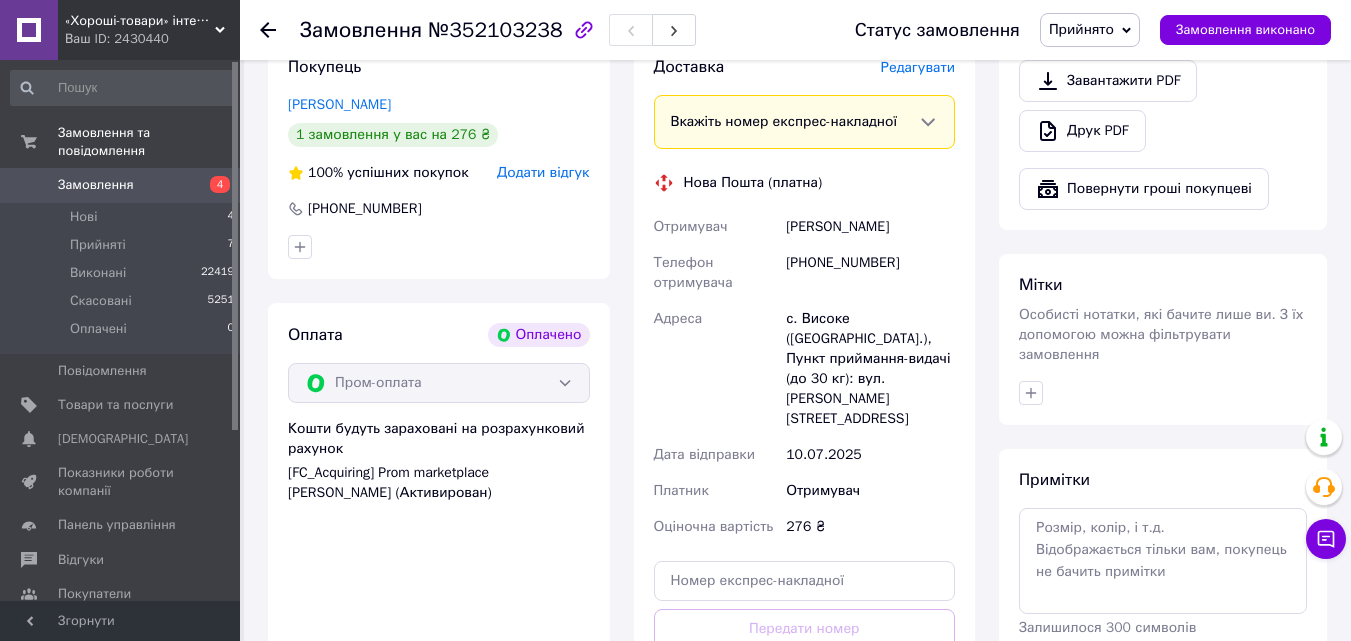scroll, scrollTop: 1000, scrollLeft: 0, axis: vertical 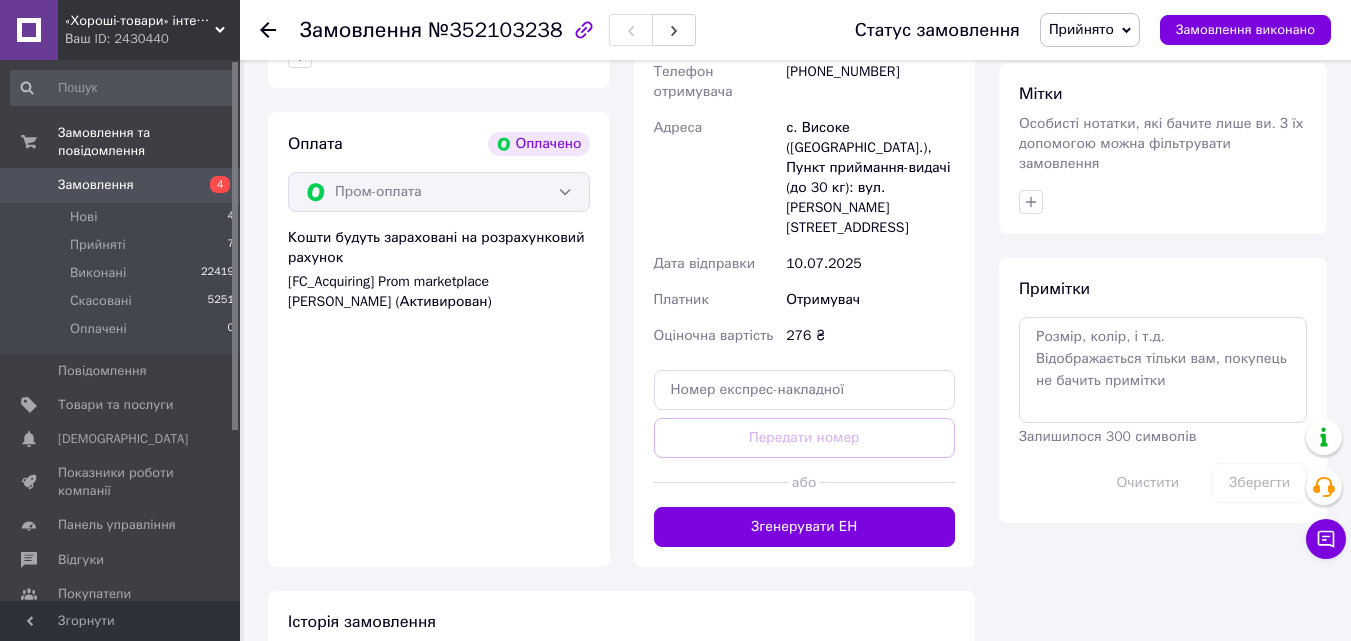 click on "с. Високе ([GEOGRAPHIC_DATA].), Пункт приймання-видачі (до 30 кг): вул. [PERSON_NAME][STREET_ADDRESS]" at bounding box center (870, 178) 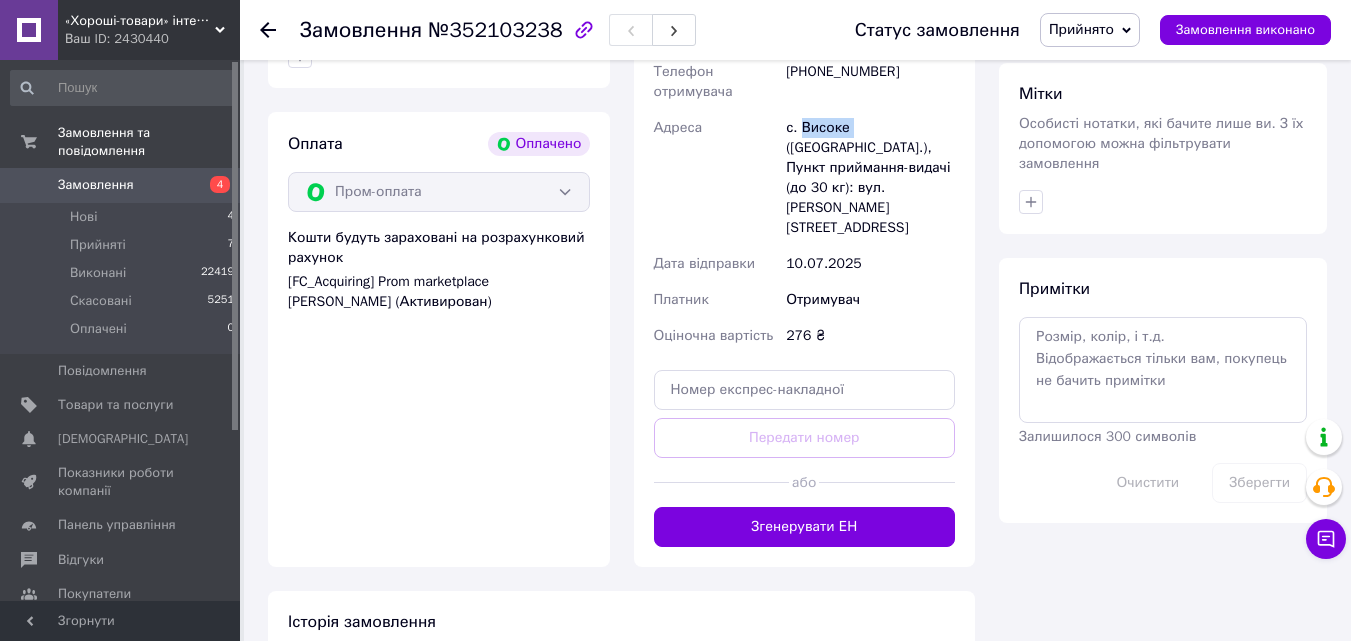 click on "с. Високе ([GEOGRAPHIC_DATA].), Пункт приймання-видачі (до 30 кг): вул. [PERSON_NAME][STREET_ADDRESS]" at bounding box center [870, 178] 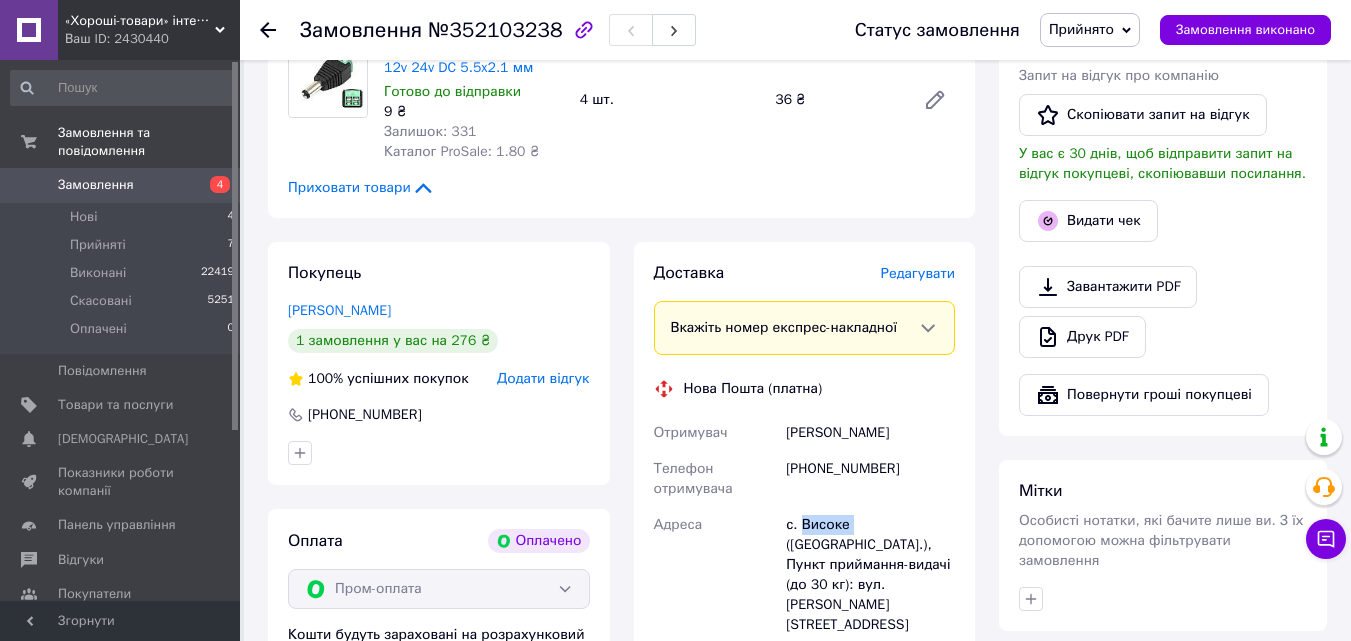 scroll, scrollTop: 800, scrollLeft: 0, axis: vertical 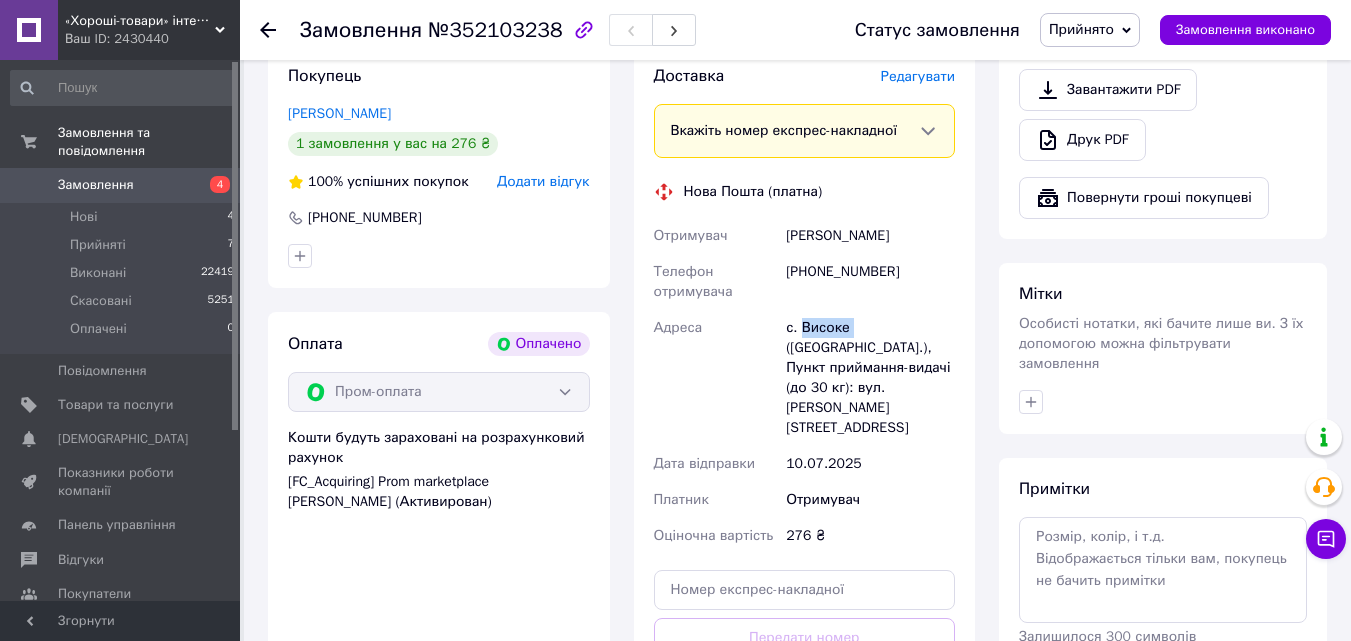 copy on "Високе" 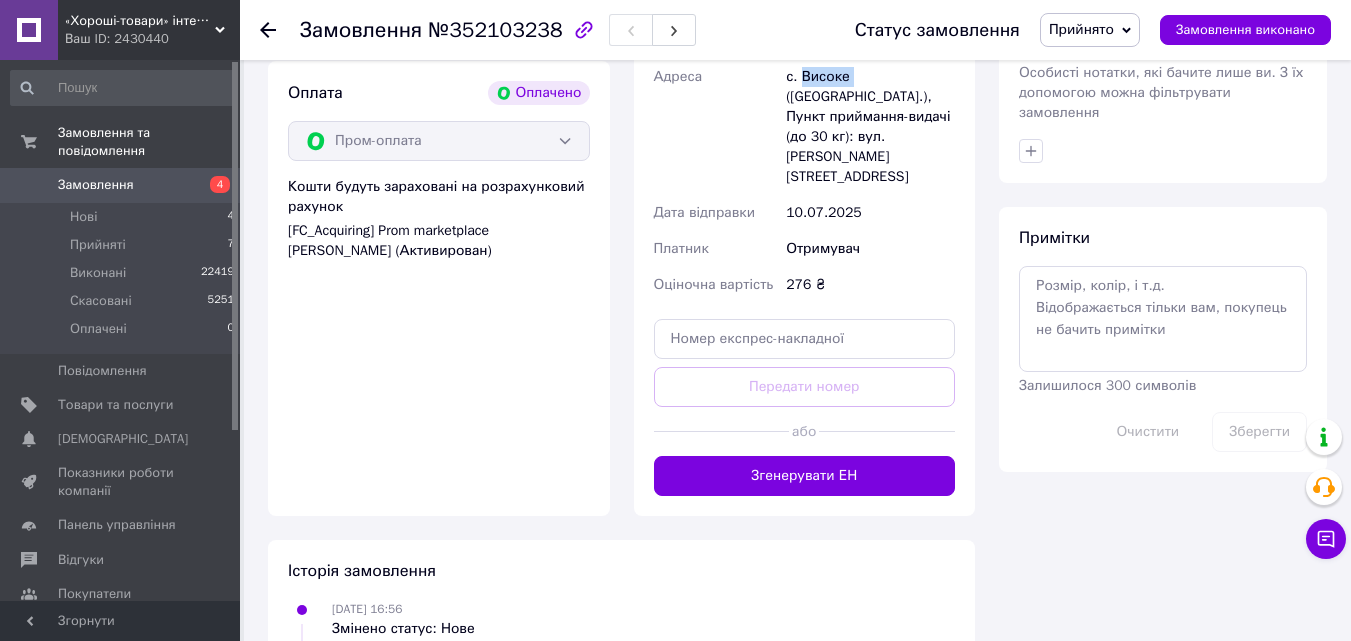 scroll, scrollTop: 800, scrollLeft: 0, axis: vertical 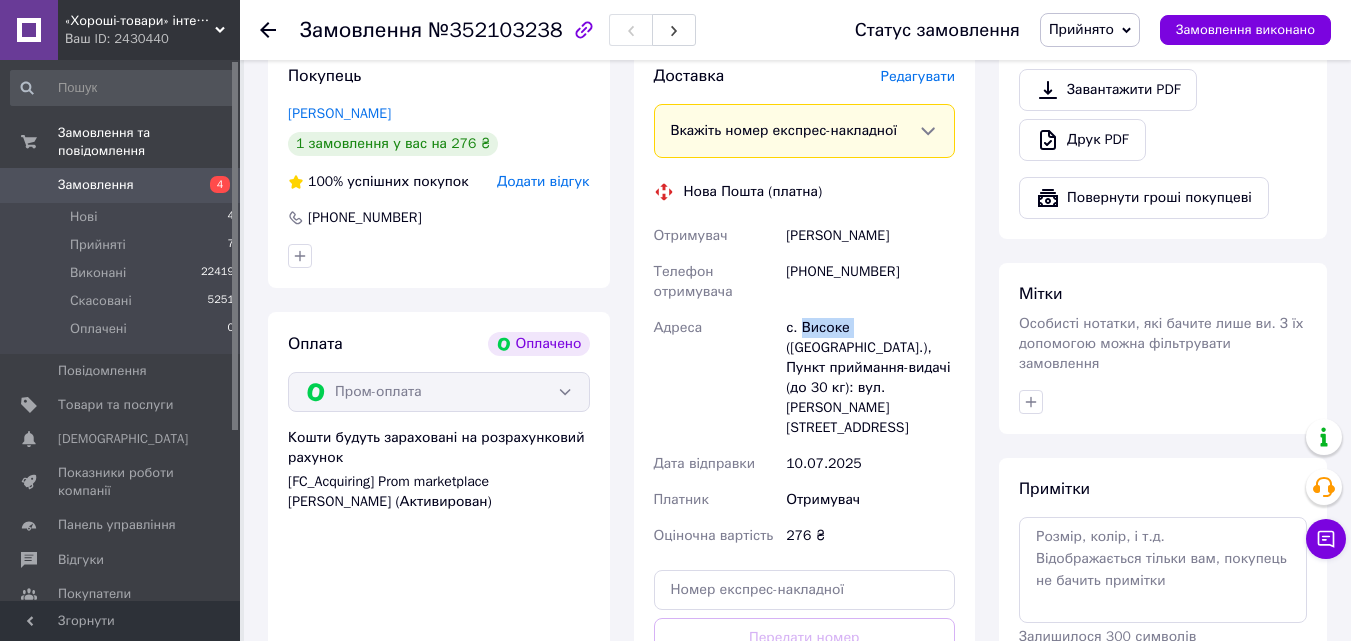 copy on "Високе" 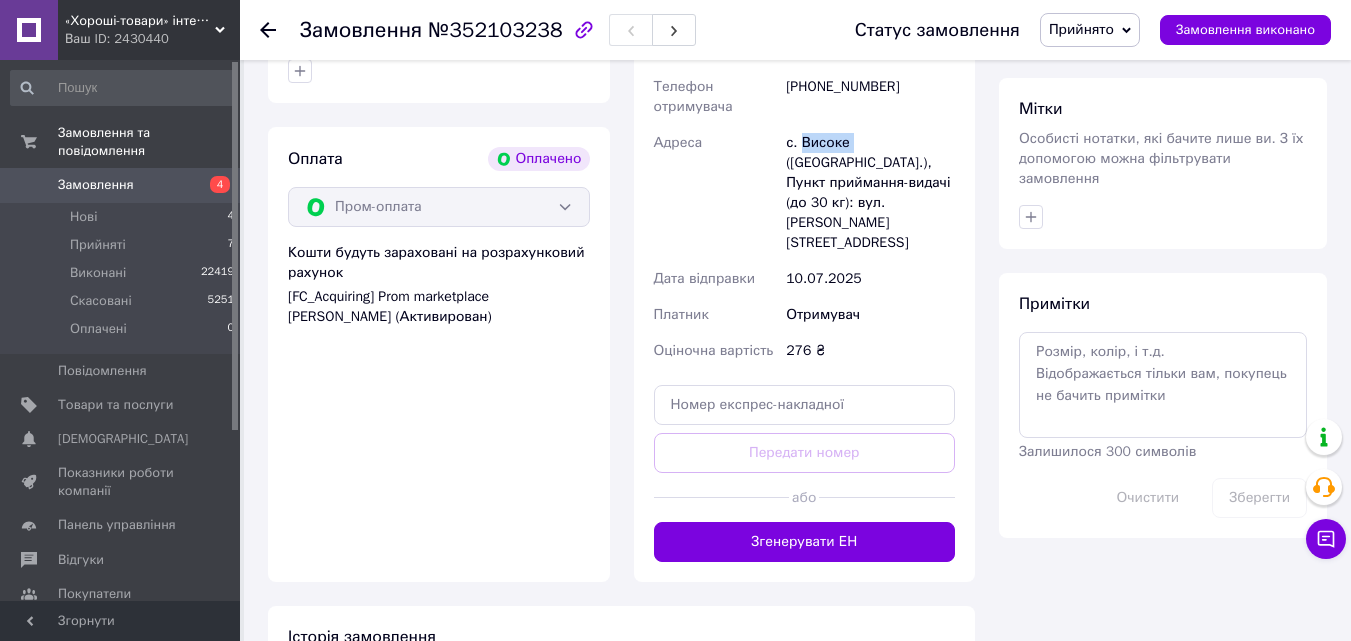 scroll, scrollTop: 800, scrollLeft: 0, axis: vertical 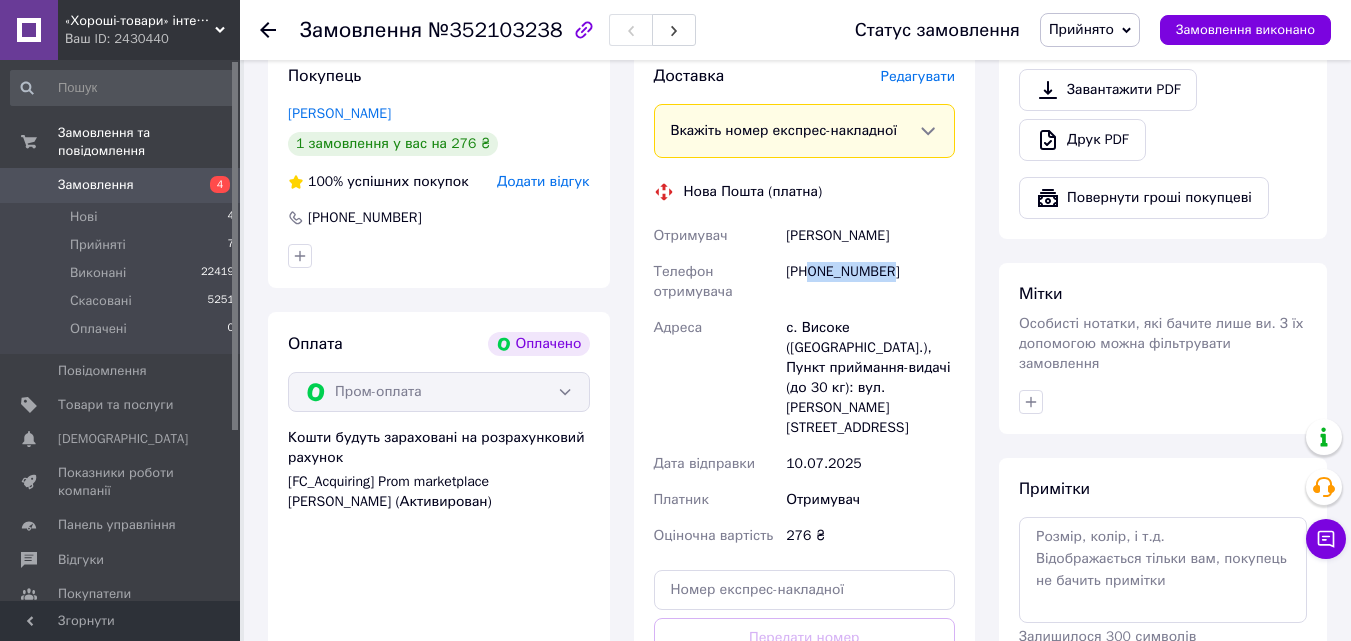 drag, startPoint x: 912, startPoint y: 262, endPoint x: 811, endPoint y: 262, distance: 101 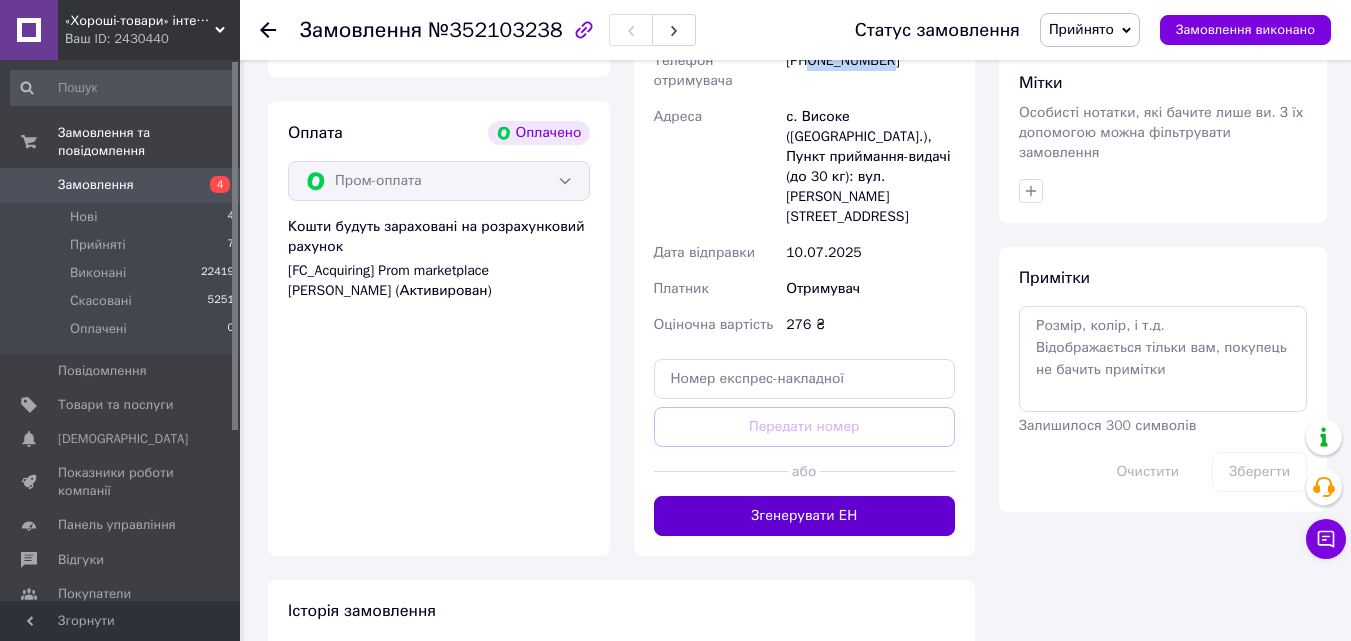 scroll, scrollTop: 1200, scrollLeft: 0, axis: vertical 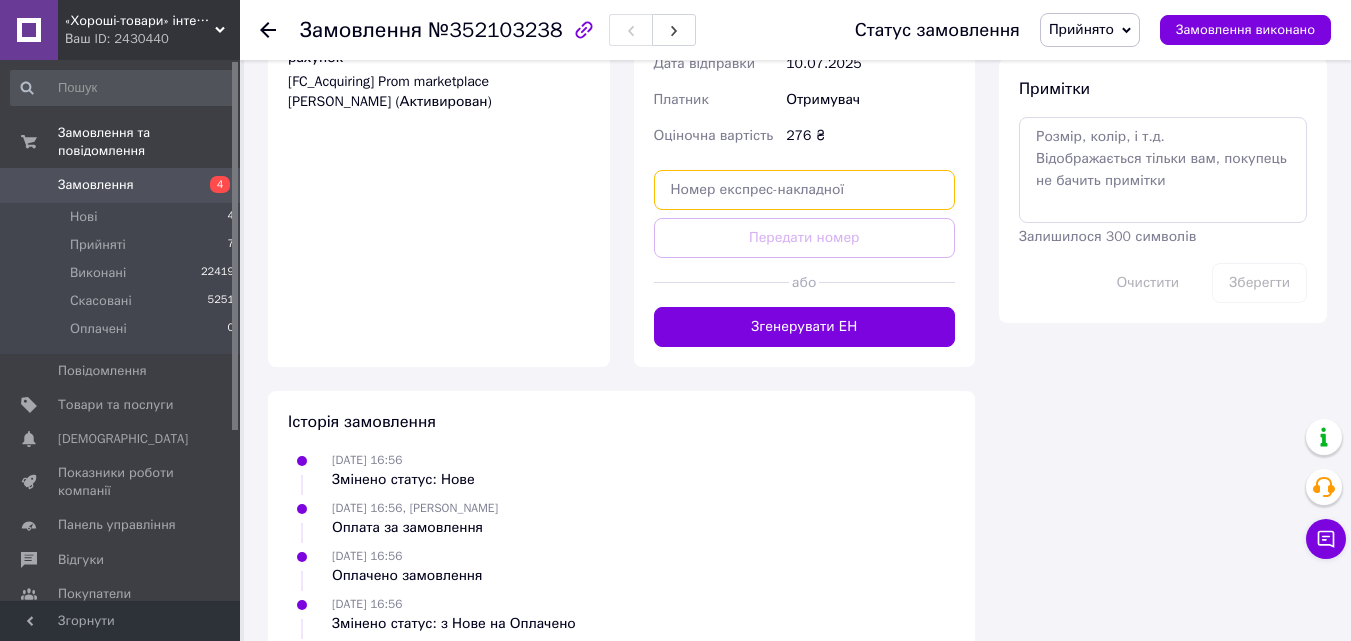 click at bounding box center [805, 190] 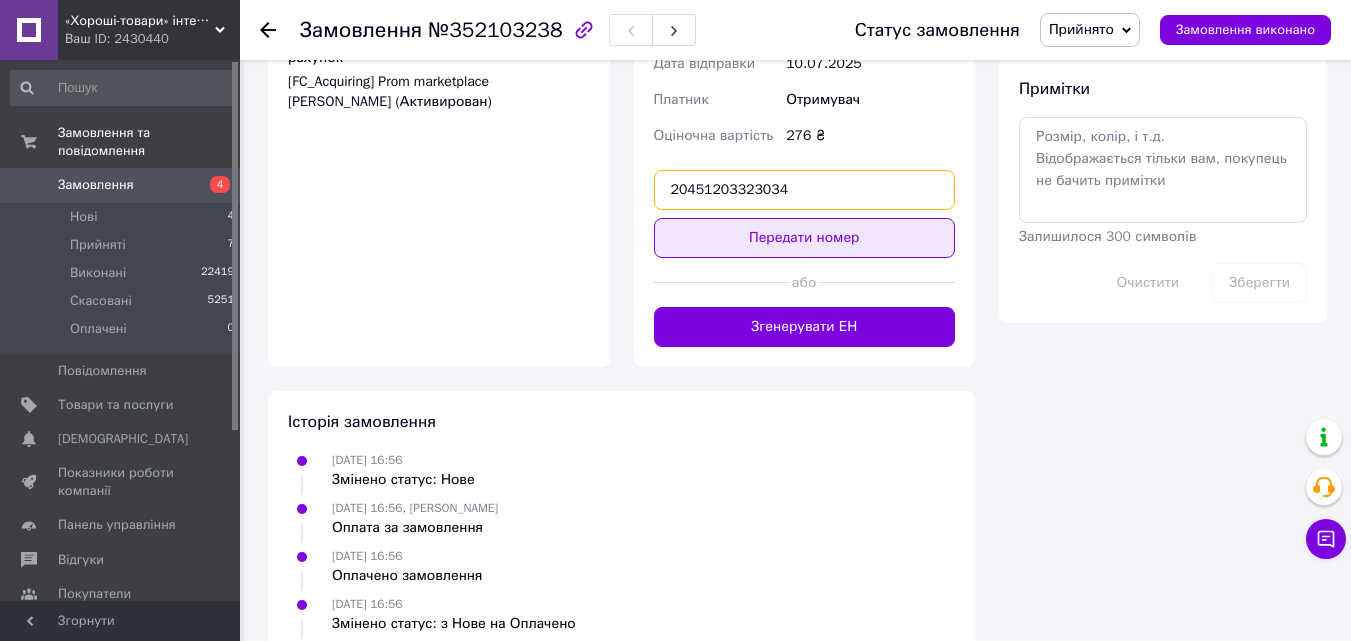 type on "20451203323034" 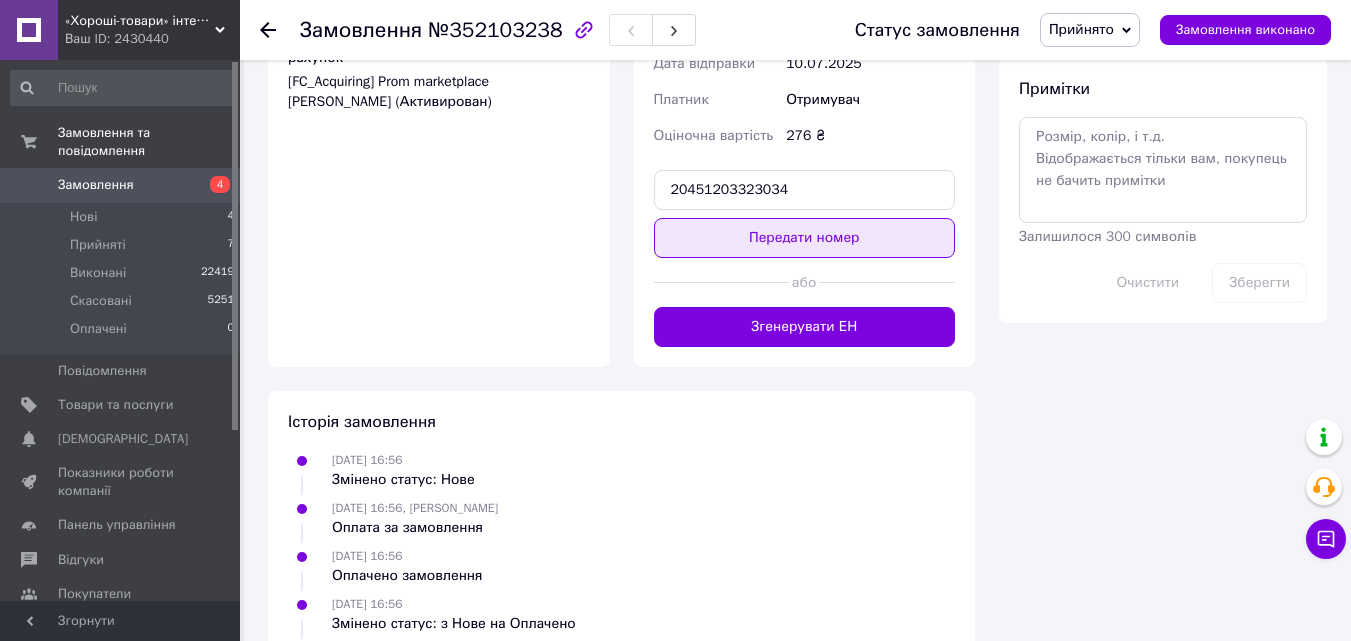 click on "Передати номер" at bounding box center [805, 238] 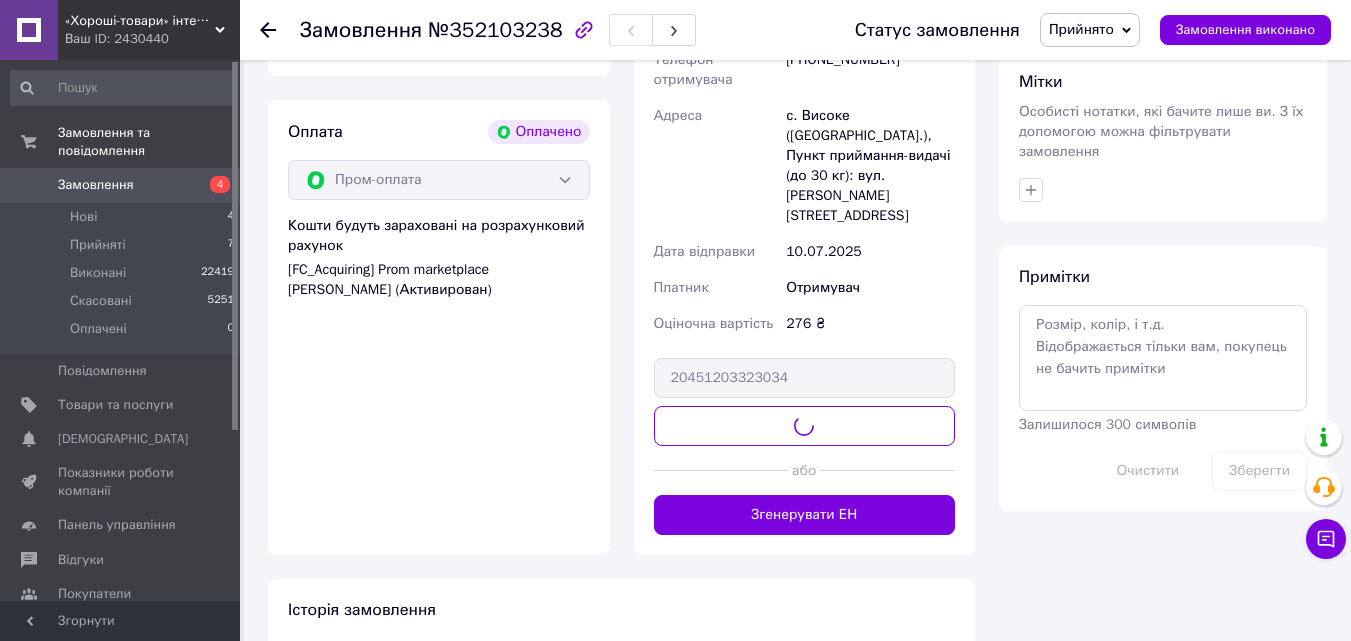 scroll, scrollTop: 1000, scrollLeft: 0, axis: vertical 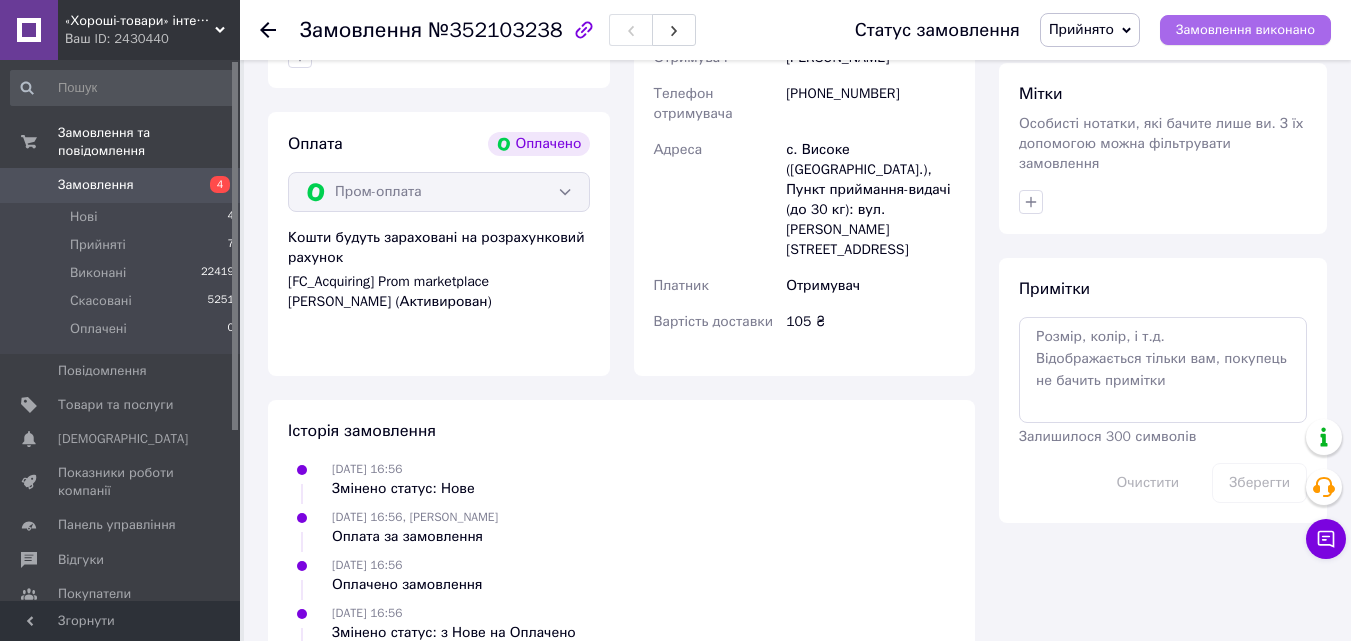 click on "Замовлення виконано" at bounding box center [1245, 30] 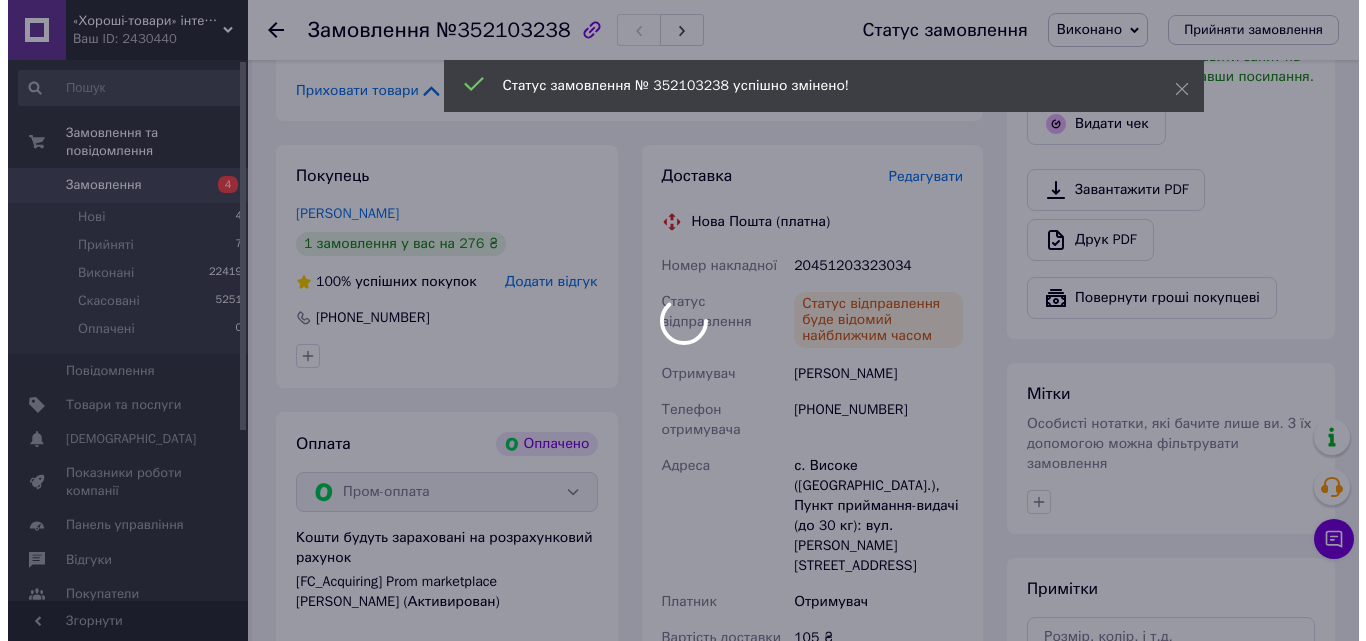 scroll, scrollTop: 600, scrollLeft: 0, axis: vertical 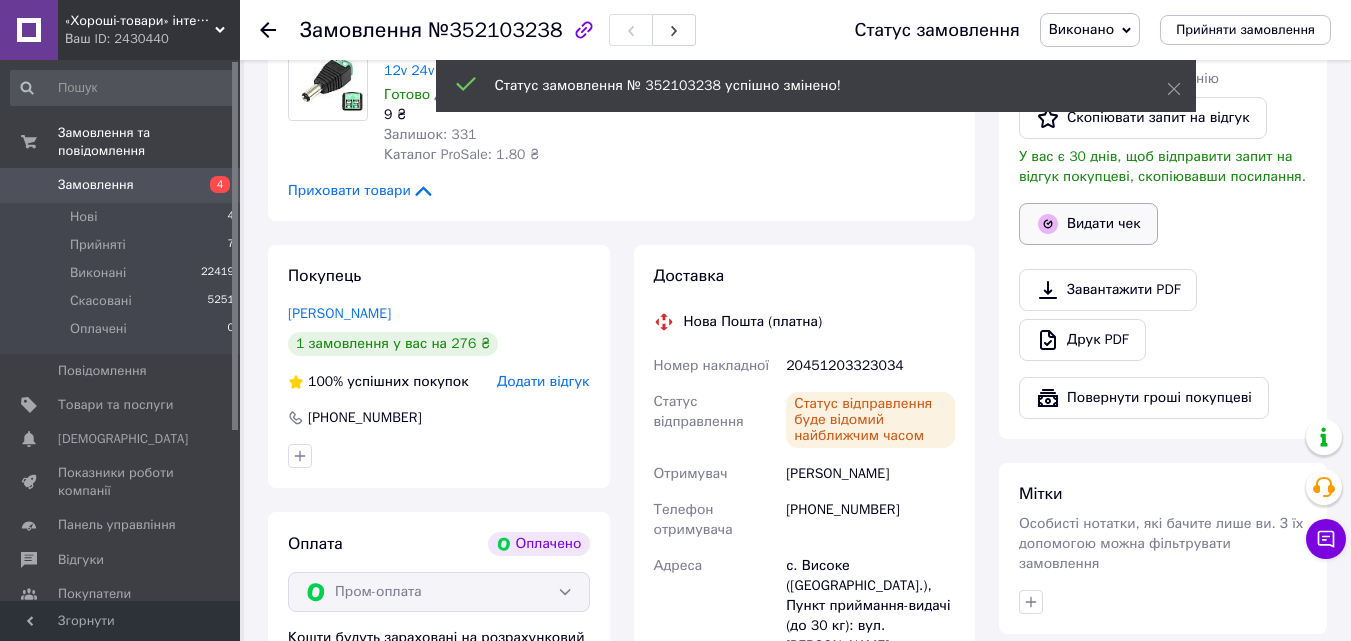click on "Видати чек" at bounding box center (1088, 224) 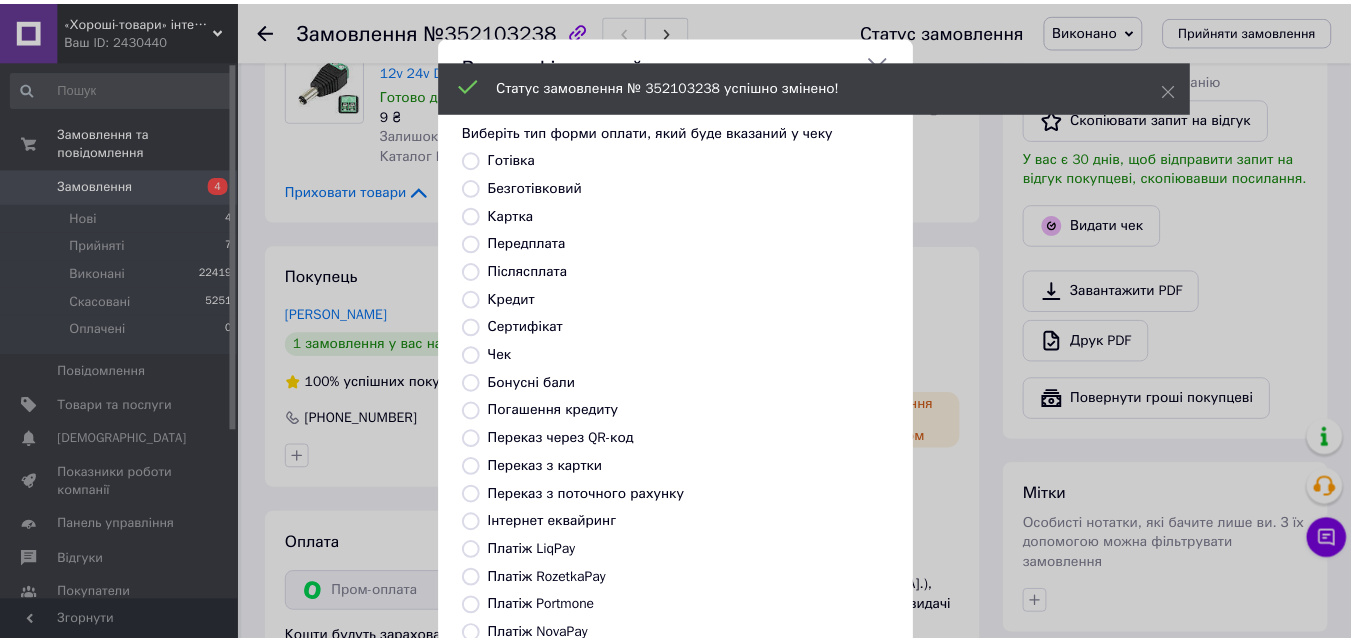 scroll, scrollTop: 218, scrollLeft: 0, axis: vertical 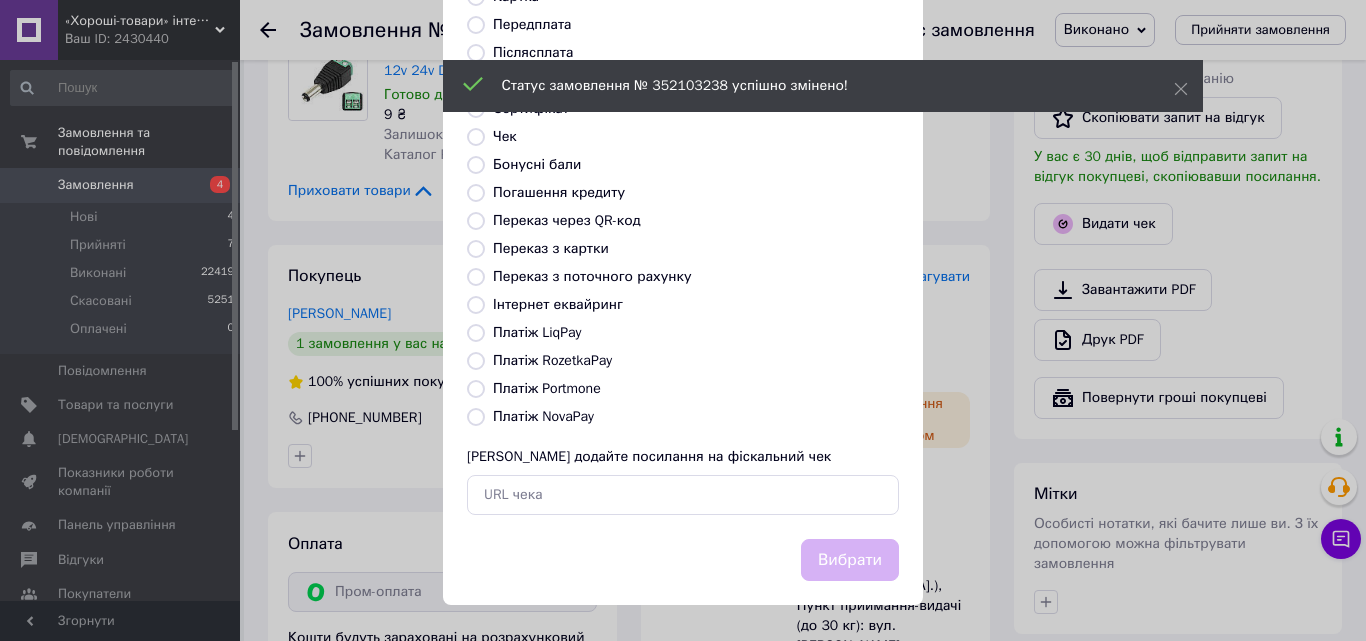 click on "Платіж RozetkaPay" at bounding box center [552, 360] 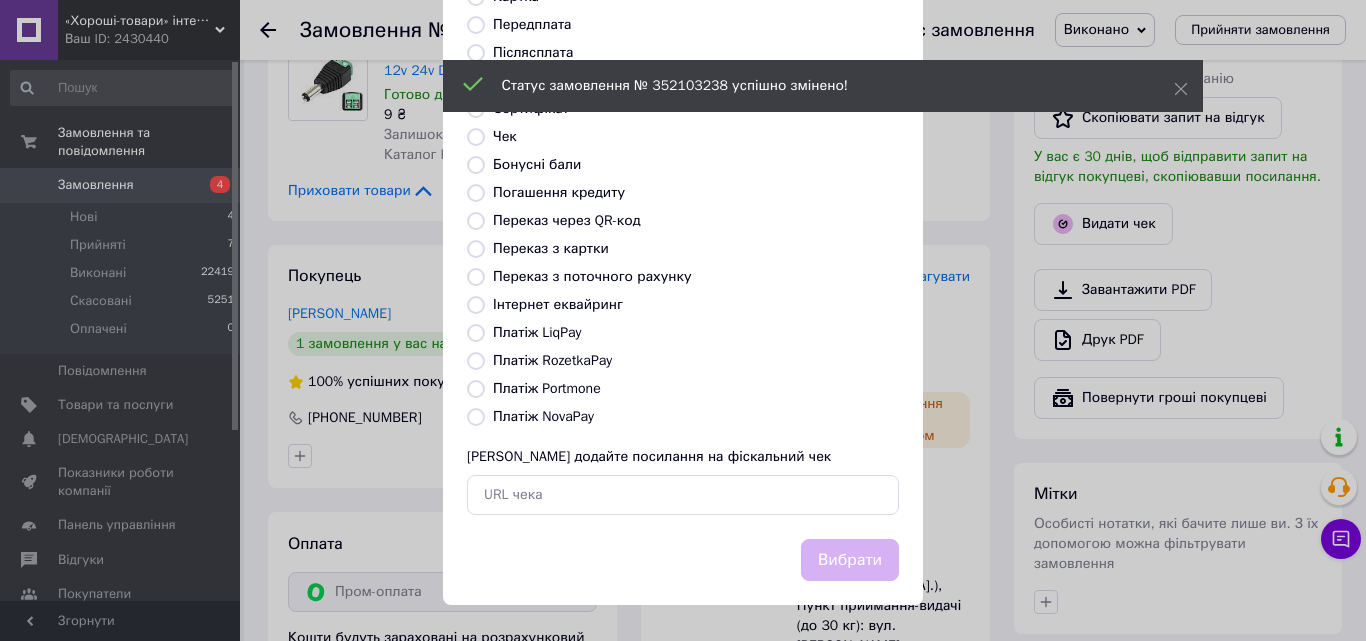 radio on "true" 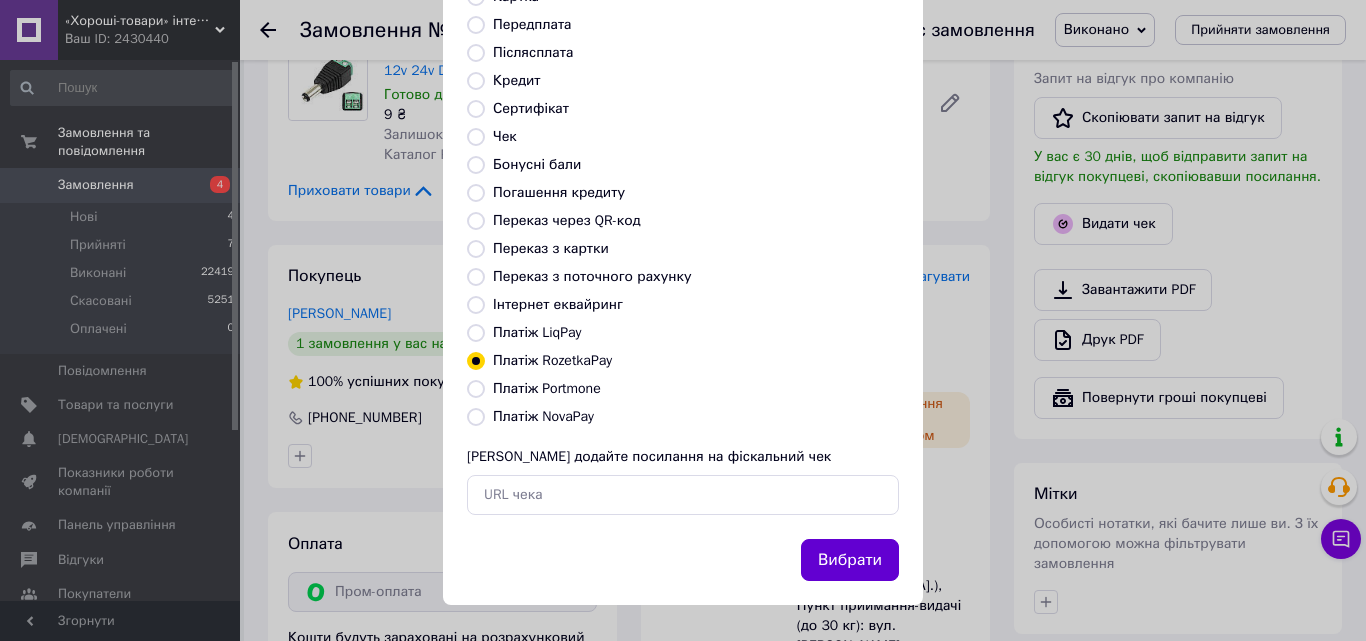 click on "Вибрати" at bounding box center (850, 560) 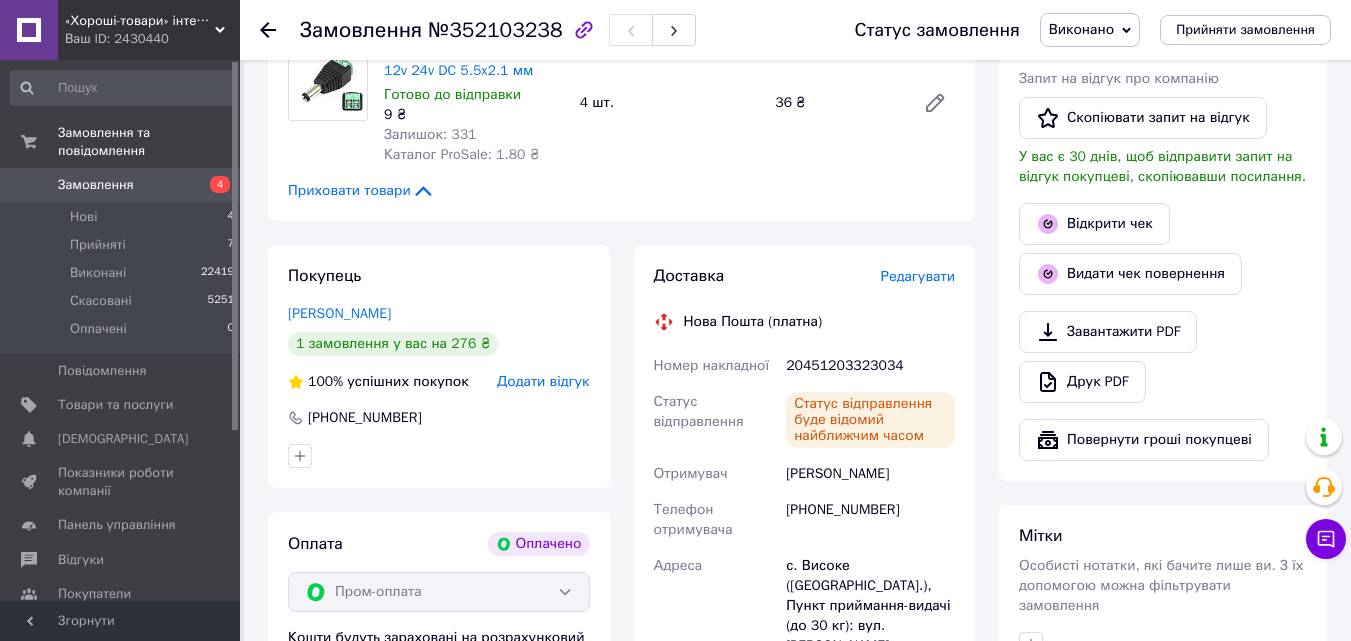 scroll, scrollTop: 900, scrollLeft: 0, axis: vertical 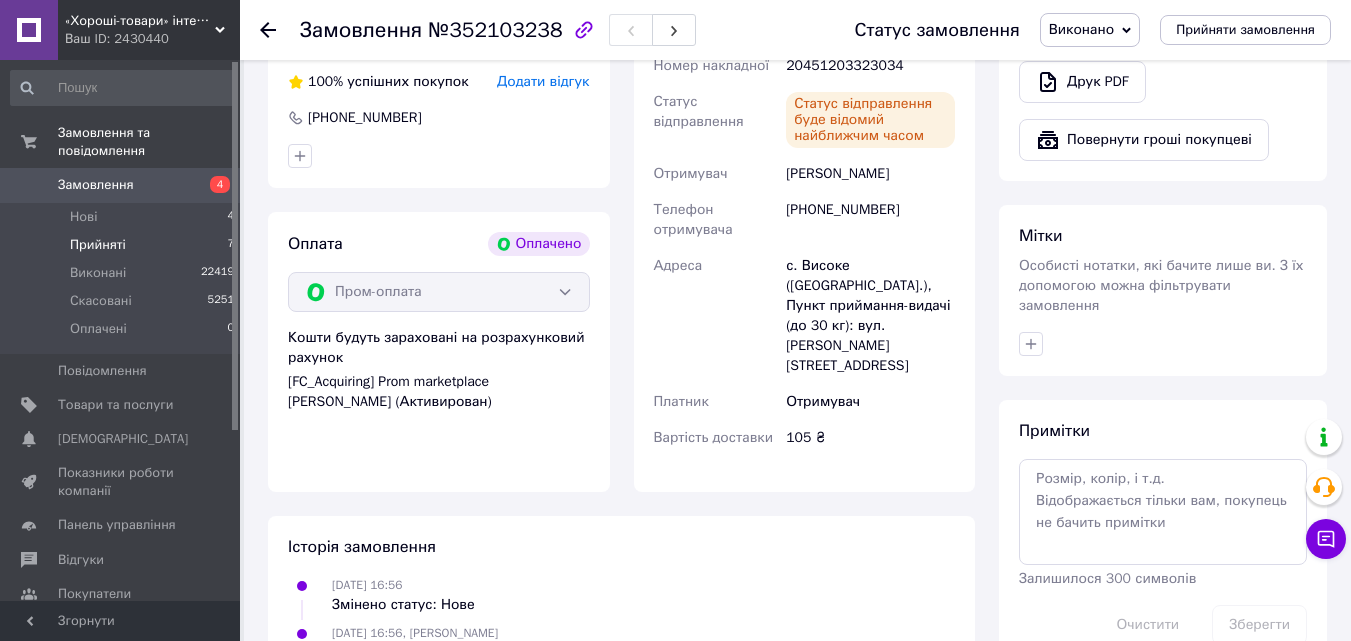 click on "Прийняті" at bounding box center (98, 245) 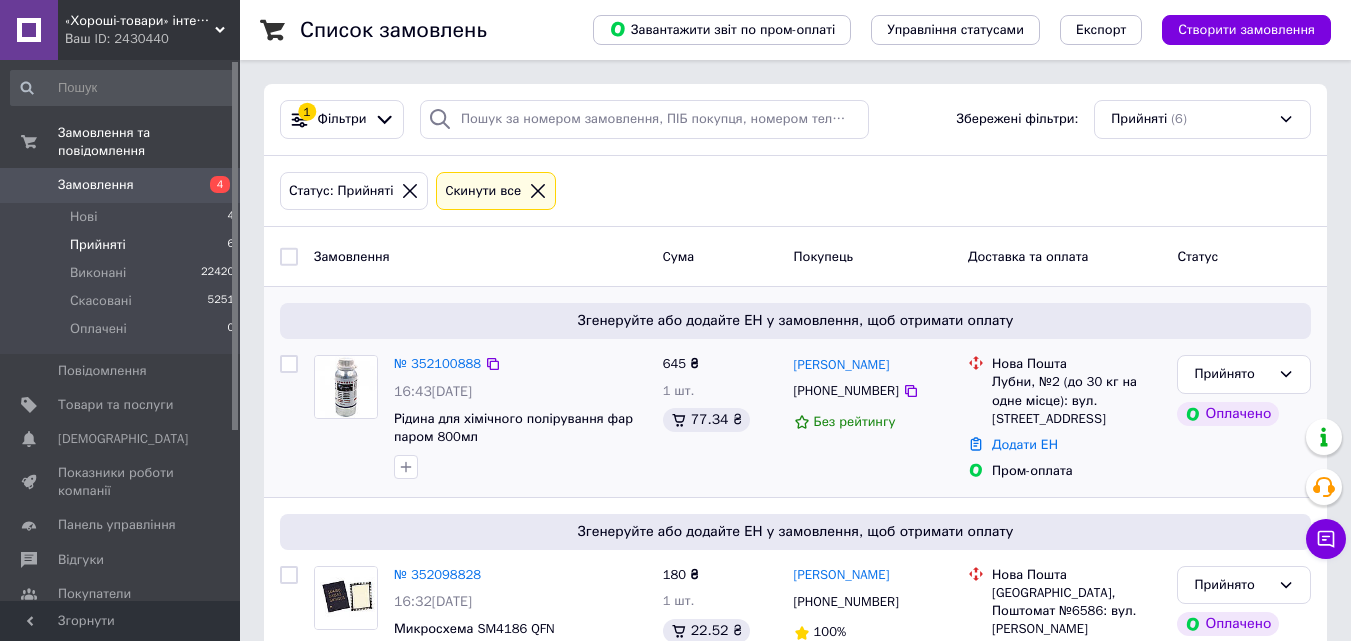 scroll, scrollTop: 100, scrollLeft: 0, axis: vertical 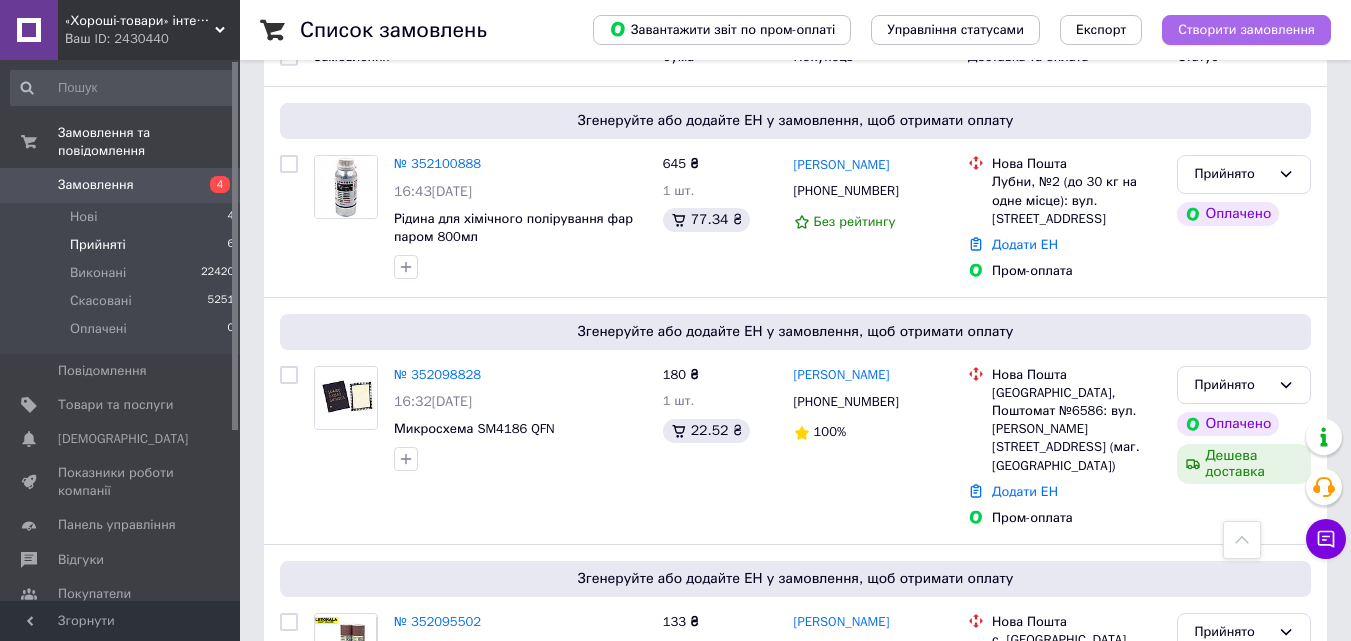 click on "Створити замовлення" at bounding box center (1246, 30) 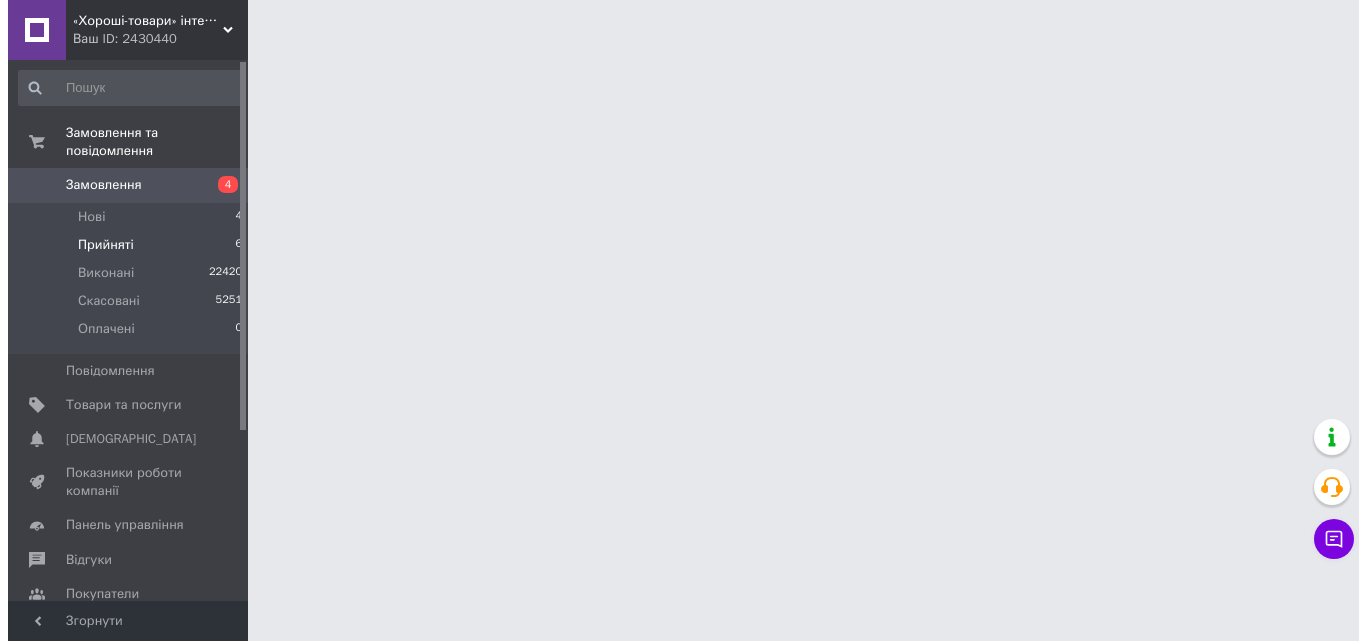 scroll, scrollTop: 0, scrollLeft: 0, axis: both 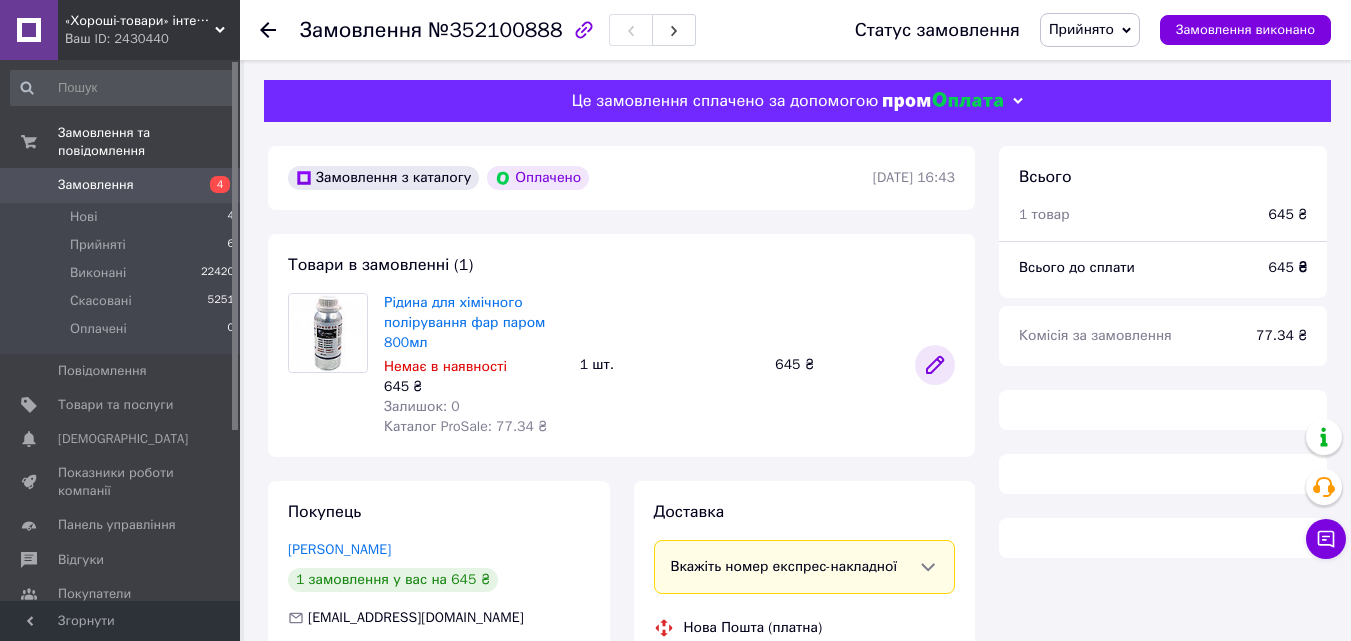 click 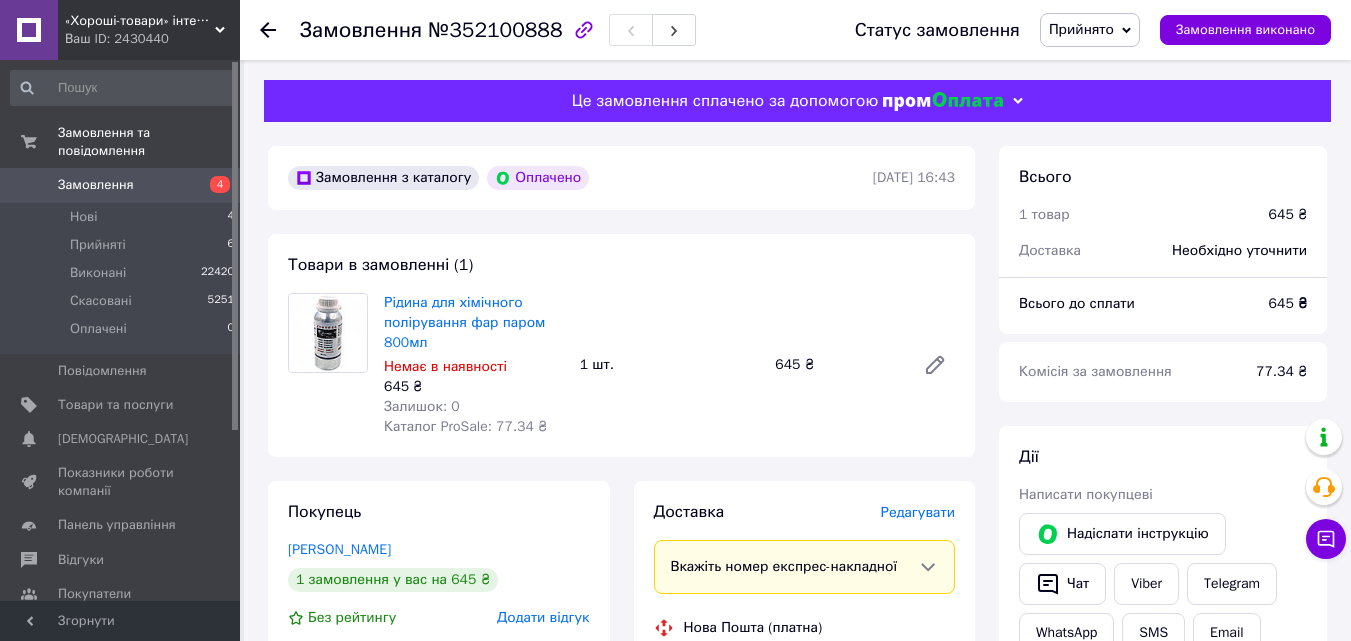 scroll, scrollTop: 315, scrollLeft: 0, axis: vertical 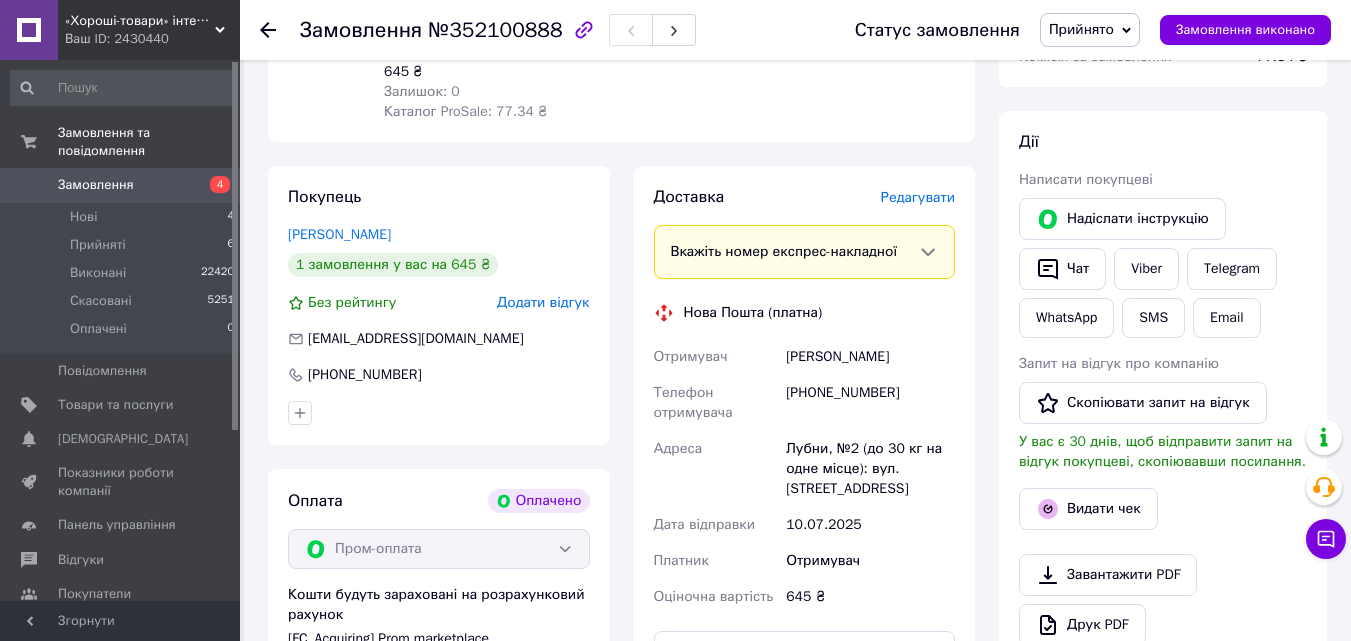 click on "Лубни, №2 (до 30 кг на одне місце): вул. [STREET_ADDRESS]" at bounding box center [870, 469] 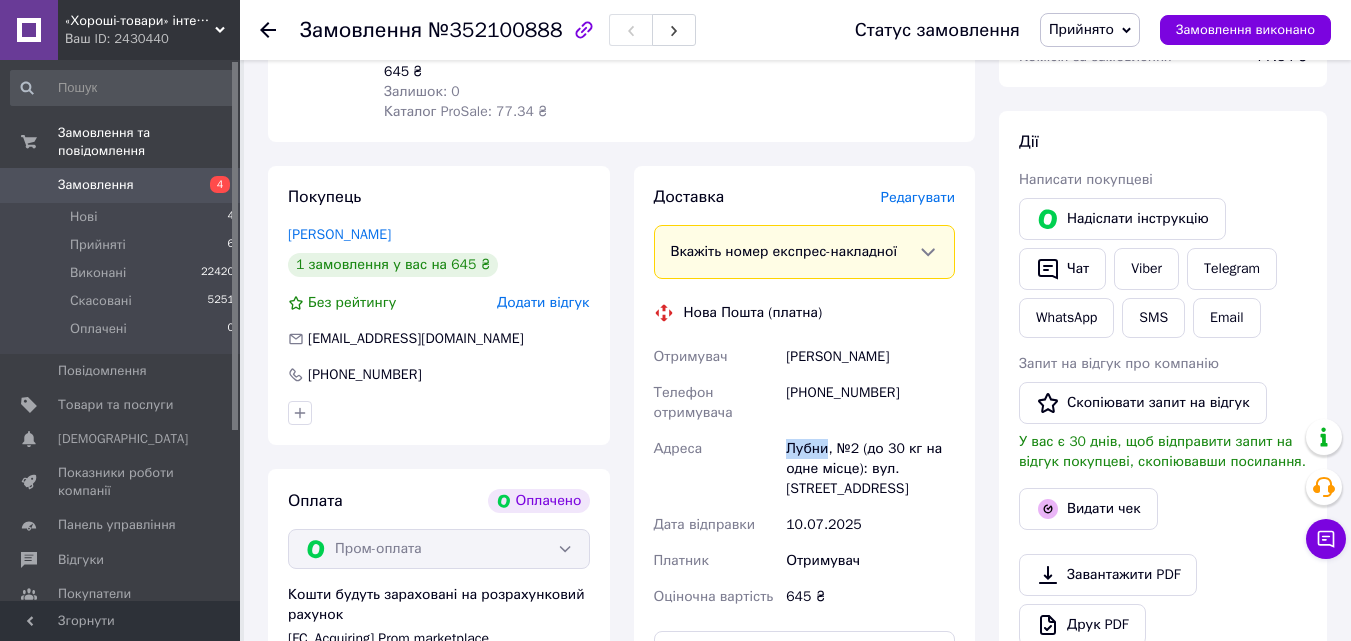 click on "Лубни, №2 (до 30 кг на одне місце): вул. [STREET_ADDRESS]" at bounding box center (870, 469) 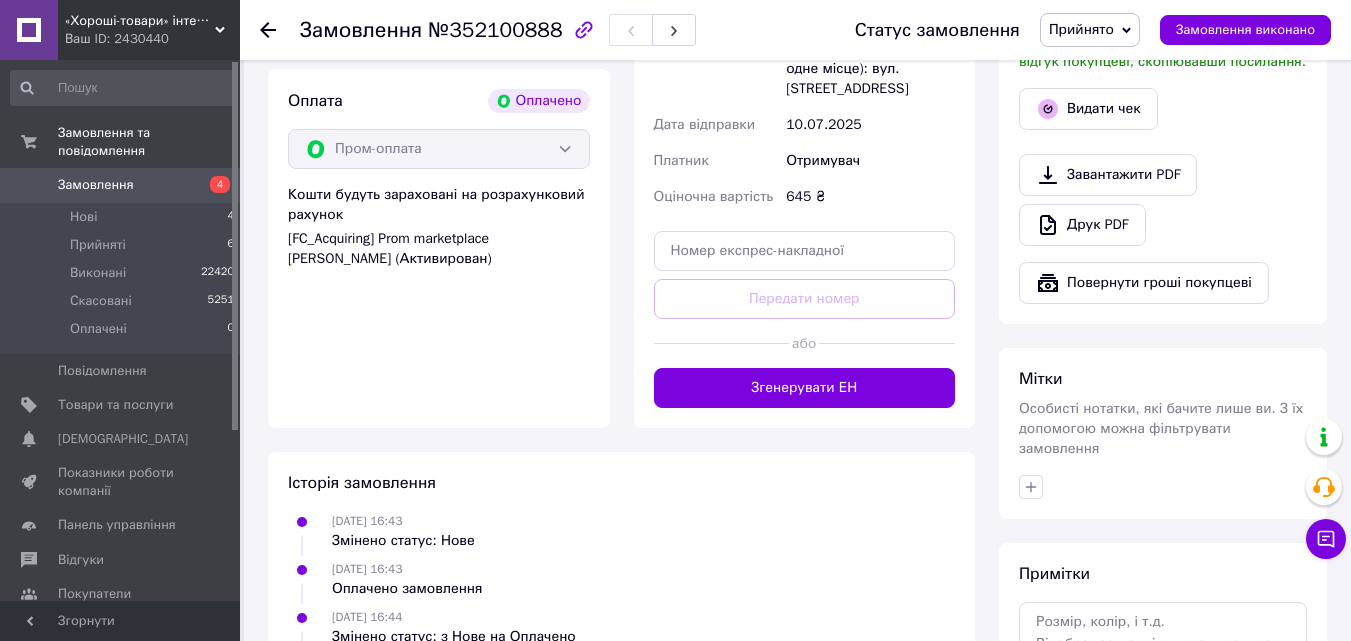 scroll, scrollTop: 515, scrollLeft: 0, axis: vertical 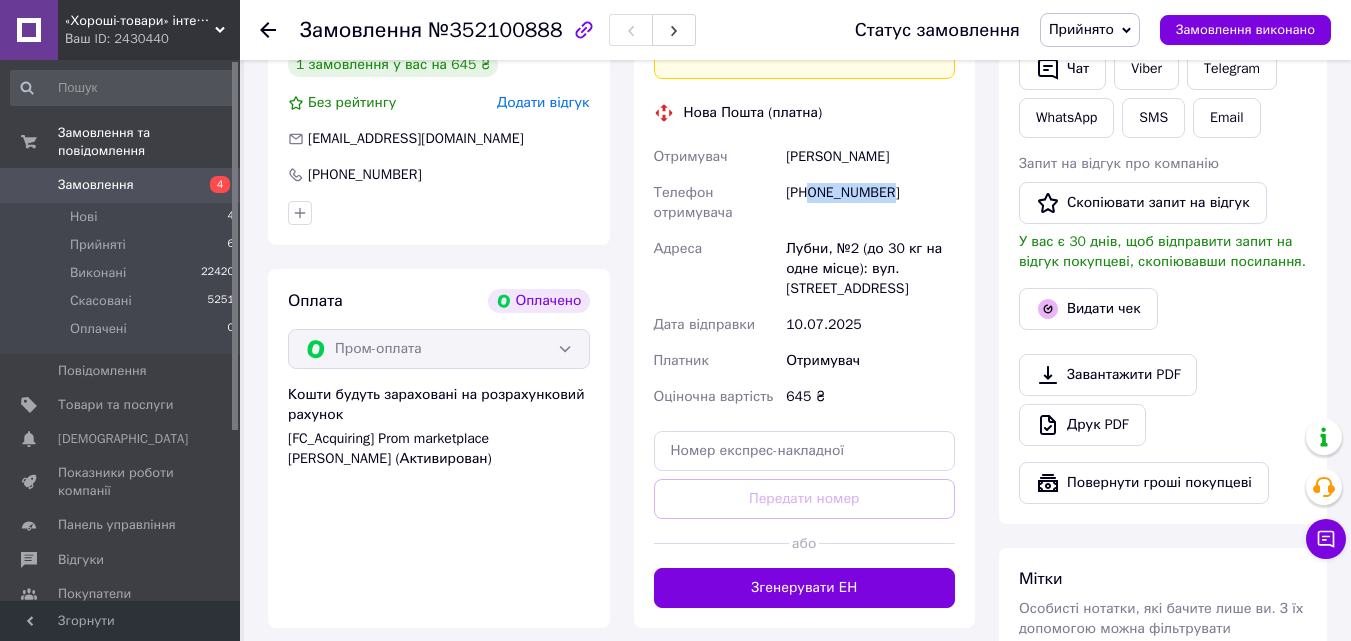drag, startPoint x: 890, startPoint y: 207, endPoint x: 808, endPoint y: 211, distance: 82.0975 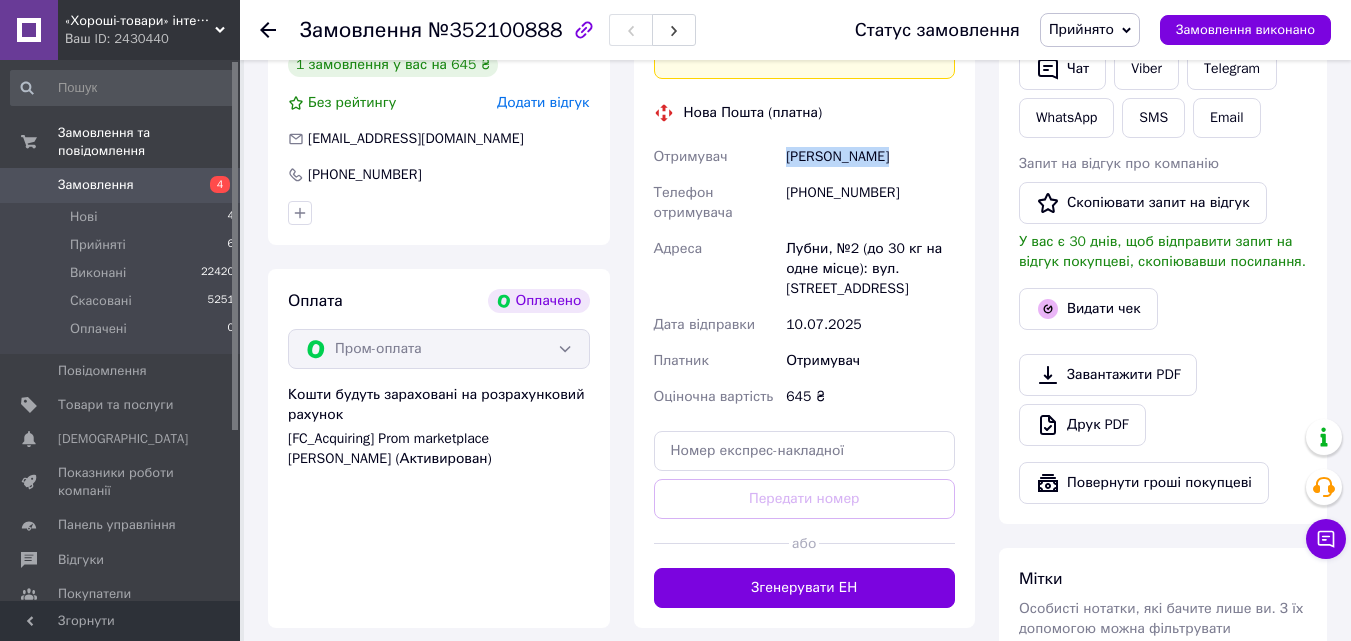 drag, startPoint x: 927, startPoint y: 158, endPoint x: 976, endPoint y: 156, distance: 49.0408 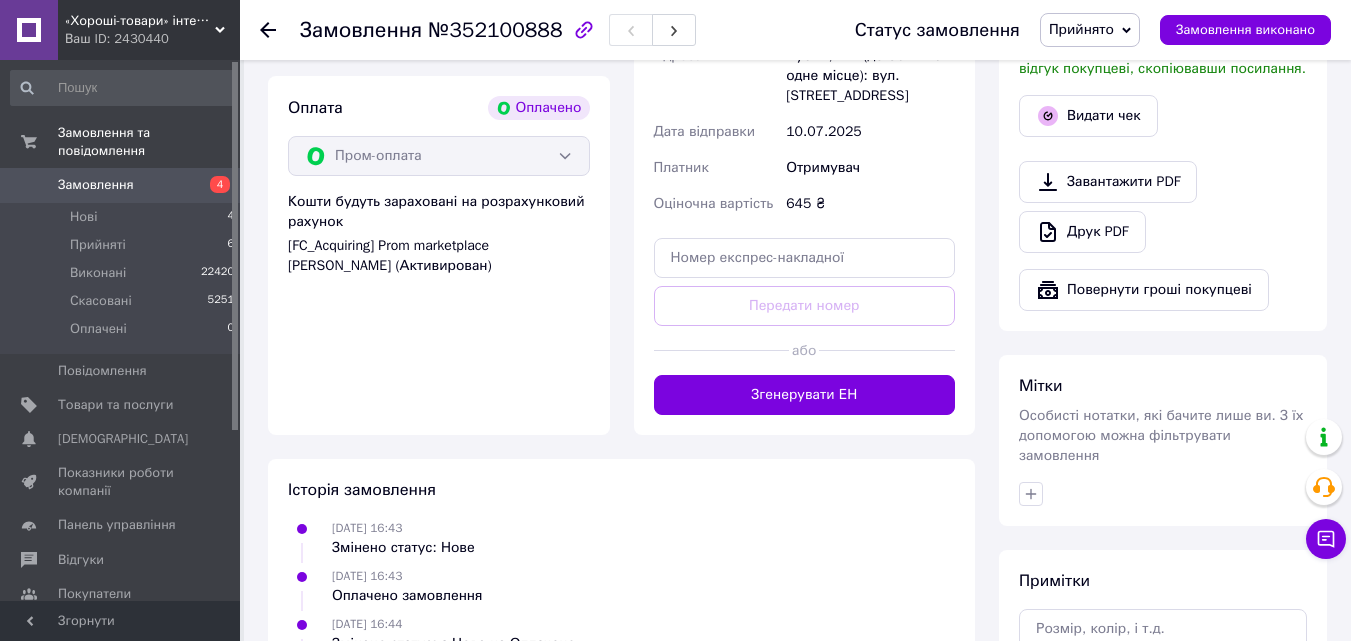 scroll, scrollTop: 815, scrollLeft: 0, axis: vertical 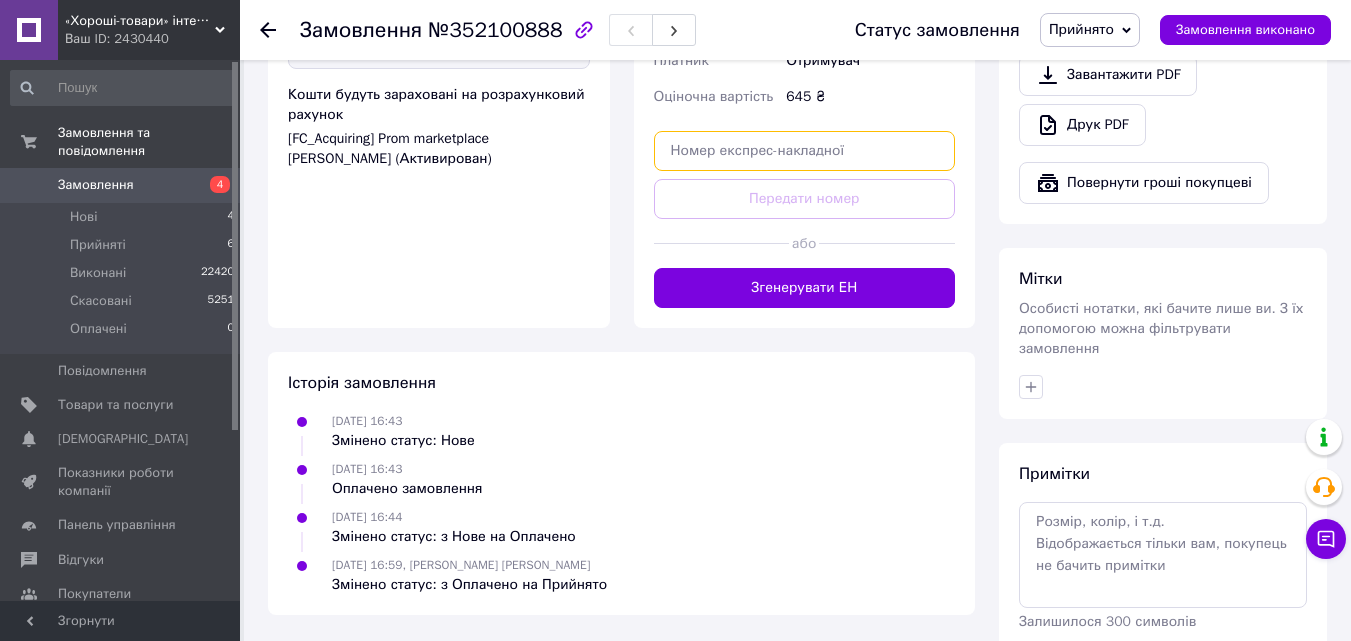 click at bounding box center [805, 151] 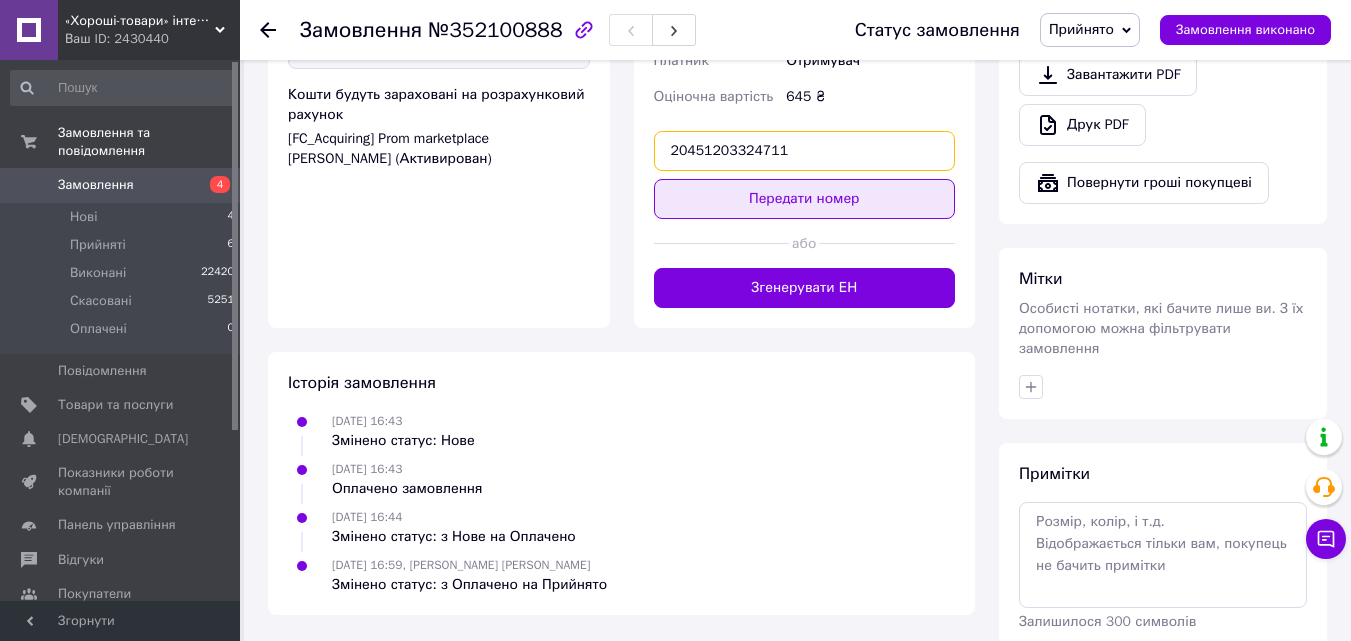 type on "20451203324711" 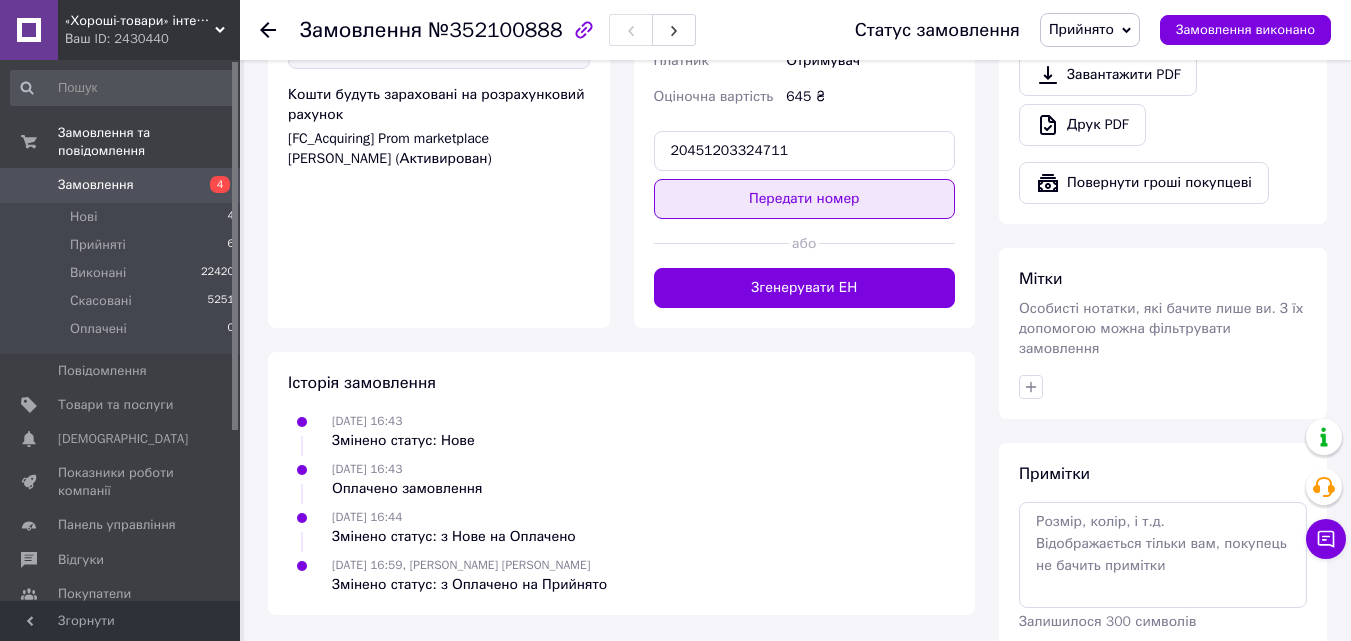 click on "Передати номер" at bounding box center [805, 199] 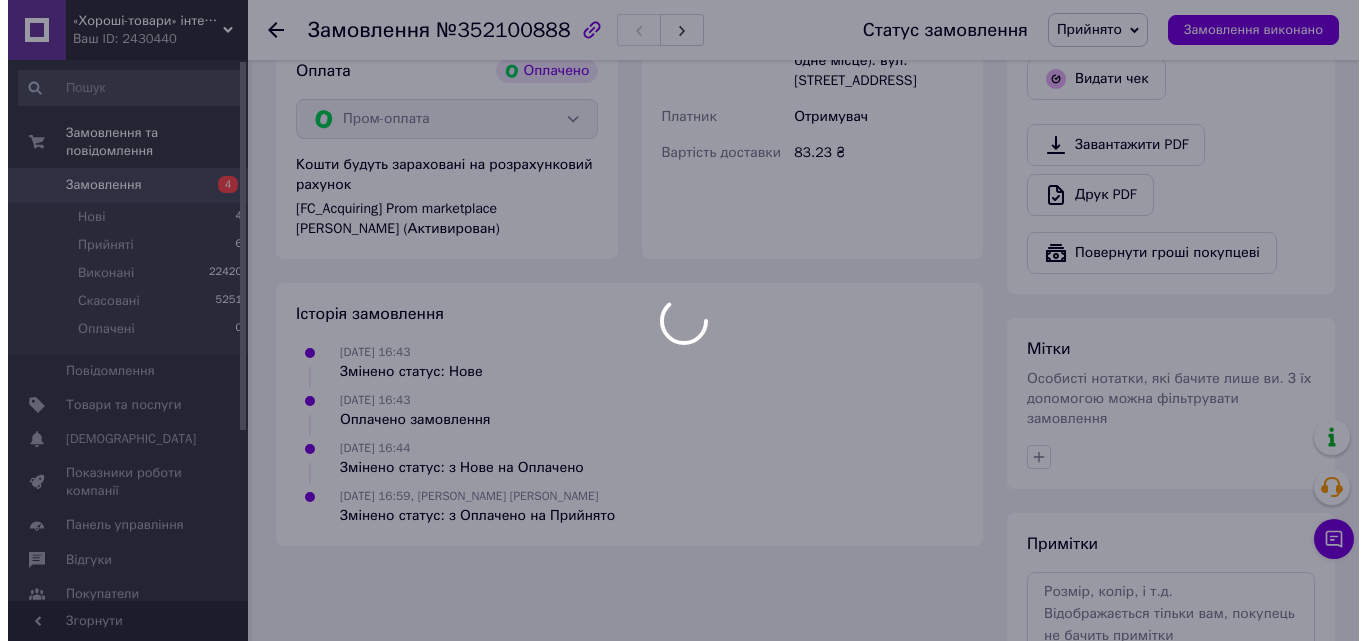 scroll, scrollTop: 615, scrollLeft: 0, axis: vertical 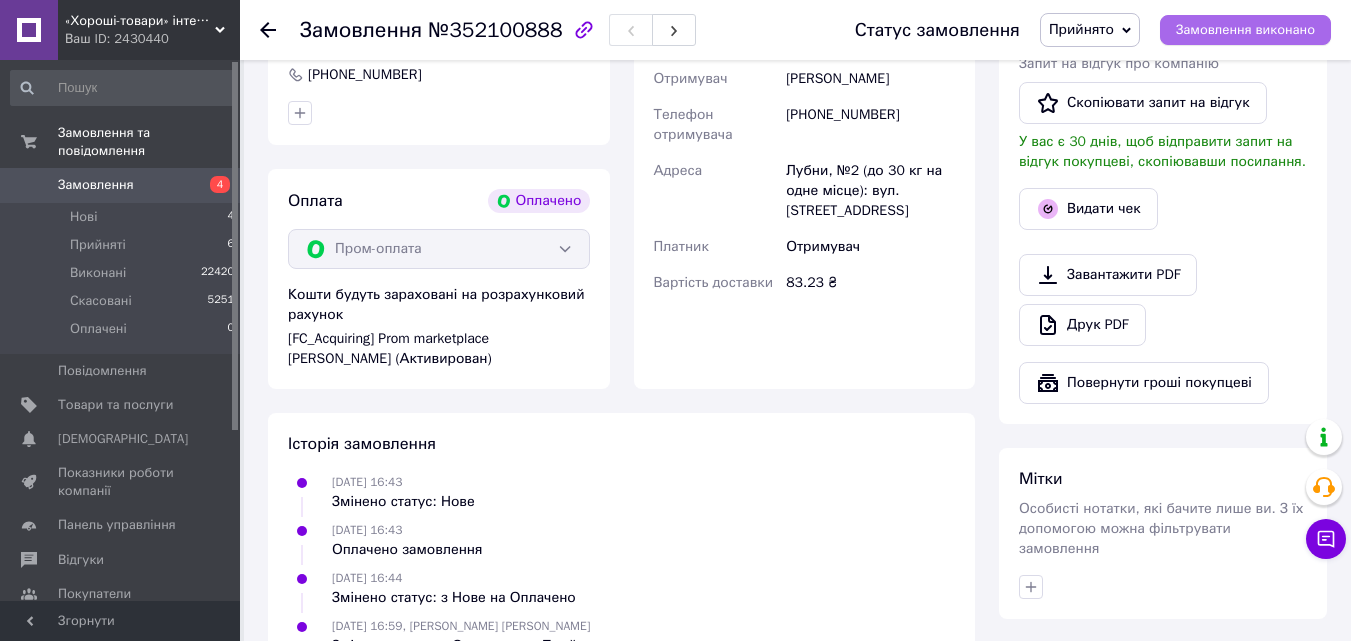 click on "Замовлення виконано" at bounding box center (1245, 30) 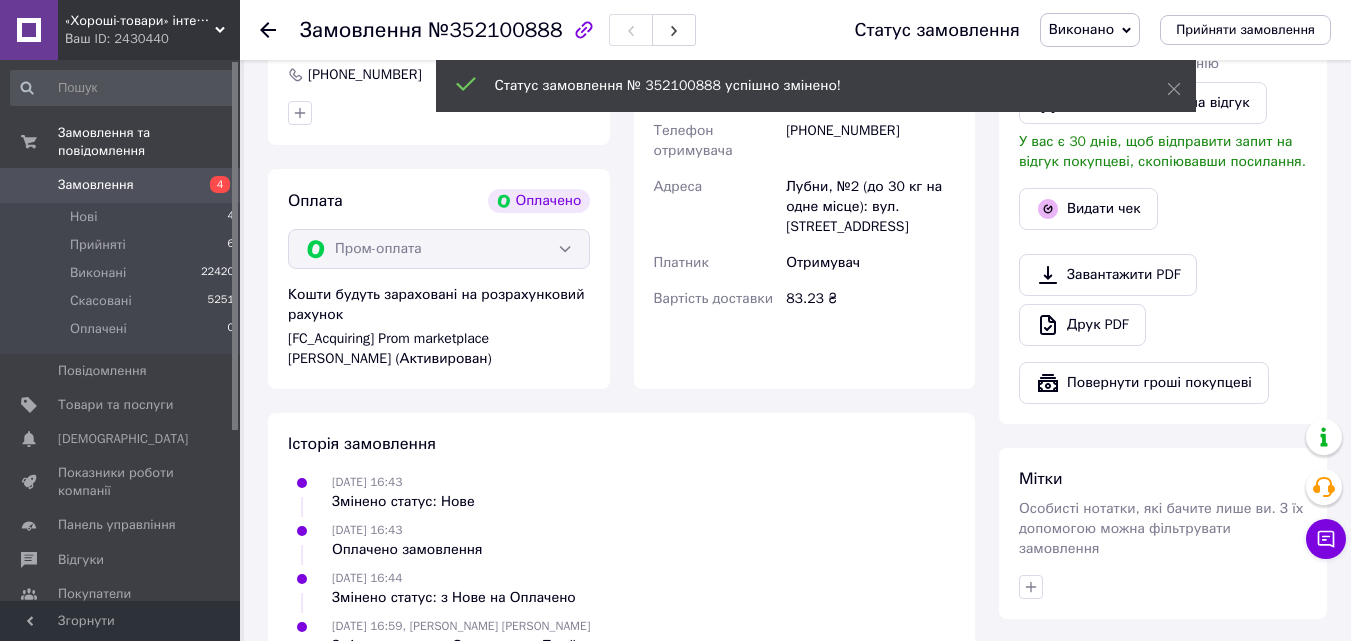 click on "Видати чек" at bounding box center [1088, 209] 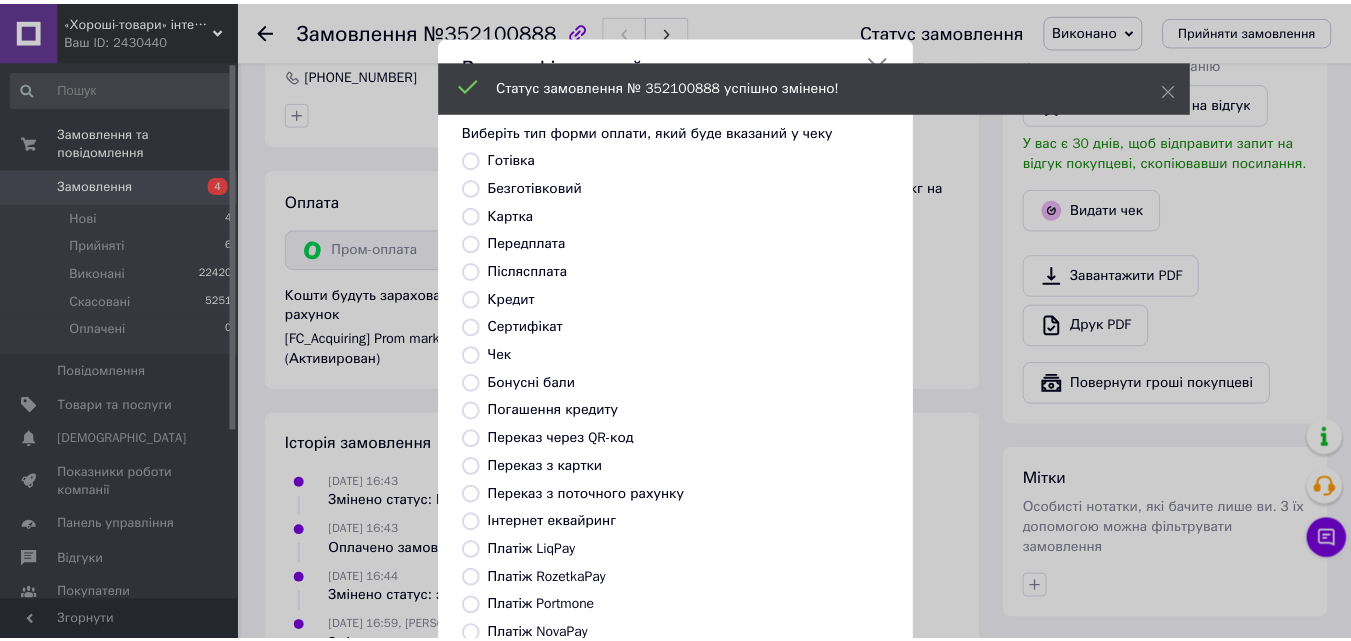 scroll, scrollTop: 218, scrollLeft: 0, axis: vertical 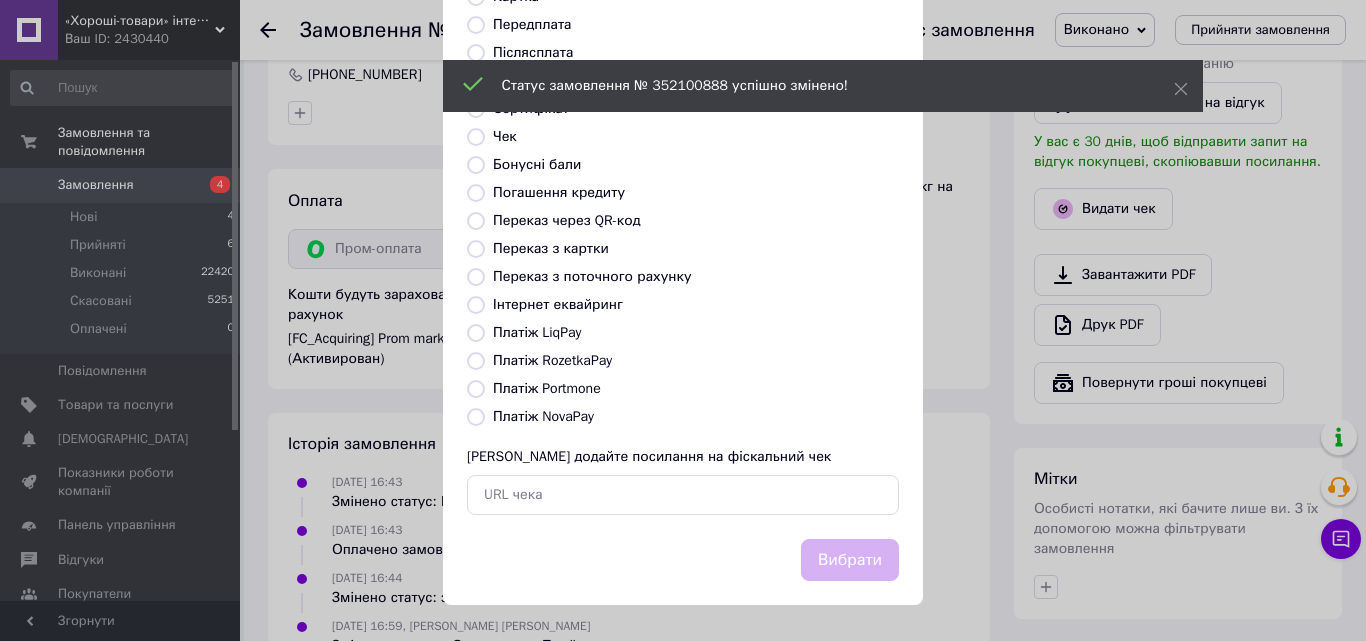 click on "Платіж RozetkaPay" at bounding box center [552, 360] 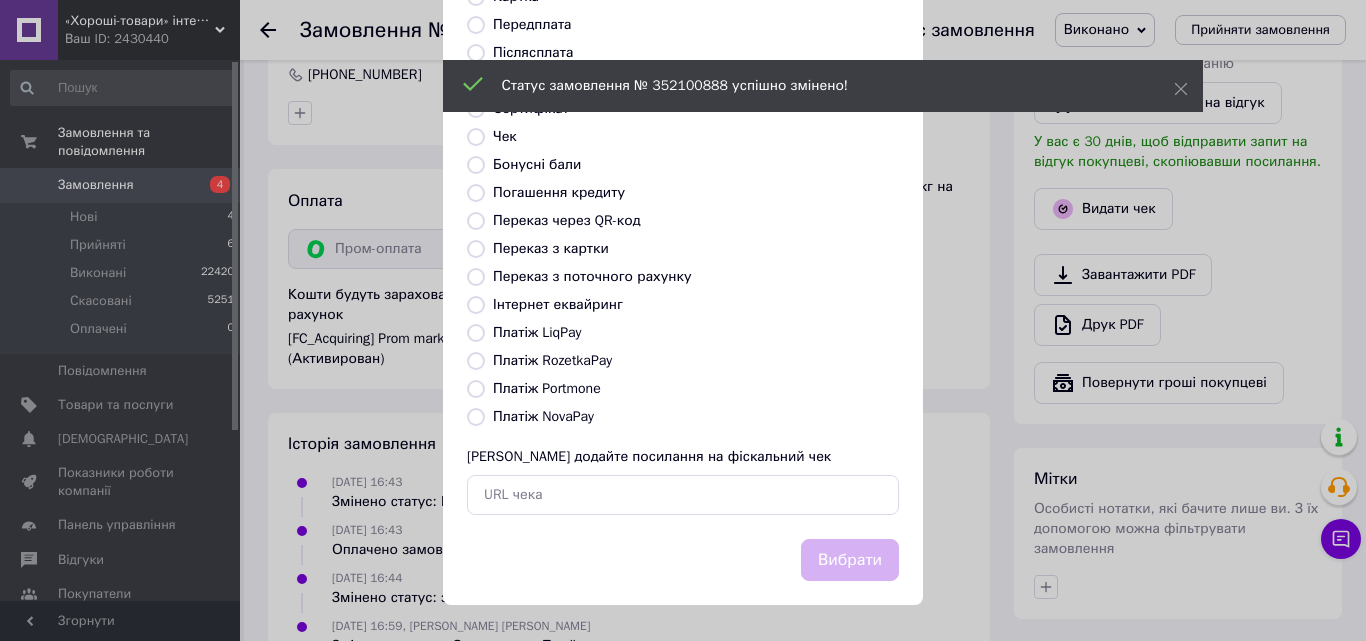 radio on "true" 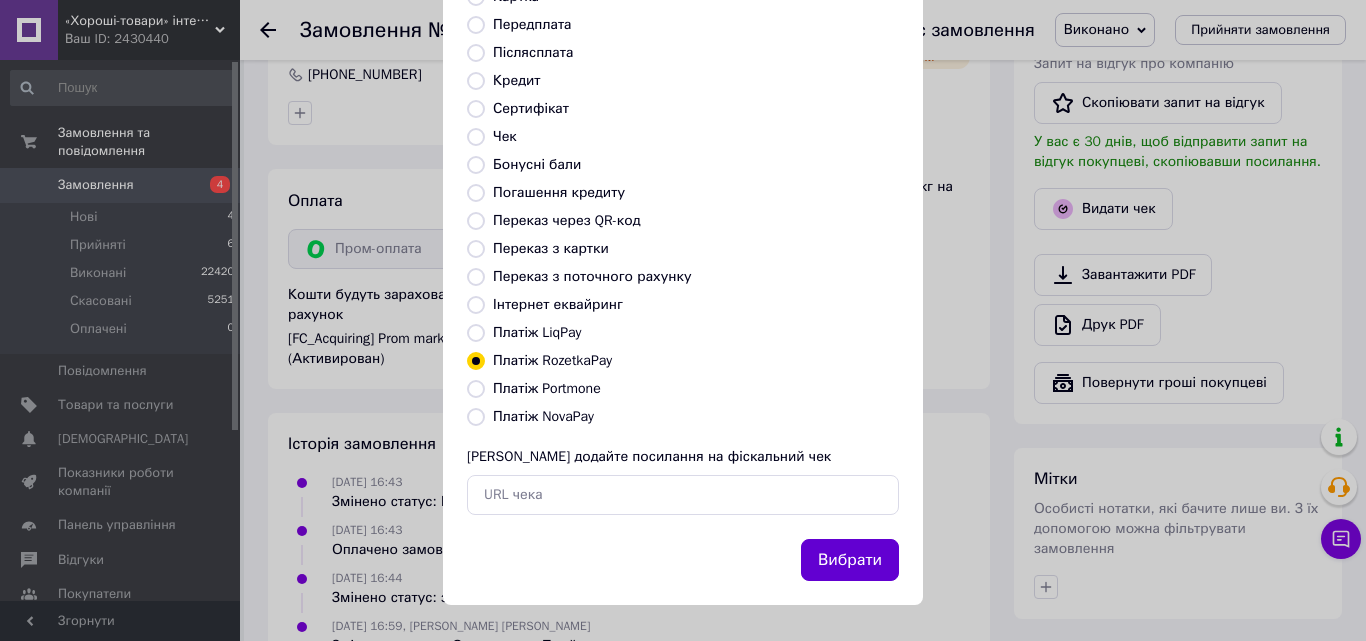 click on "Вибрати" at bounding box center (850, 560) 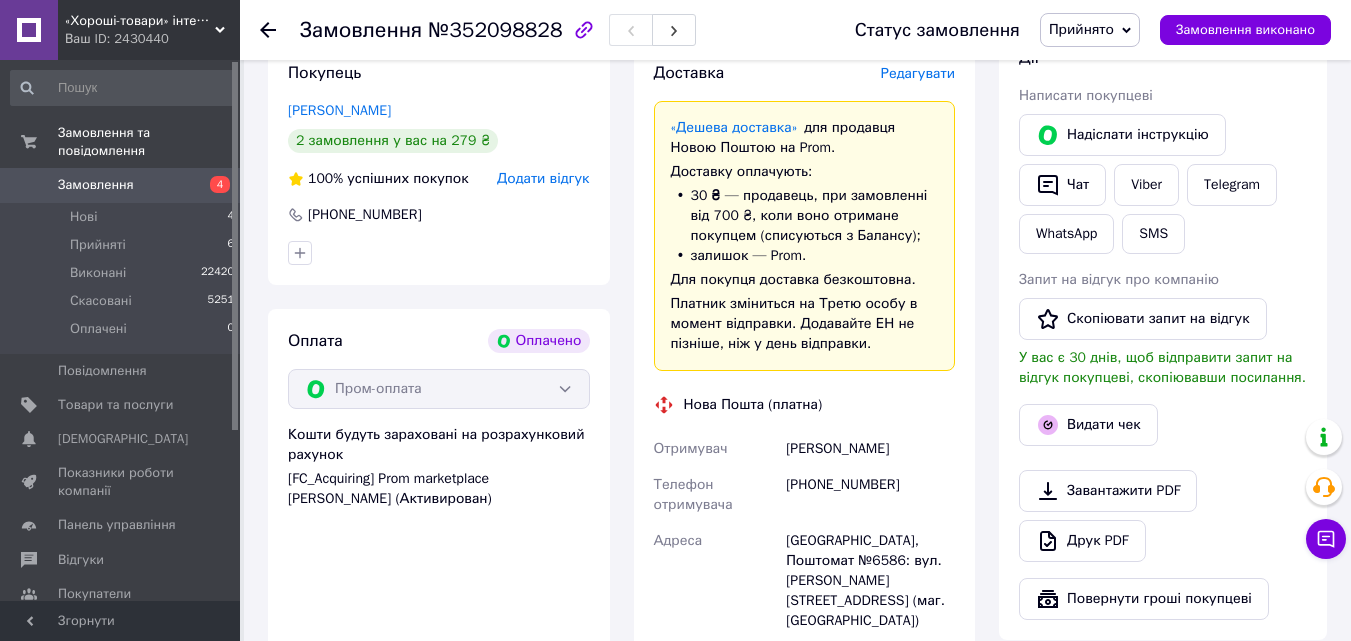 scroll, scrollTop: 400, scrollLeft: 0, axis: vertical 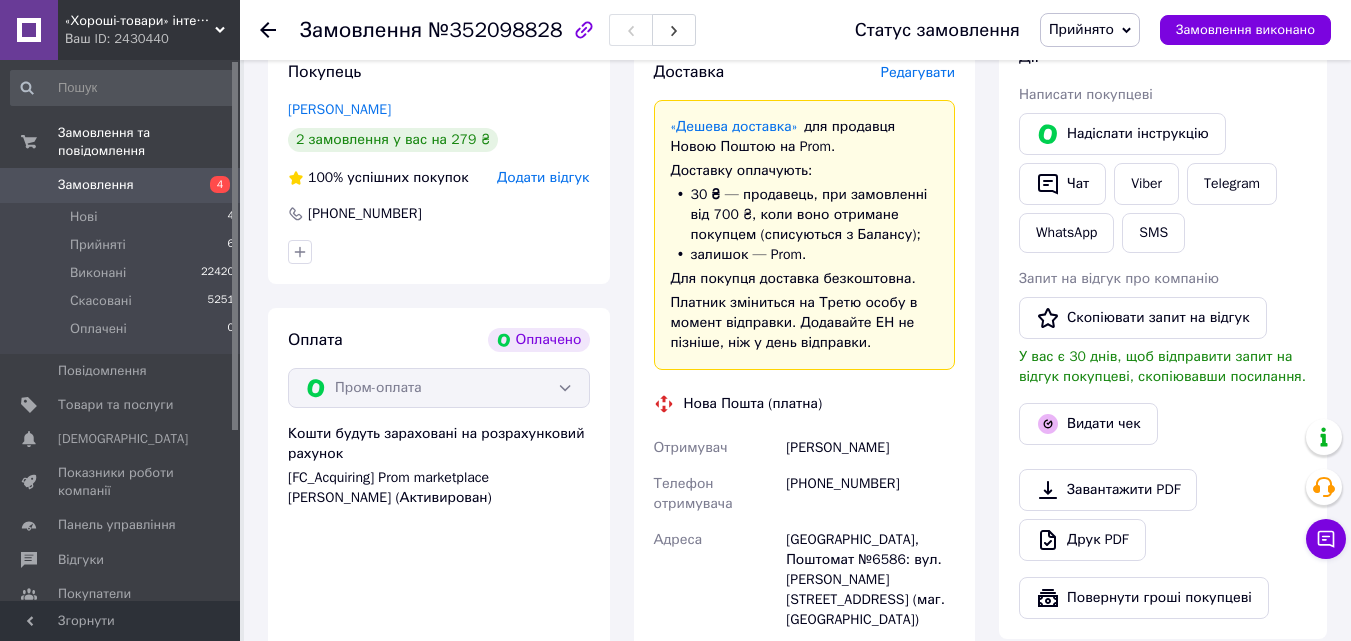 click on "[GEOGRAPHIC_DATA], Поштомат №6586: вул. [PERSON_NAME][STREET_ADDRESS] (маг. [GEOGRAPHIC_DATA])" at bounding box center [870, 580] 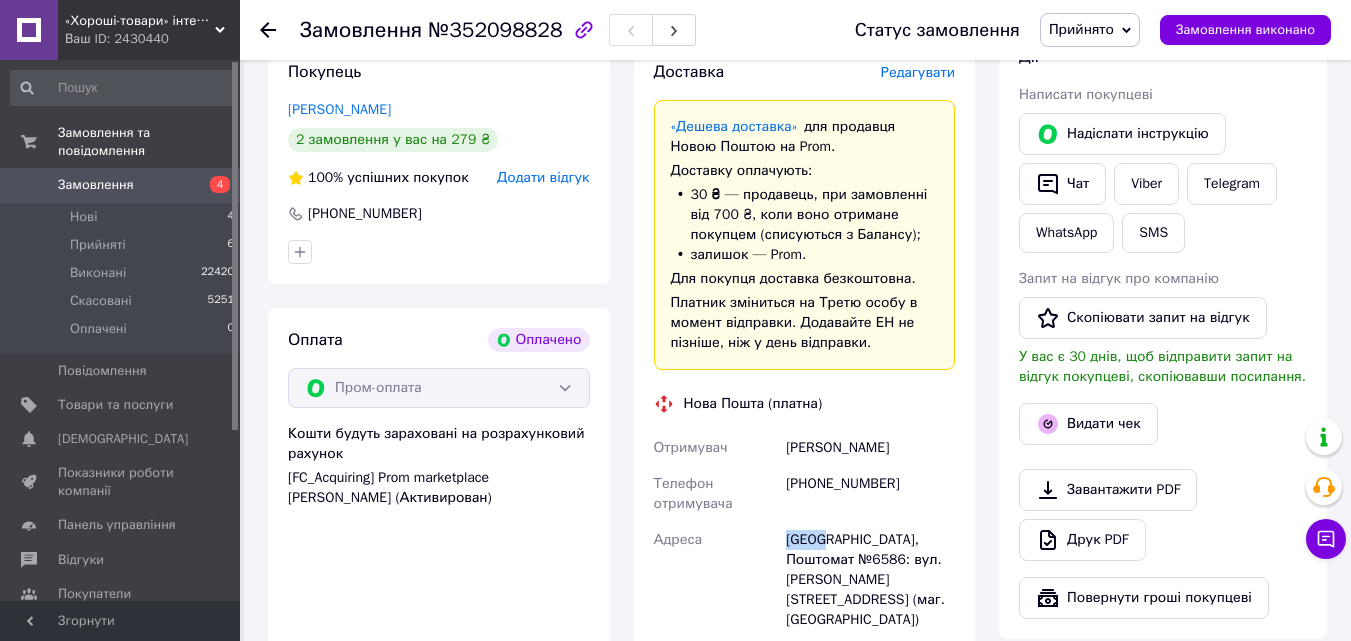 click on "[GEOGRAPHIC_DATA], Поштомат №6586: вул. [PERSON_NAME][STREET_ADDRESS] (маг. [GEOGRAPHIC_DATA])" at bounding box center [870, 580] 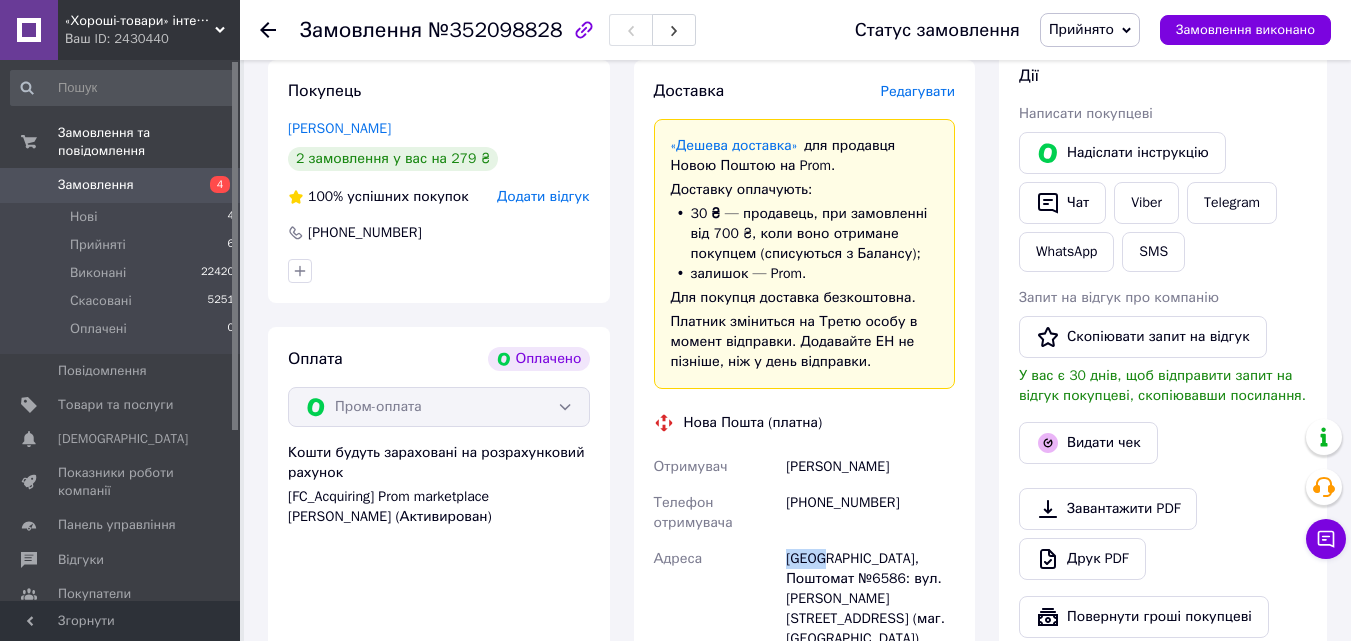 scroll, scrollTop: 600, scrollLeft: 0, axis: vertical 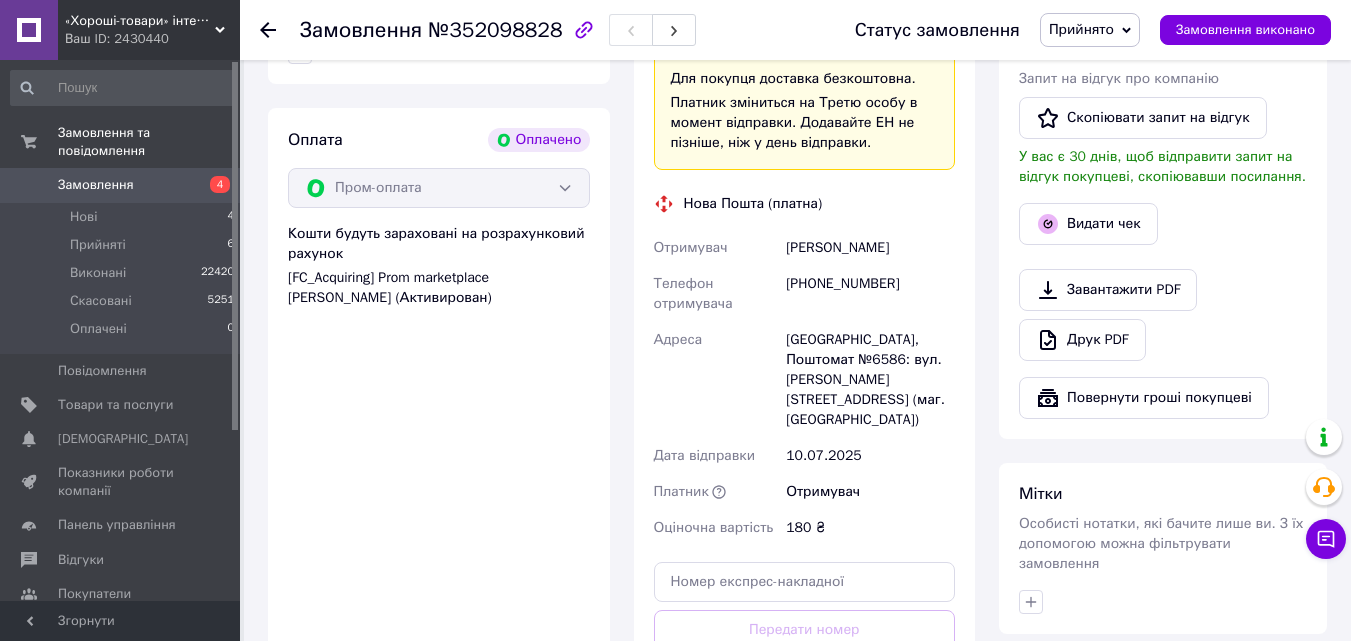click on "[GEOGRAPHIC_DATA], Поштомат №6586: вул. [PERSON_NAME][STREET_ADDRESS] (маг. [GEOGRAPHIC_DATA])" at bounding box center (870, 380) 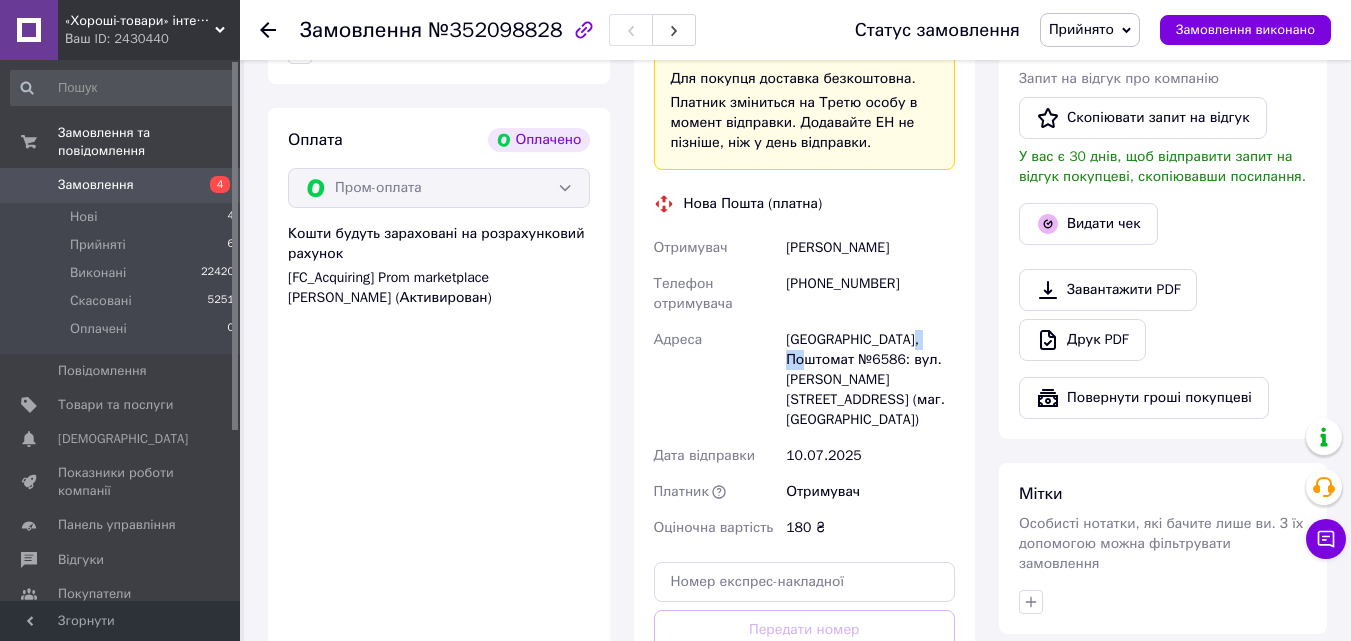 click on "[GEOGRAPHIC_DATA], Поштомат №6586: вул. [PERSON_NAME][STREET_ADDRESS] (маг. [GEOGRAPHIC_DATA])" at bounding box center [870, 380] 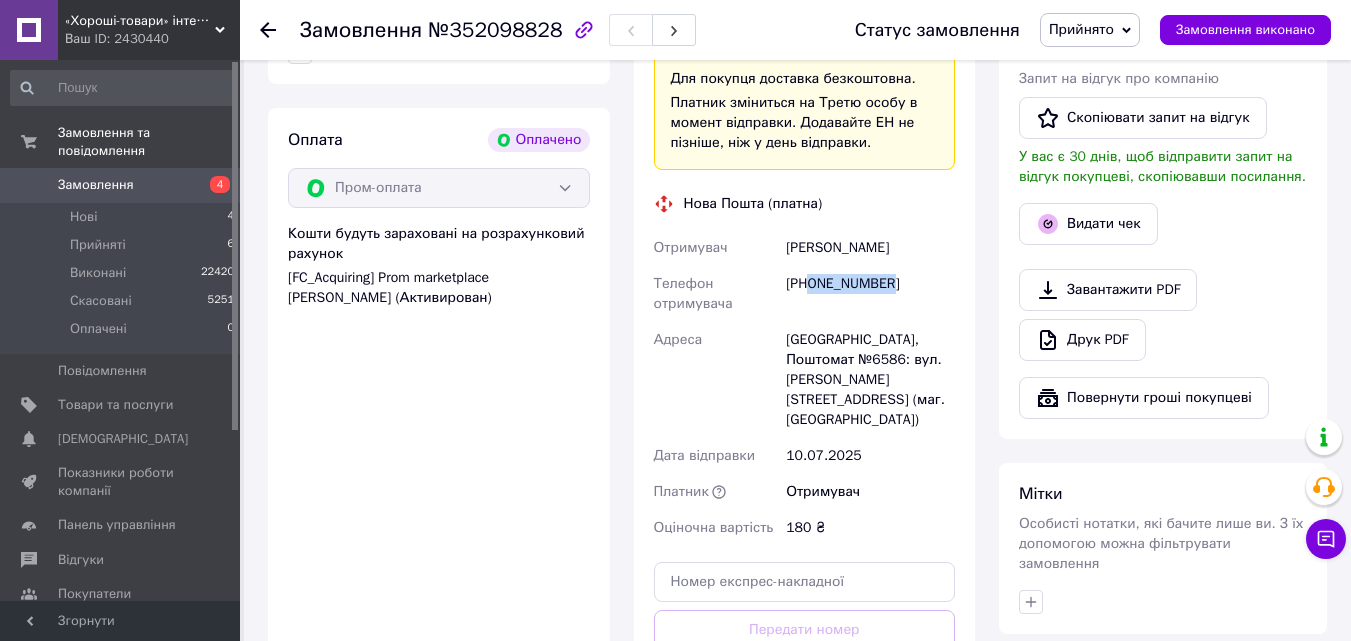 drag, startPoint x: 921, startPoint y: 279, endPoint x: 810, endPoint y: 279, distance: 111 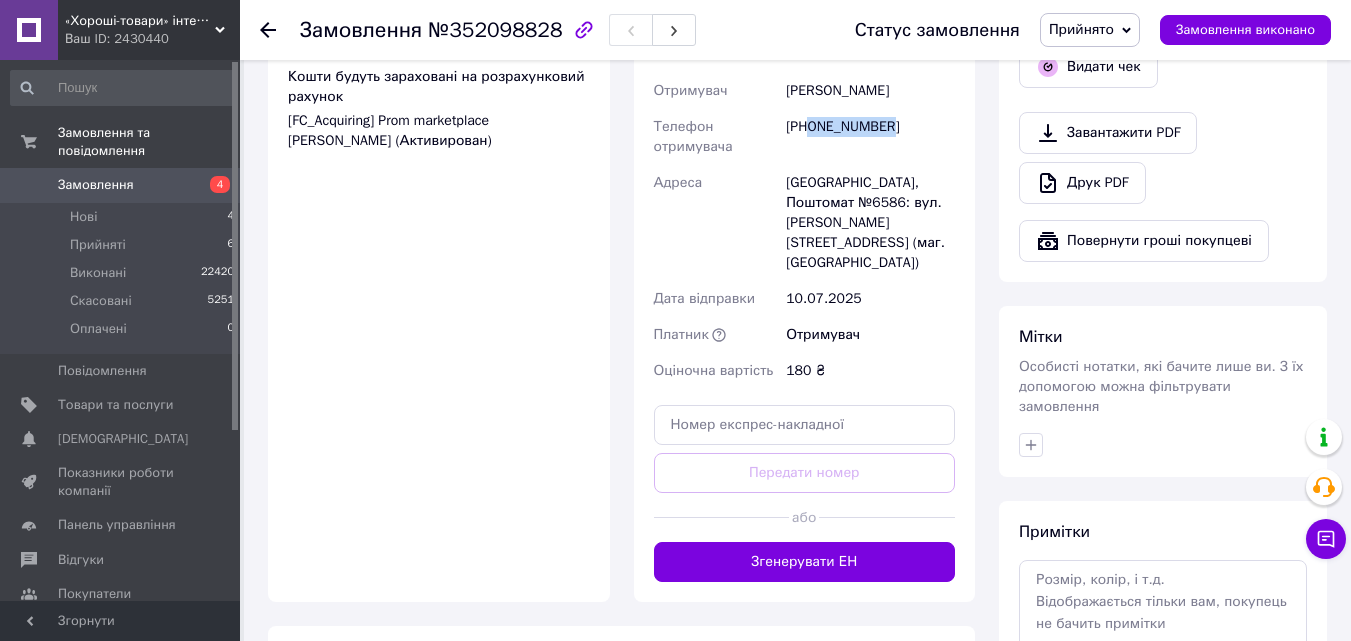 scroll, scrollTop: 900, scrollLeft: 0, axis: vertical 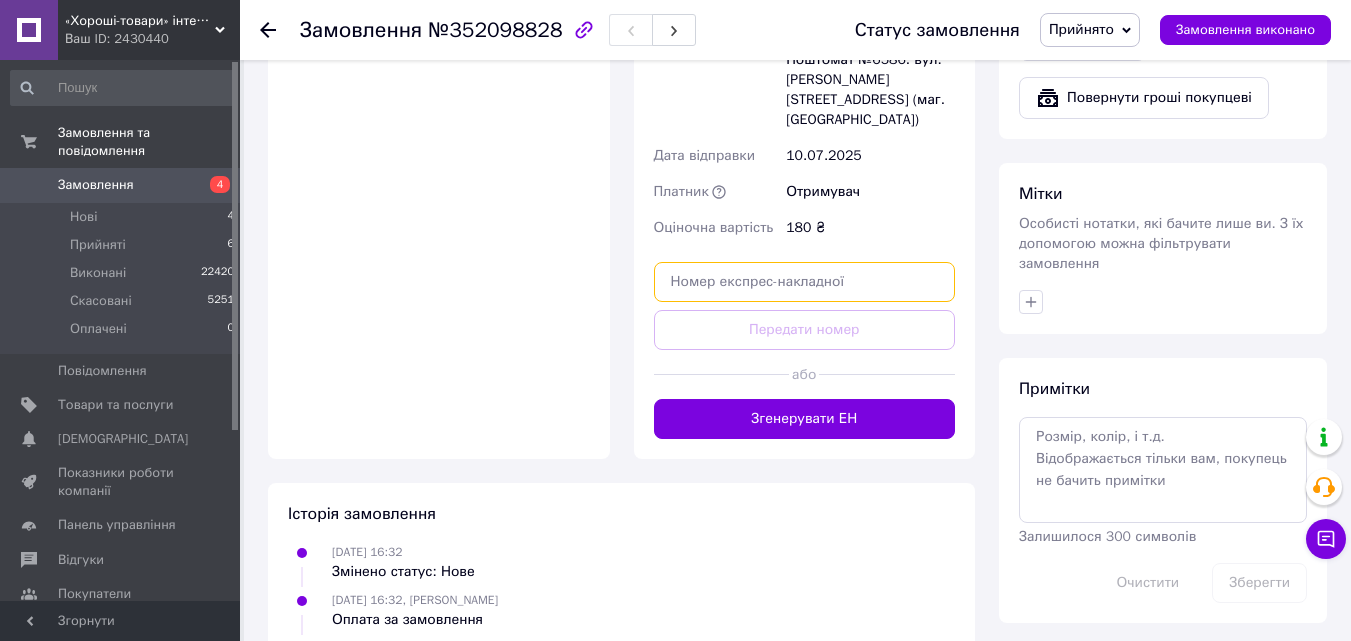 click at bounding box center [805, 282] 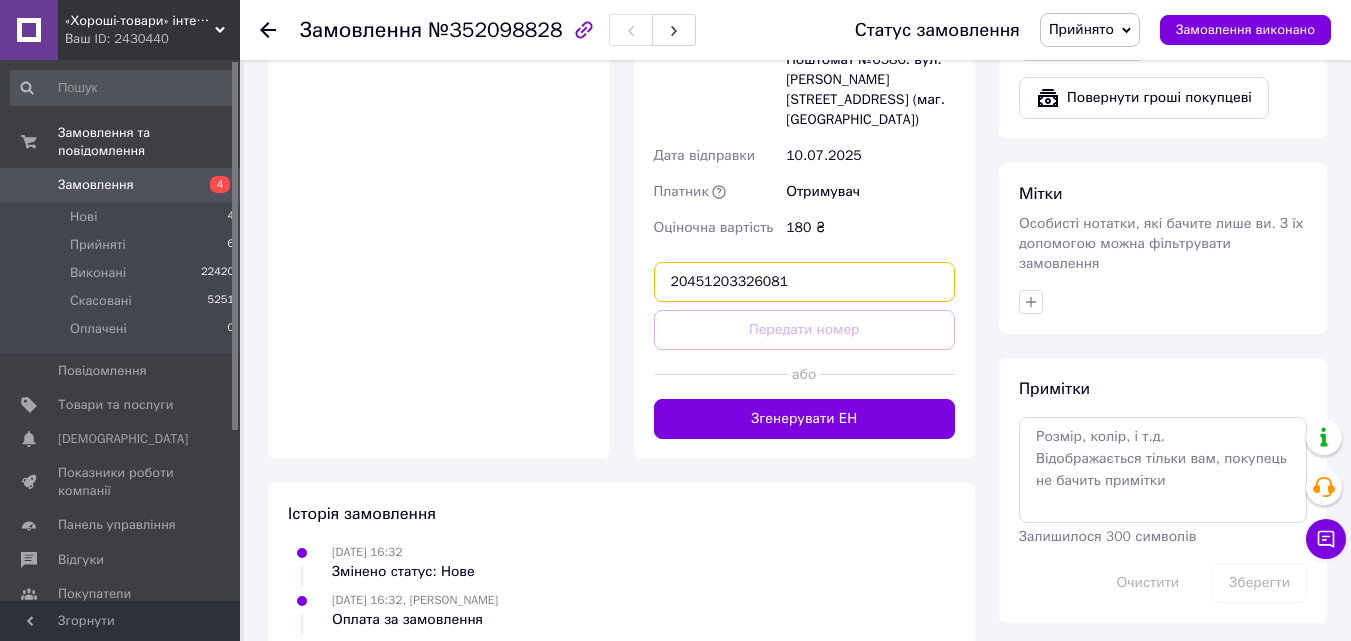 type on "20451203326081" 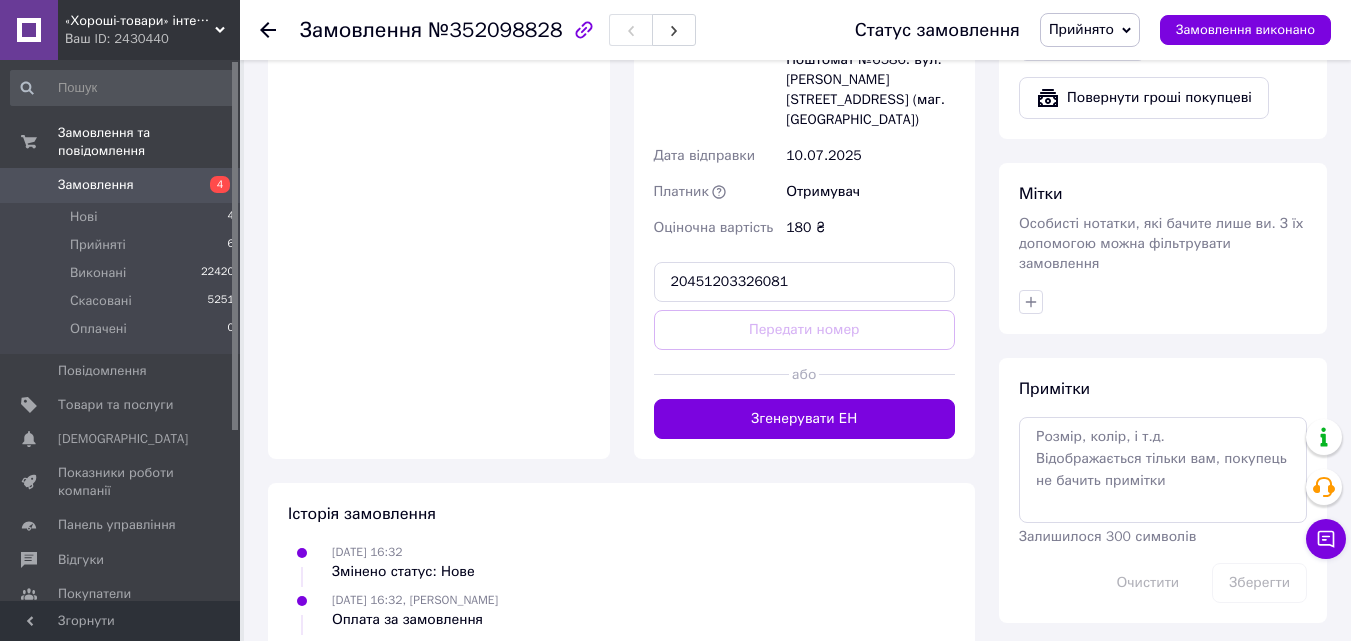 type 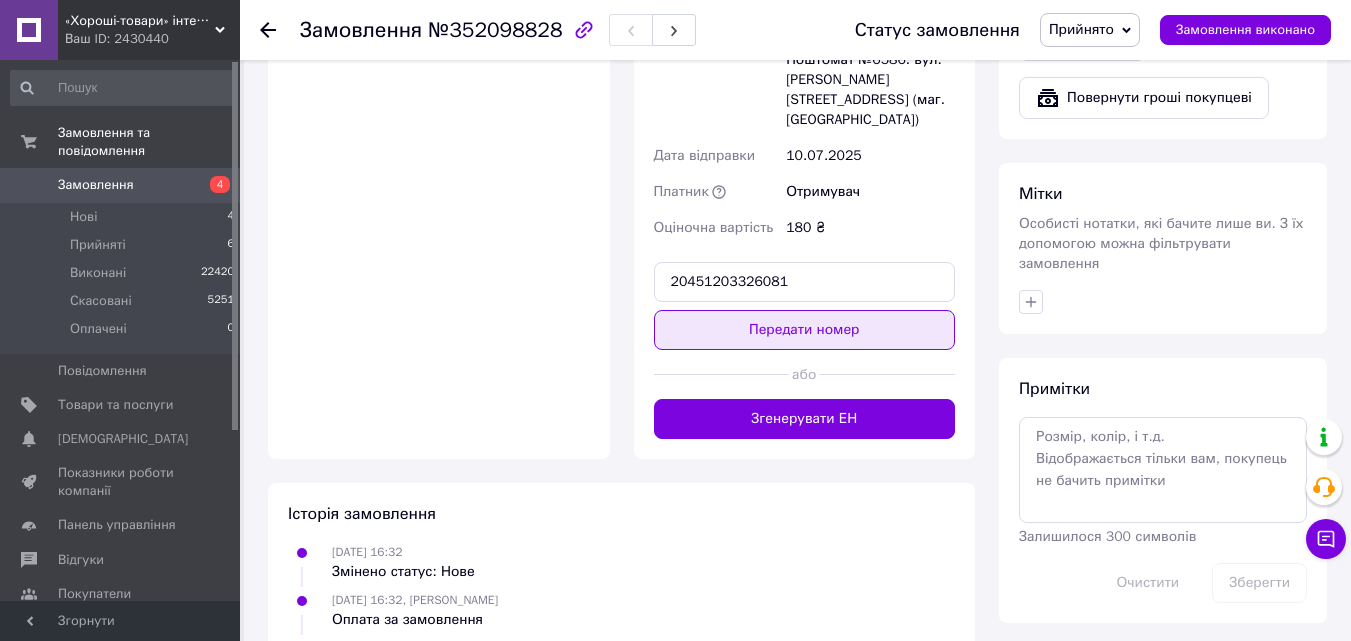 click on "Передати номер" at bounding box center (805, 330) 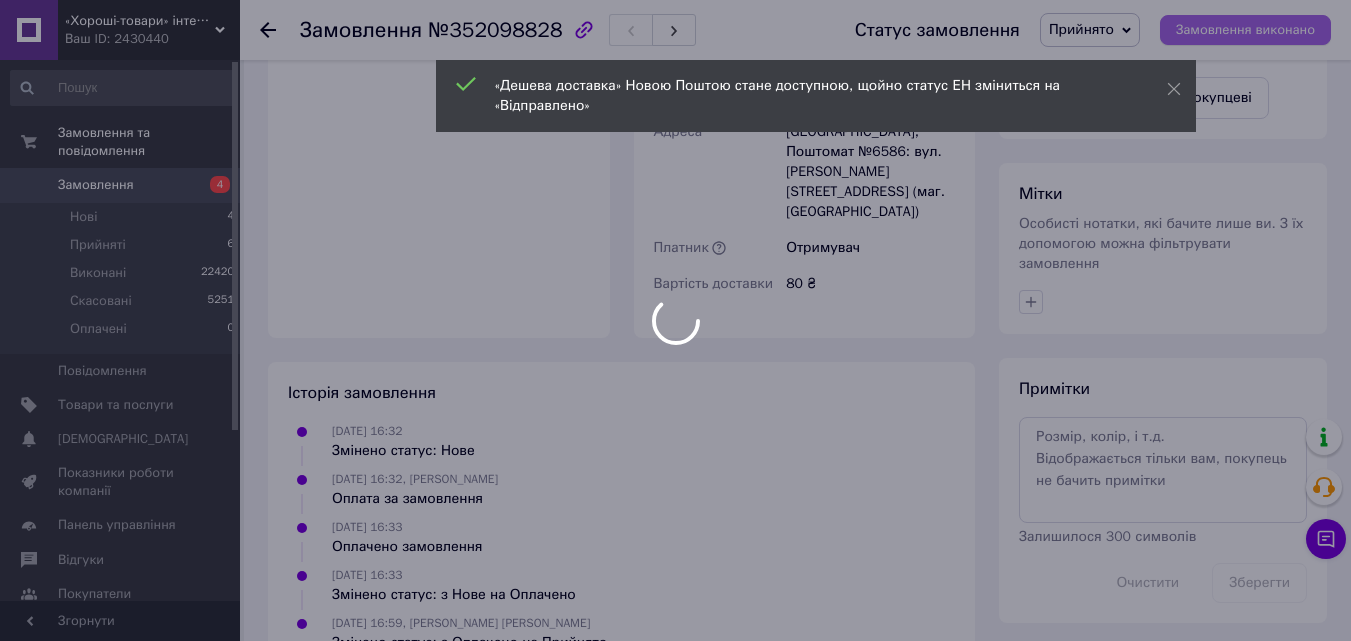 click at bounding box center [675, 320] 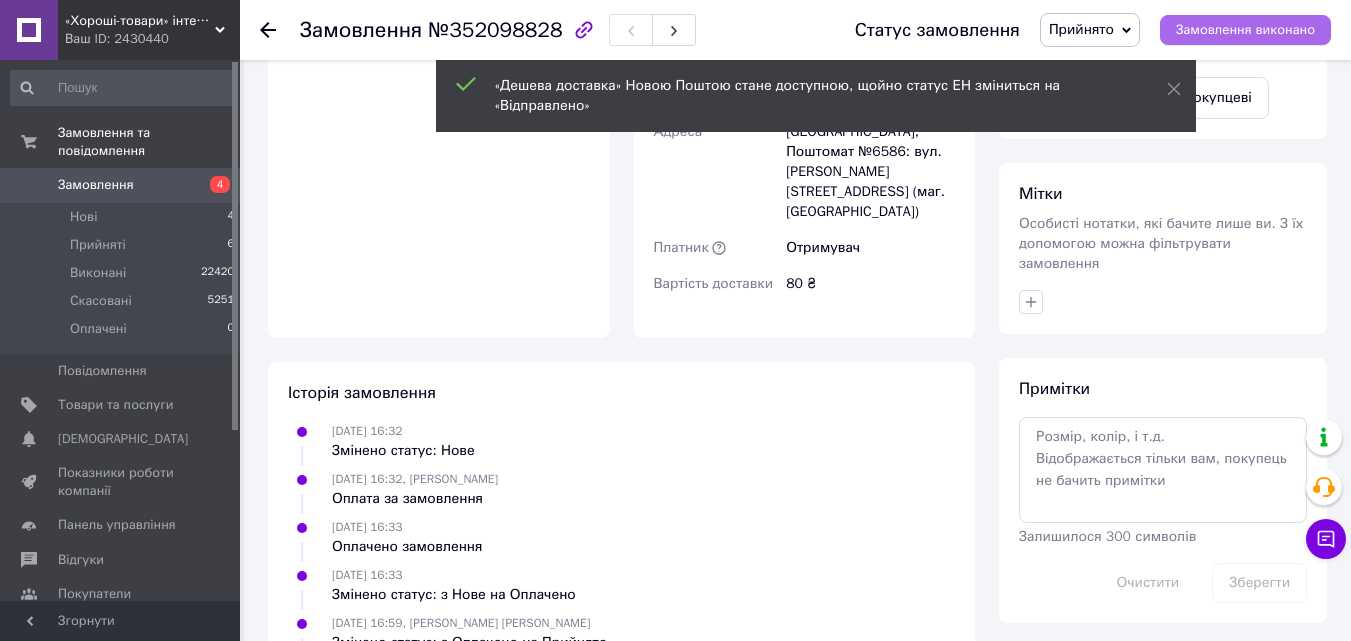 click on "Замовлення виконано" at bounding box center [1245, 30] 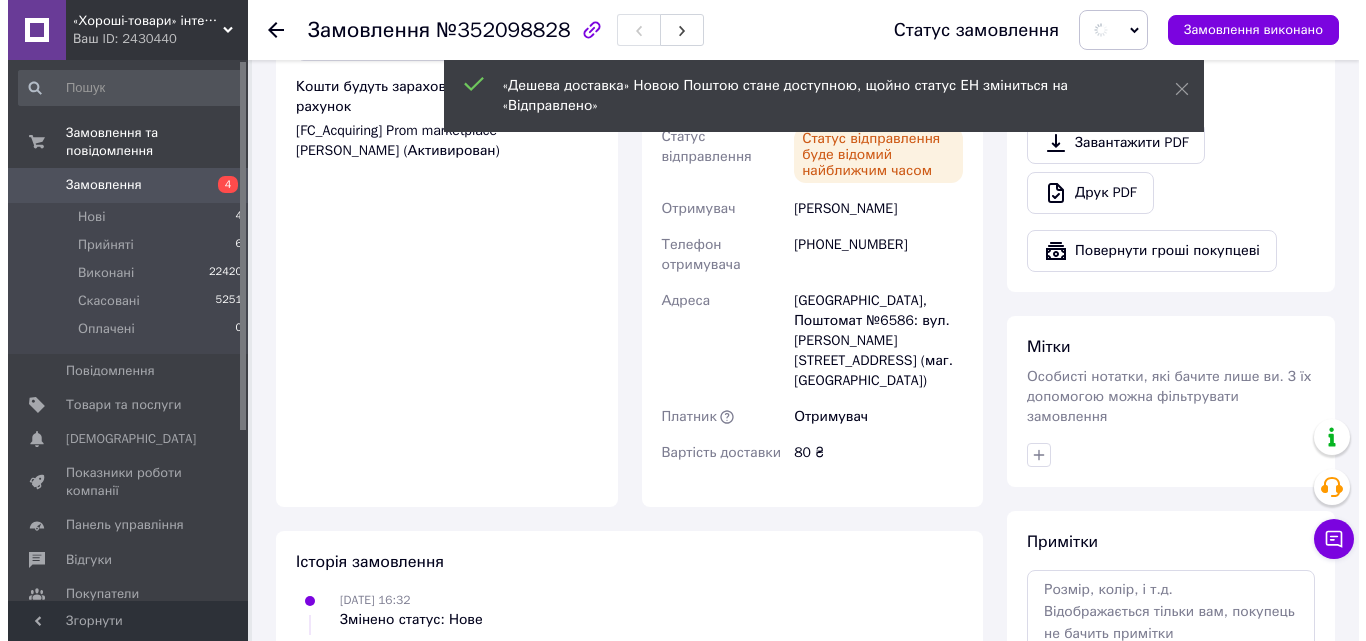 scroll, scrollTop: 500, scrollLeft: 0, axis: vertical 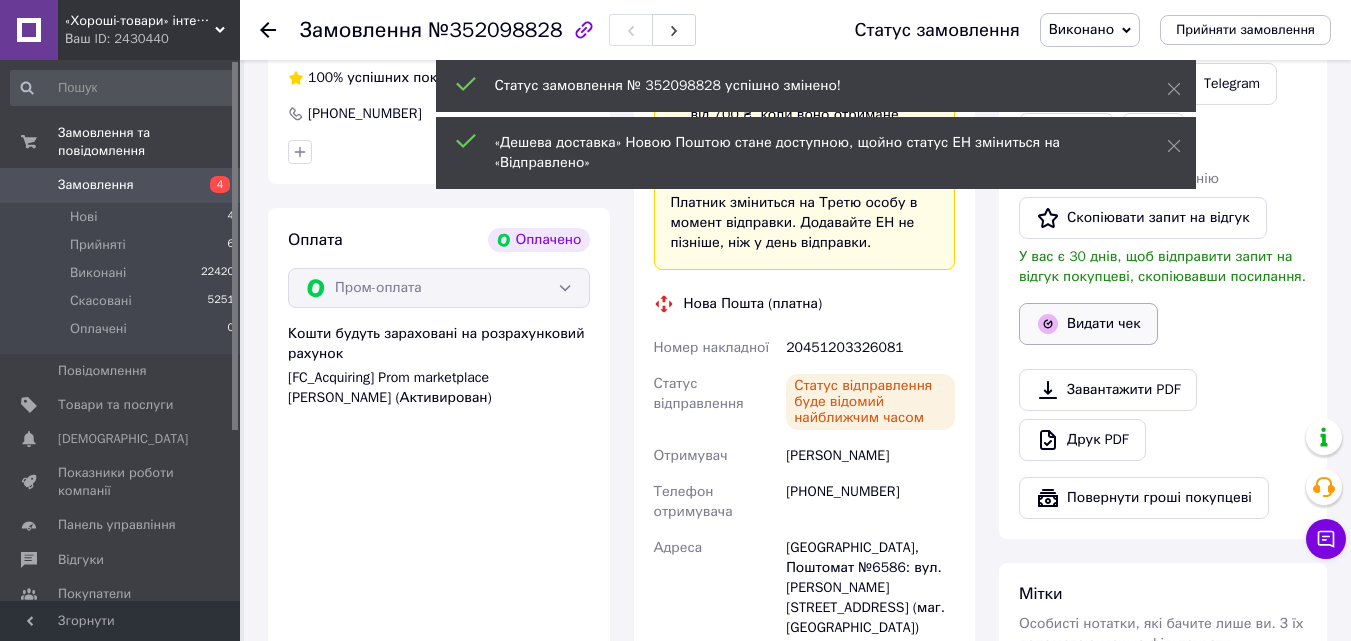 click on "Видати чек" at bounding box center (1088, 324) 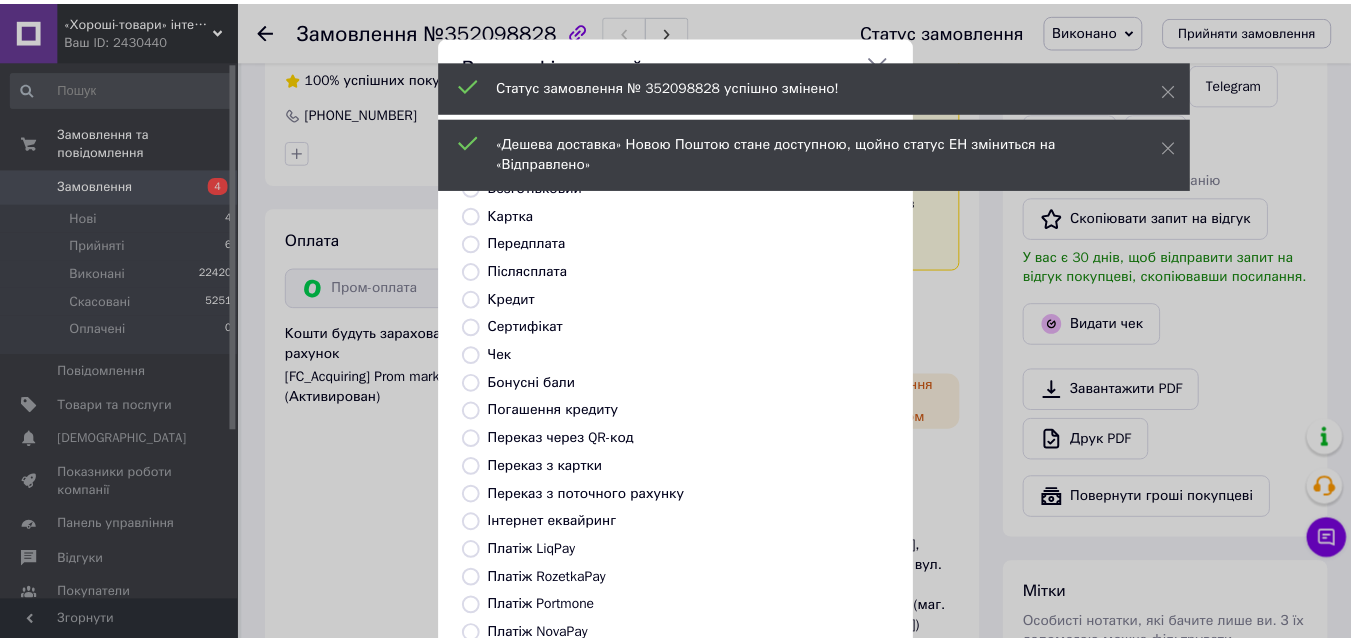 scroll, scrollTop: 218, scrollLeft: 0, axis: vertical 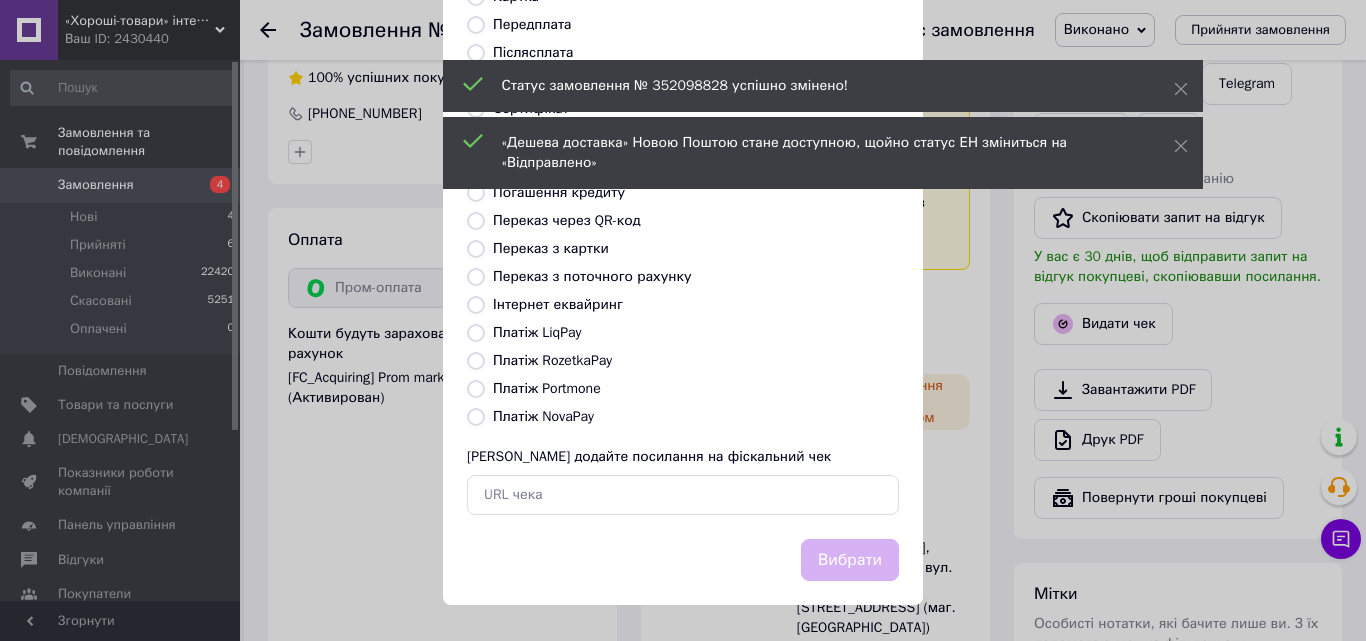 click on "Платіж RozetkaPay" at bounding box center [552, 360] 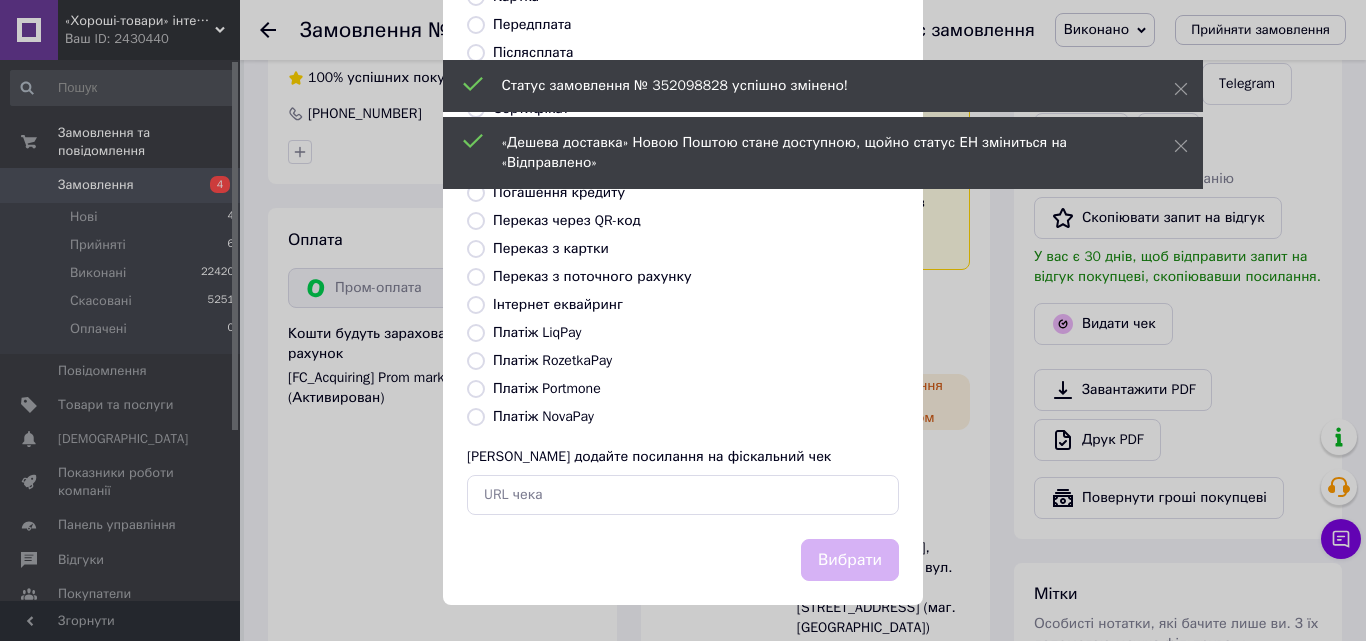 radio on "true" 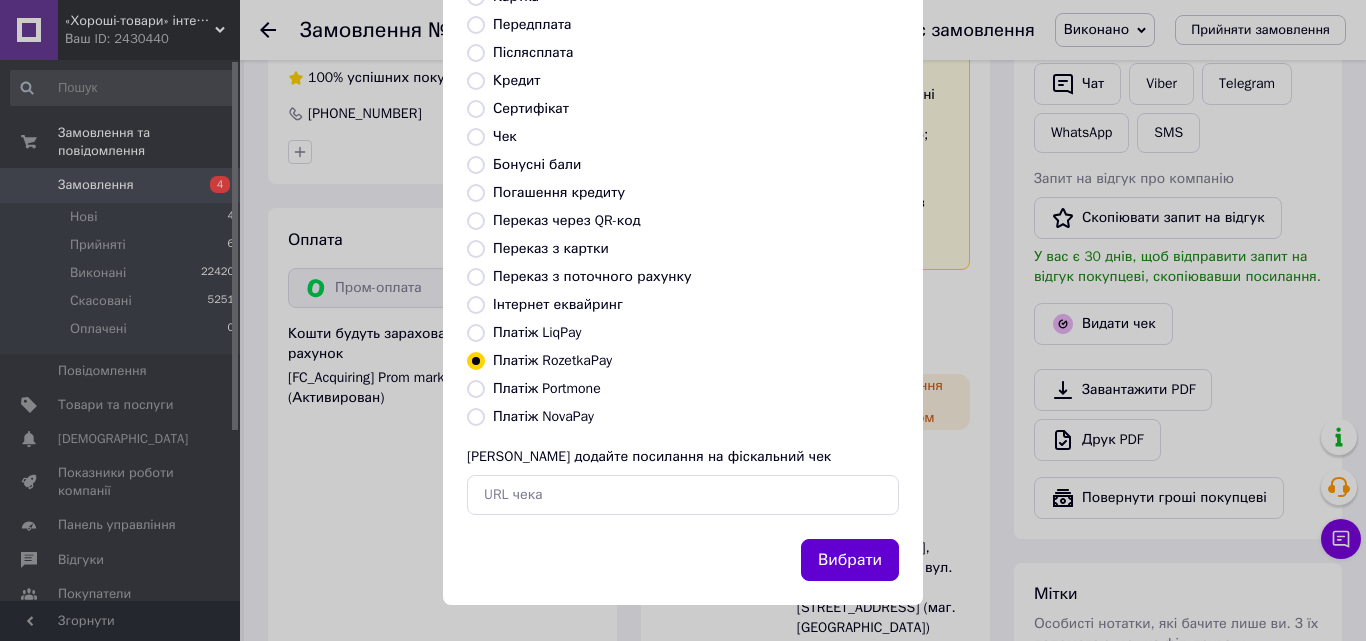 click on "Вибрати" at bounding box center [850, 560] 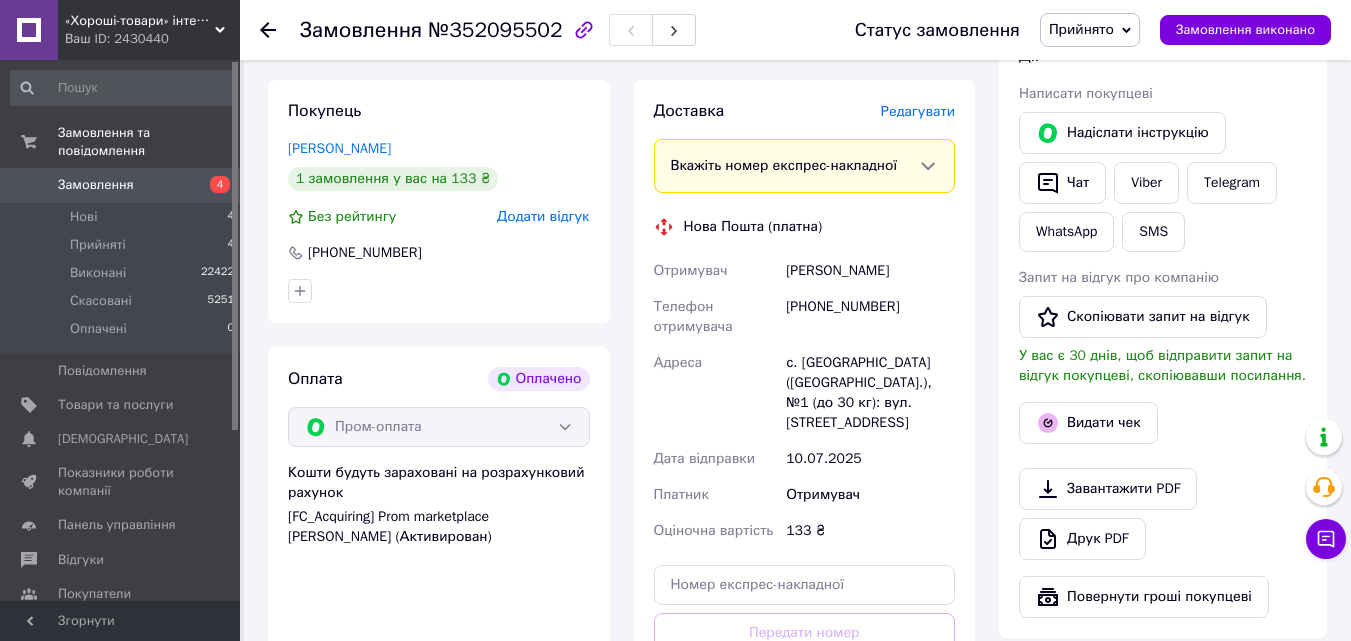 scroll, scrollTop: 600, scrollLeft: 0, axis: vertical 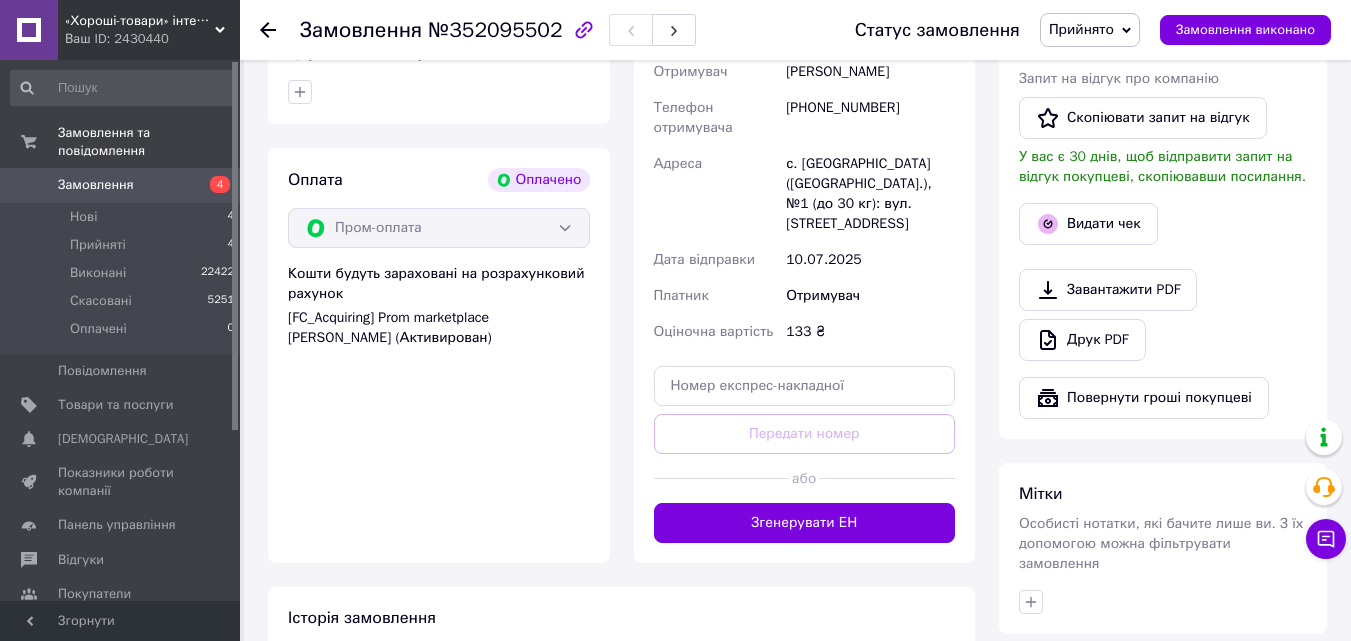 click on "с. [GEOGRAPHIC_DATA] ([GEOGRAPHIC_DATA].), №1 (до 30 кг): вул. [STREET_ADDRESS]" at bounding box center (870, 194) 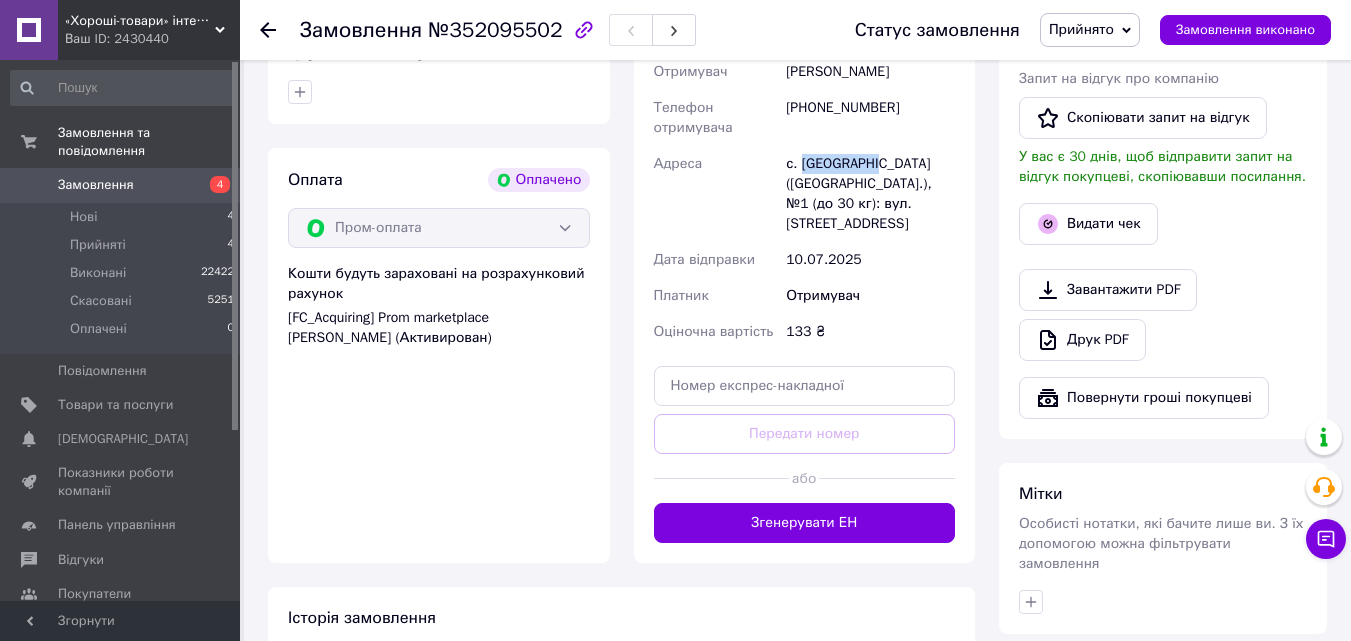 click on "с. [GEOGRAPHIC_DATA] ([GEOGRAPHIC_DATA].), №1 (до 30 кг): вул. [STREET_ADDRESS]" at bounding box center (870, 194) 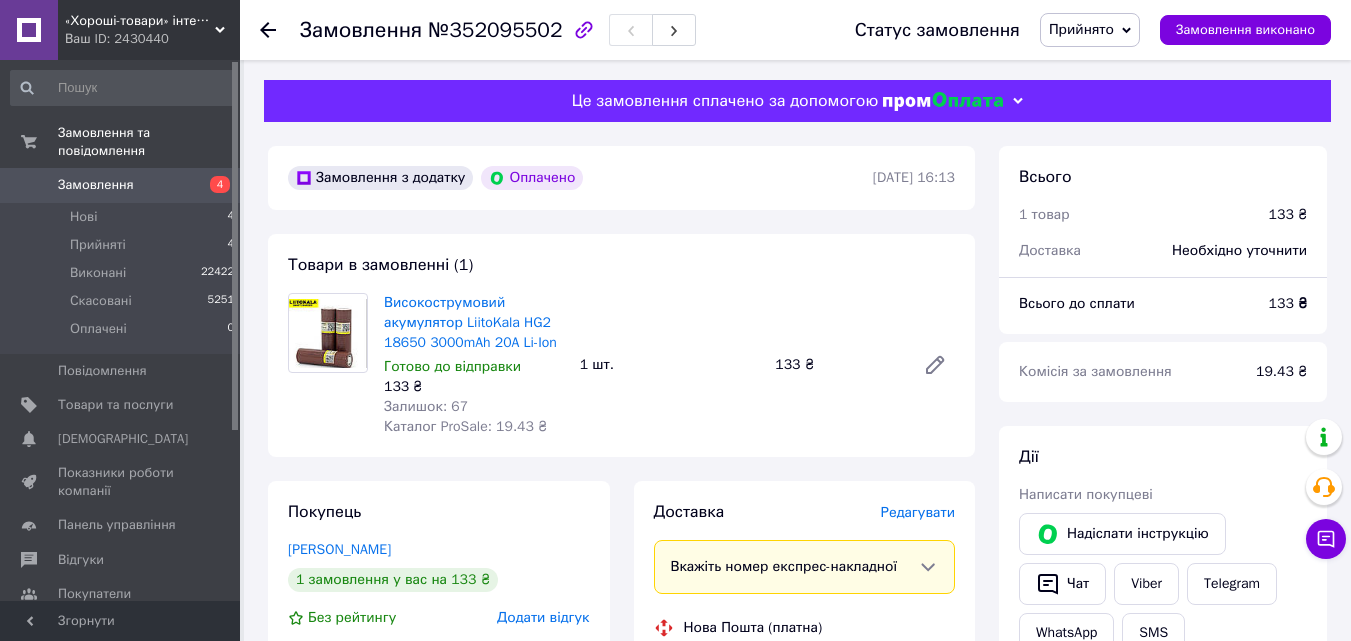 scroll, scrollTop: 400, scrollLeft: 0, axis: vertical 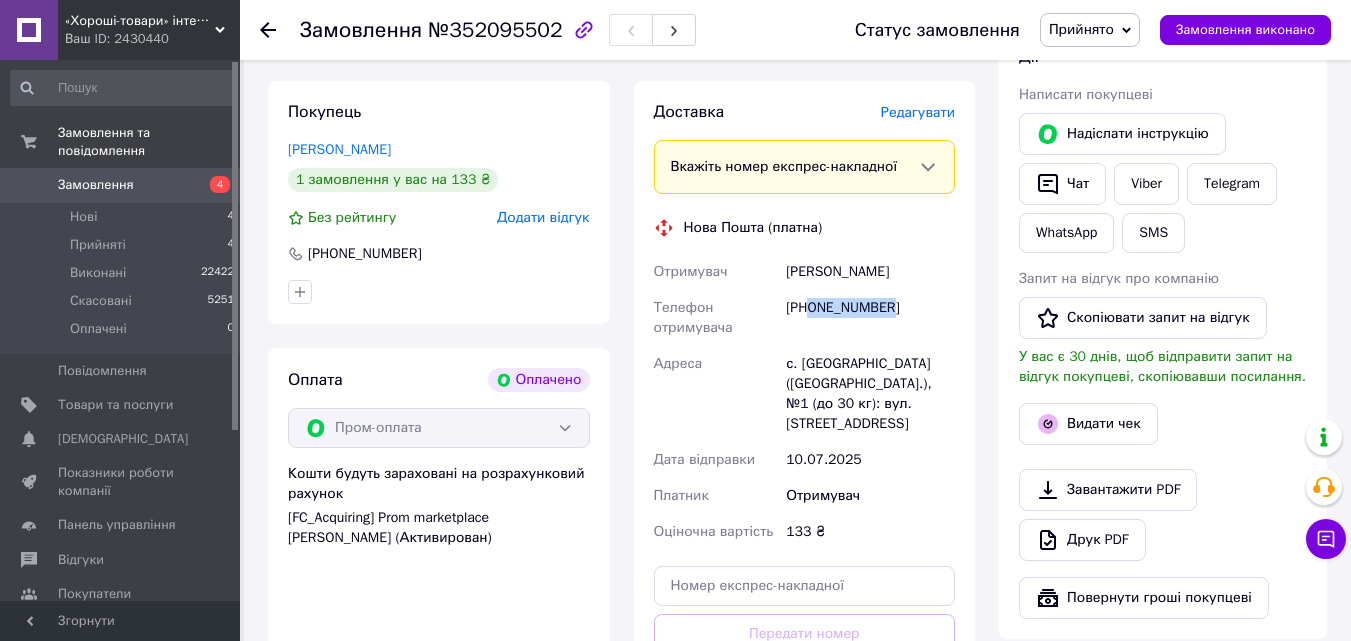 drag, startPoint x: 927, startPoint y: 336, endPoint x: 808, endPoint y: 316, distance: 120.66897 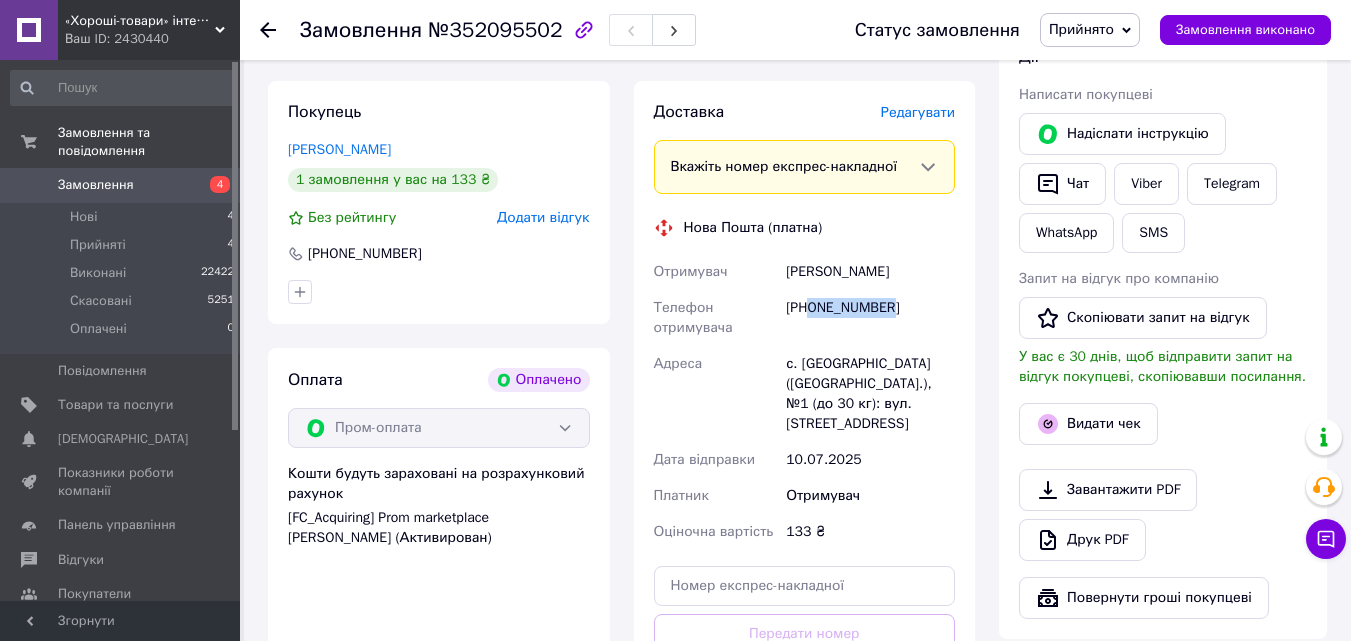 copy on "0507709862" 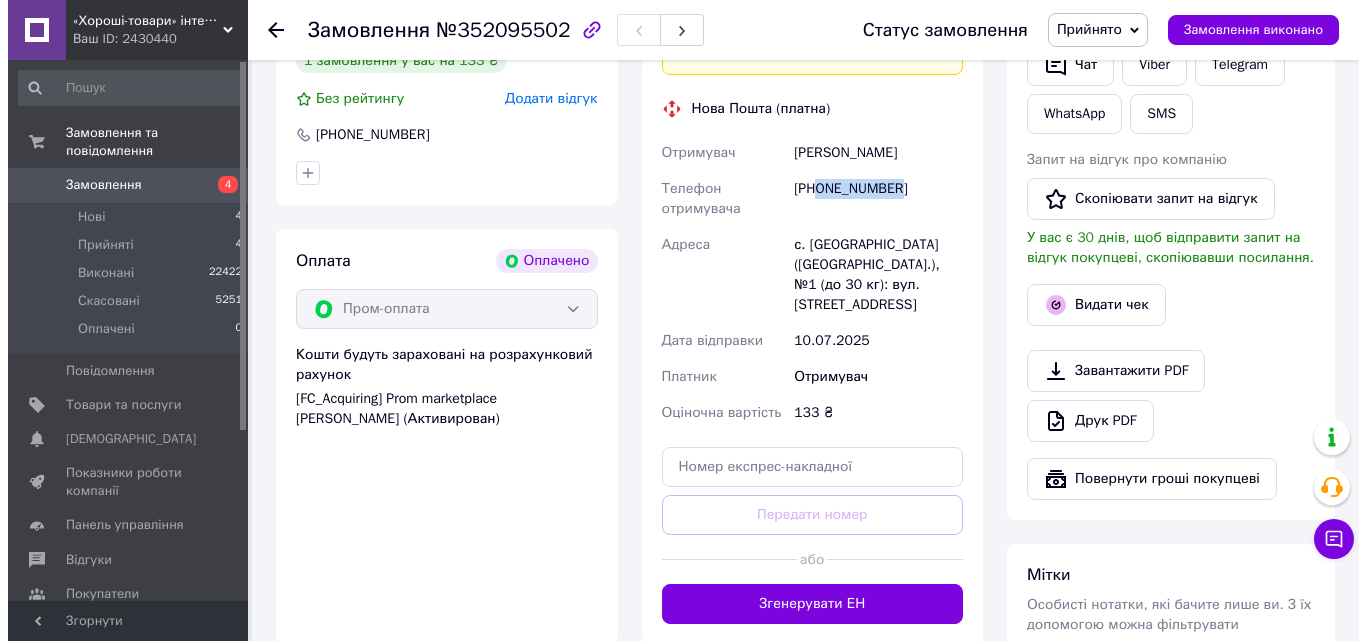 scroll, scrollTop: 700, scrollLeft: 0, axis: vertical 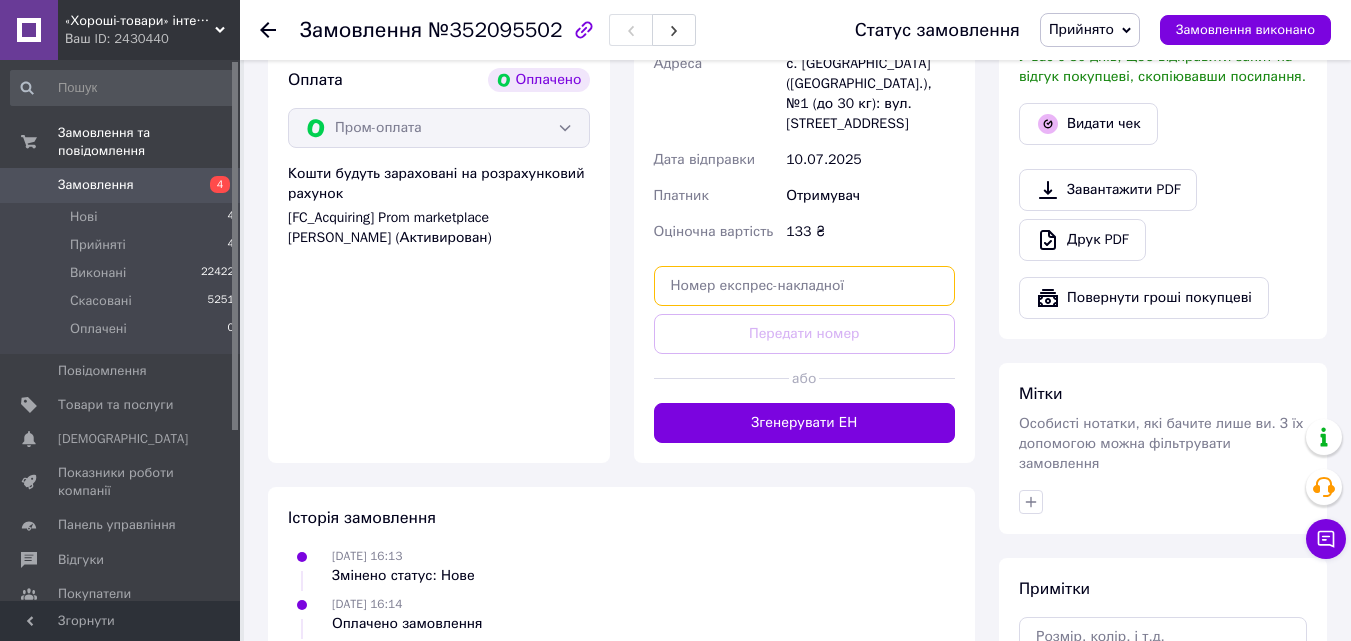 click at bounding box center (805, 286) 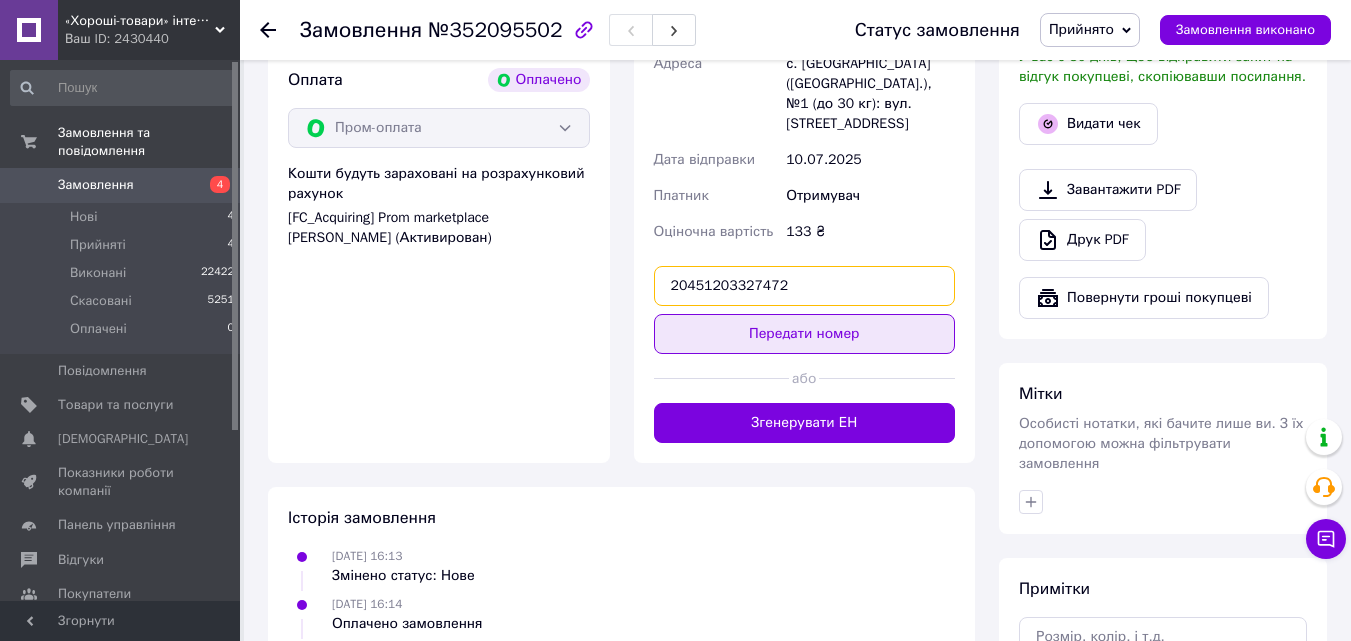 type on "20451203327472" 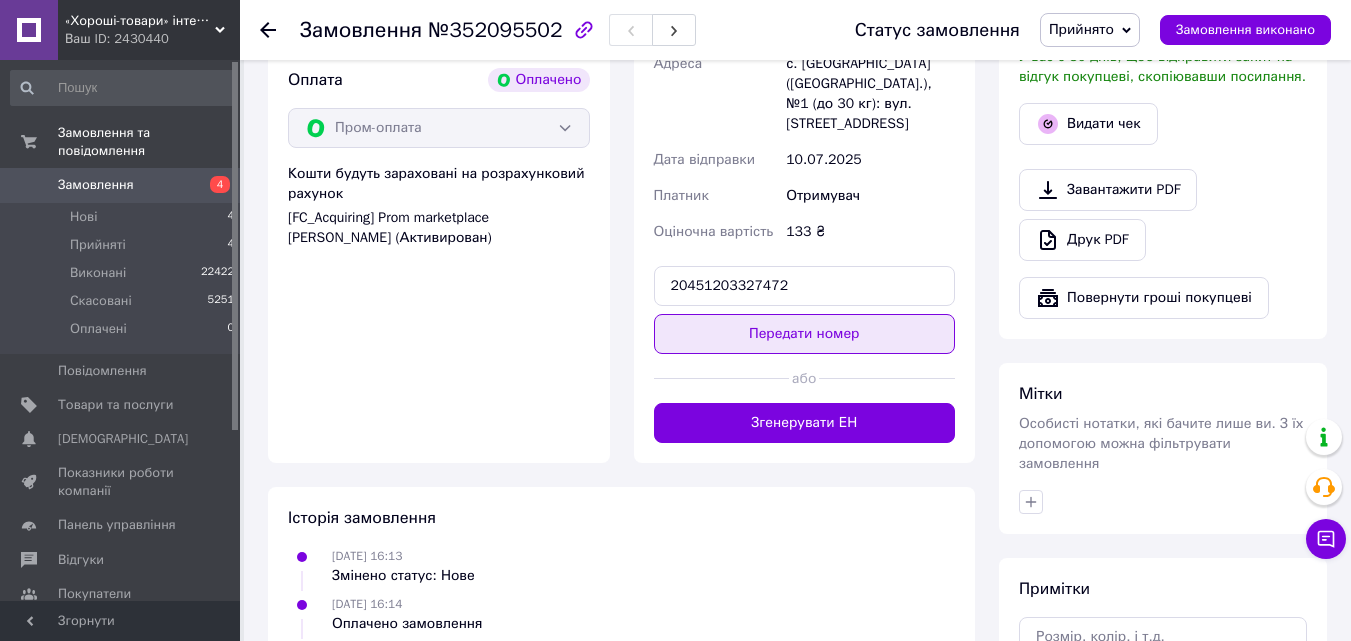 click on "Передати номер" at bounding box center (805, 334) 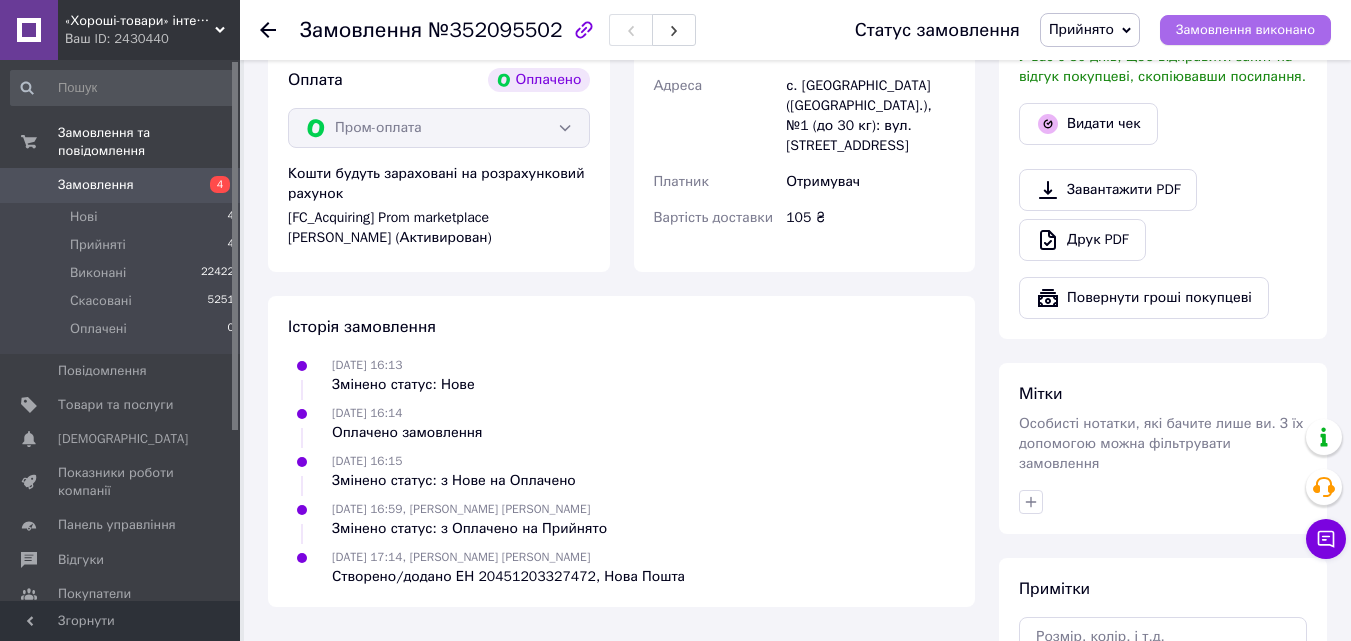 click on "Замовлення виконано" at bounding box center (1245, 30) 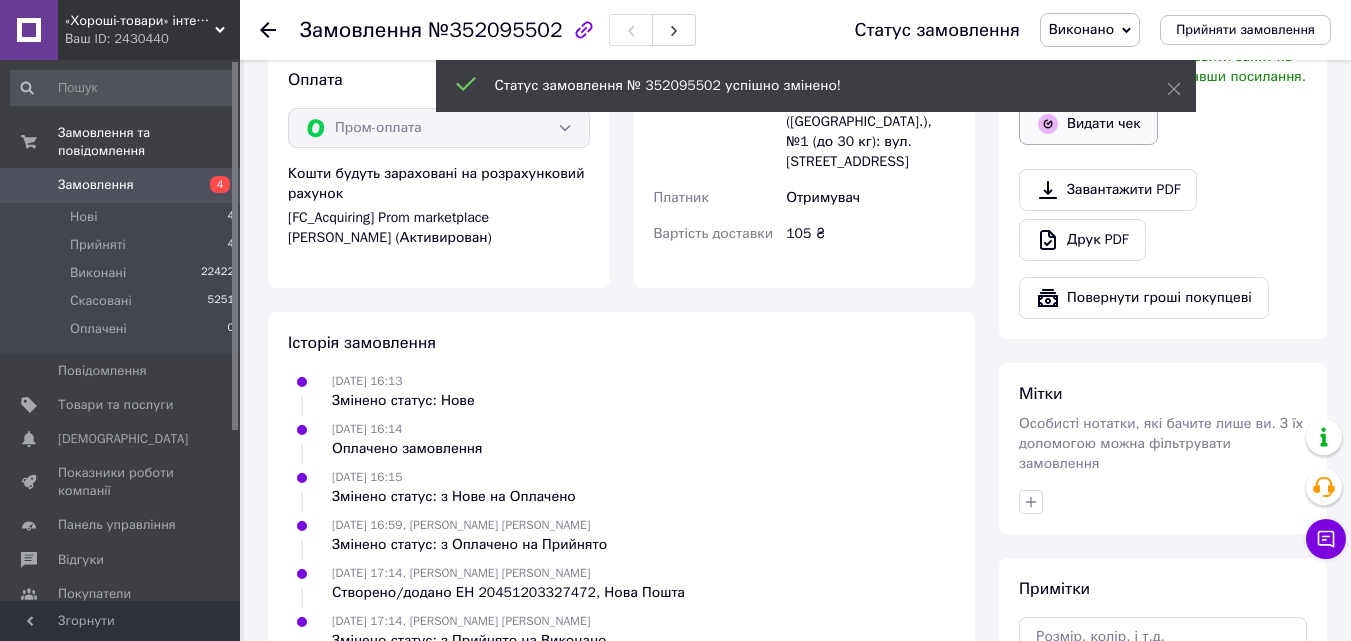 click on "Видати чек" at bounding box center [1088, 124] 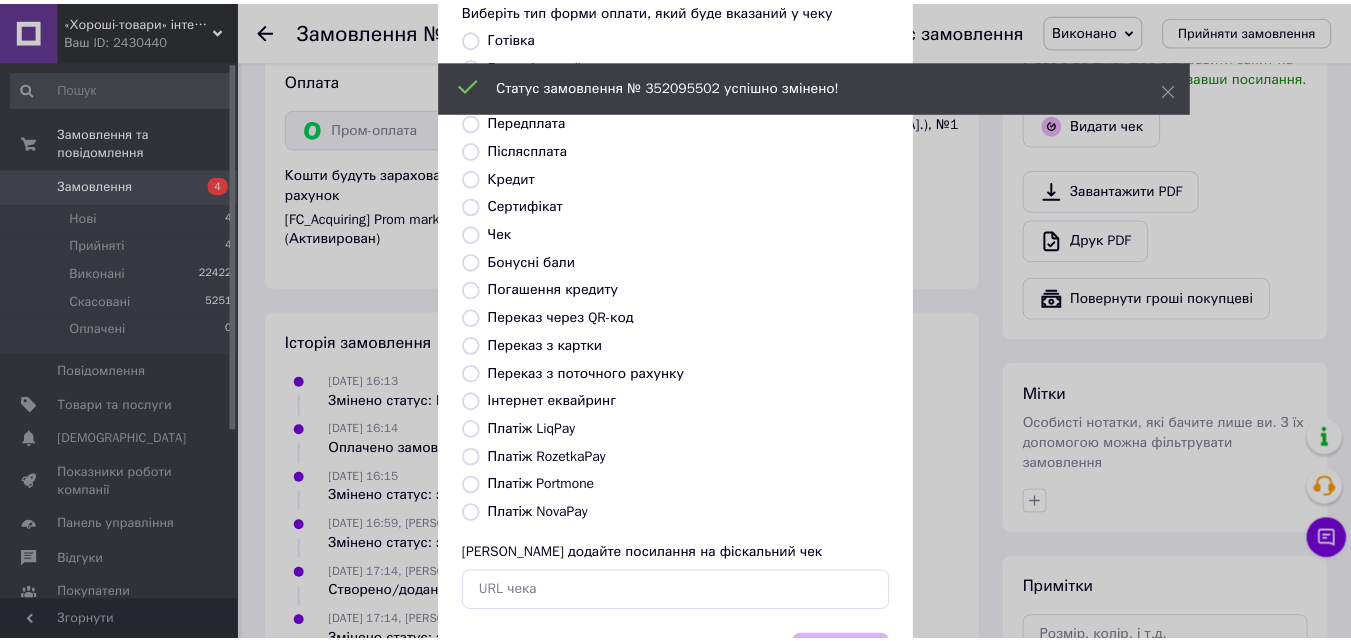 scroll, scrollTop: 218, scrollLeft: 0, axis: vertical 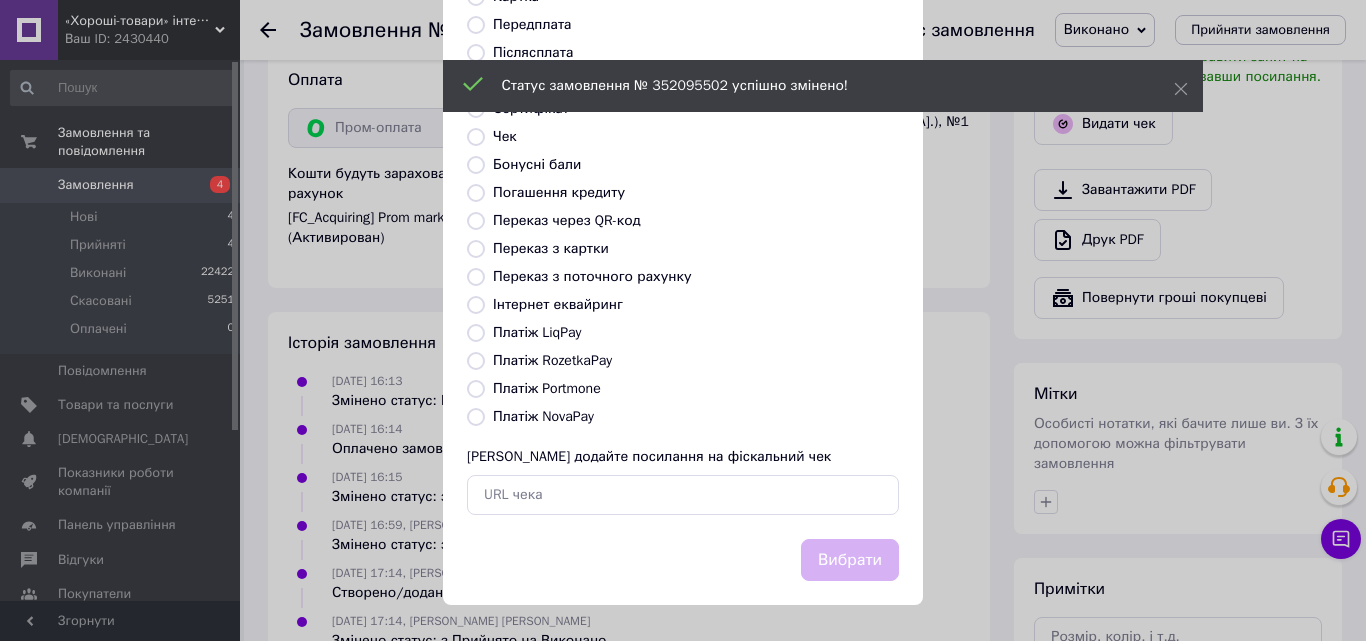 click on "Платіж RozetkaPay" at bounding box center (552, 360) 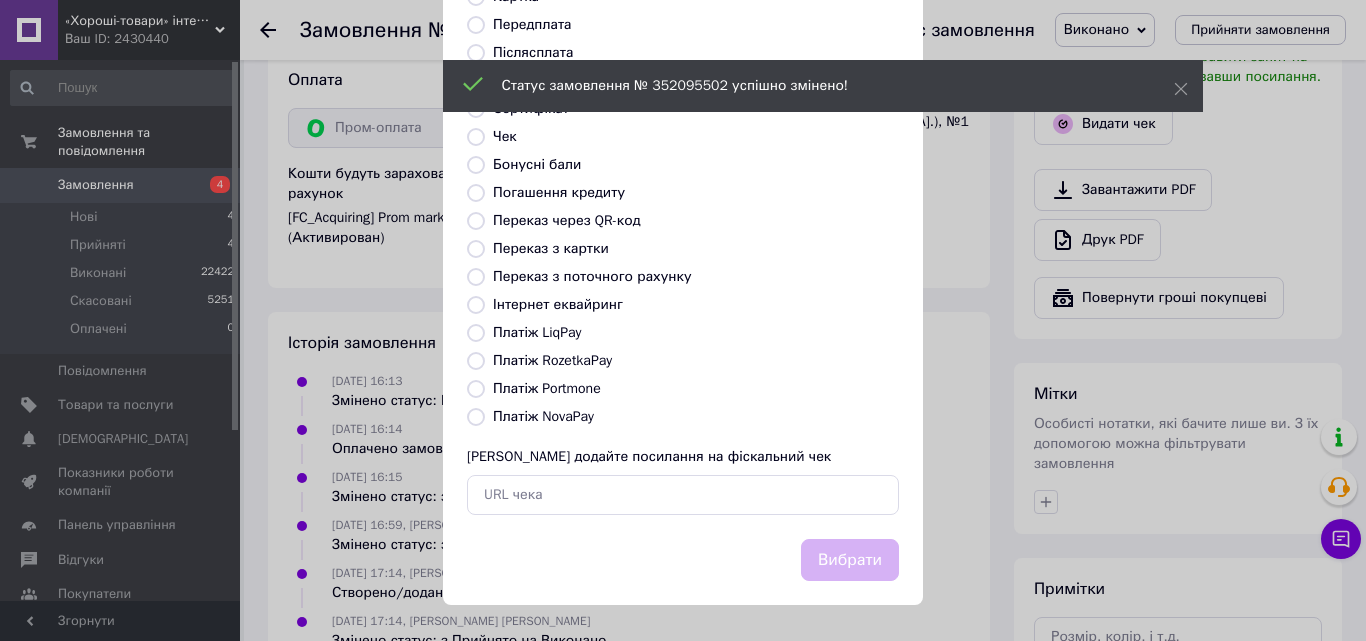 radio on "true" 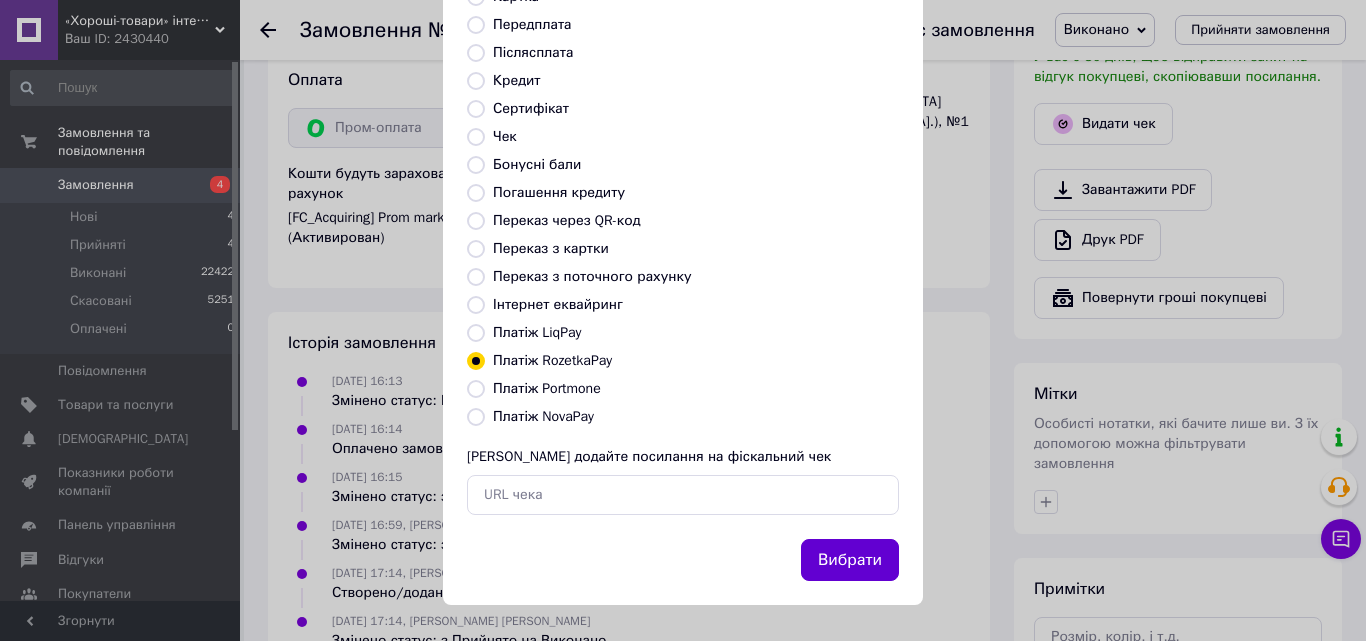 click on "Вибрати" at bounding box center (850, 560) 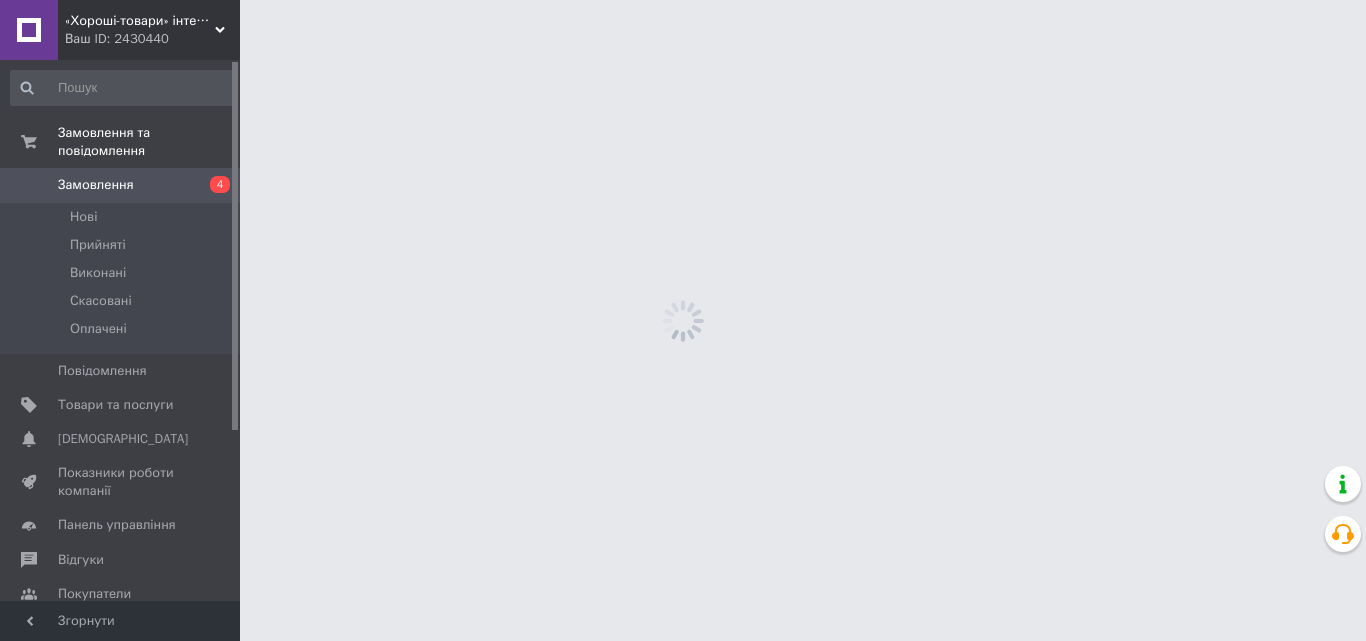 scroll, scrollTop: 0, scrollLeft: 0, axis: both 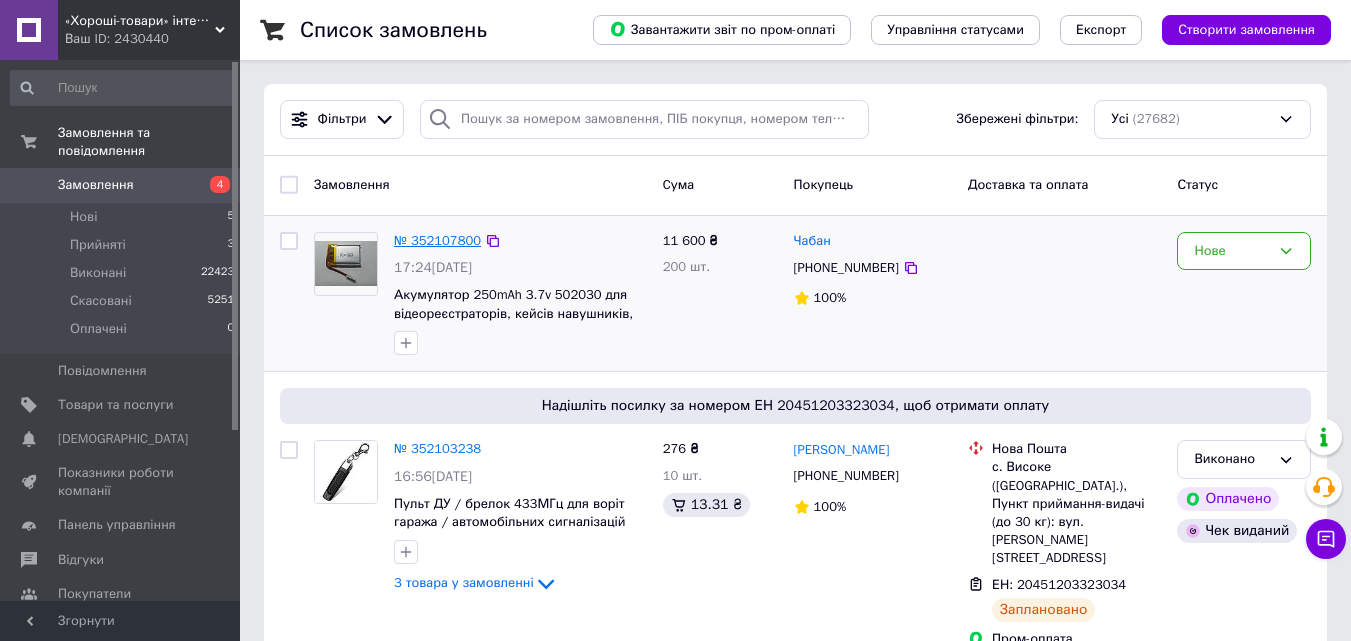 click on "№ 352107800" at bounding box center (437, 240) 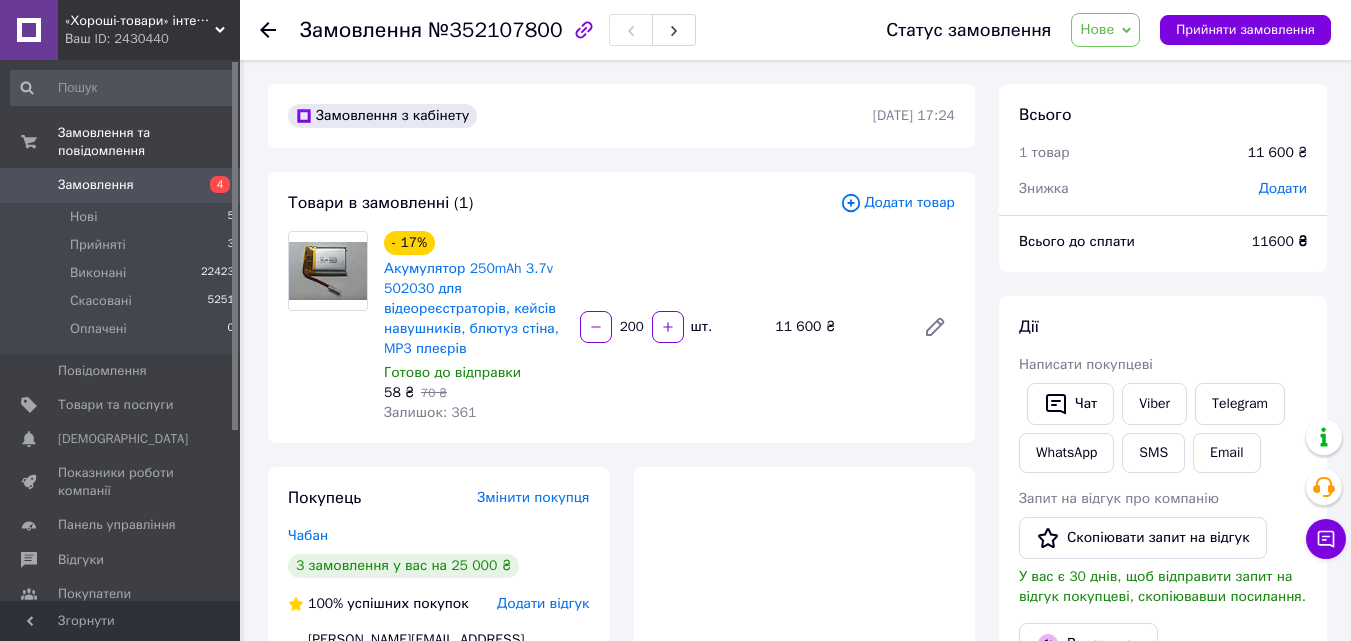 click on "Додати" at bounding box center [1283, 188] 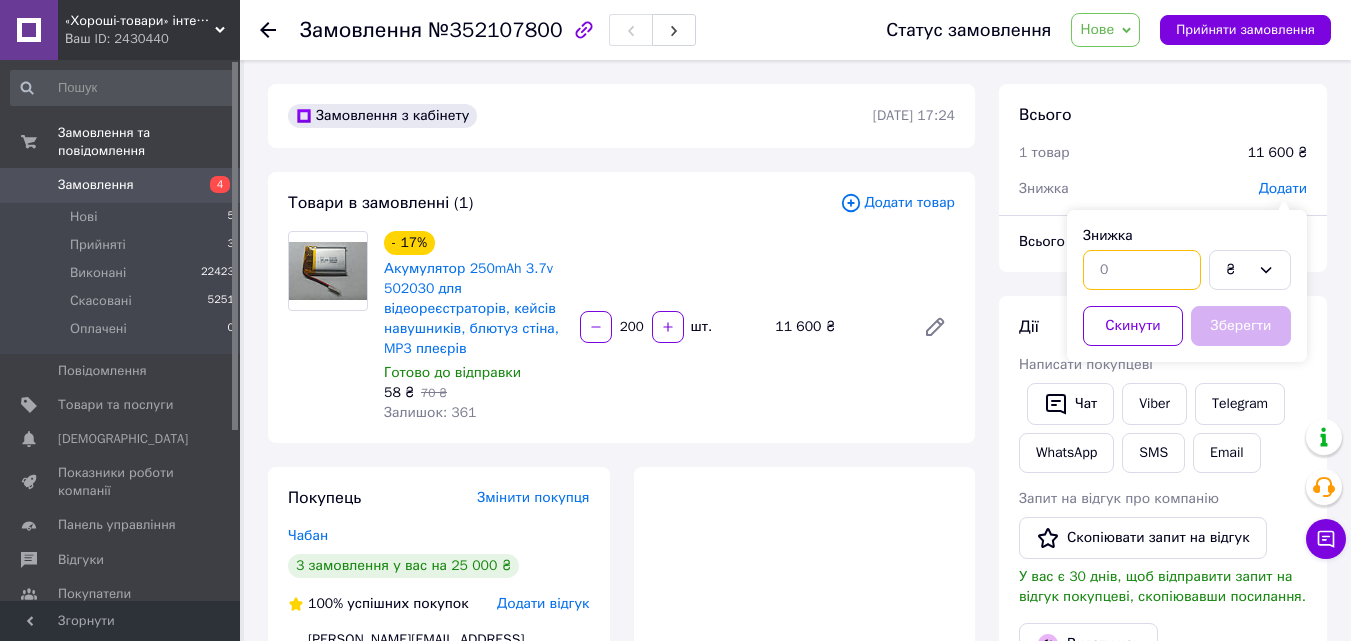 click at bounding box center [1142, 270] 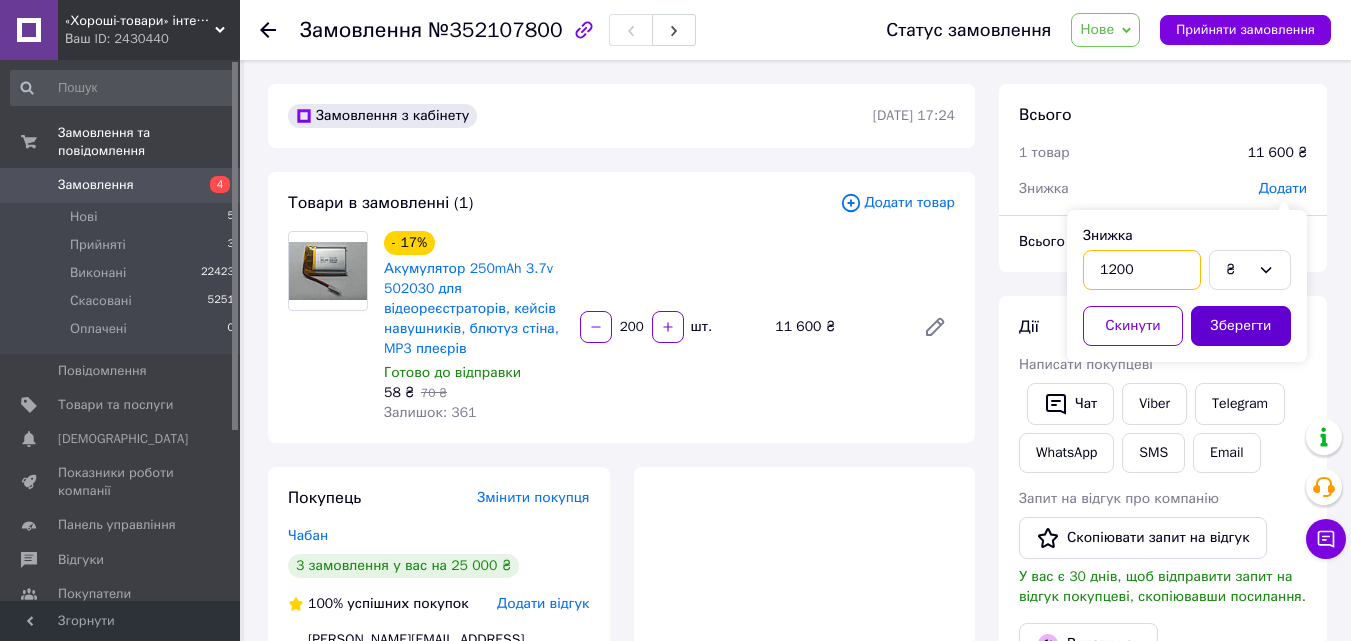 type on "1200" 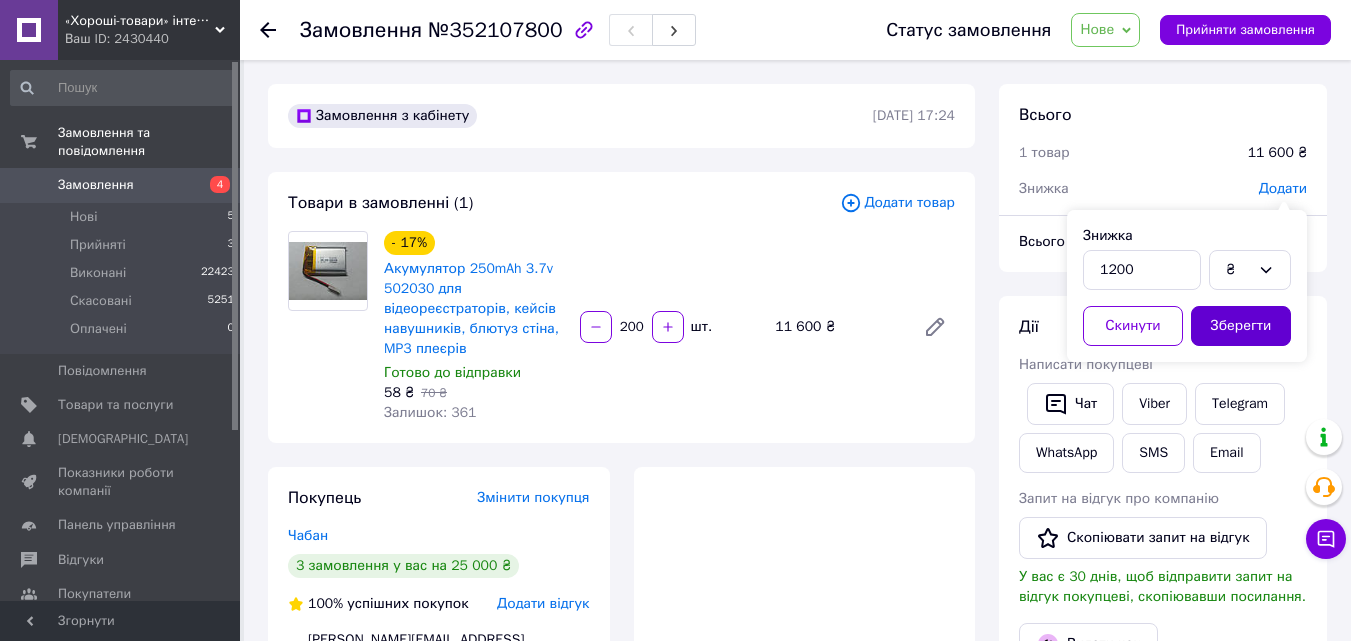 click on "Зберегти" at bounding box center (1241, 326) 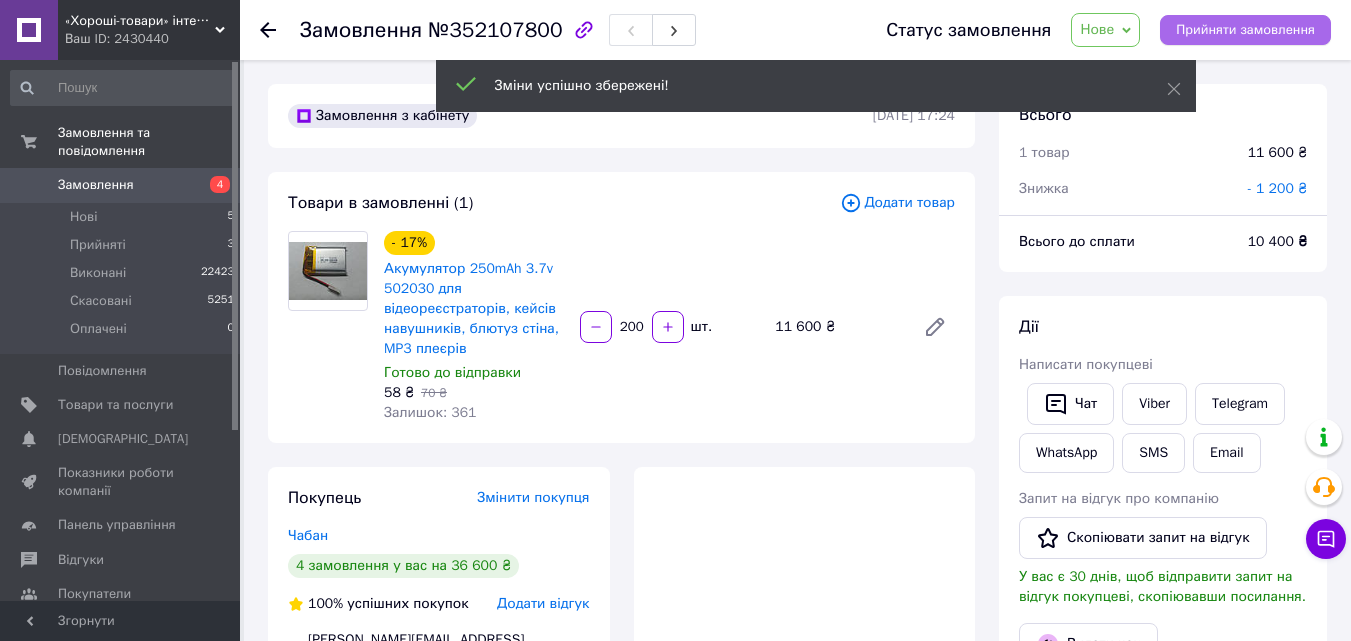 click on "Прийняти замовлення" at bounding box center (1245, 30) 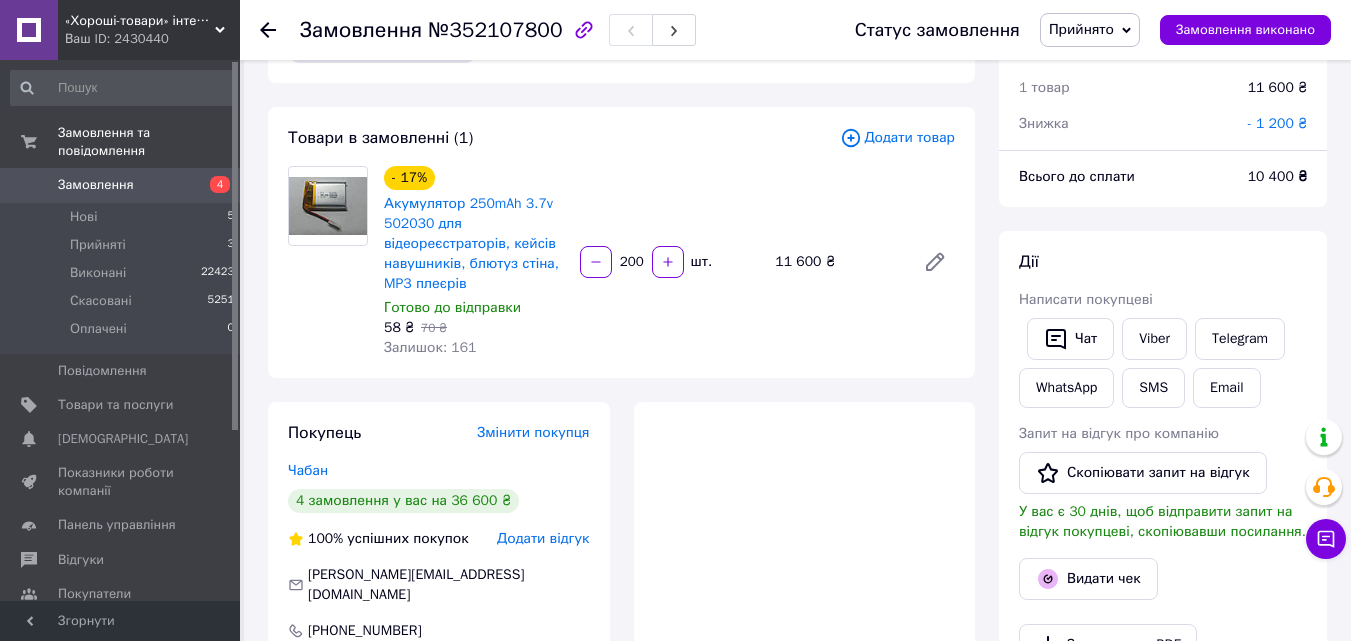 scroll, scrollTop: 100, scrollLeft: 0, axis: vertical 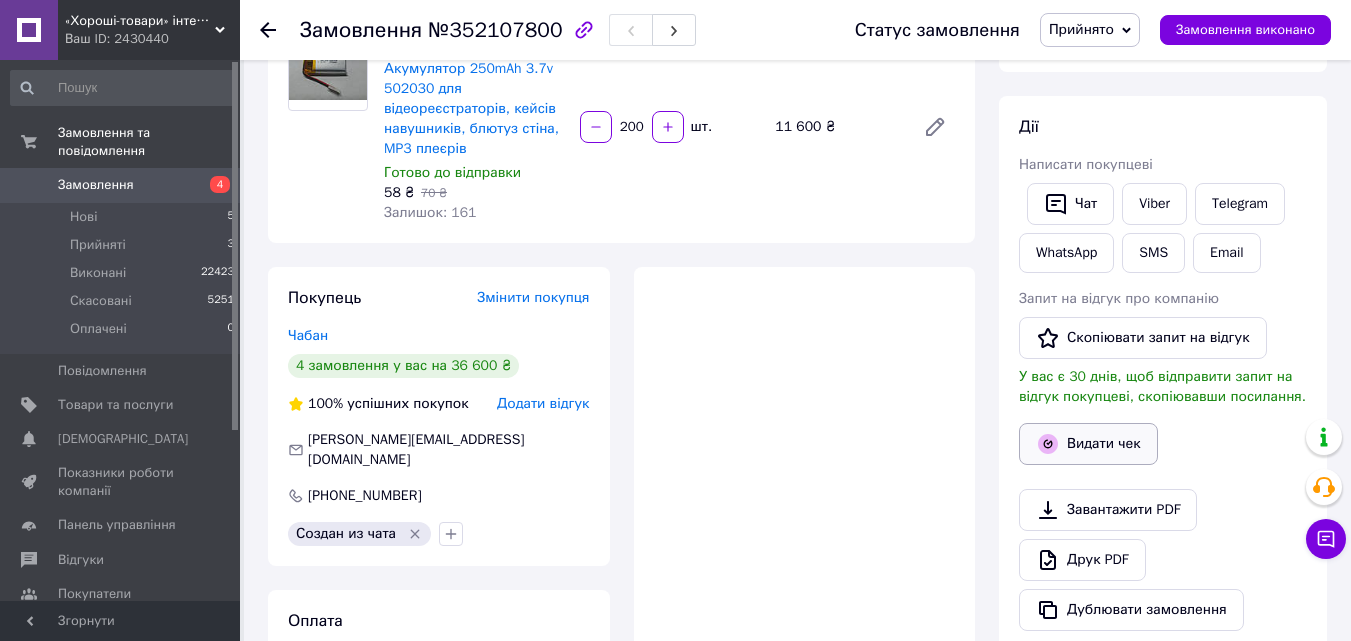 click on "Видати чек" at bounding box center (1088, 444) 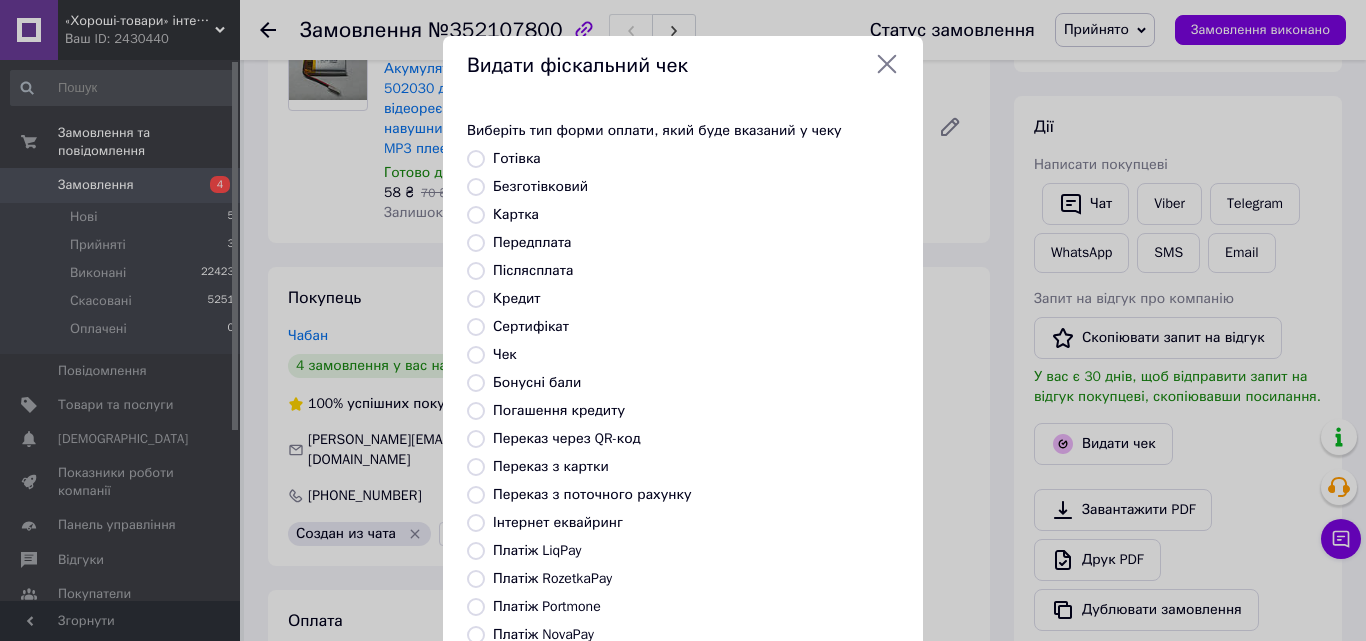 click on "Безготівковий" at bounding box center (540, 186) 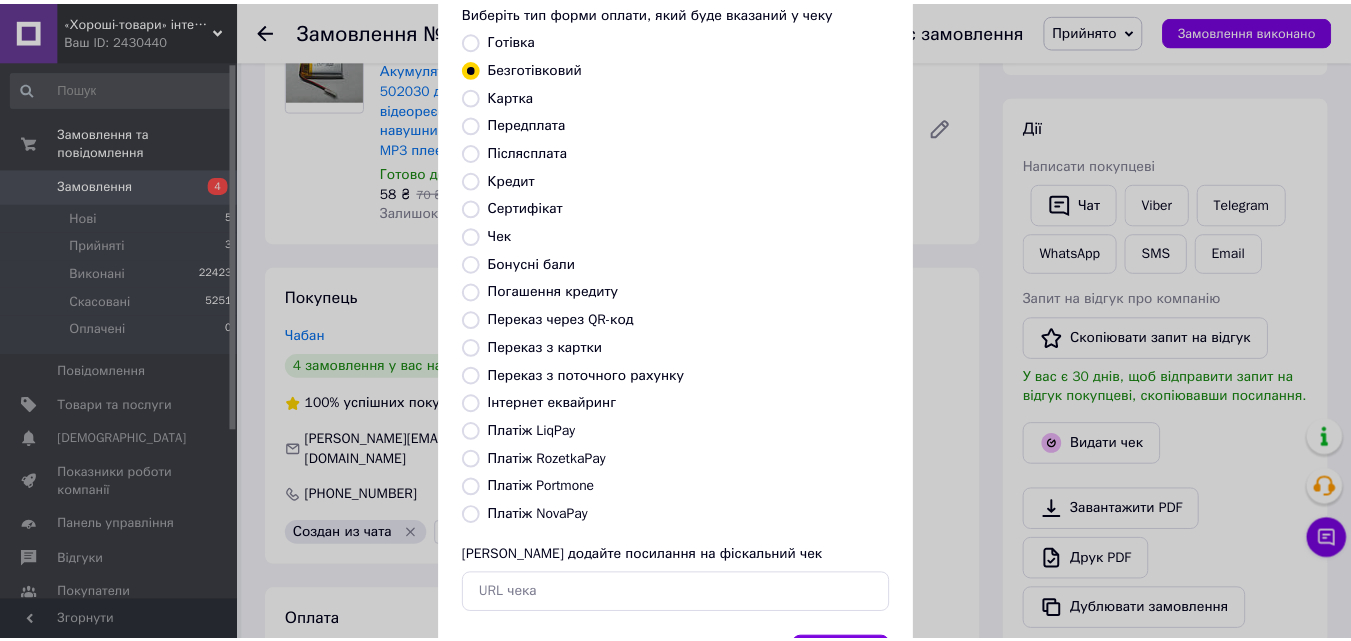 scroll, scrollTop: 0, scrollLeft: 0, axis: both 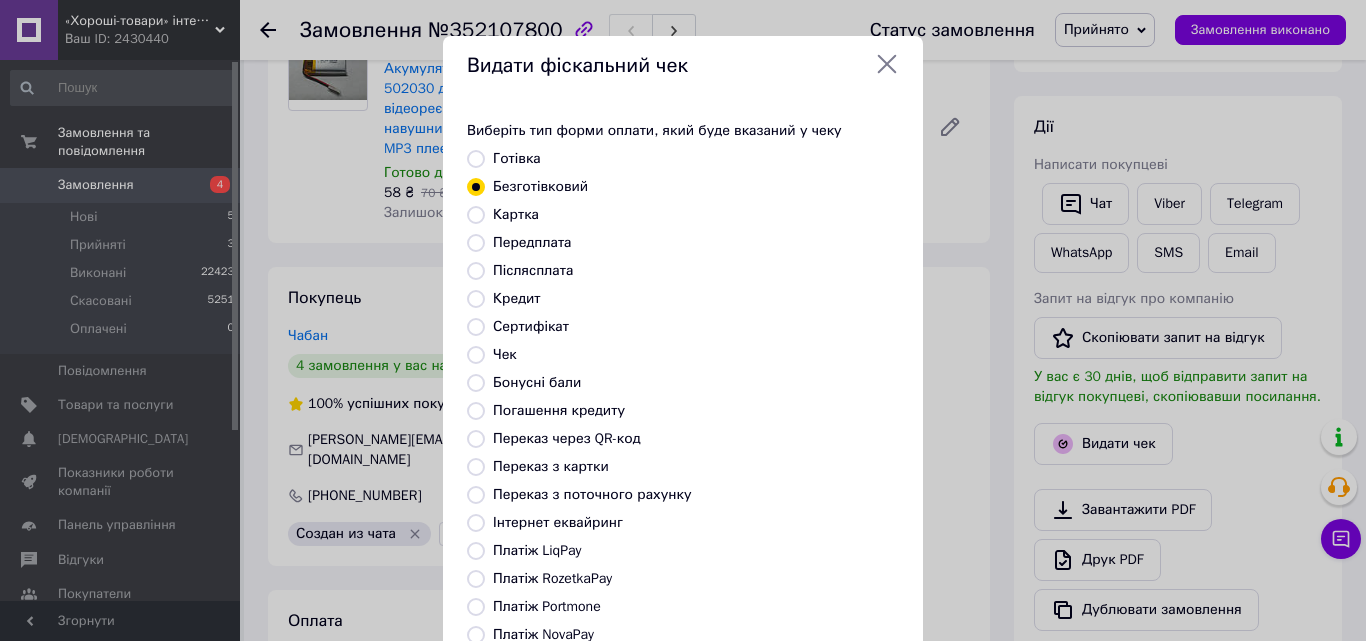 drag, startPoint x: 877, startPoint y: 64, endPoint x: 879, endPoint y: 74, distance: 10.198039 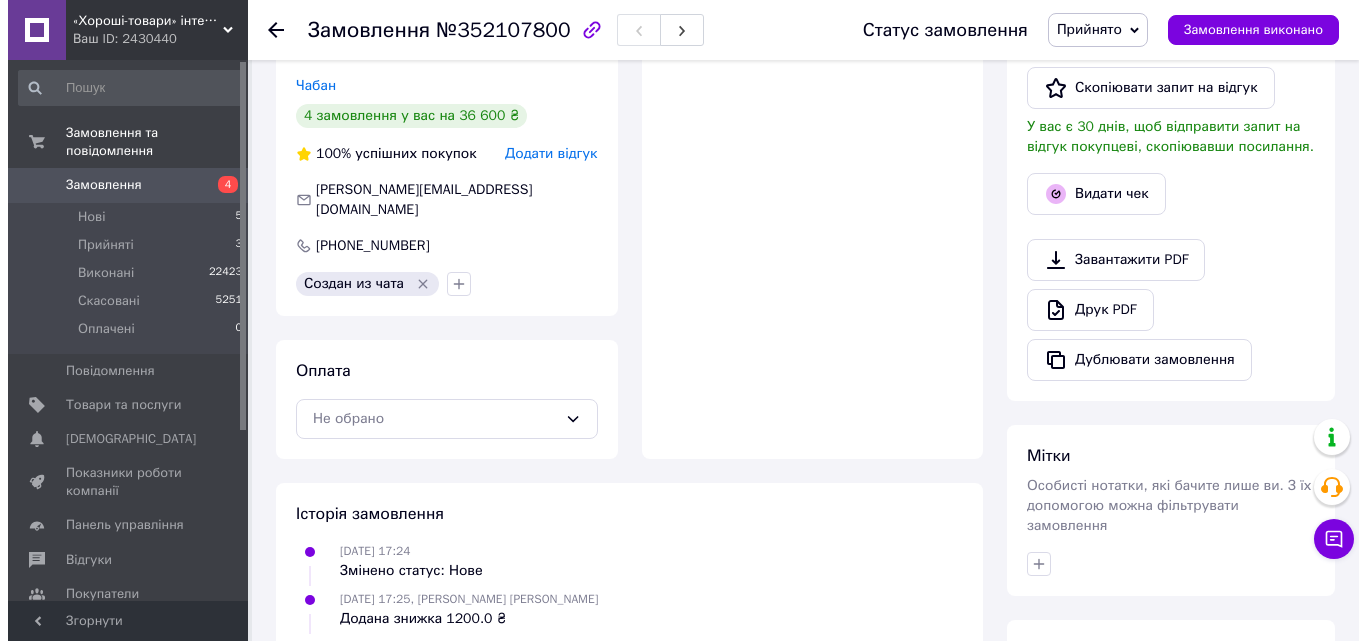 scroll, scrollTop: 300, scrollLeft: 0, axis: vertical 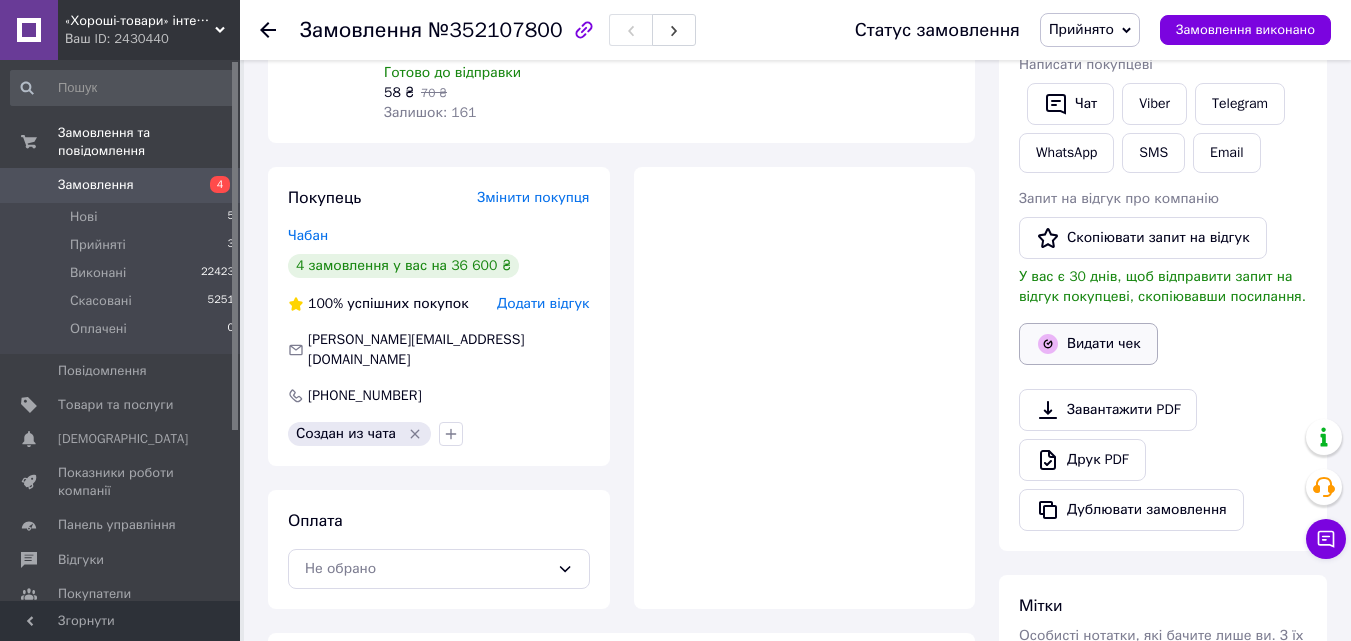click on "Видати чек" at bounding box center (1088, 344) 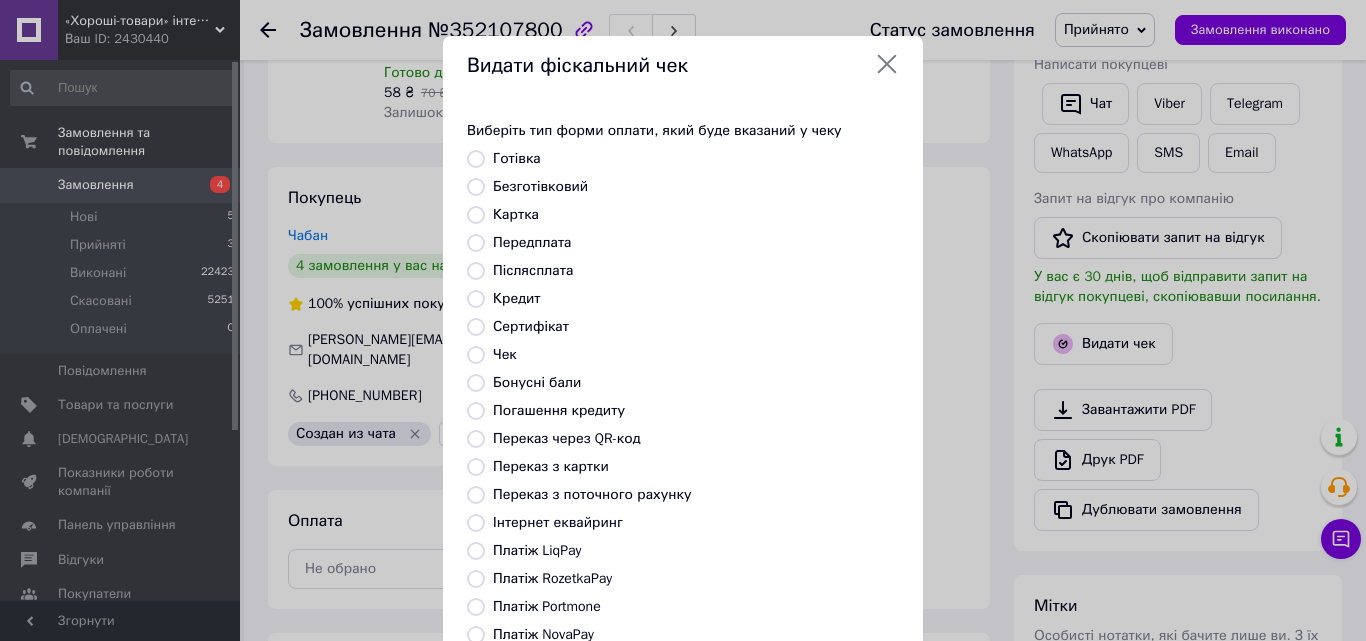 click on "Безготівковий" at bounding box center (540, 186) 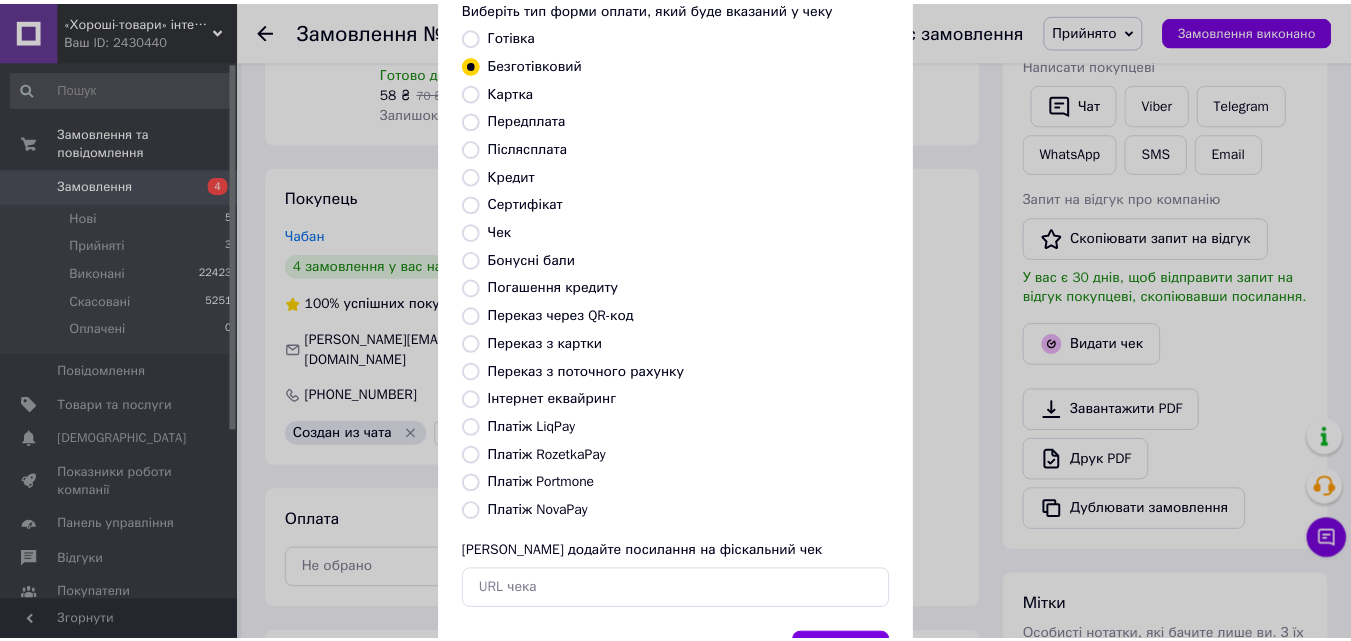 scroll, scrollTop: 218, scrollLeft: 0, axis: vertical 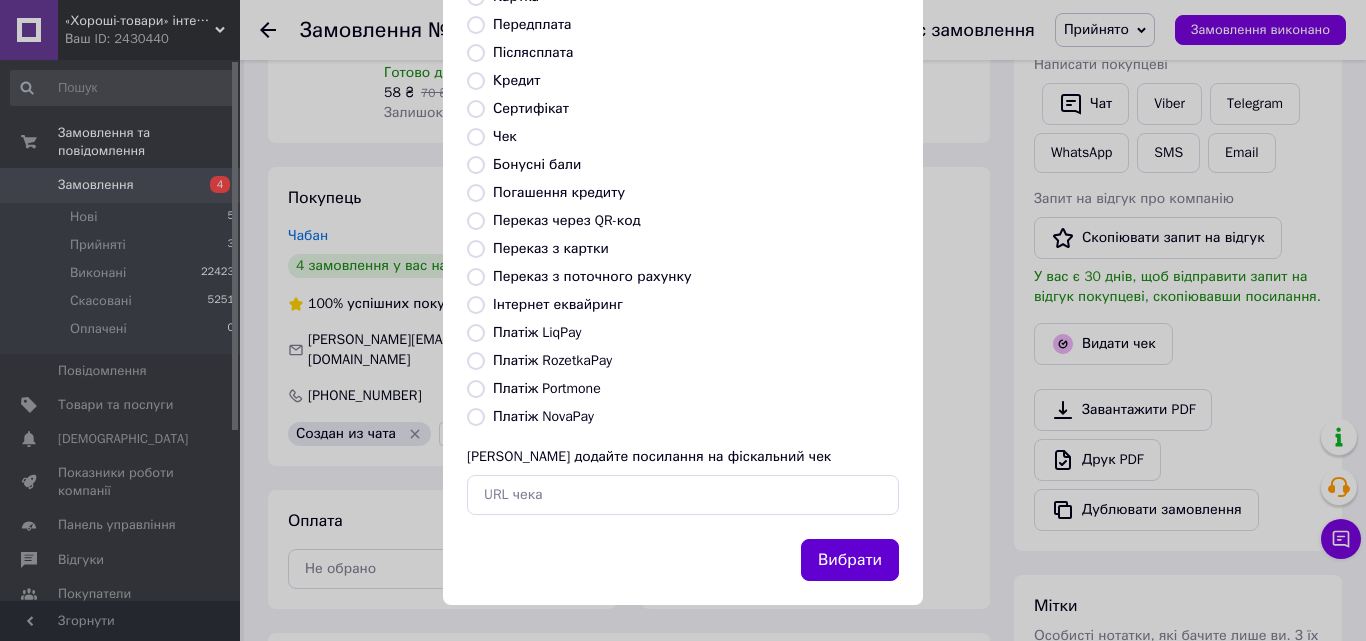 click on "Вибрати" at bounding box center [850, 560] 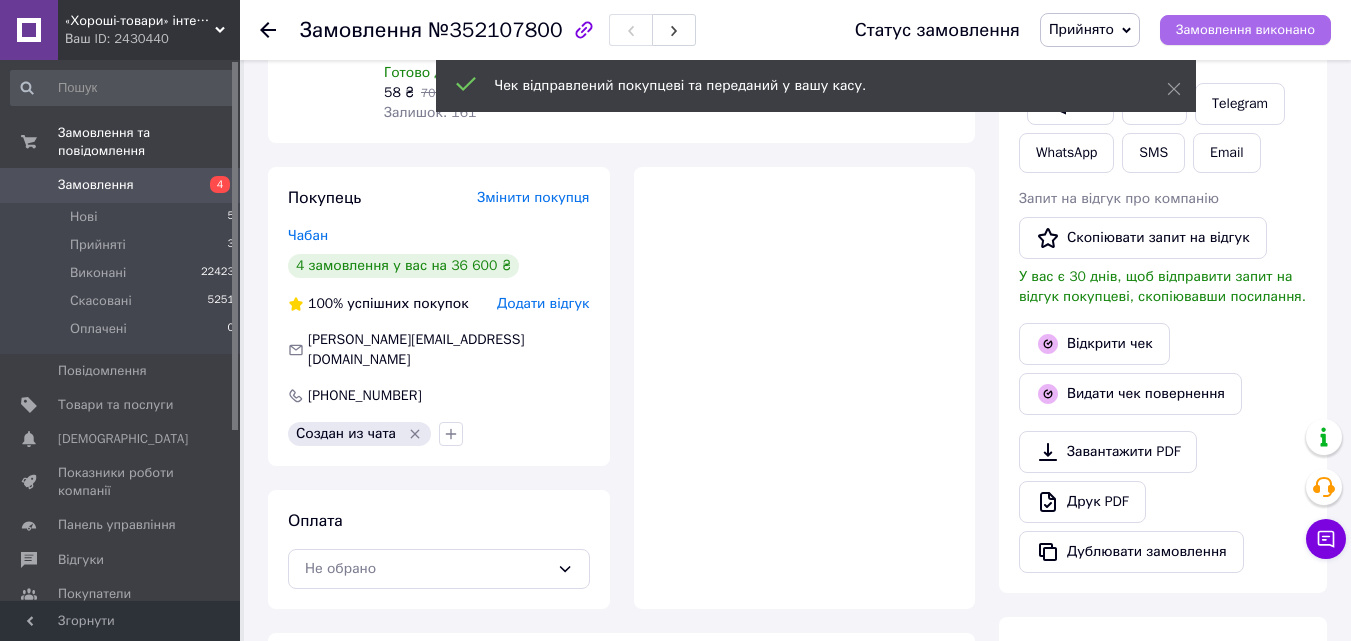 click on "Замовлення виконано" at bounding box center (1245, 30) 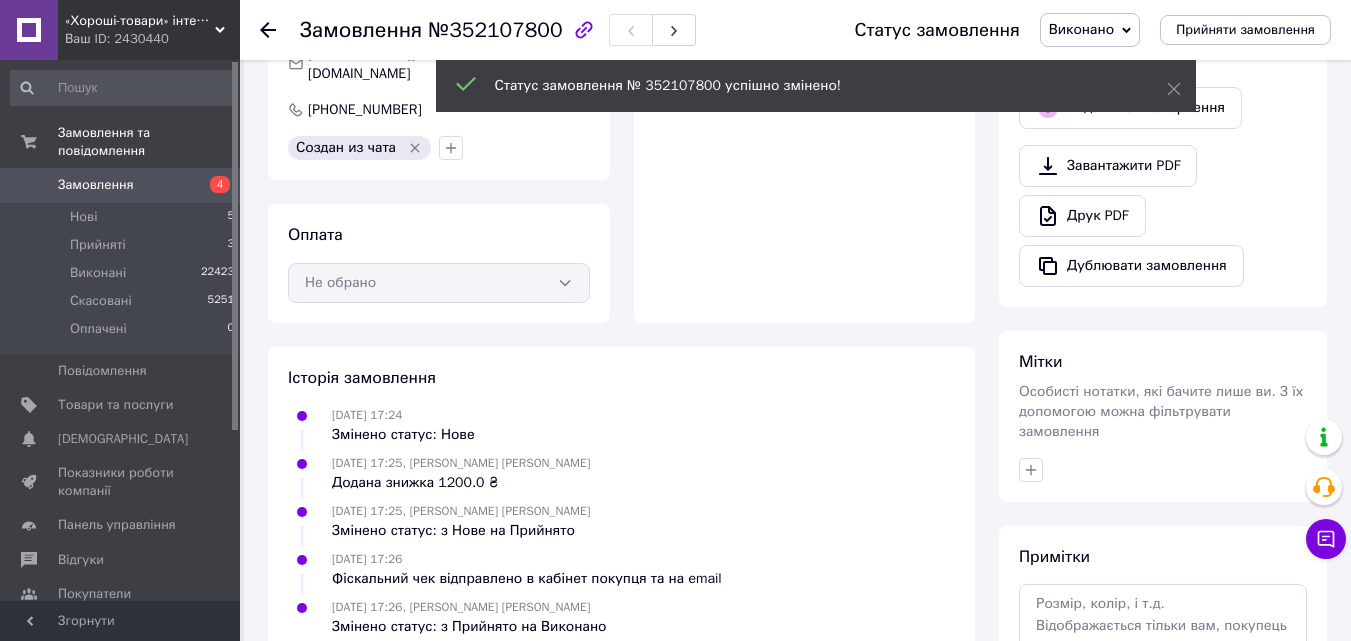 scroll, scrollTop: 740, scrollLeft: 0, axis: vertical 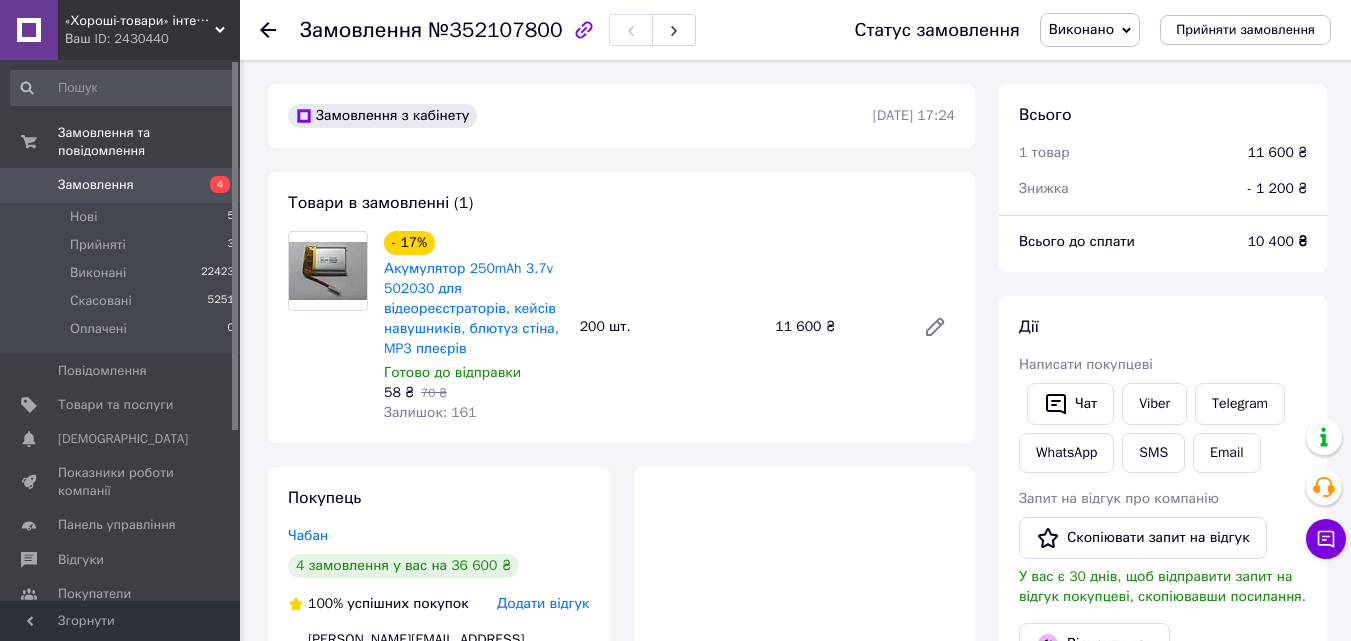 click on "Панель управління" at bounding box center (117, 525) 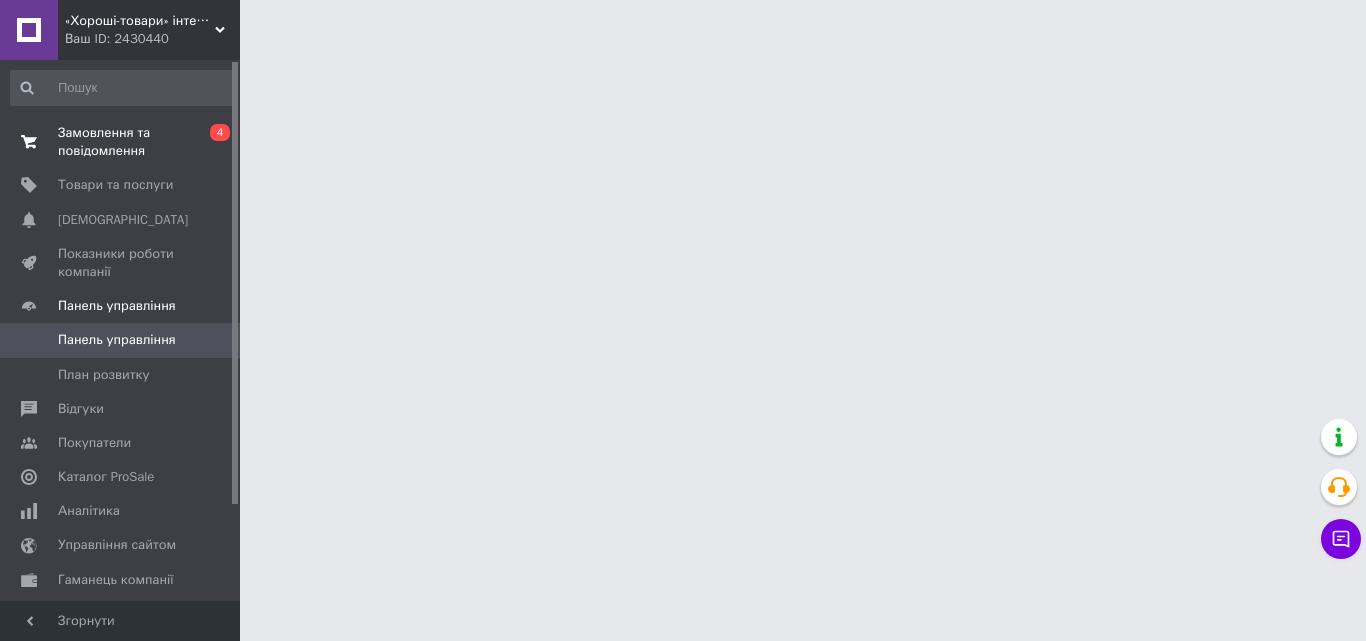 click on "Замовлення та повідомлення" at bounding box center [121, 142] 